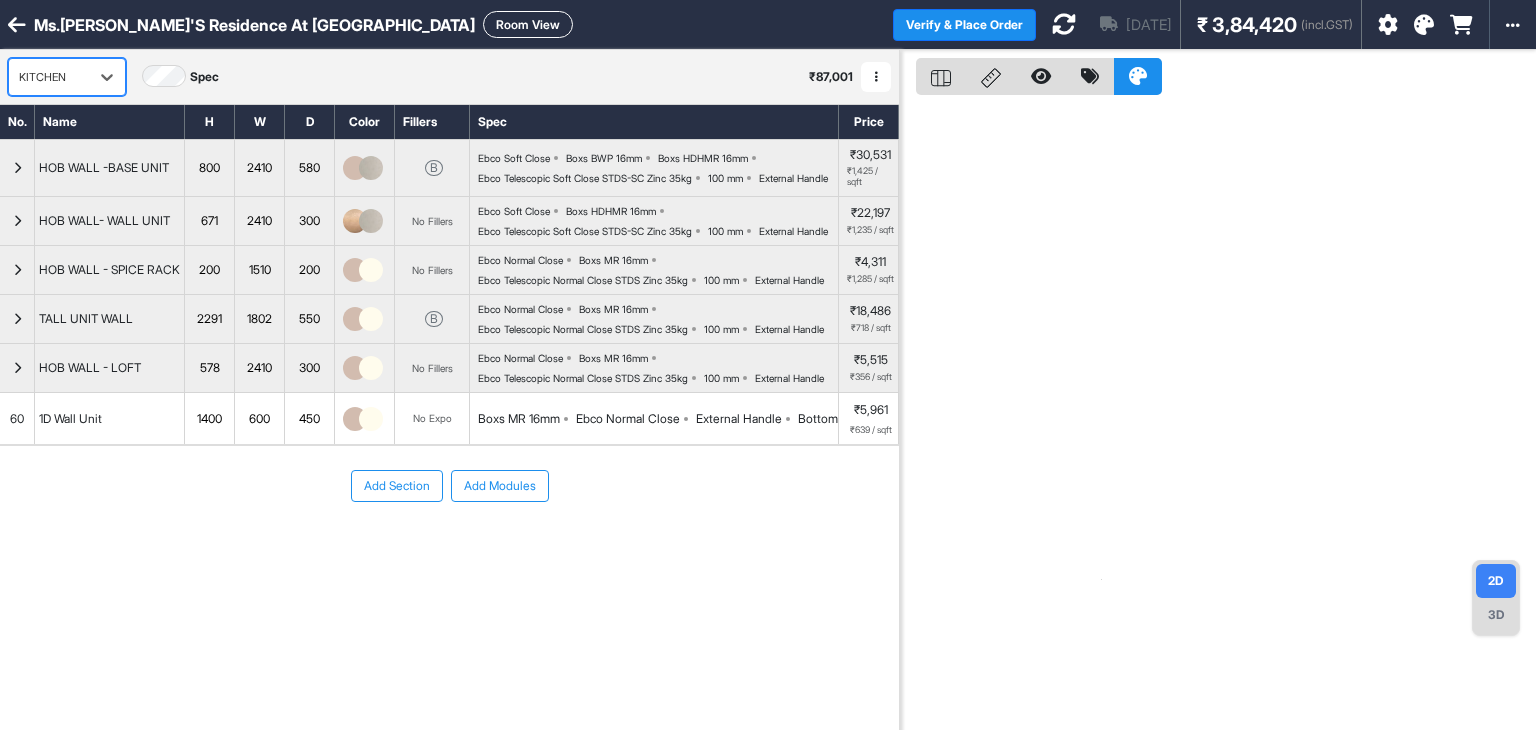 scroll, scrollTop: 0, scrollLeft: 0, axis: both 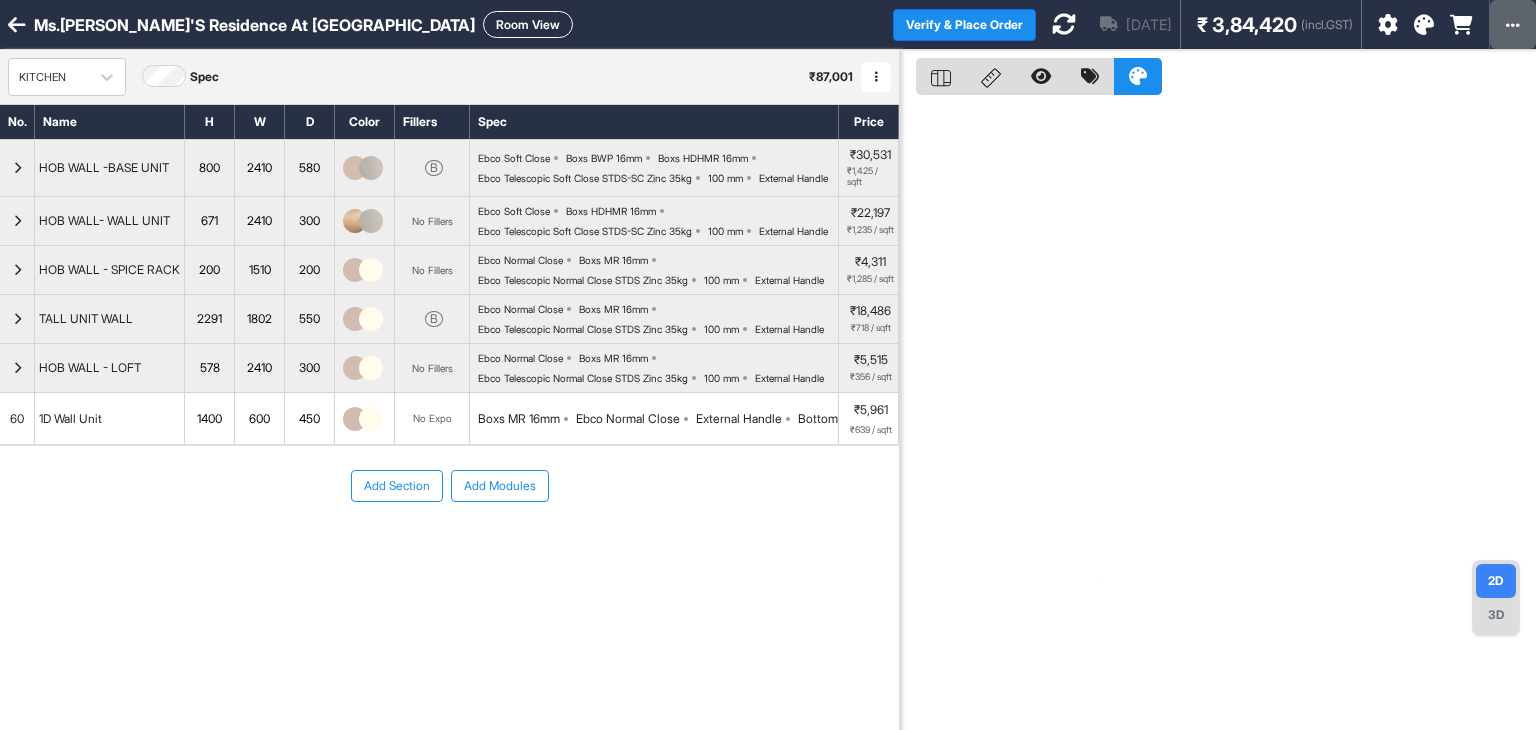 click at bounding box center (1513, 24) 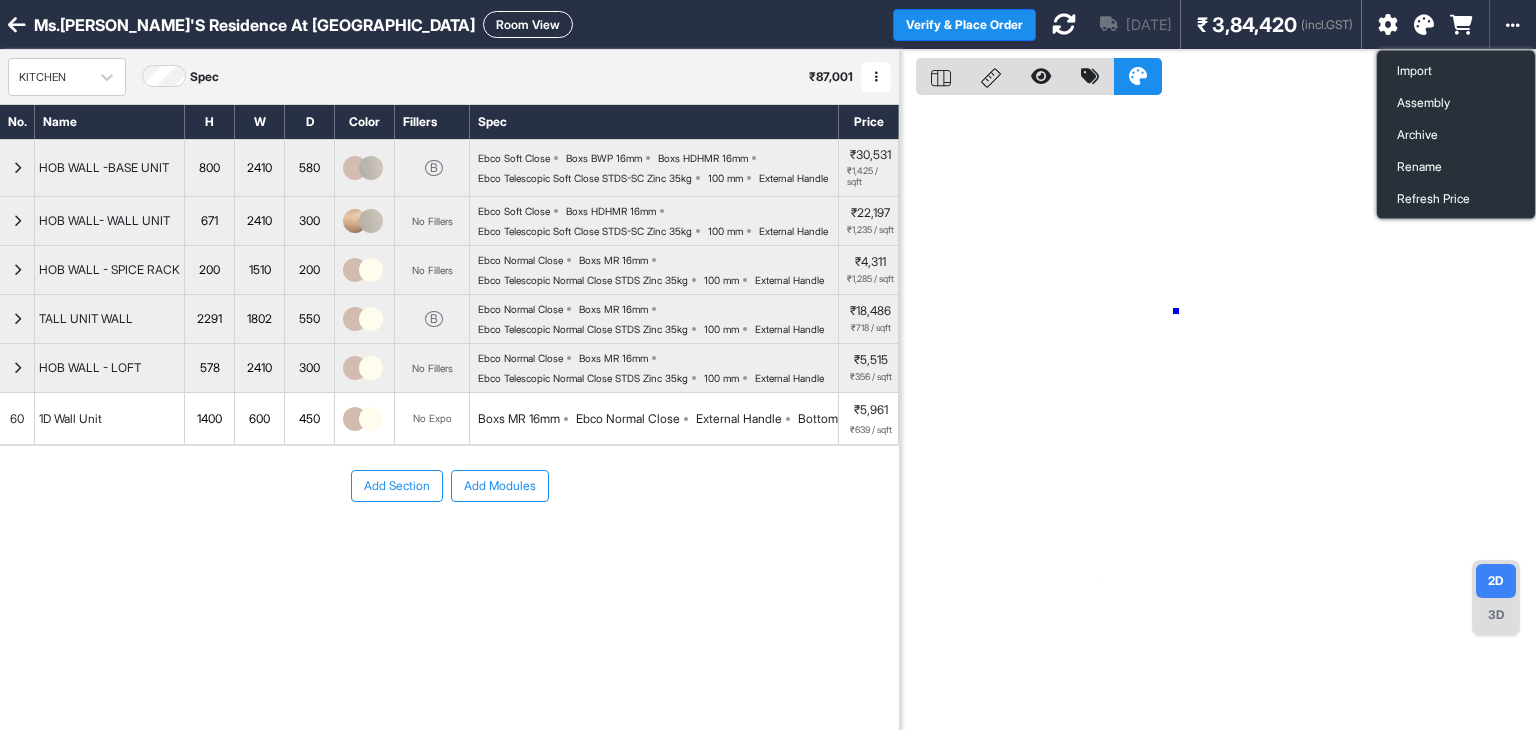 click at bounding box center (1218, 415) 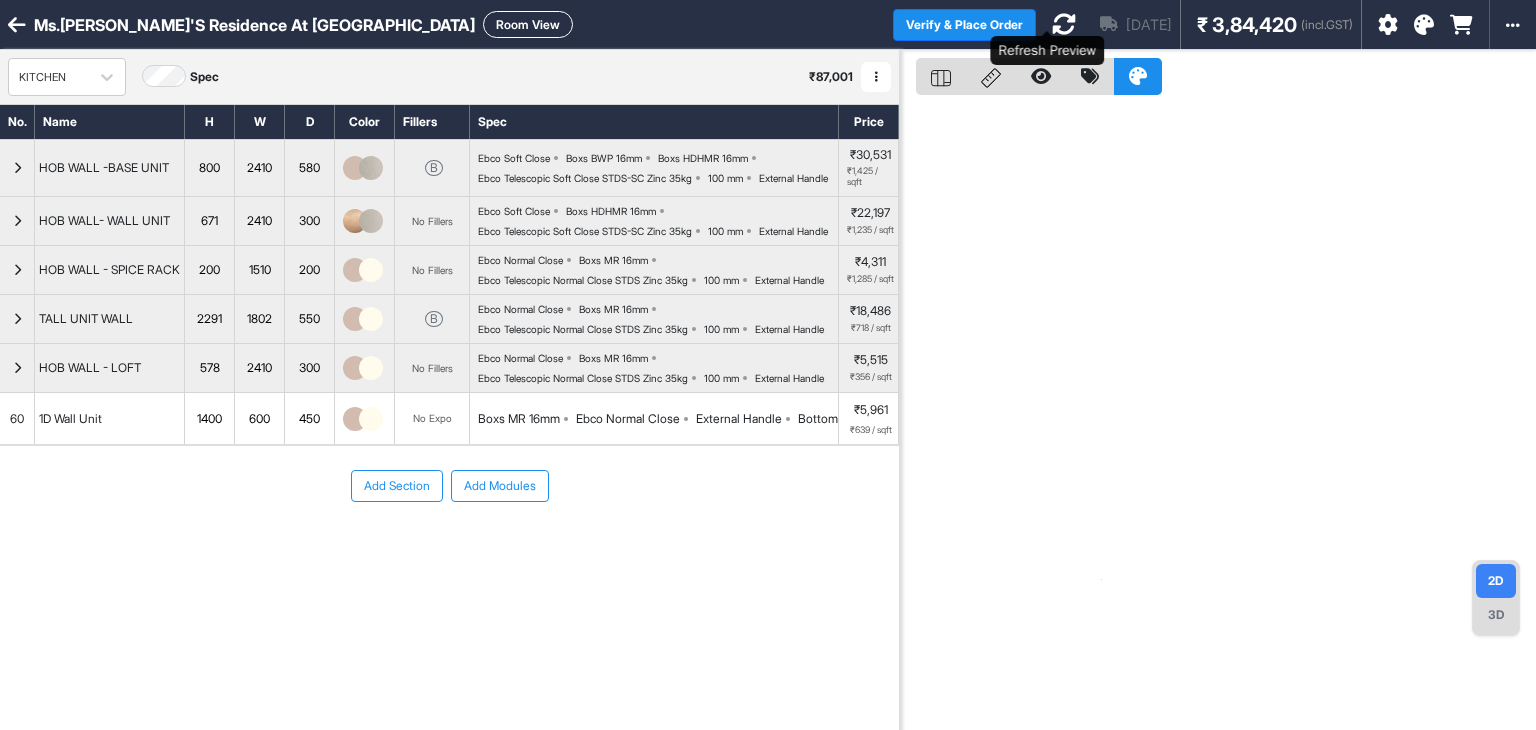 click at bounding box center [1064, 24] 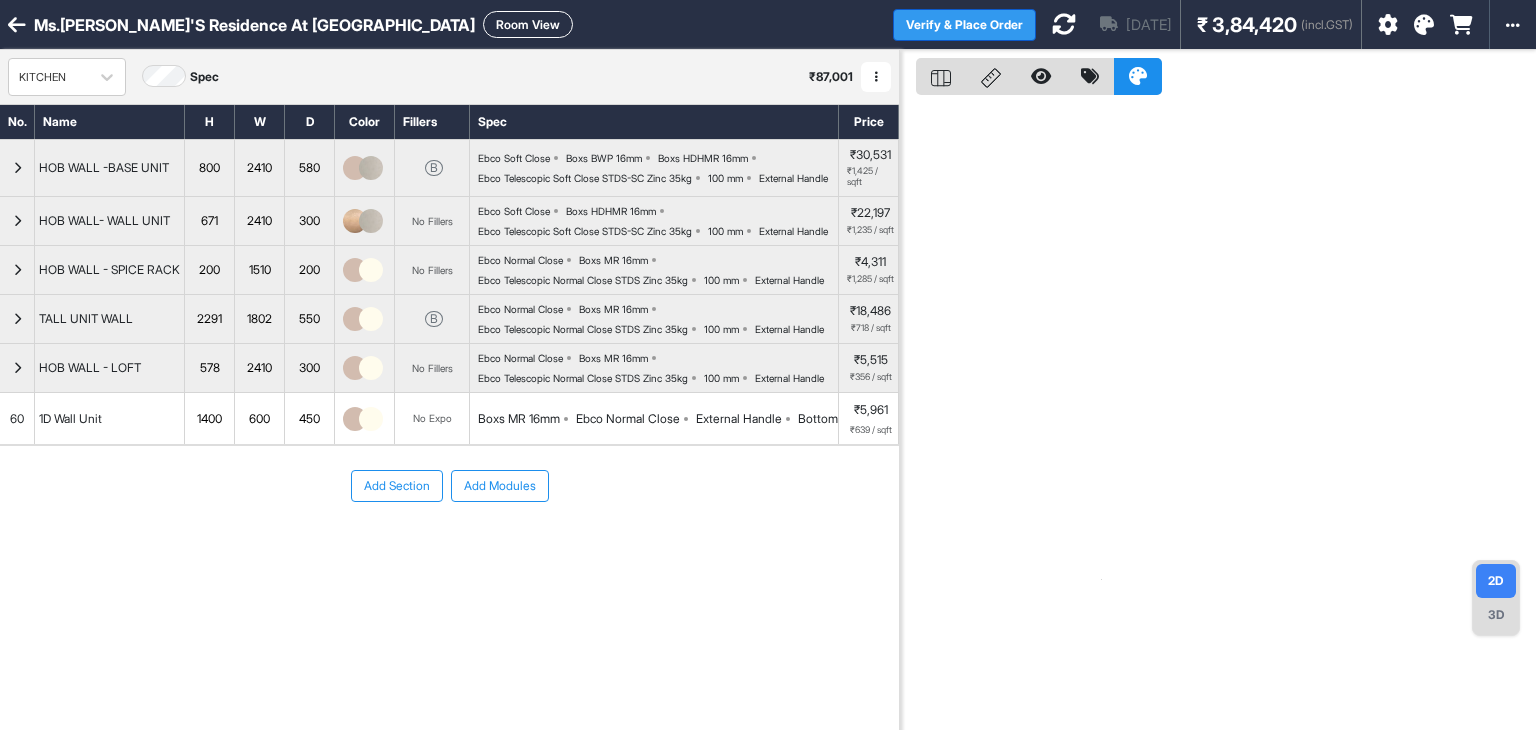 click on "Verify & Place Order" at bounding box center [964, 25] 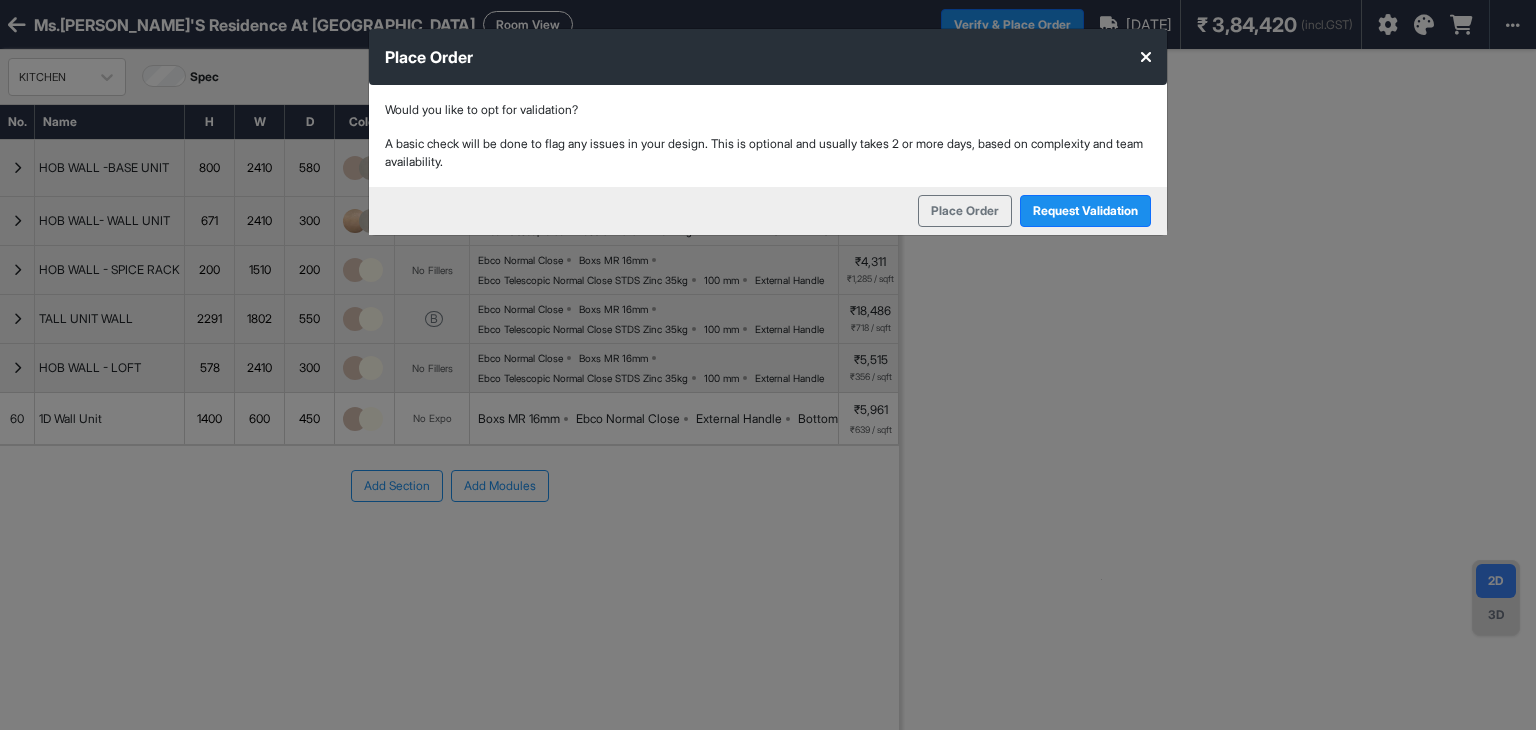 click at bounding box center [1146, 57] 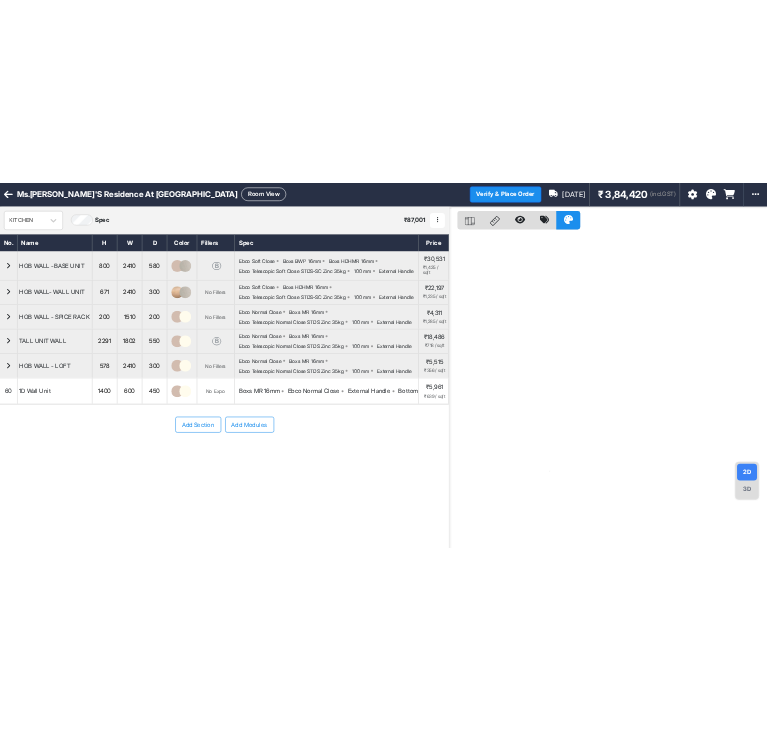 scroll, scrollTop: 0, scrollLeft: 0, axis: both 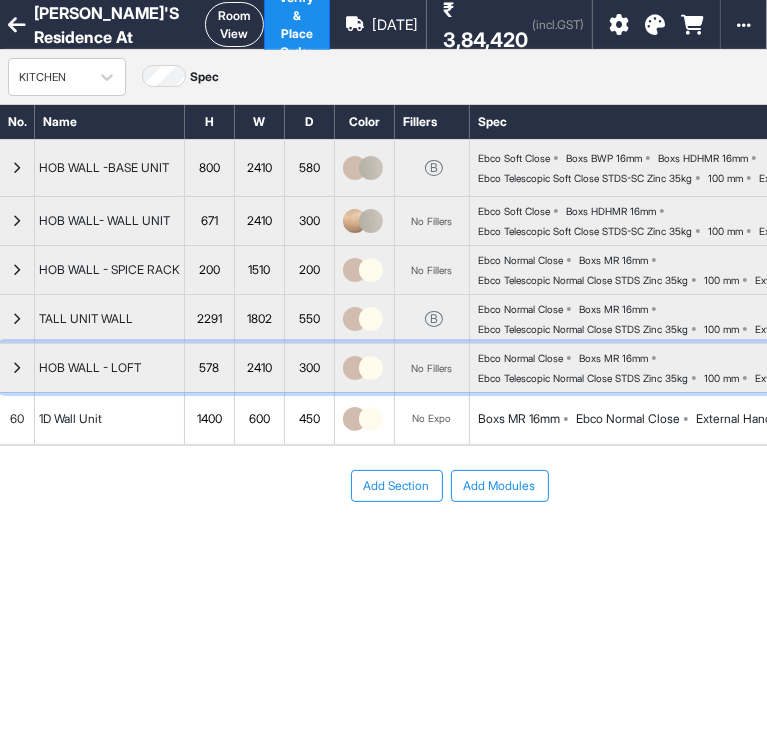click at bounding box center (17, 368) 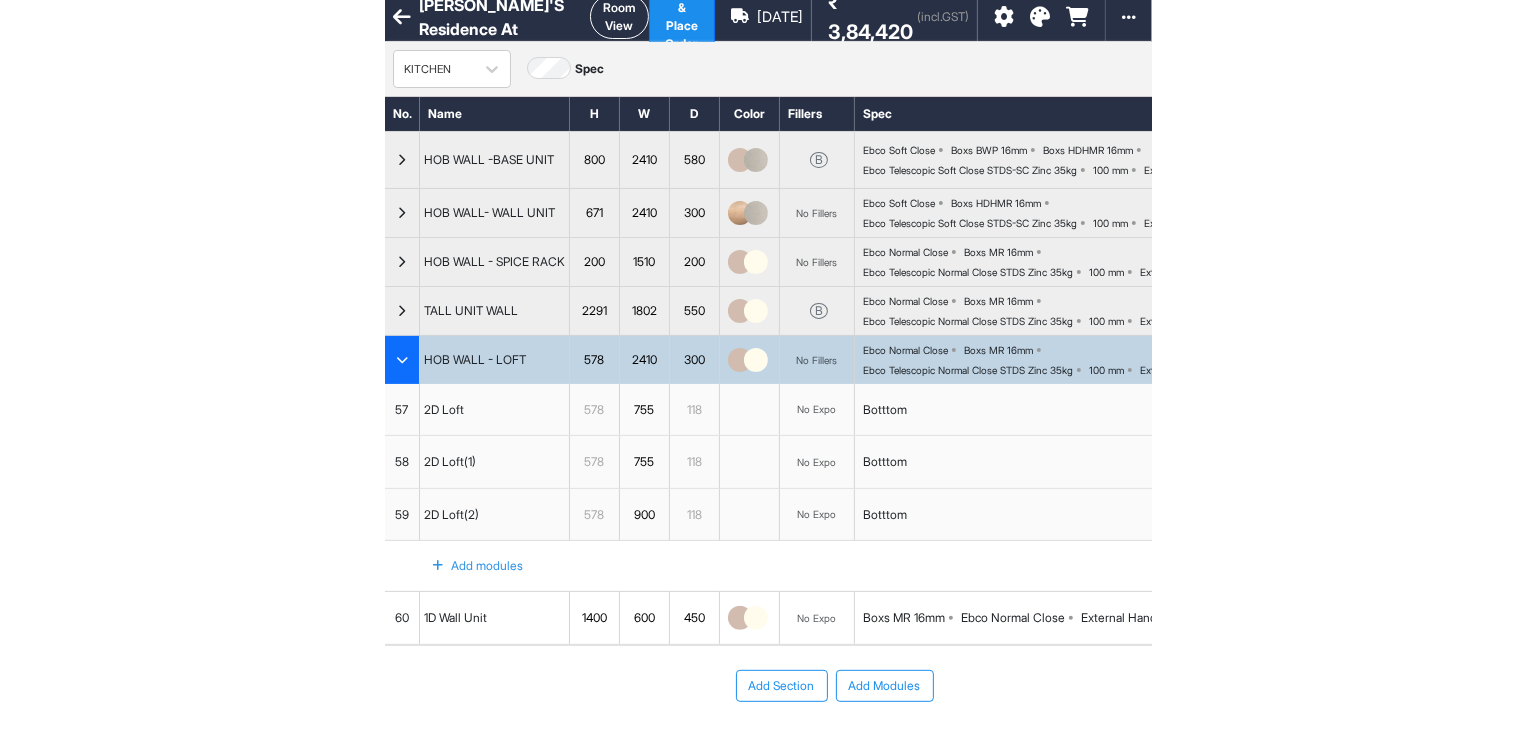 scroll, scrollTop: 0, scrollLeft: 0, axis: both 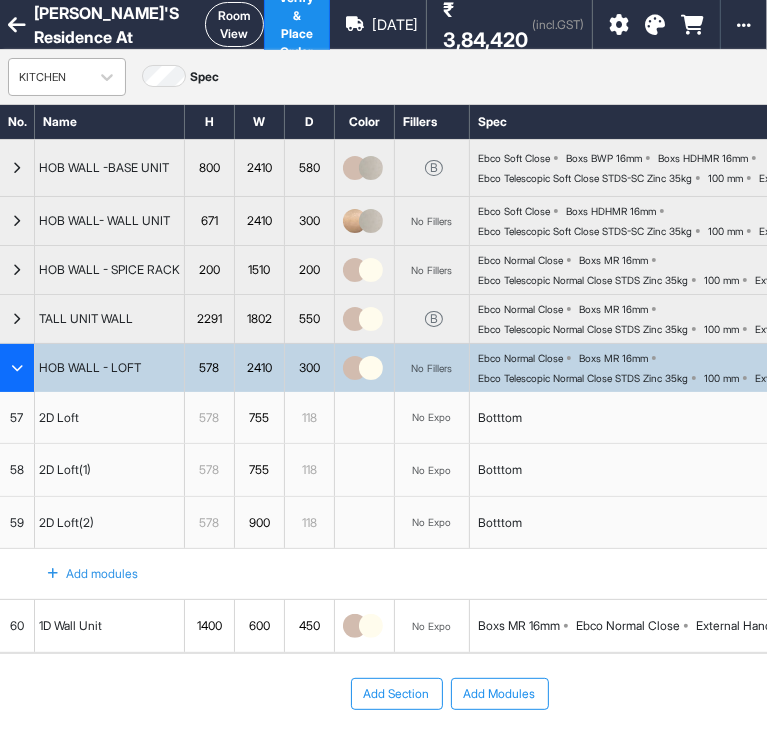 click on "KITCHEN" at bounding box center (49, 77) 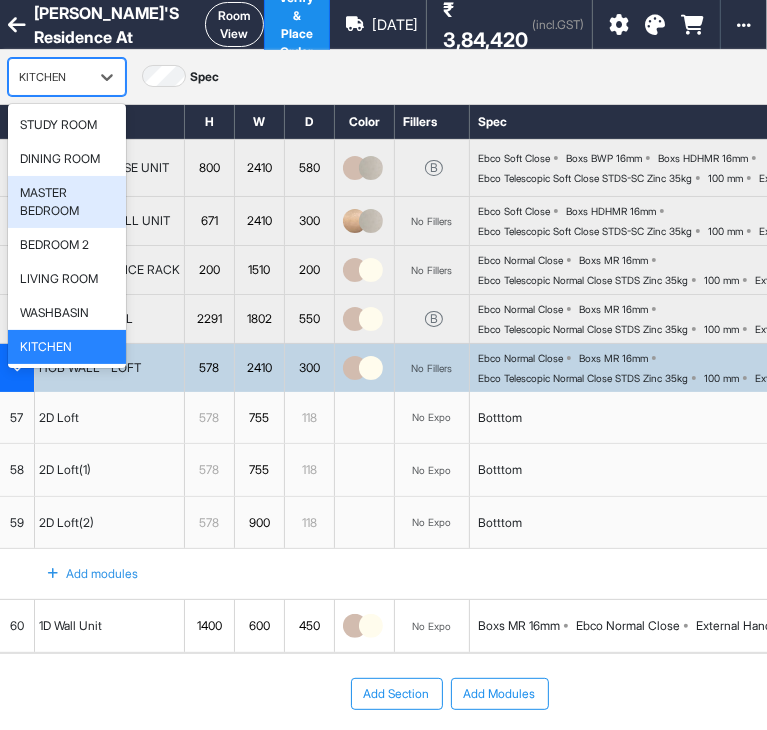 click on "MASTER BEDROOM" at bounding box center [67, 202] 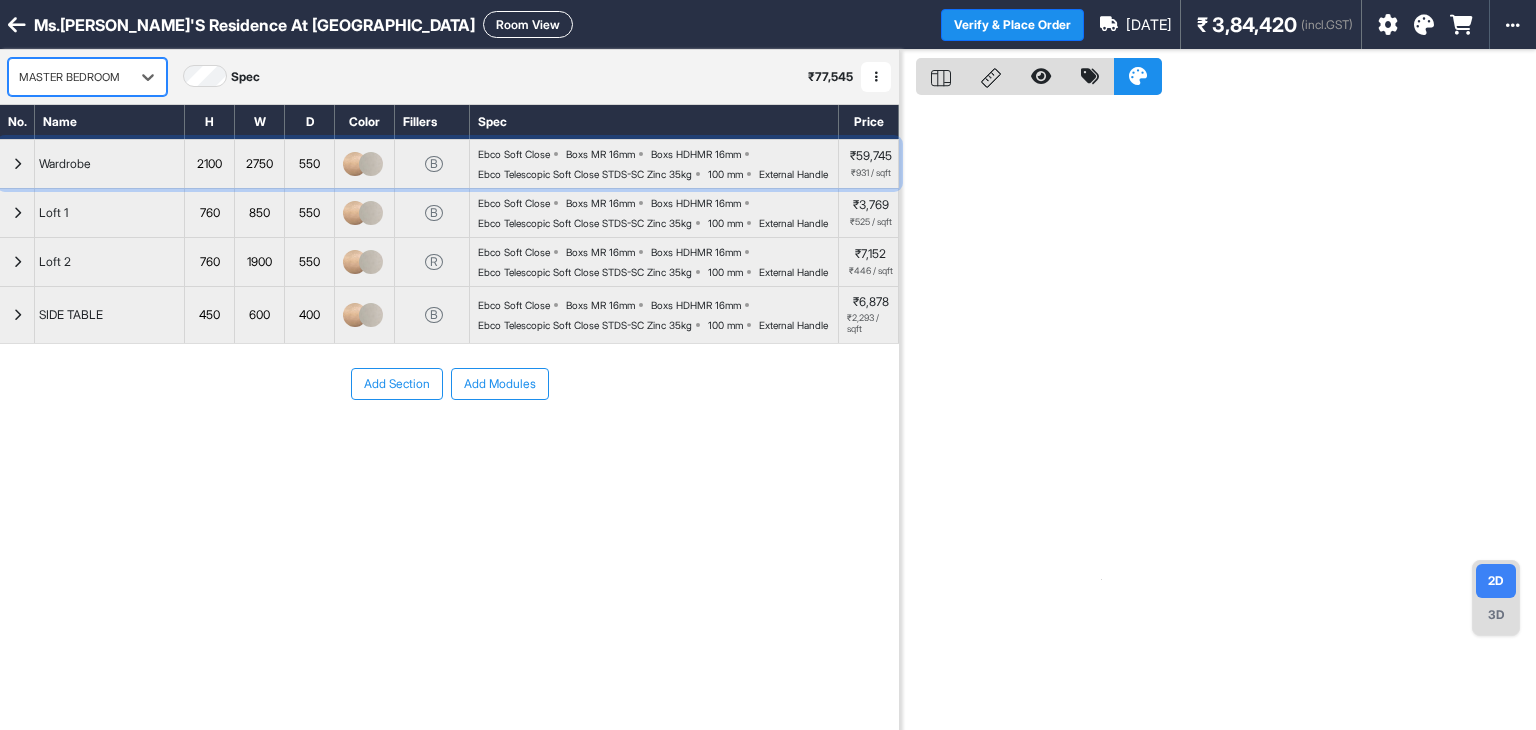 click on "Wardrobe" at bounding box center [65, 164] 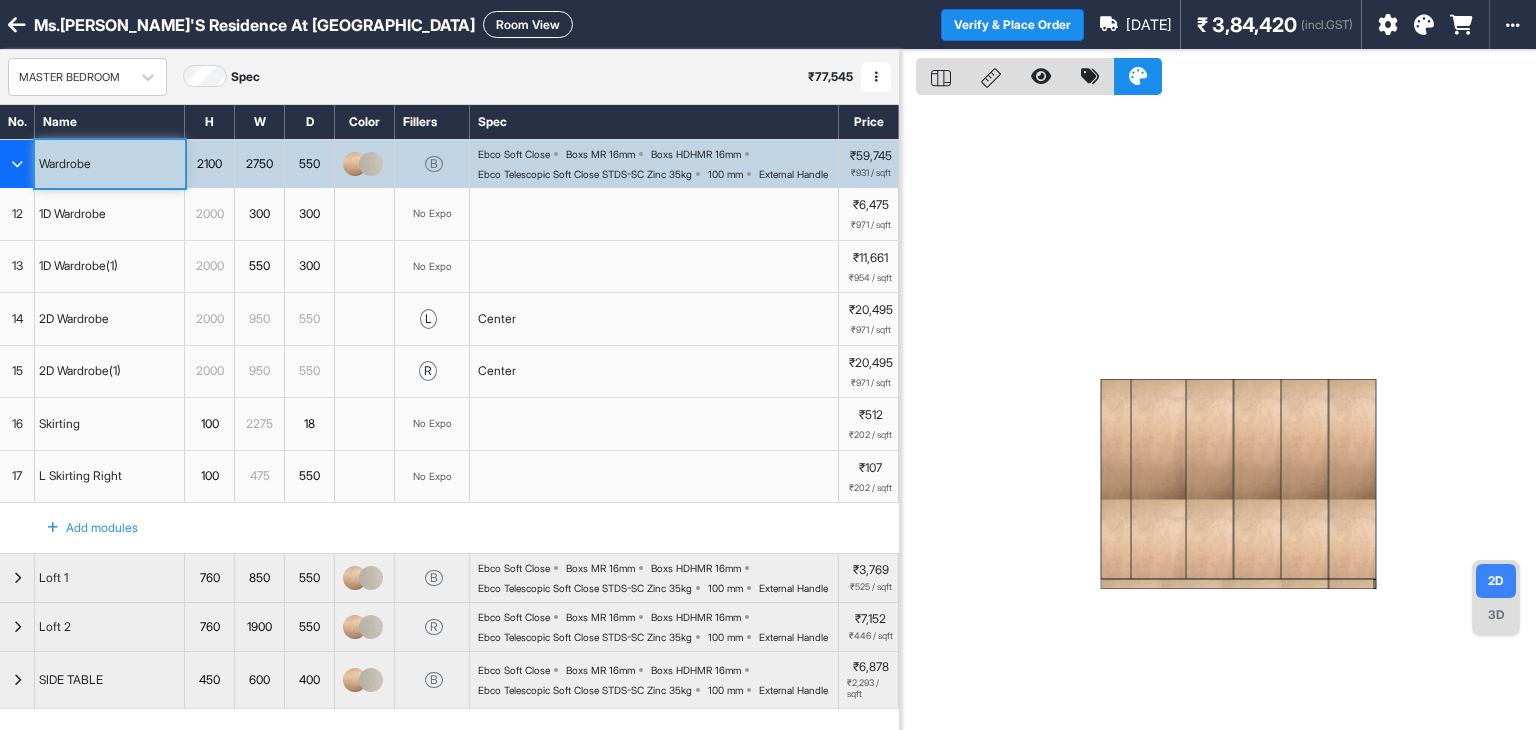 click on "1D Wardrobe" at bounding box center (72, 214) 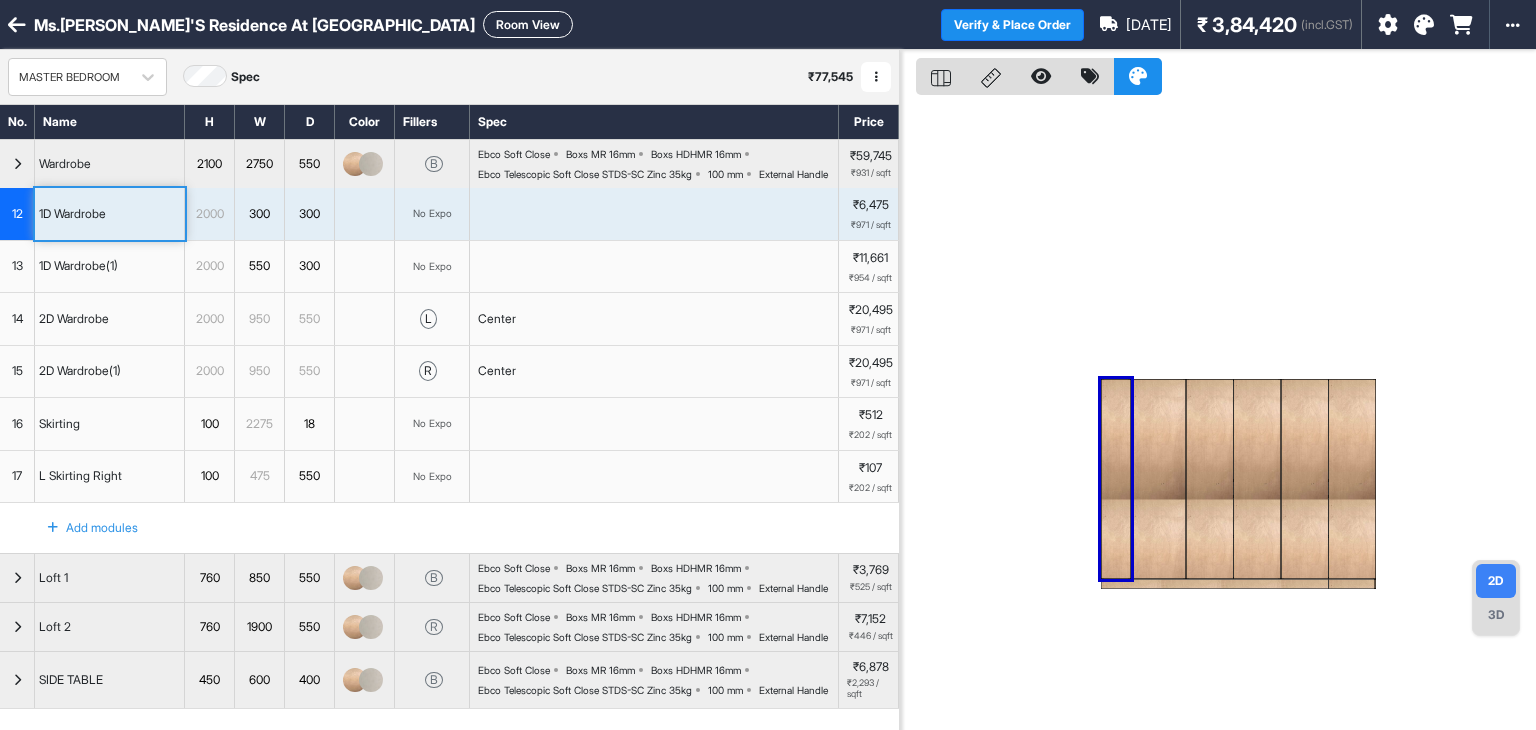 click at bounding box center [1116, 479] 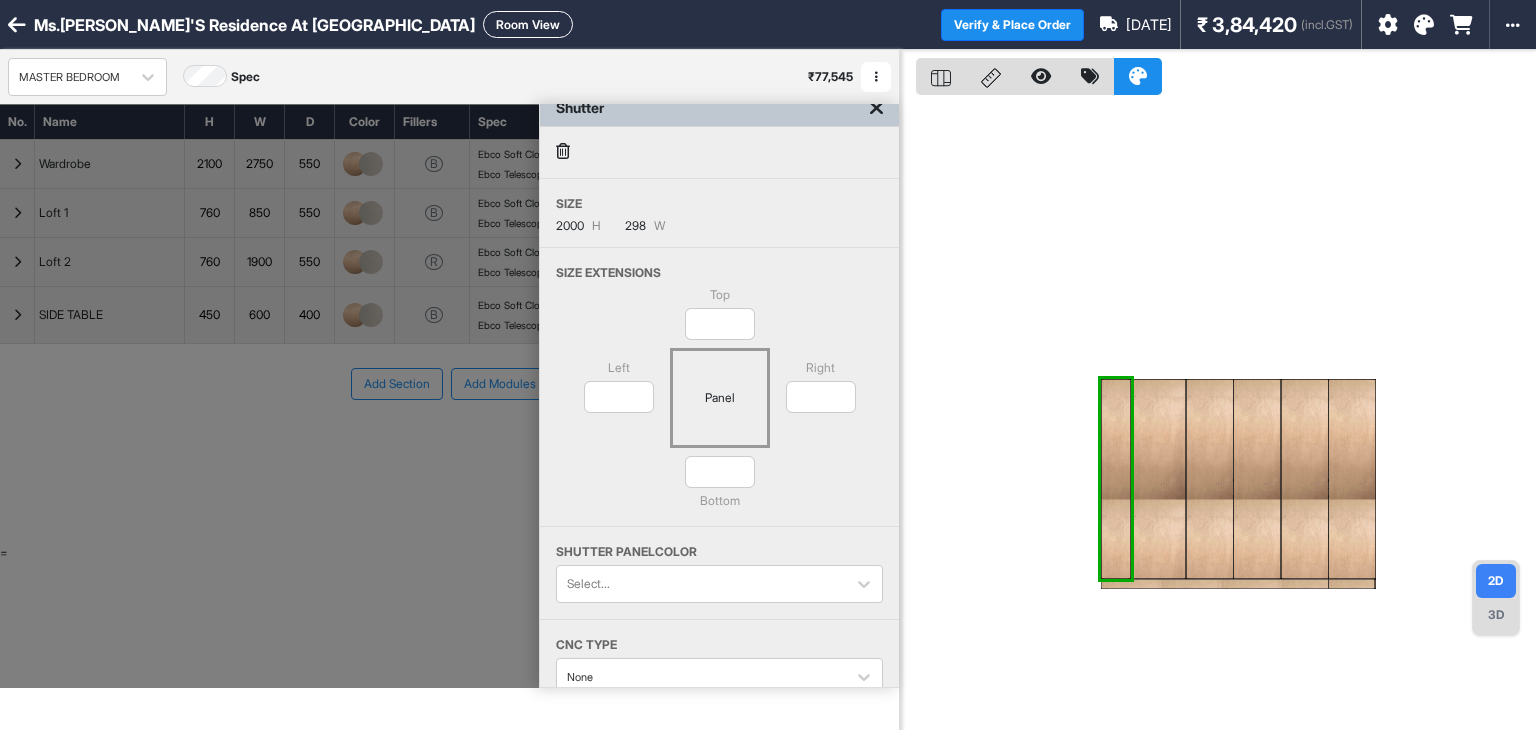 scroll, scrollTop: 0, scrollLeft: 0, axis: both 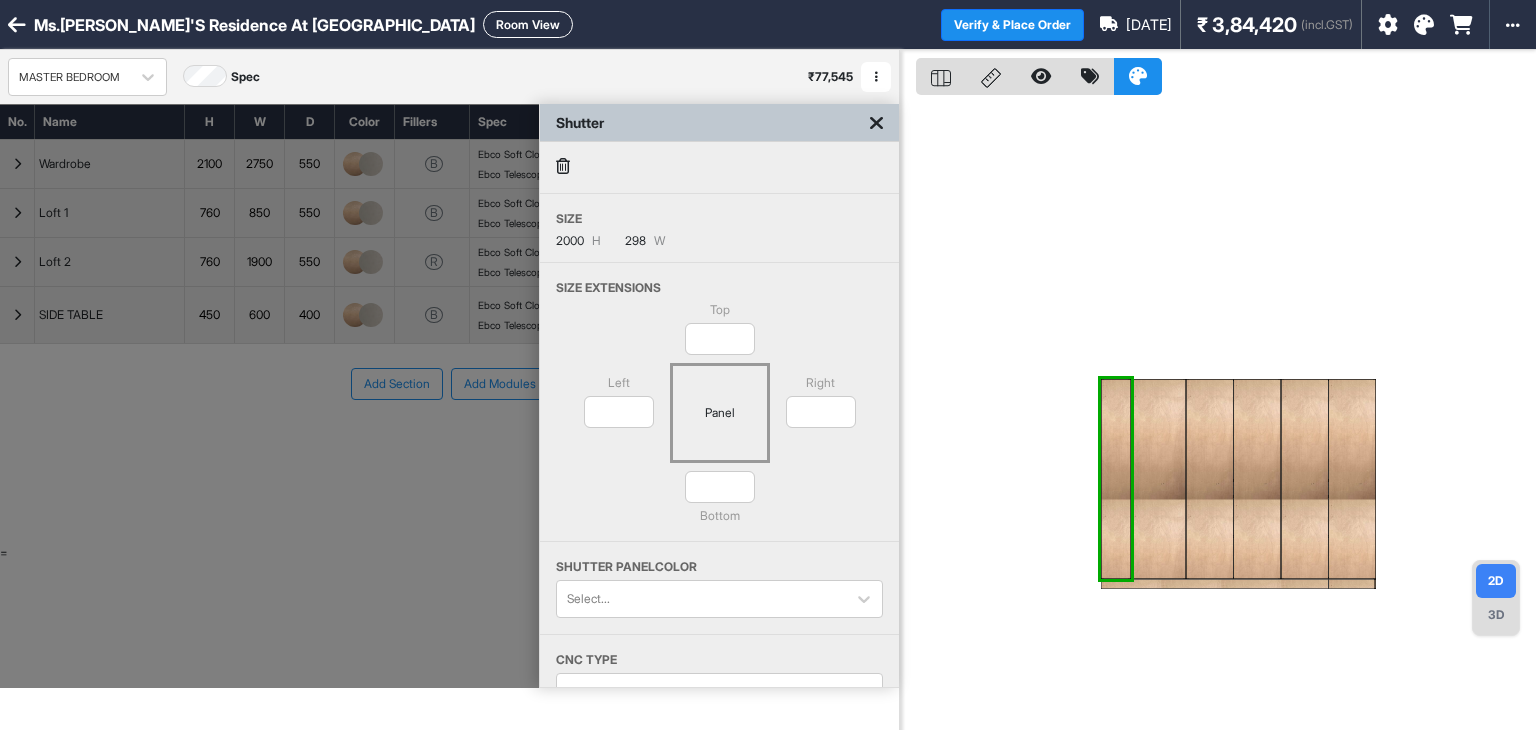 click at bounding box center (1116, 479) 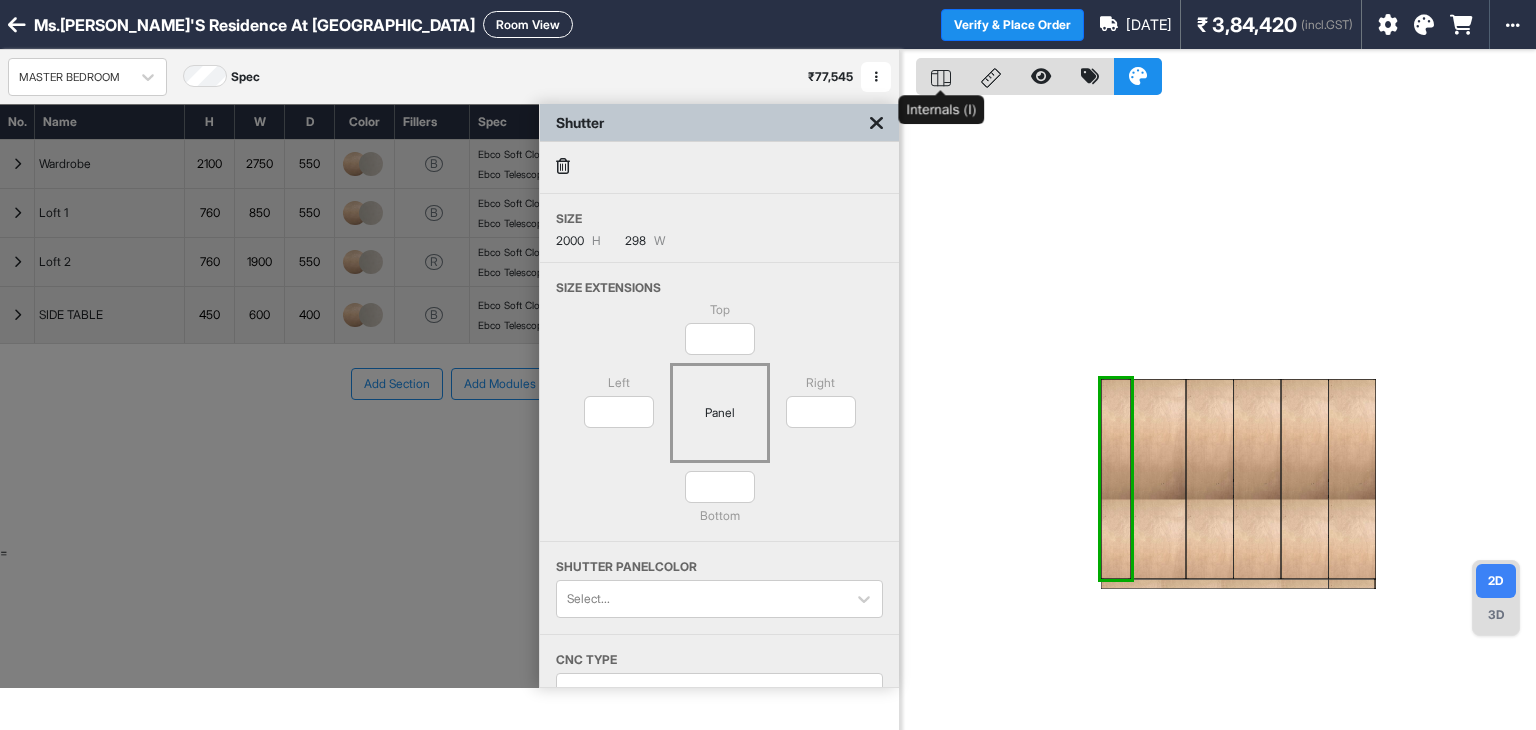 click 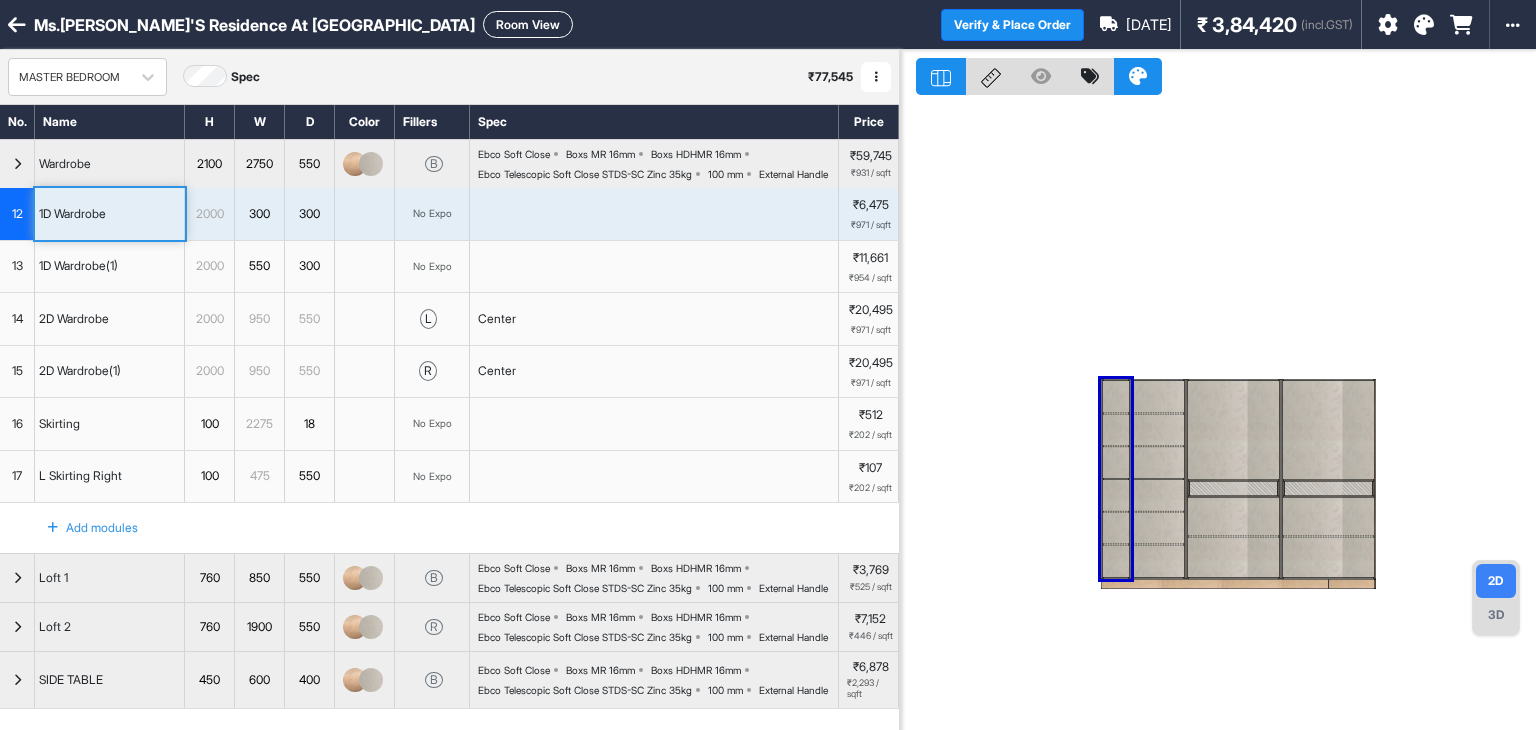 click at bounding box center [1116, 430] 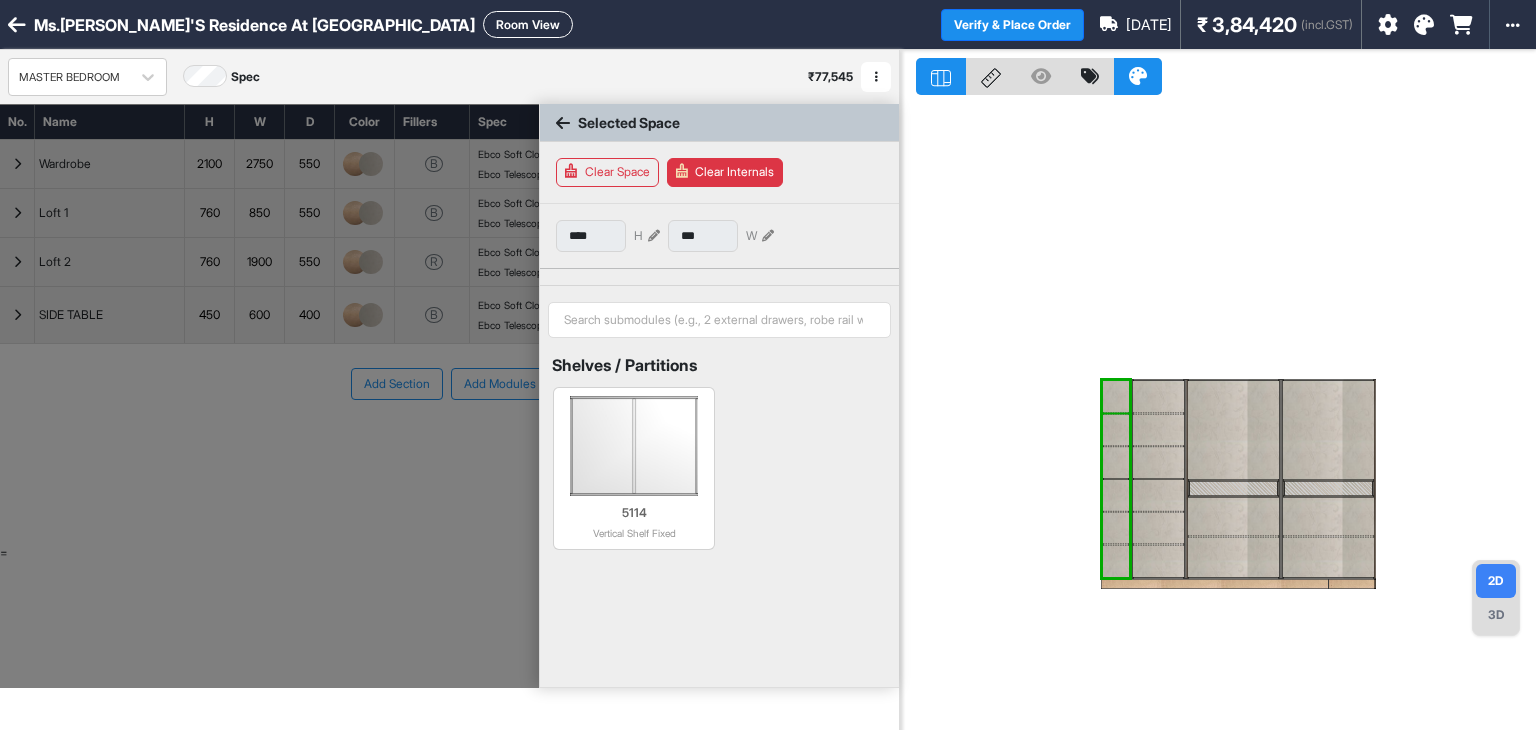 click at bounding box center [1116, 397] 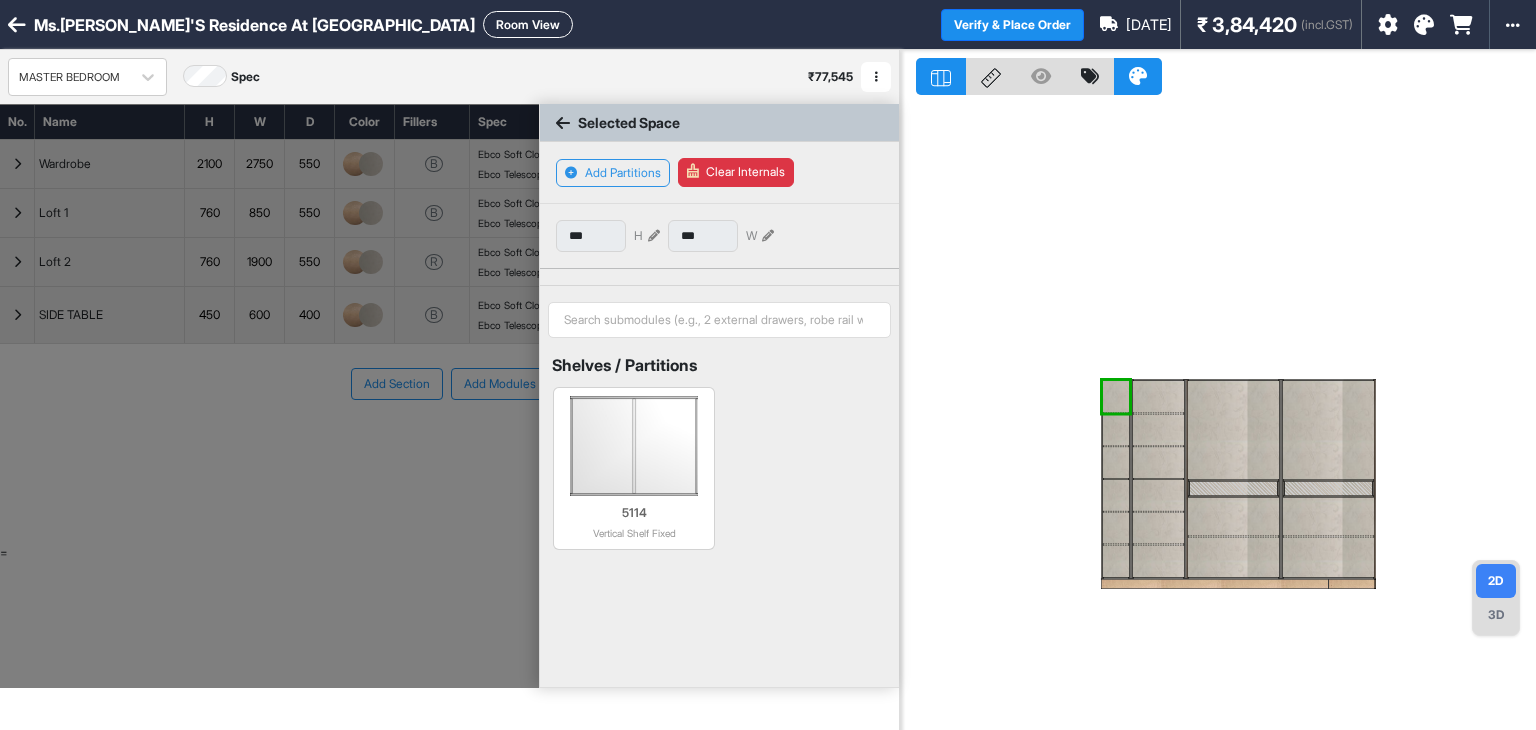 click at bounding box center [1116, 479] 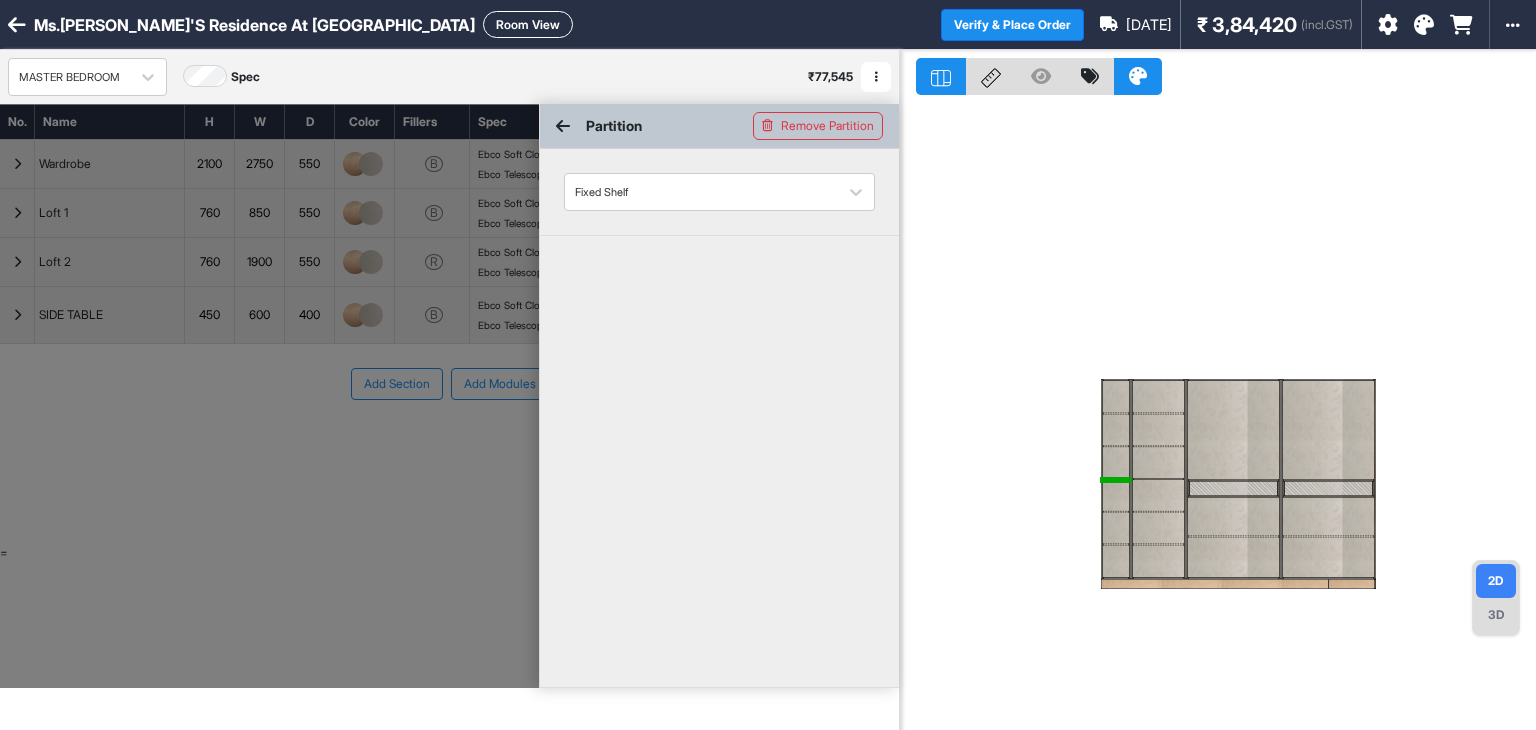 click at bounding box center (563, 126) 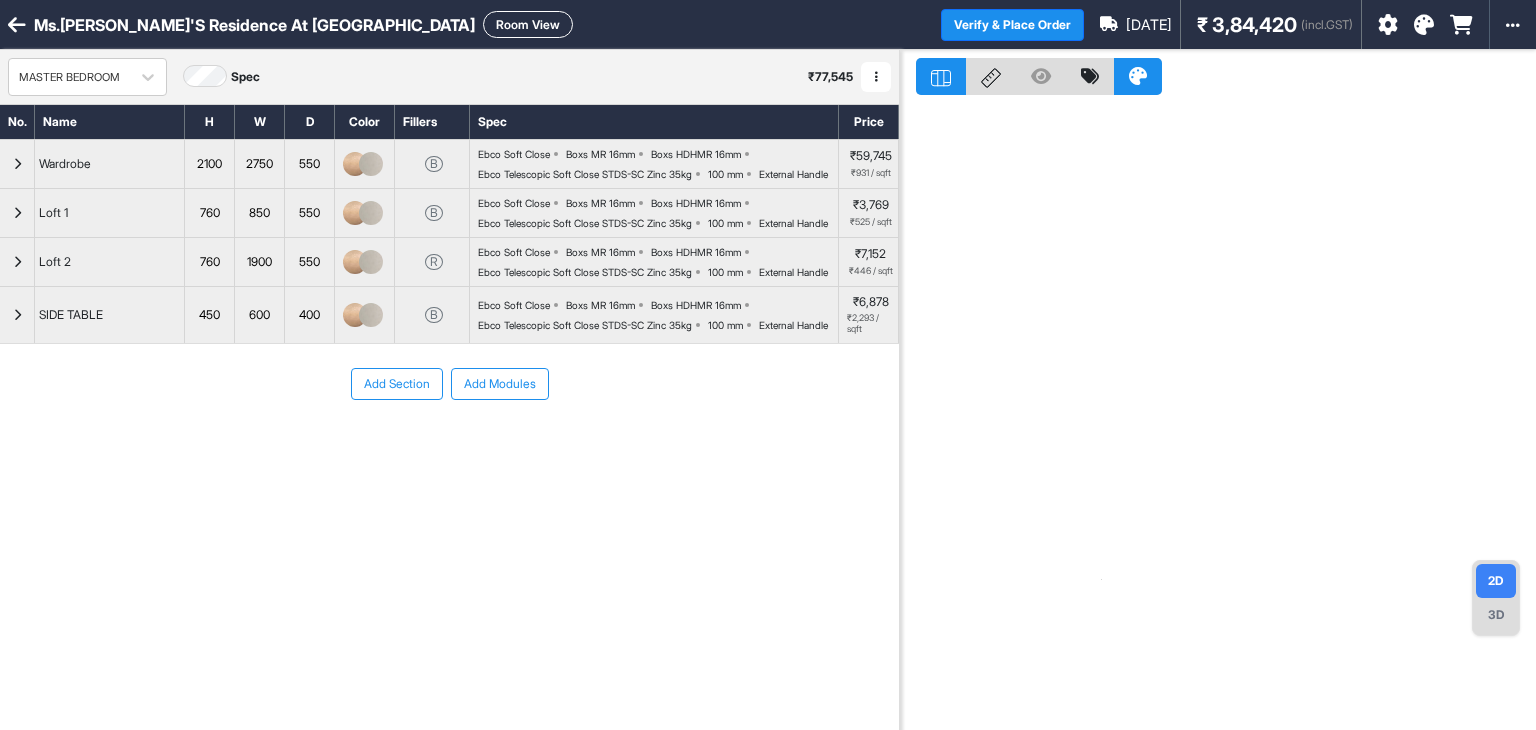 click on "Wardrobe" at bounding box center (65, 164) 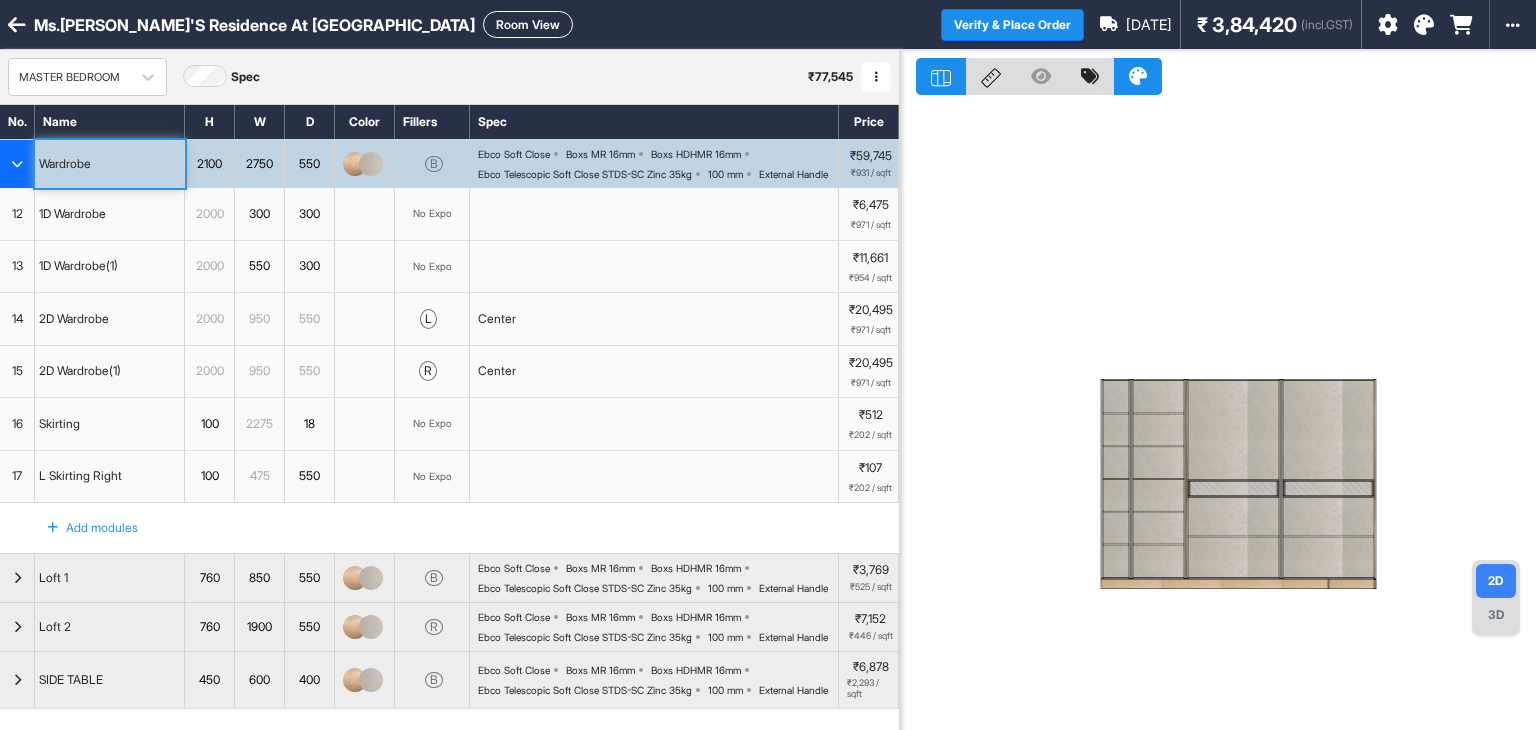 click on "1D Wardrobe" at bounding box center (72, 214) 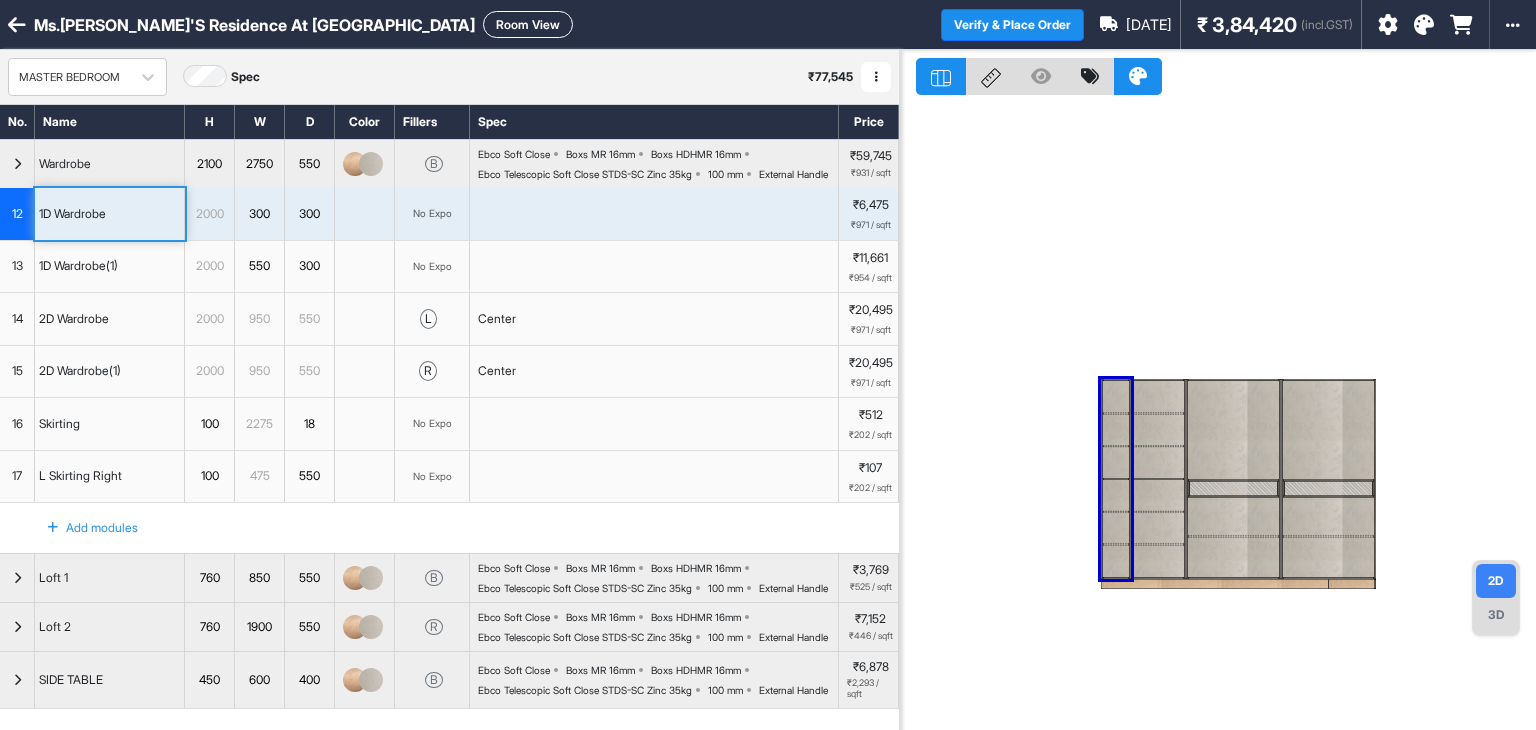 click at bounding box center [1116, 397] 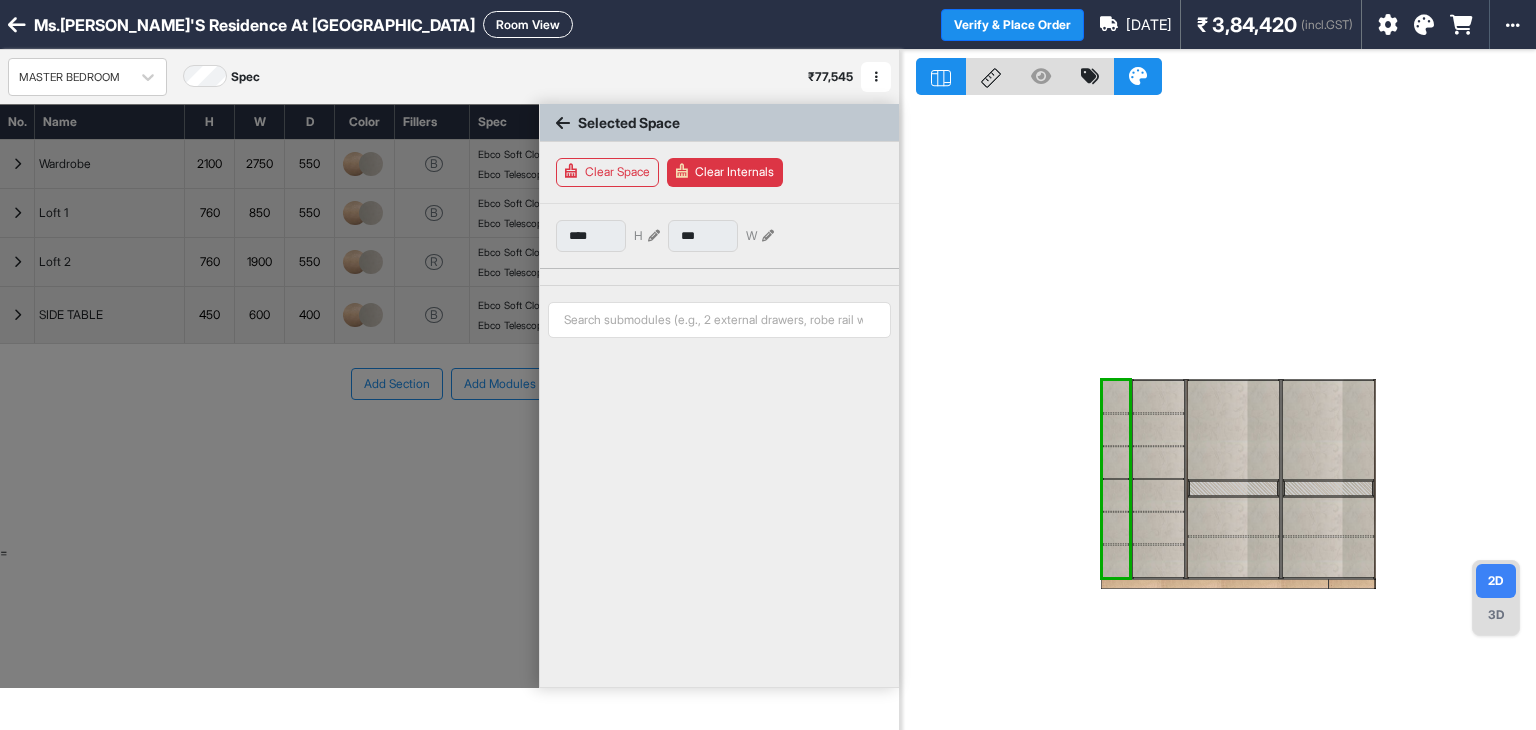click on "Clear Internals" at bounding box center (725, 172) 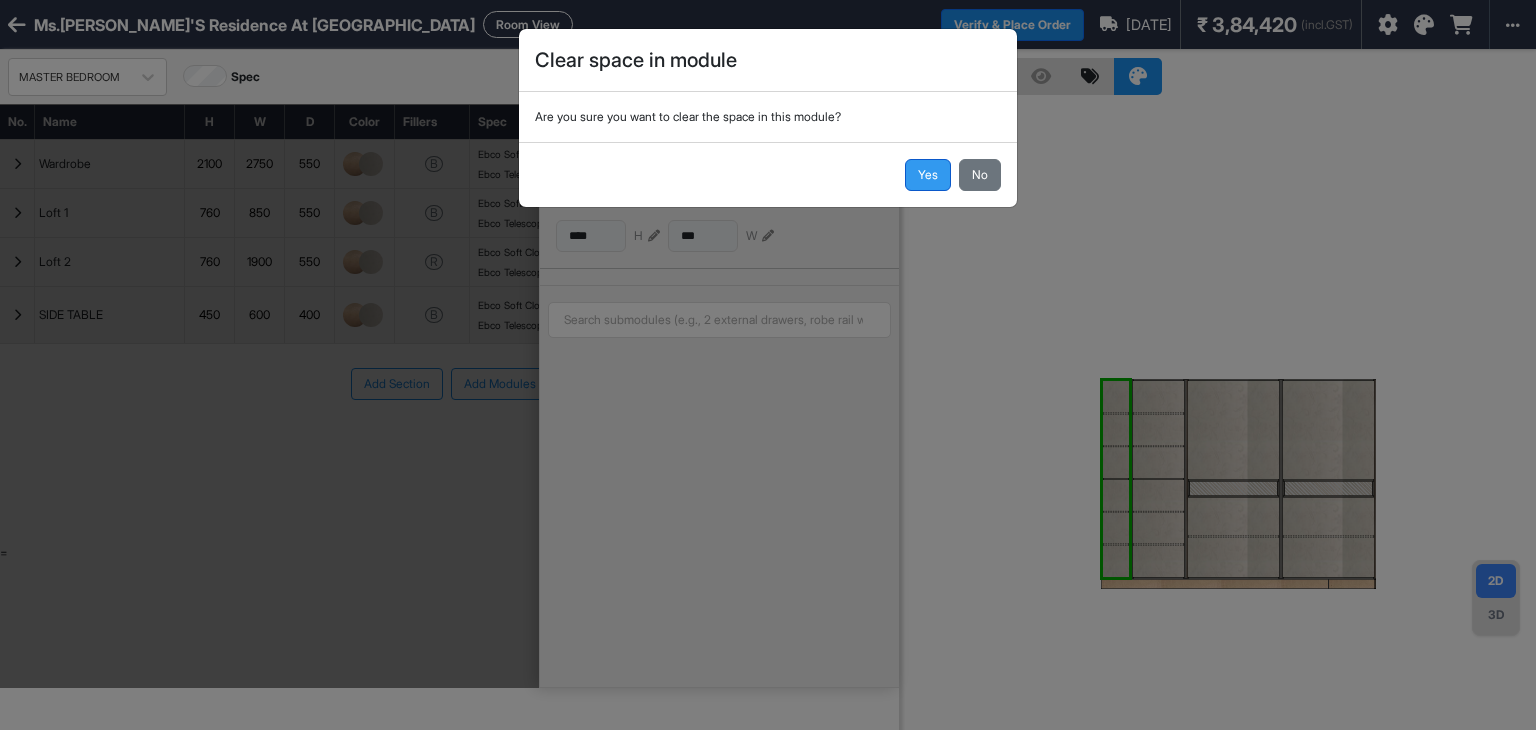 click on "Yes" at bounding box center [928, 175] 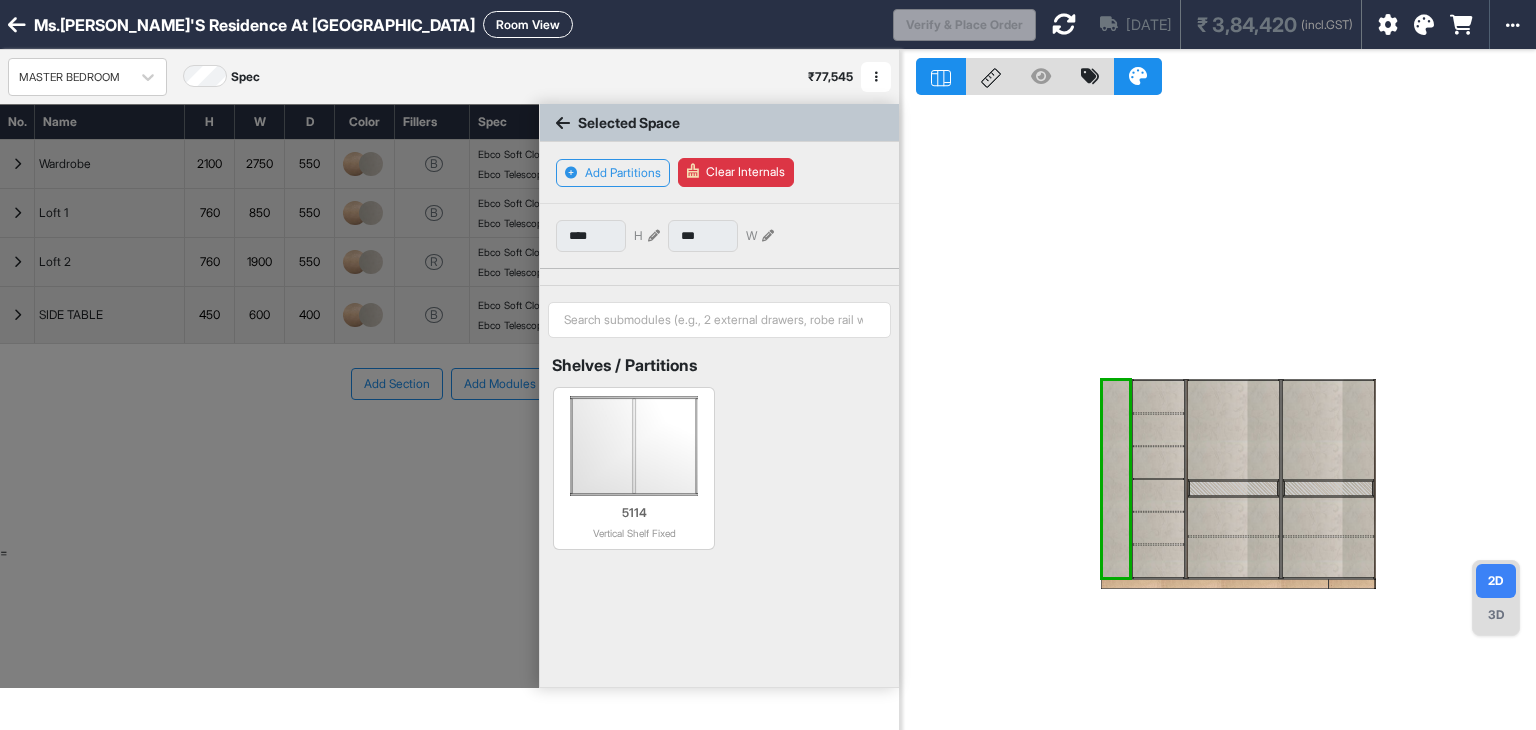 click on "Selected Space Add Partitions   Clear Internals **** H *** W Shelves / Partitions 5114 Vertical Shelf Fixed" at bounding box center [719, 469] 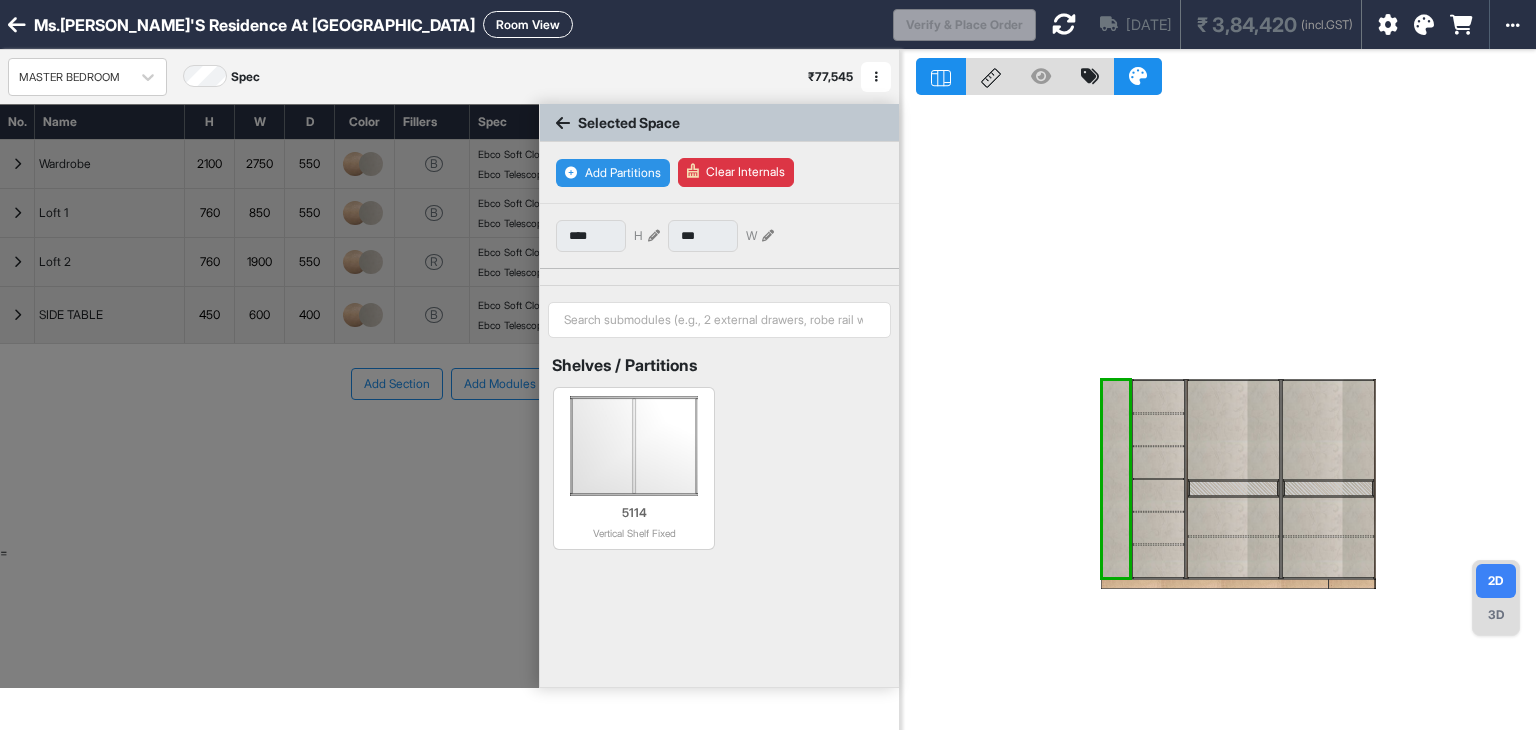 click on "Add Partitions" at bounding box center [613, 173] 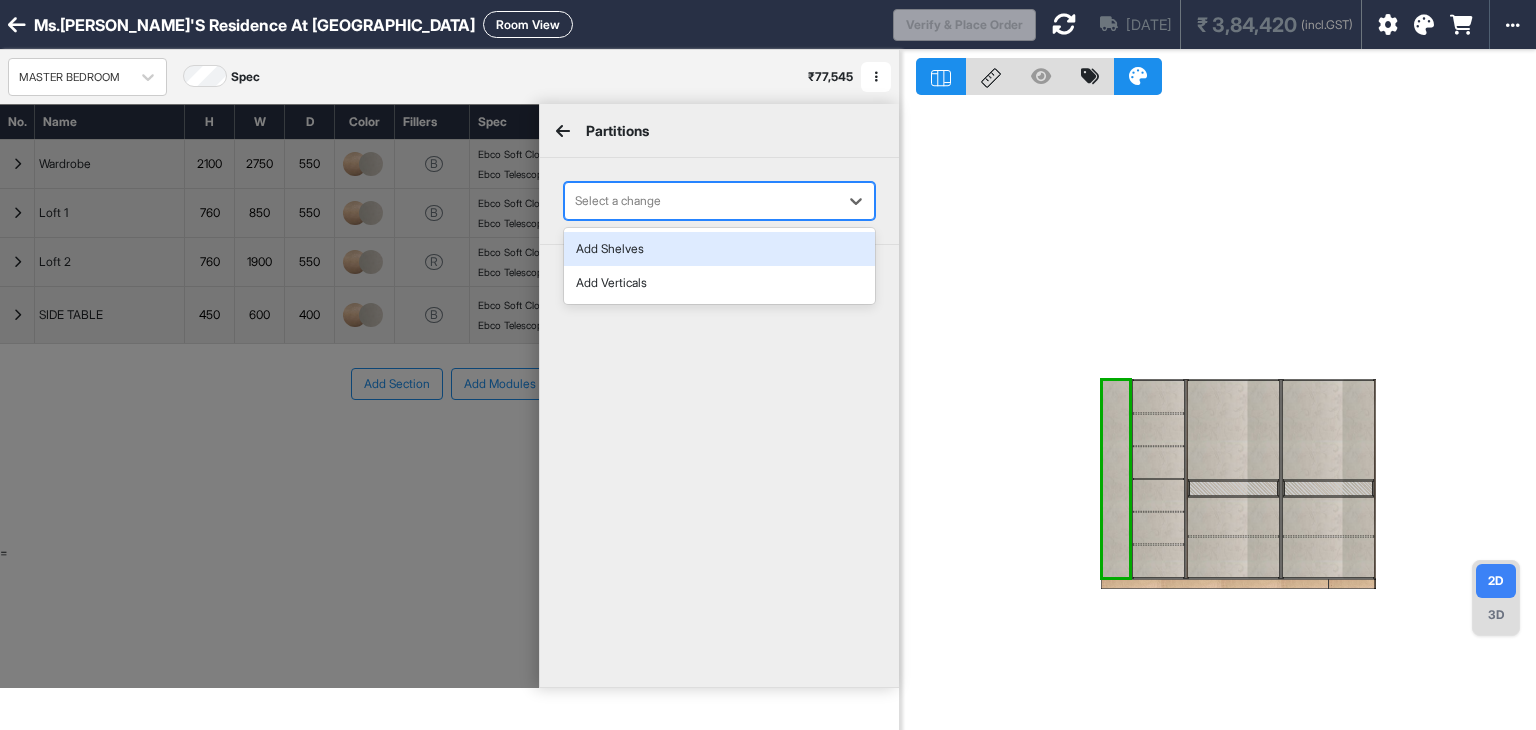 click on "Select a change" at bounding box center (701, 201) 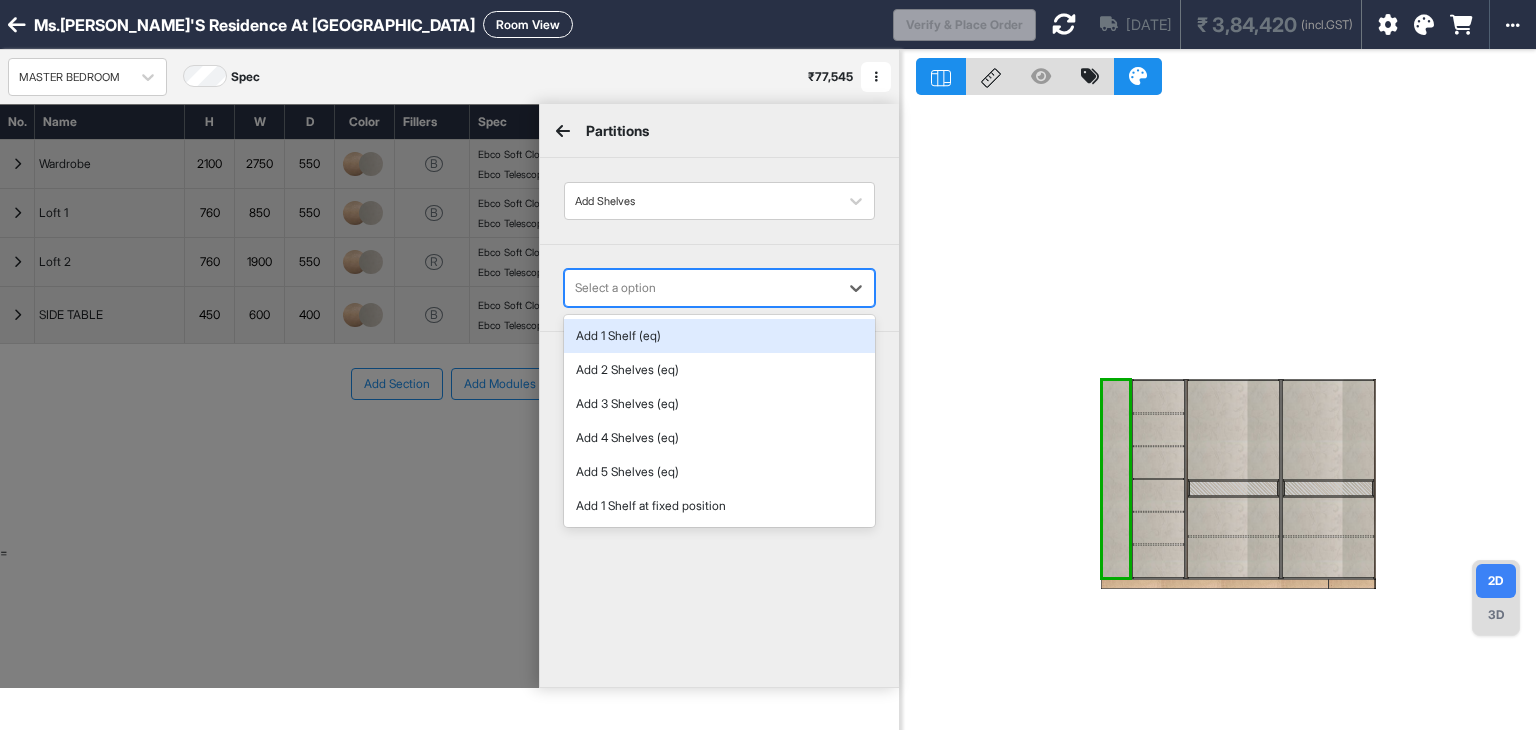 click at bounding box center (701, 288) 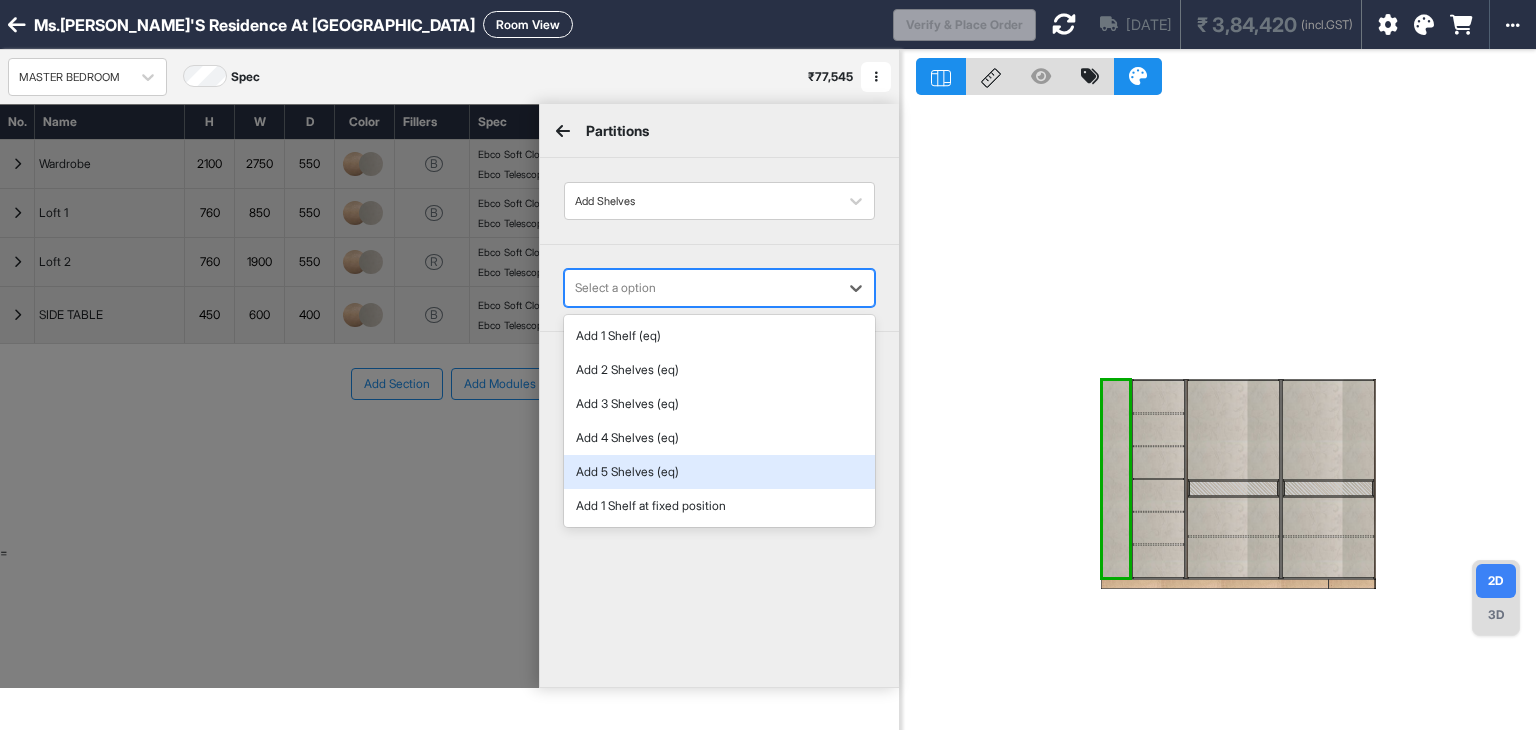 click on "Add 5 Shelves (eq)" at bounding box center [719, 472] 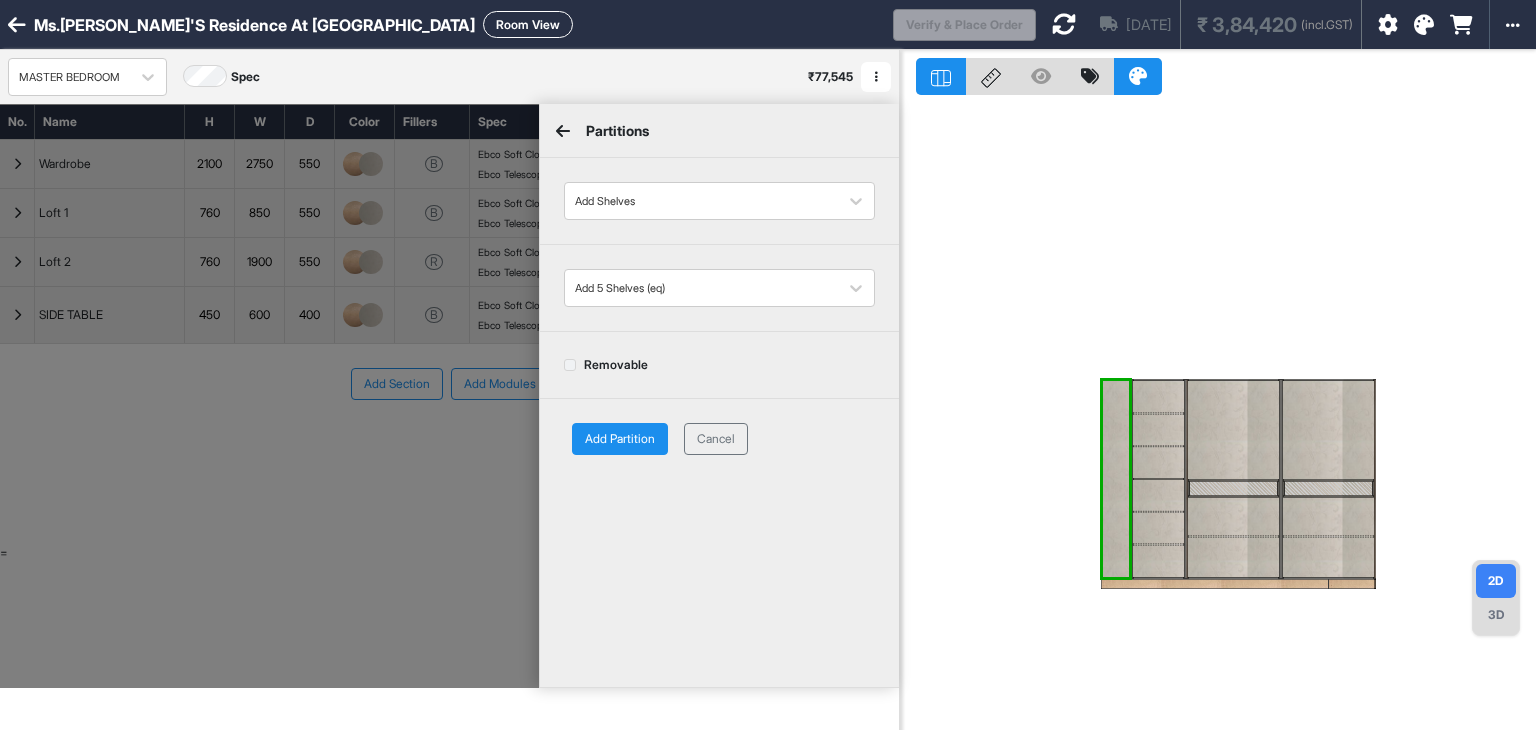 click on "Removable" at bounding box center (606, 365) 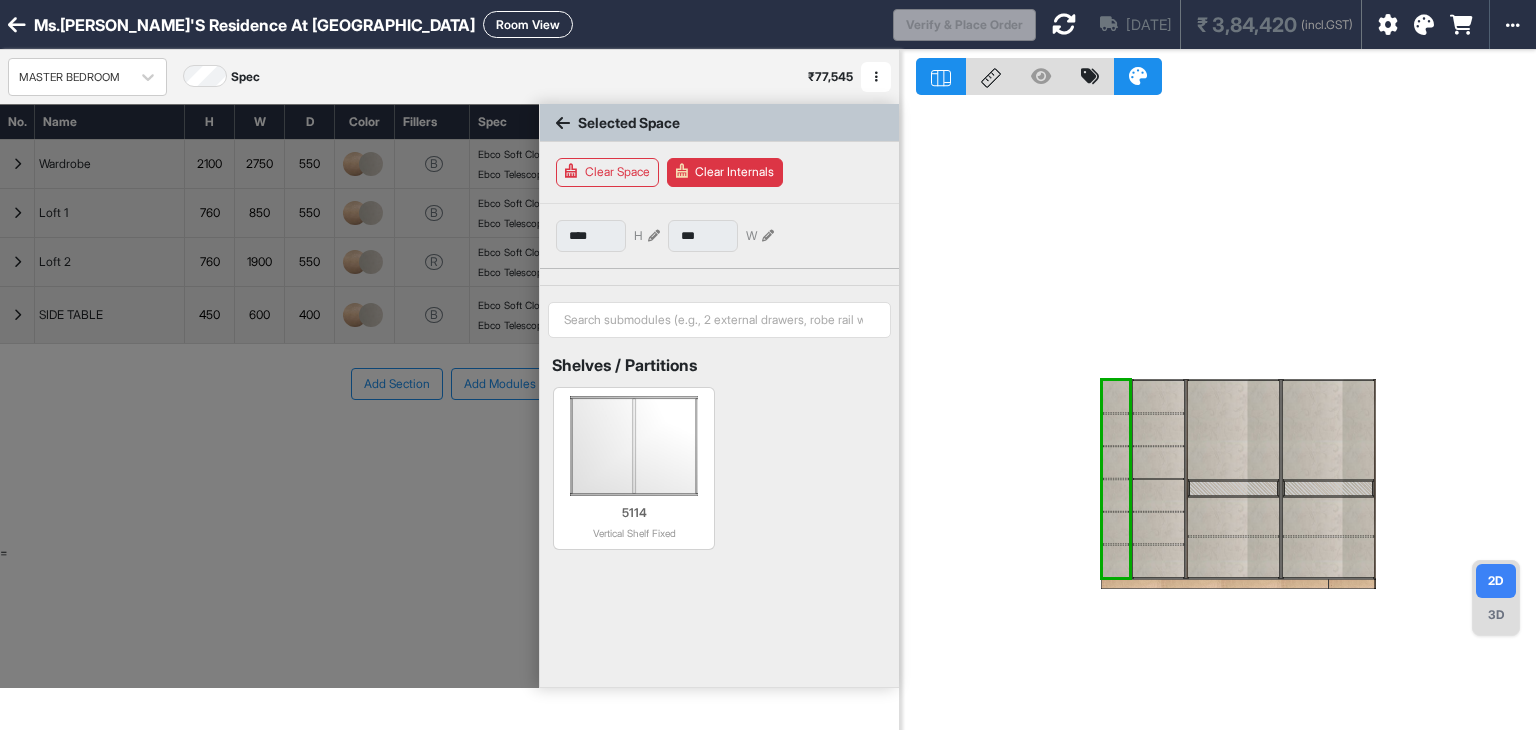 click on "Selected Space Clear Space   Clear Internals **** H *** W Shelves / Partitions 5114 Vertical Shelf Fixed" at bounding box center (719, 469) 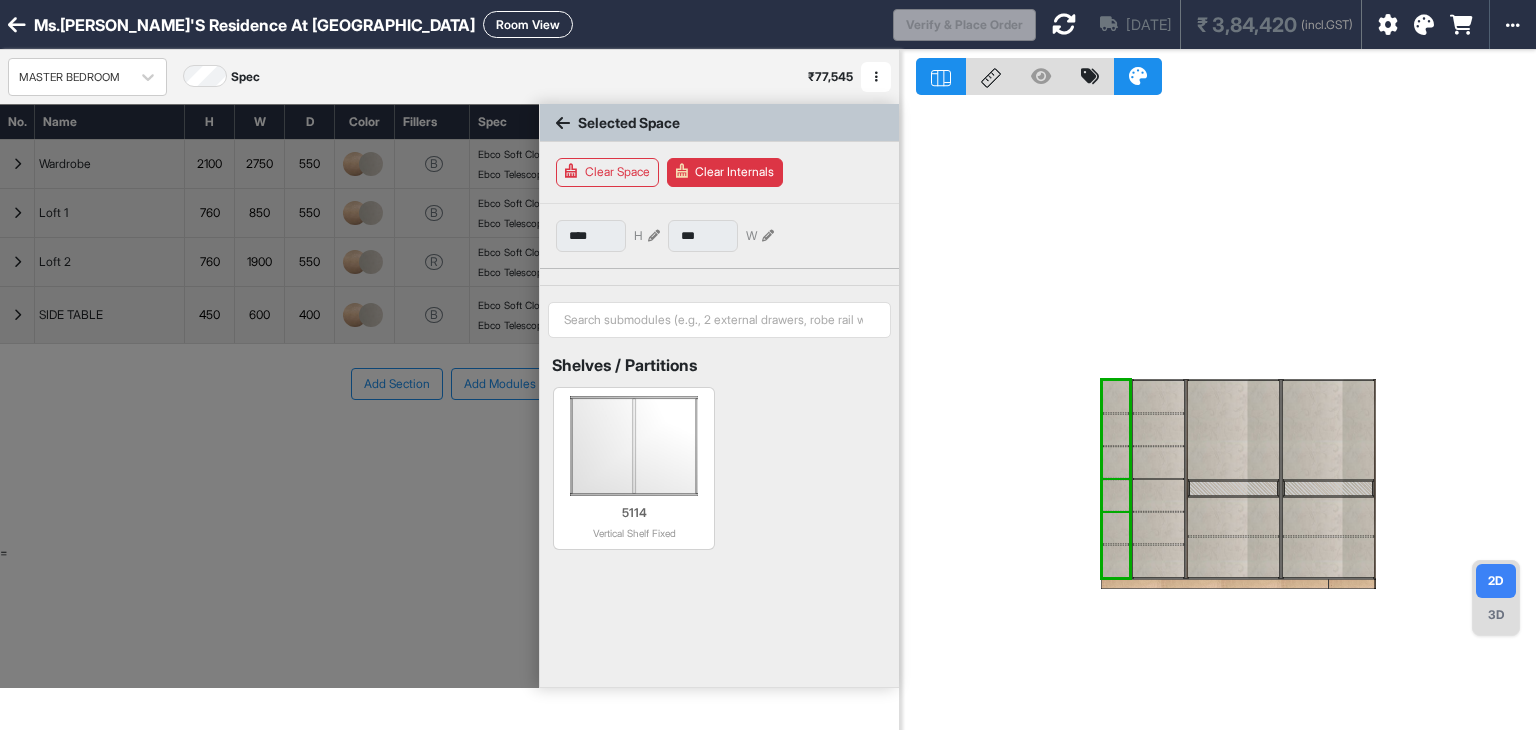click at bounding box center (1116, 495) 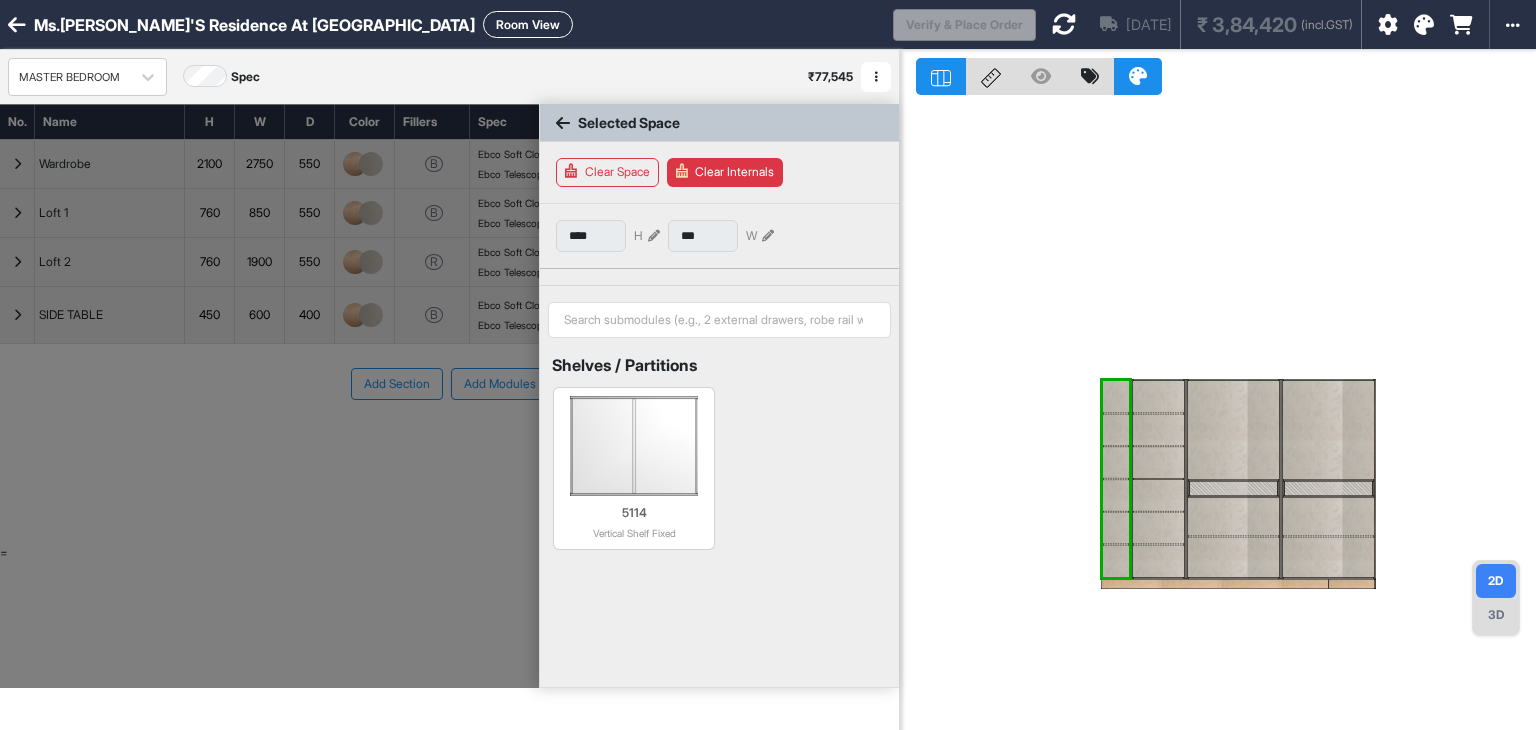 click on "Clear Internals" at bounding box center (725, 172) 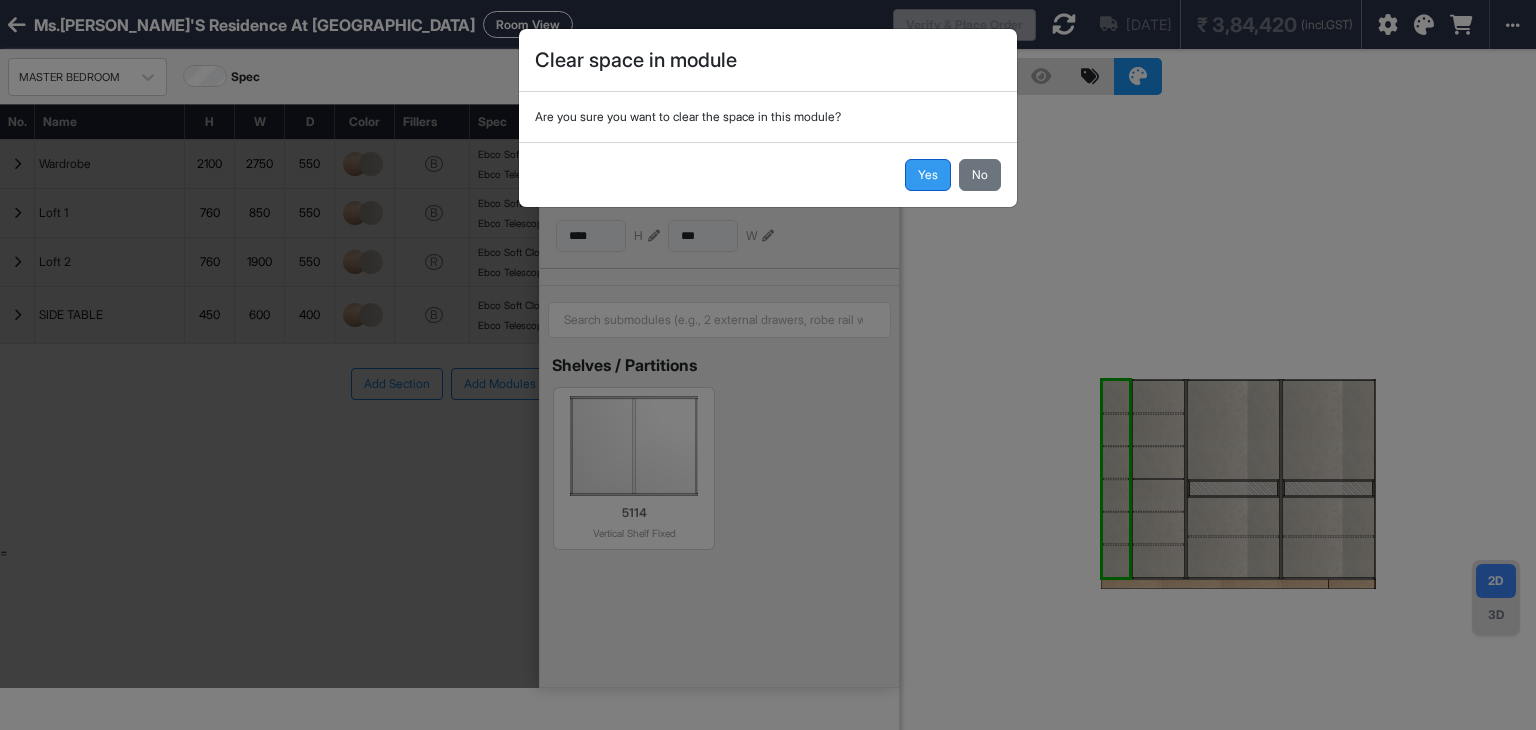 click on "Yes" at bounding box center (928, 175) 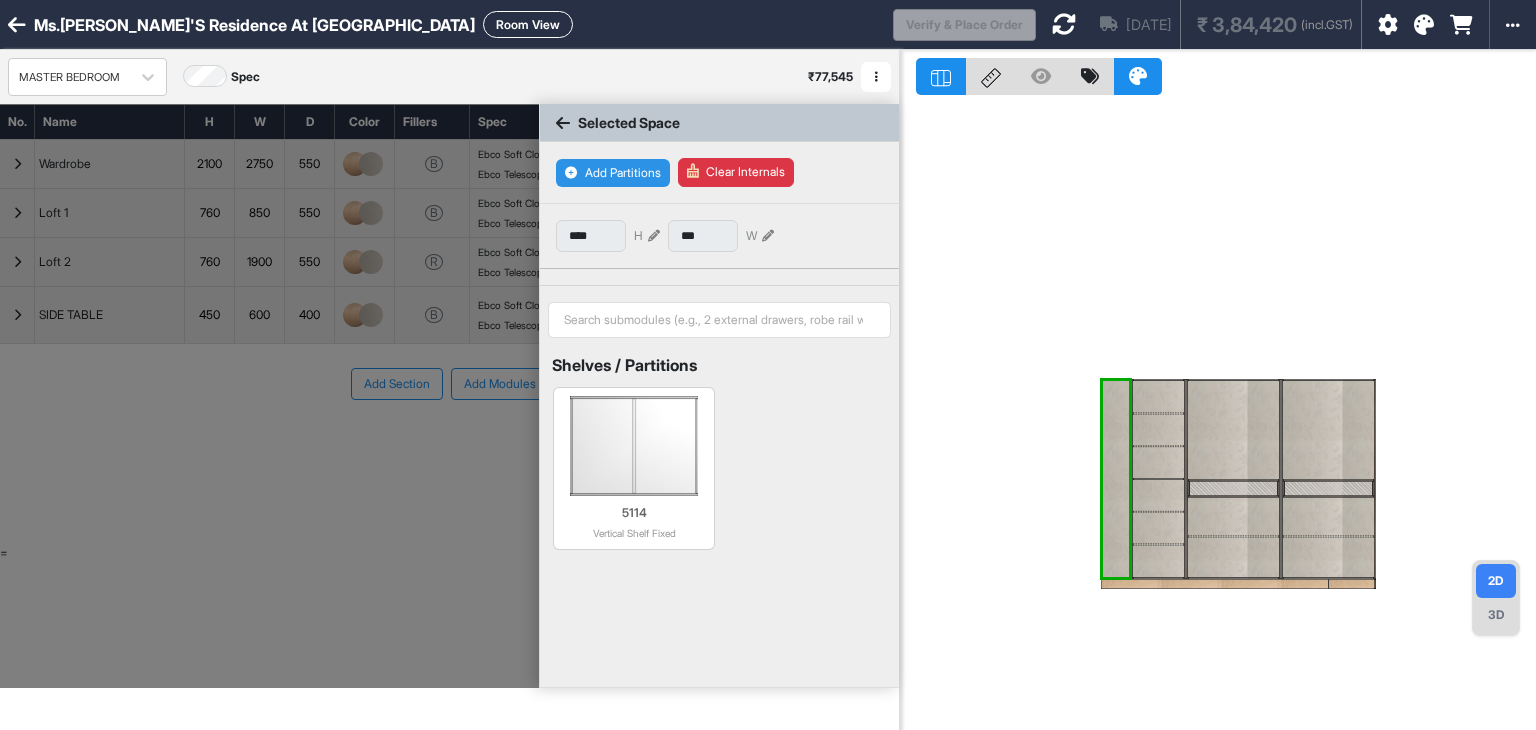 click on "Add Partitions" at bounding box center [613, 173] 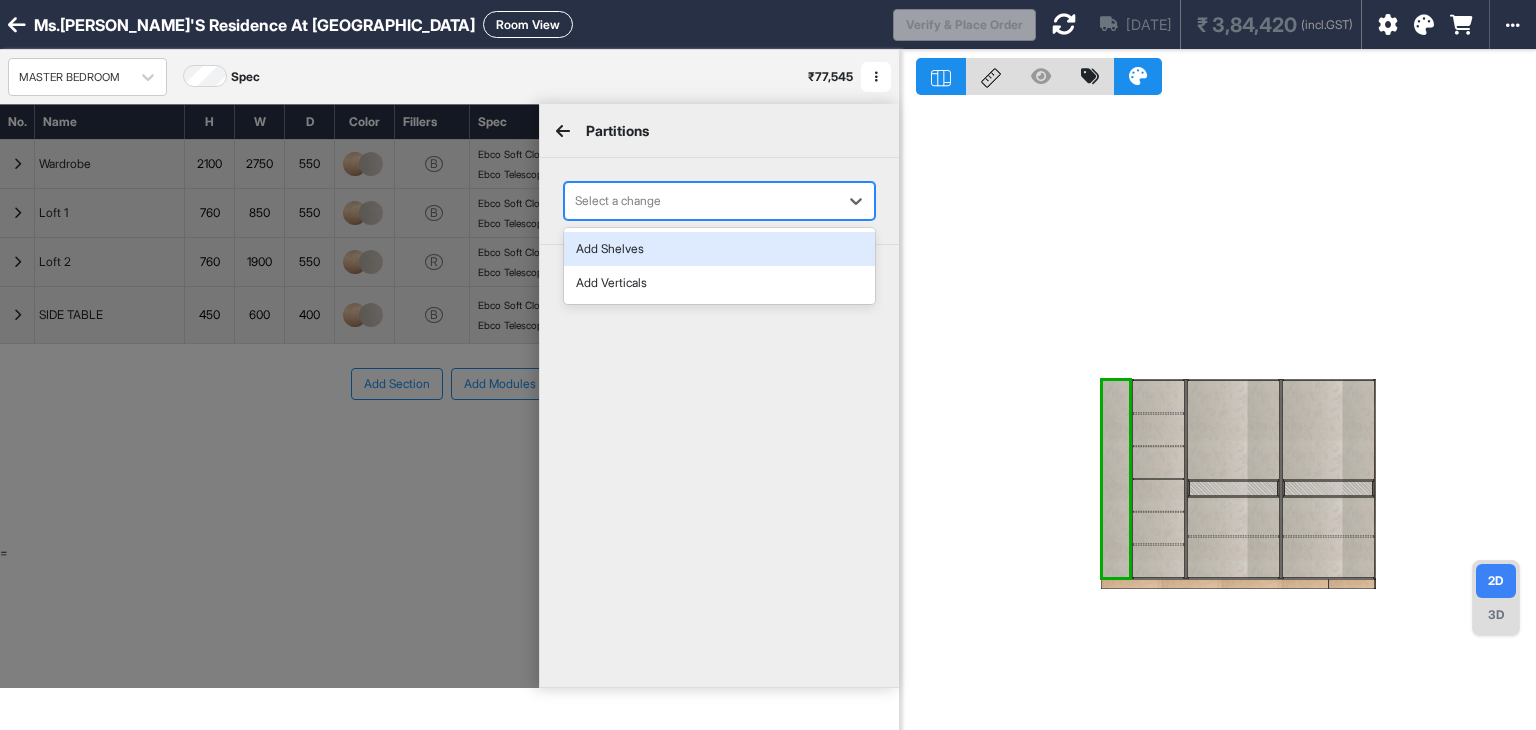 click on "Select a change" at bounding box center (701, 201) 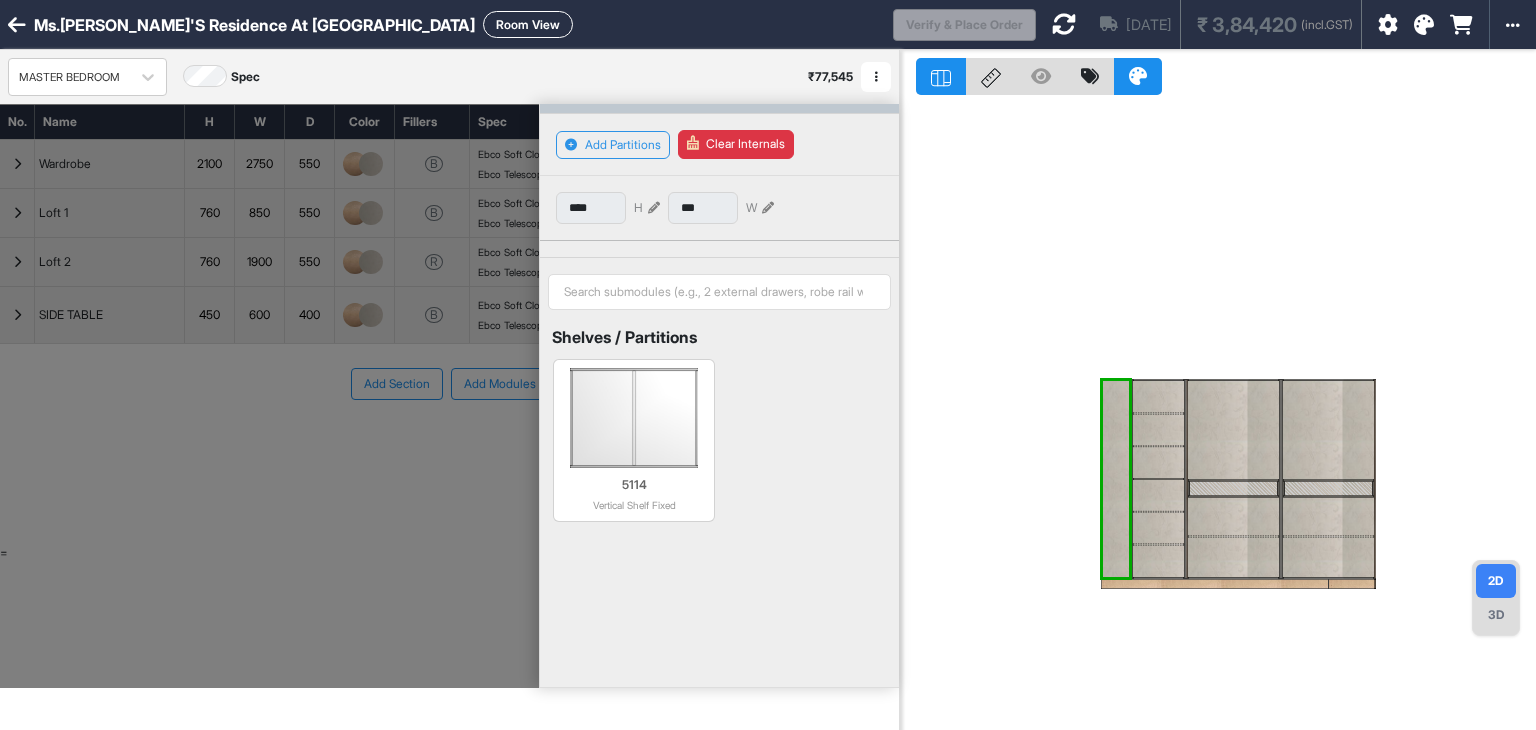 scroll, scrollTop: 64, scrollLeft: 0, axis: vertical 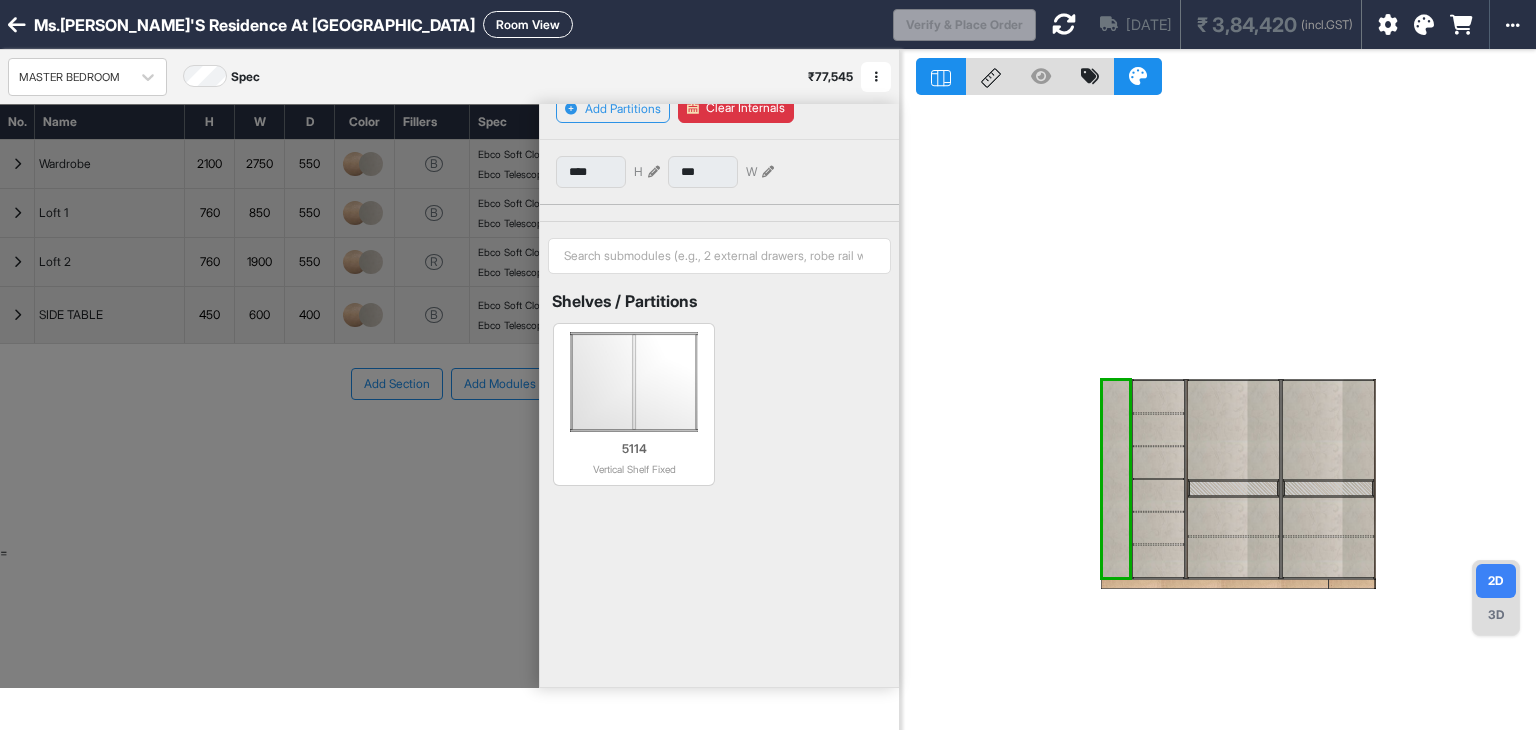 click at bounding box center (1116, 479) 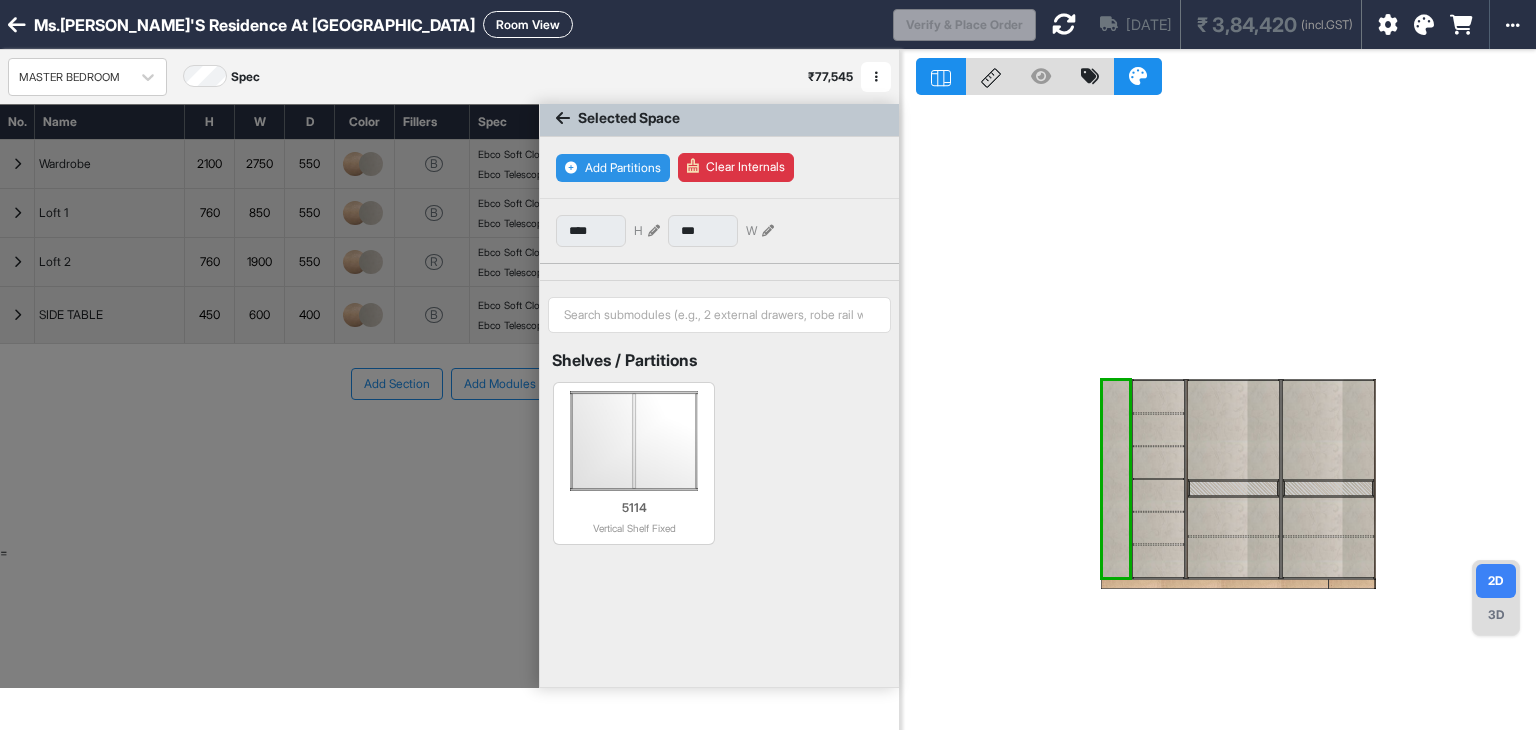 scroll, scrollTop: 0, scrollLeft: 0, axis: both 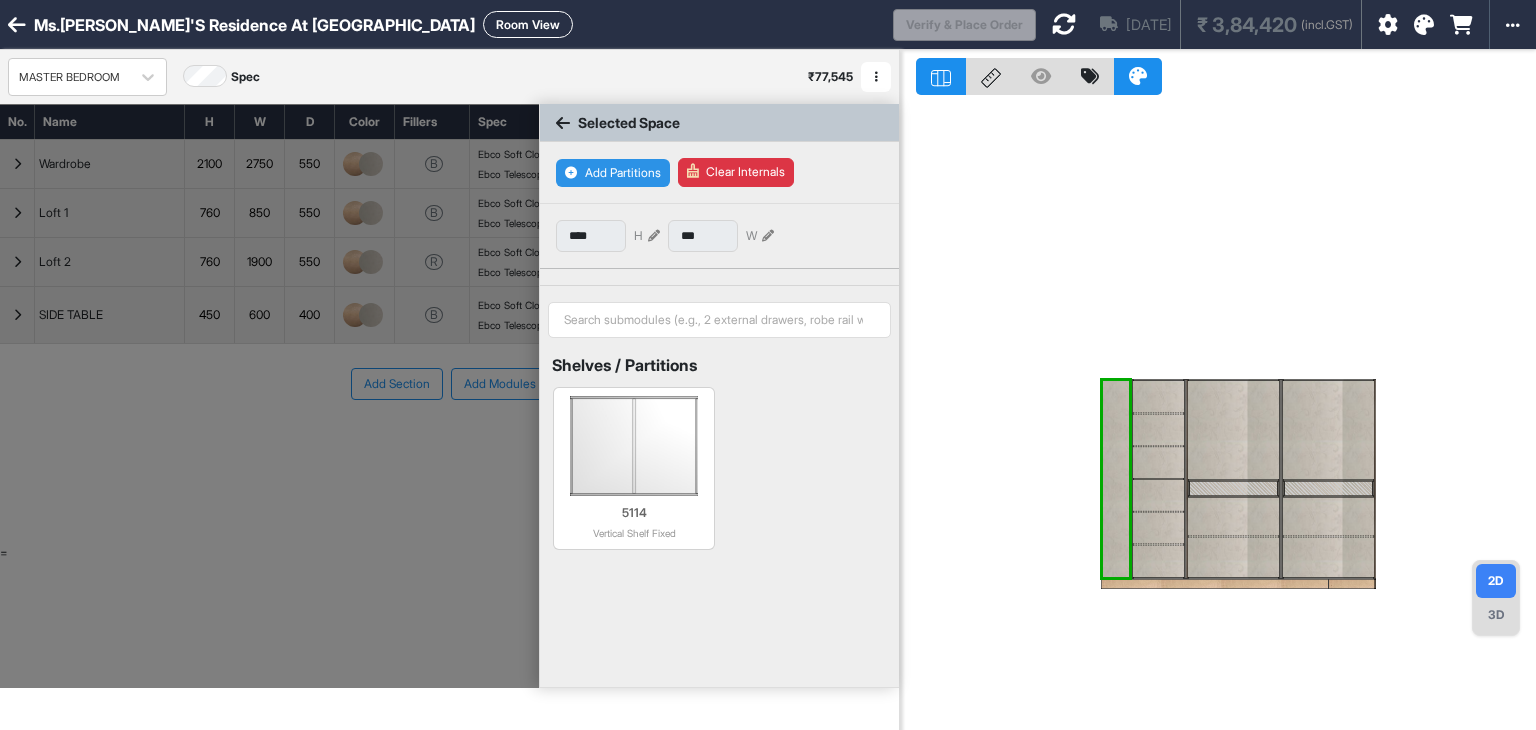 click on "Add Partitions" at bounding box center (613, 173) 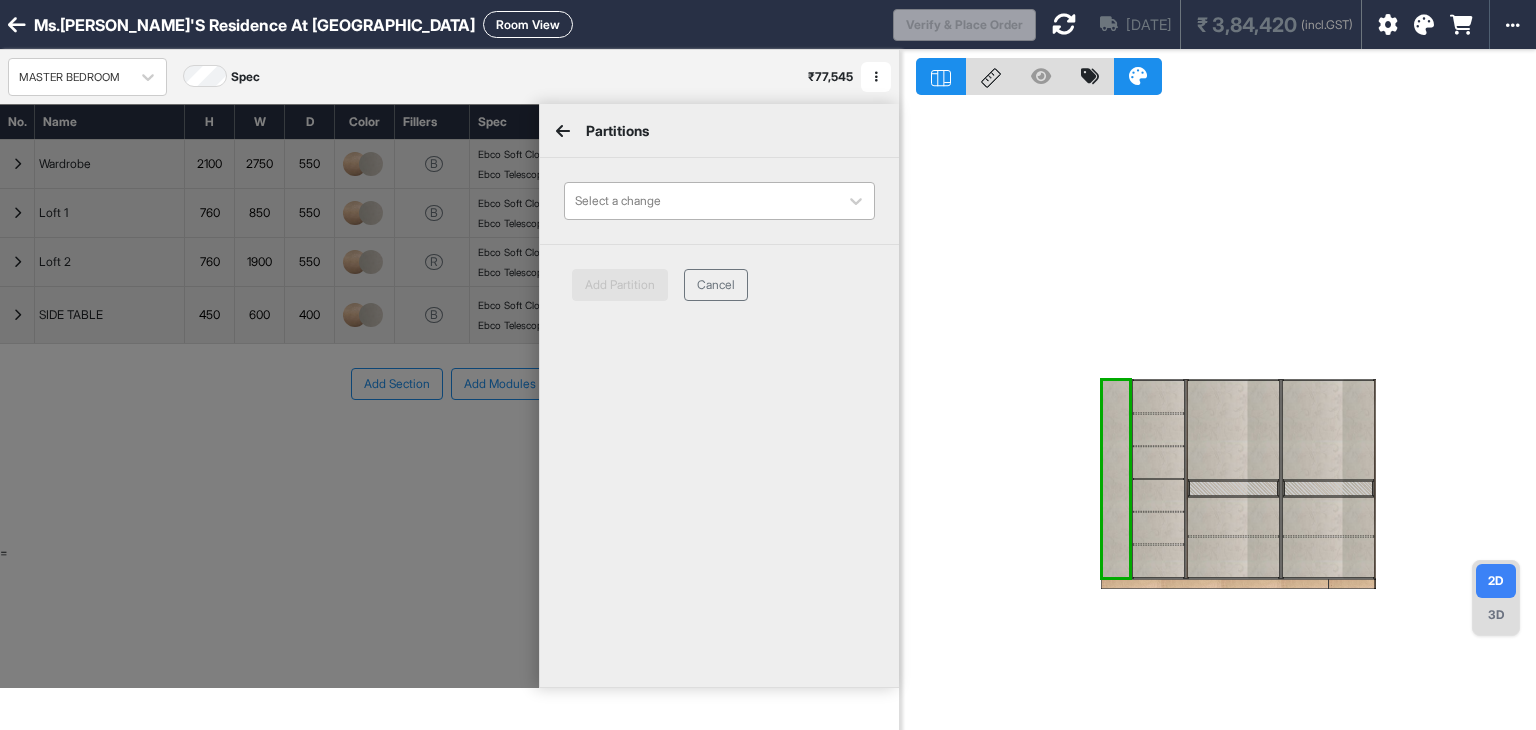 click at bounding box center [701, 201] 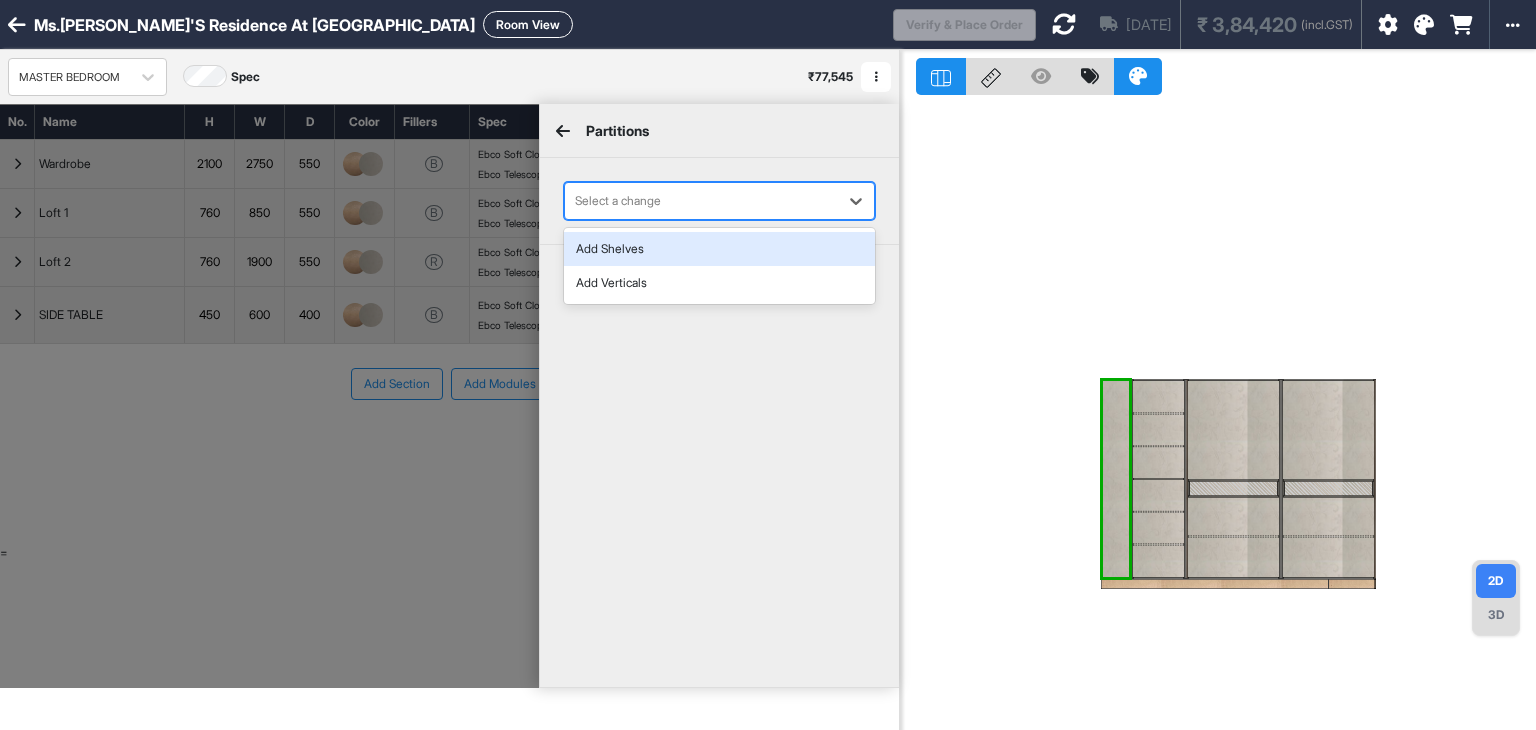 click on "Add Shelves" at bounding box center [719, 249] 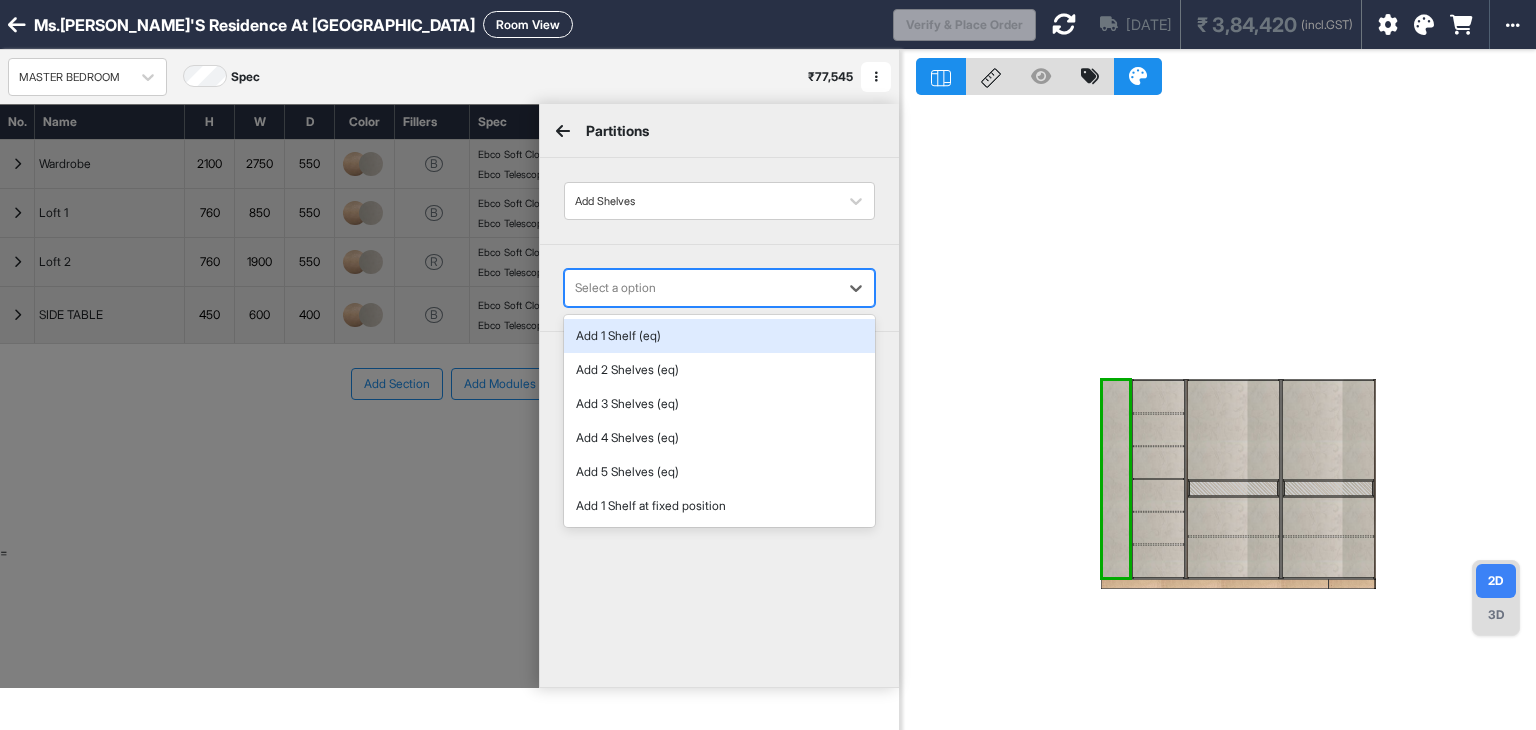 click at bounding box center [701, 288] 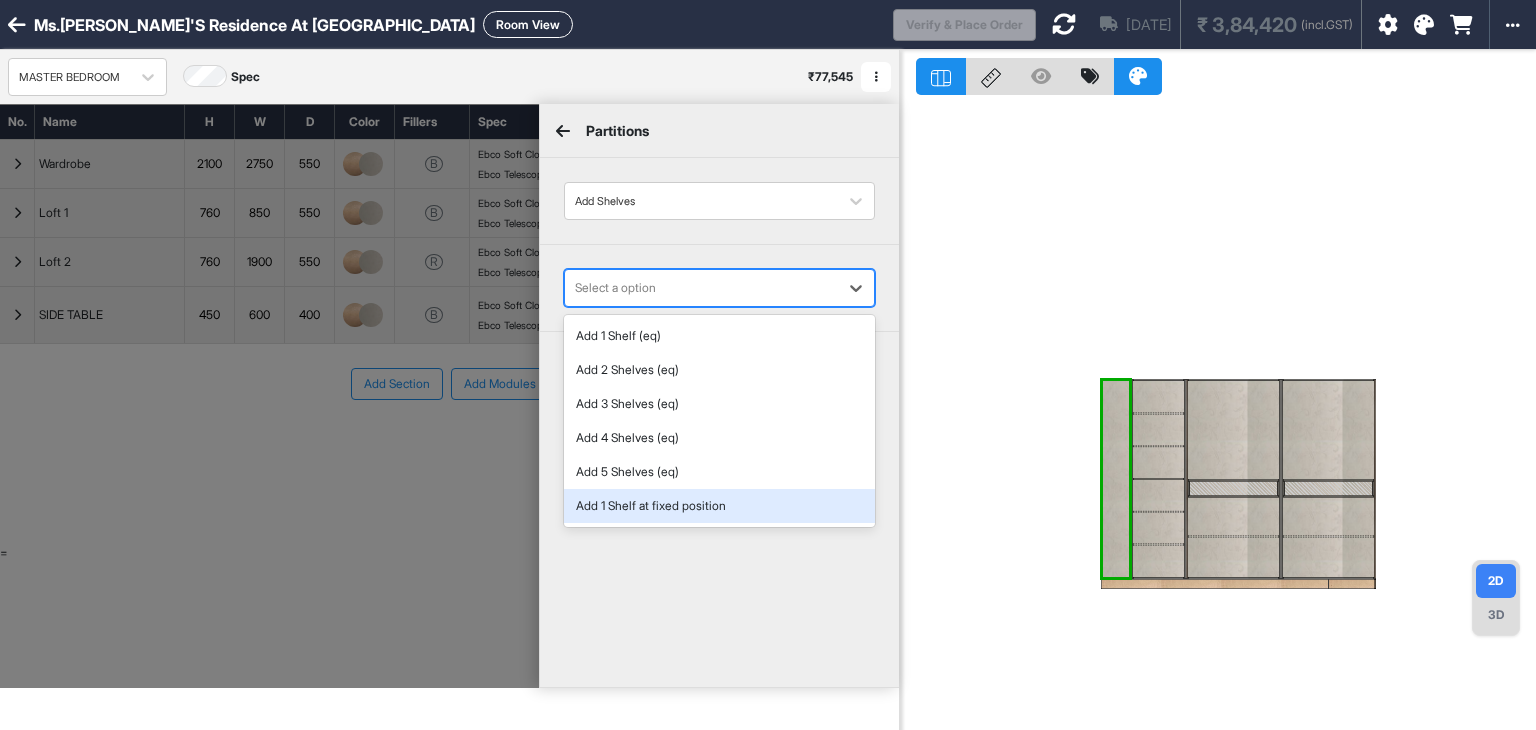 click on "Add 1 Shelf at fixed position" at bounding box center (719, 506) 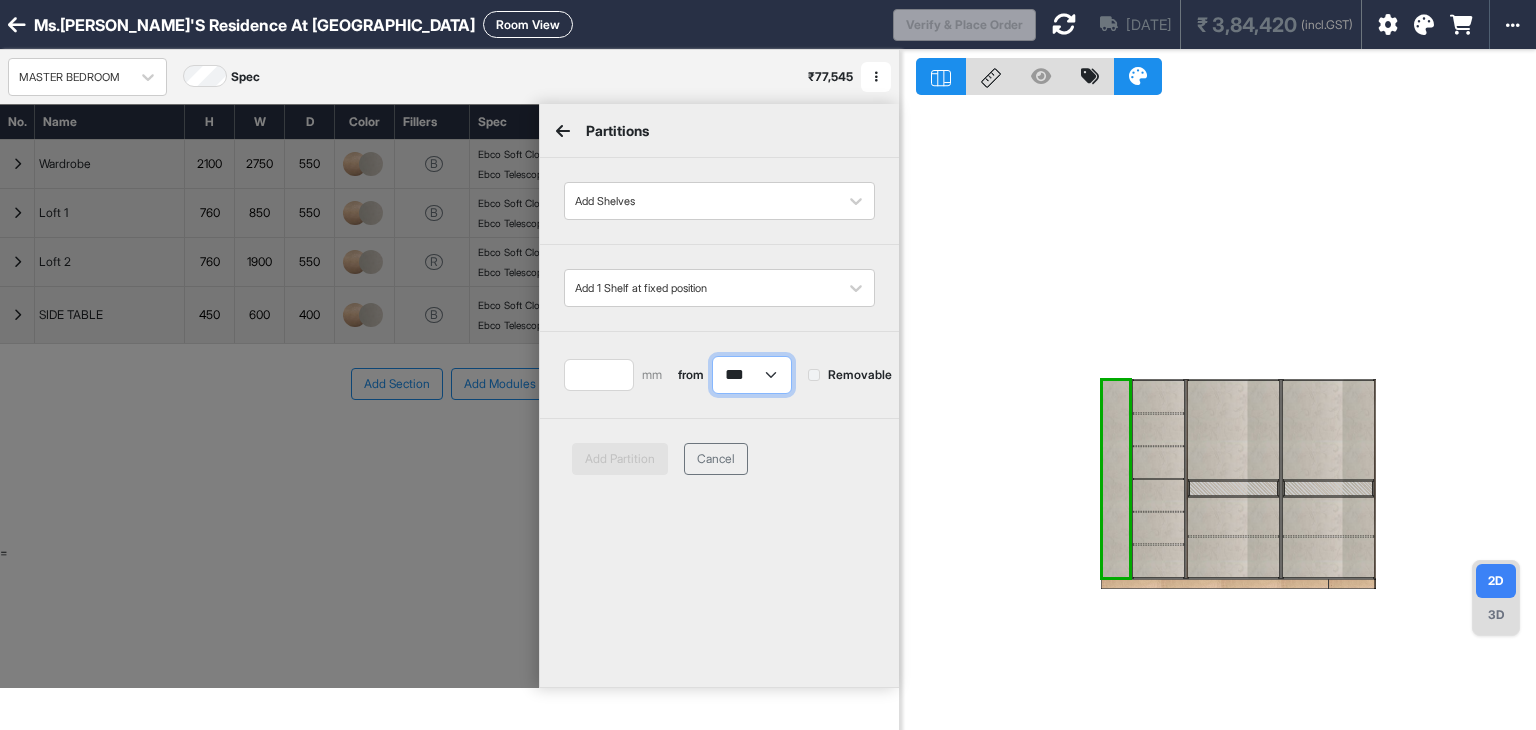 click on "*** ******" at bounding box center (752, 375) 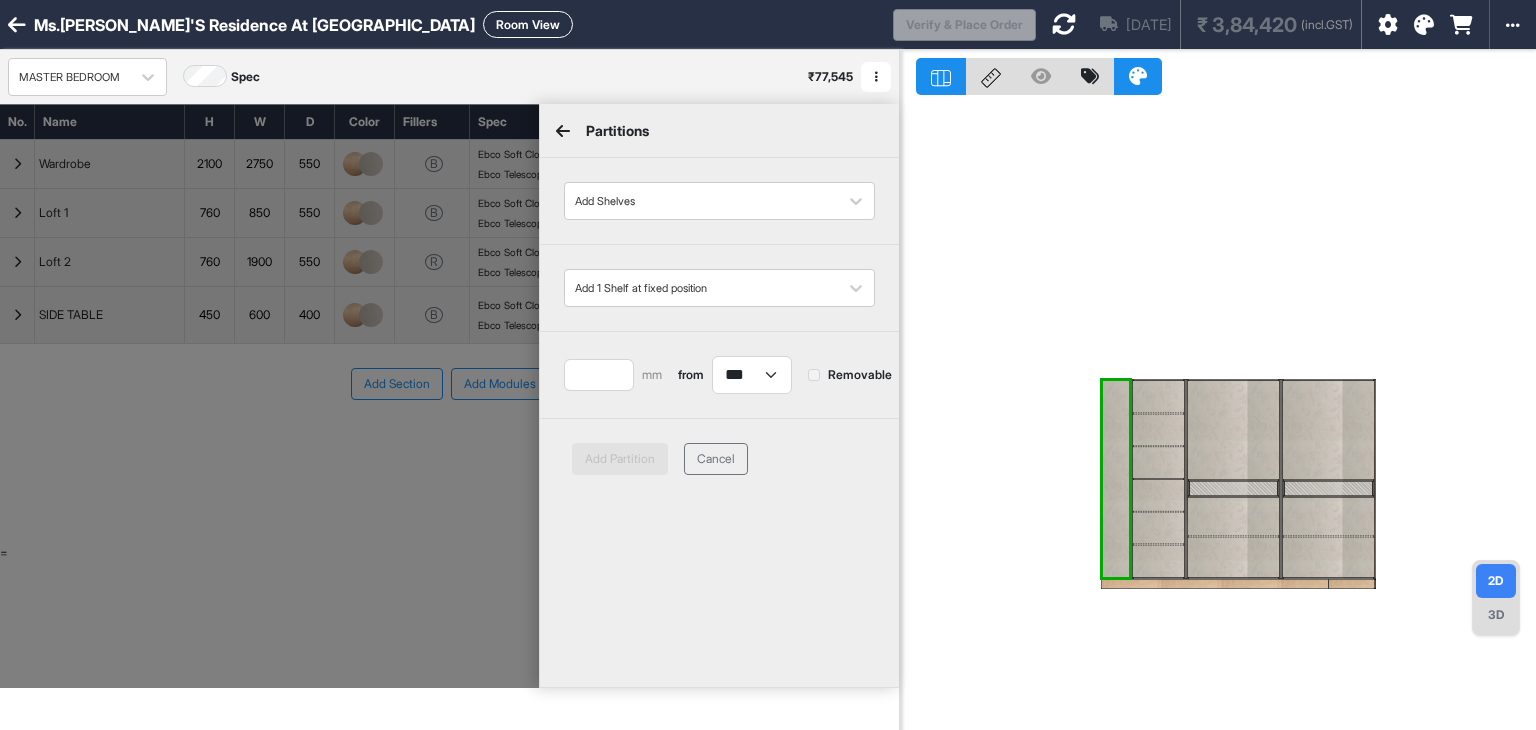 click at bounding box center (1116, 479) 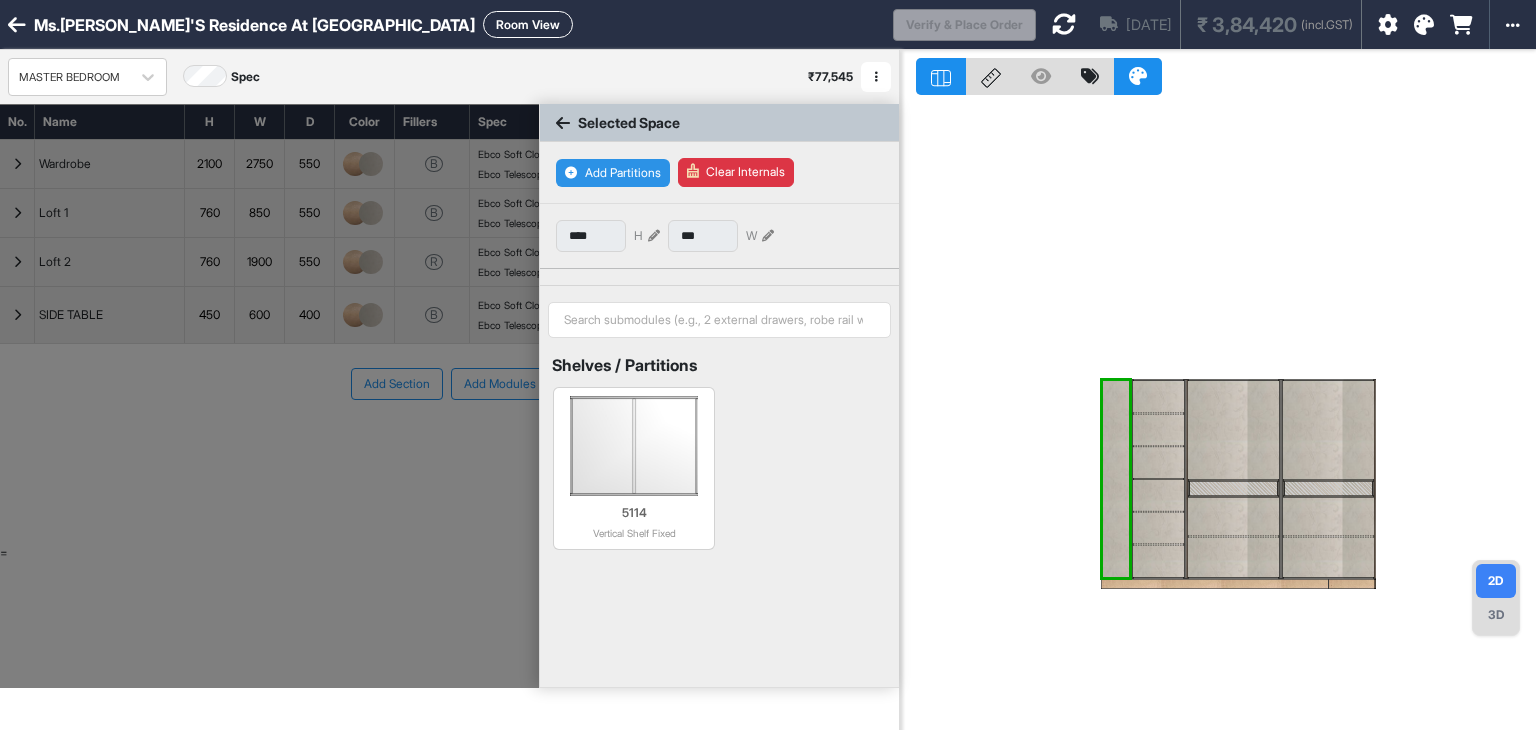 click on "Add Partitions" at bounding box center [613, 173] 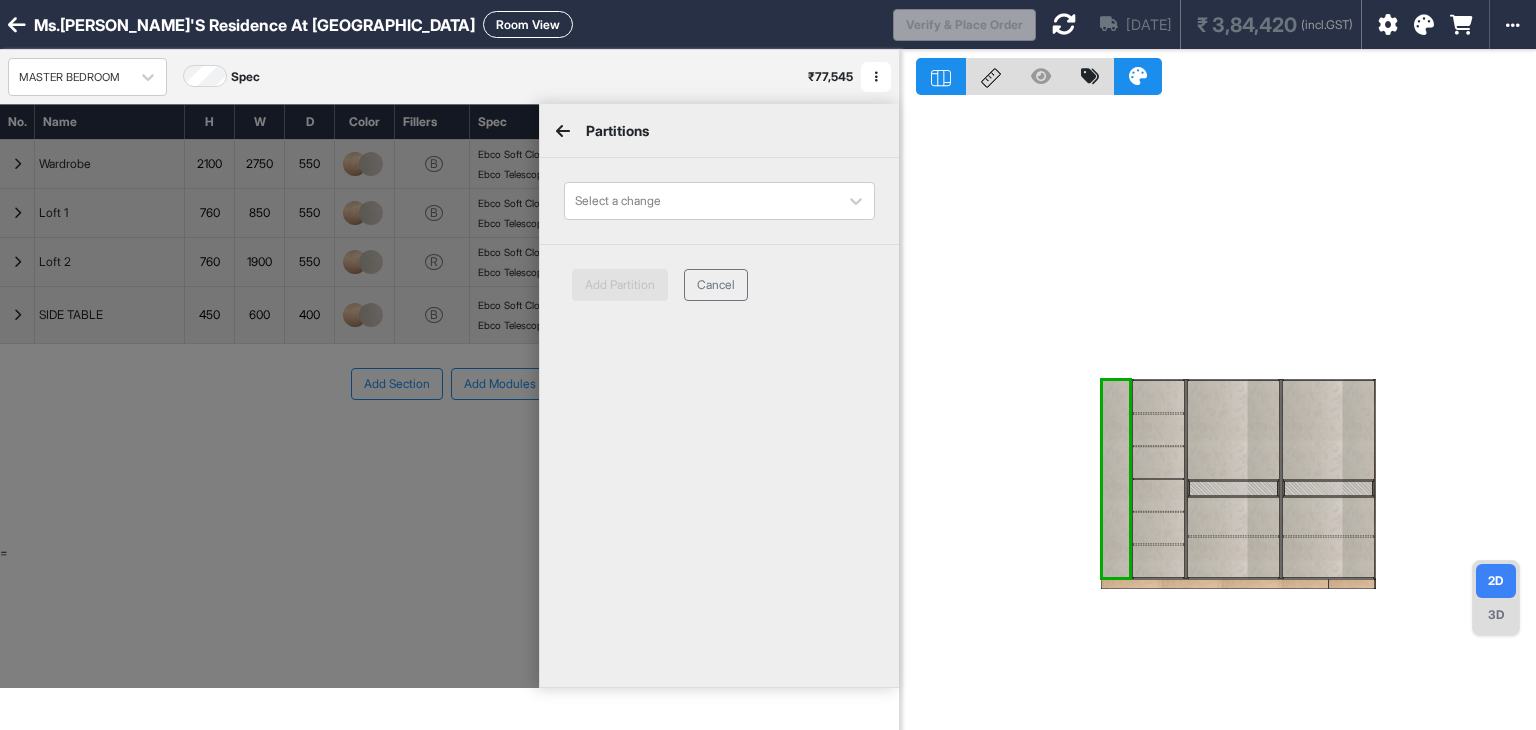 click on "Partitions" at bounding box center (719, 131) 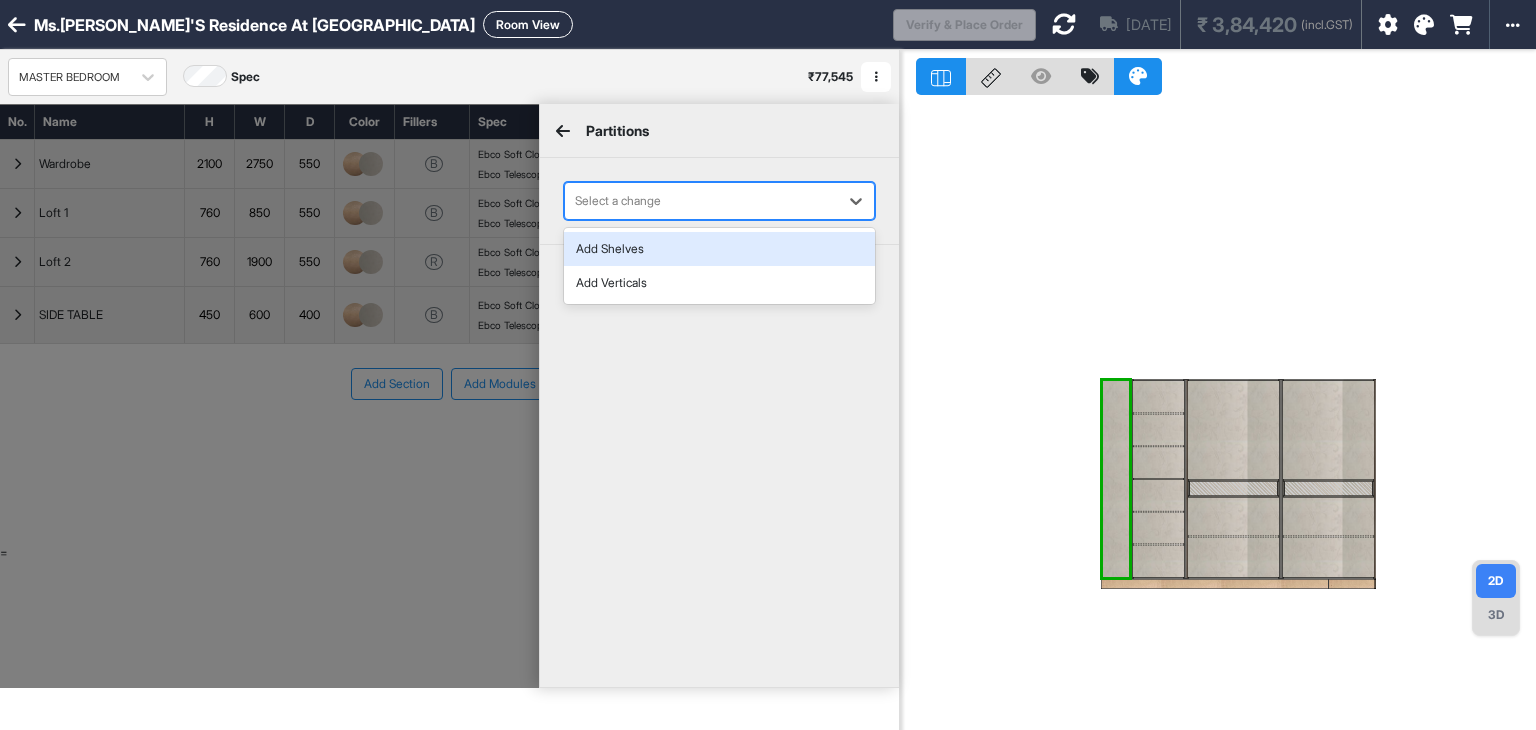 click on "Select a change" at bounding box center [701, 201] 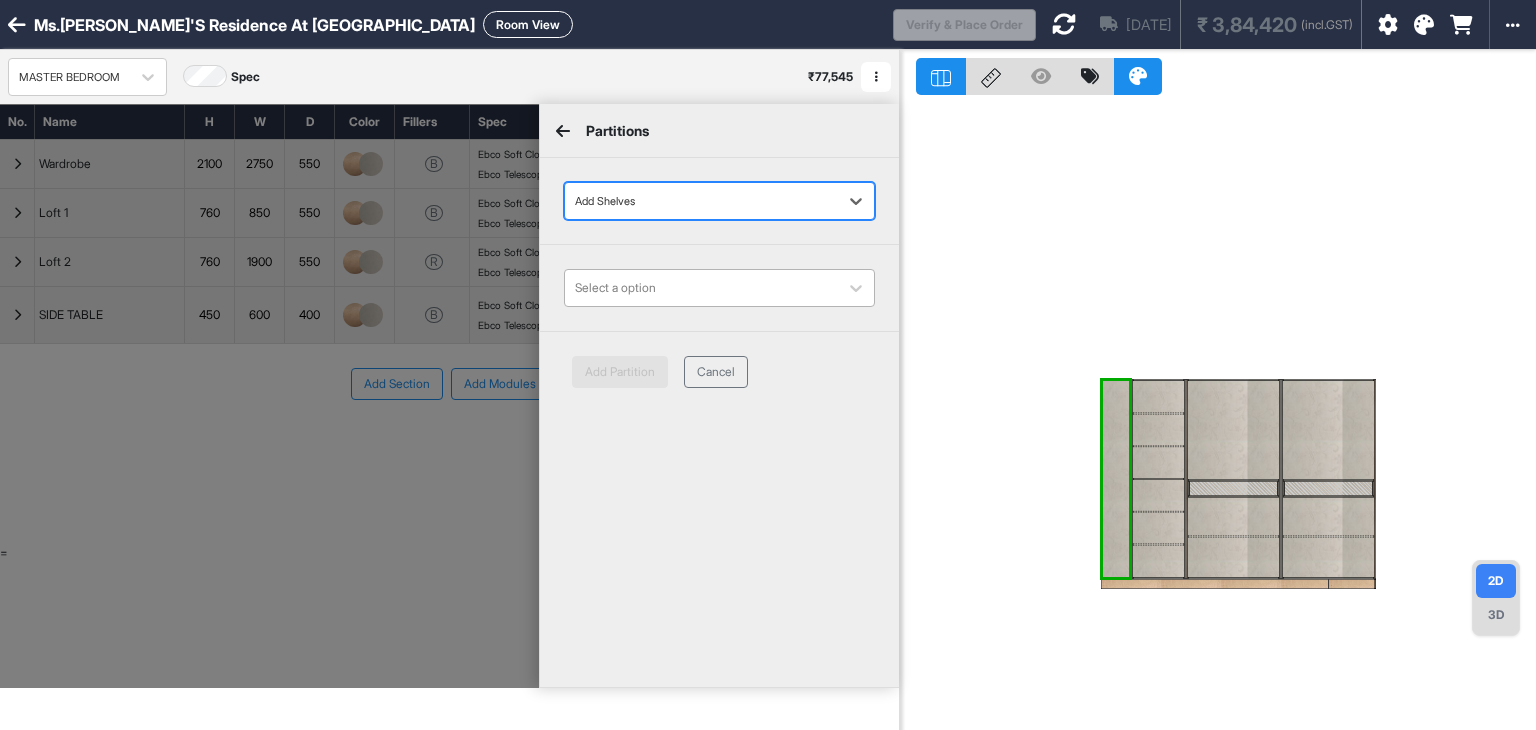 click at bounding box center [701, 288] 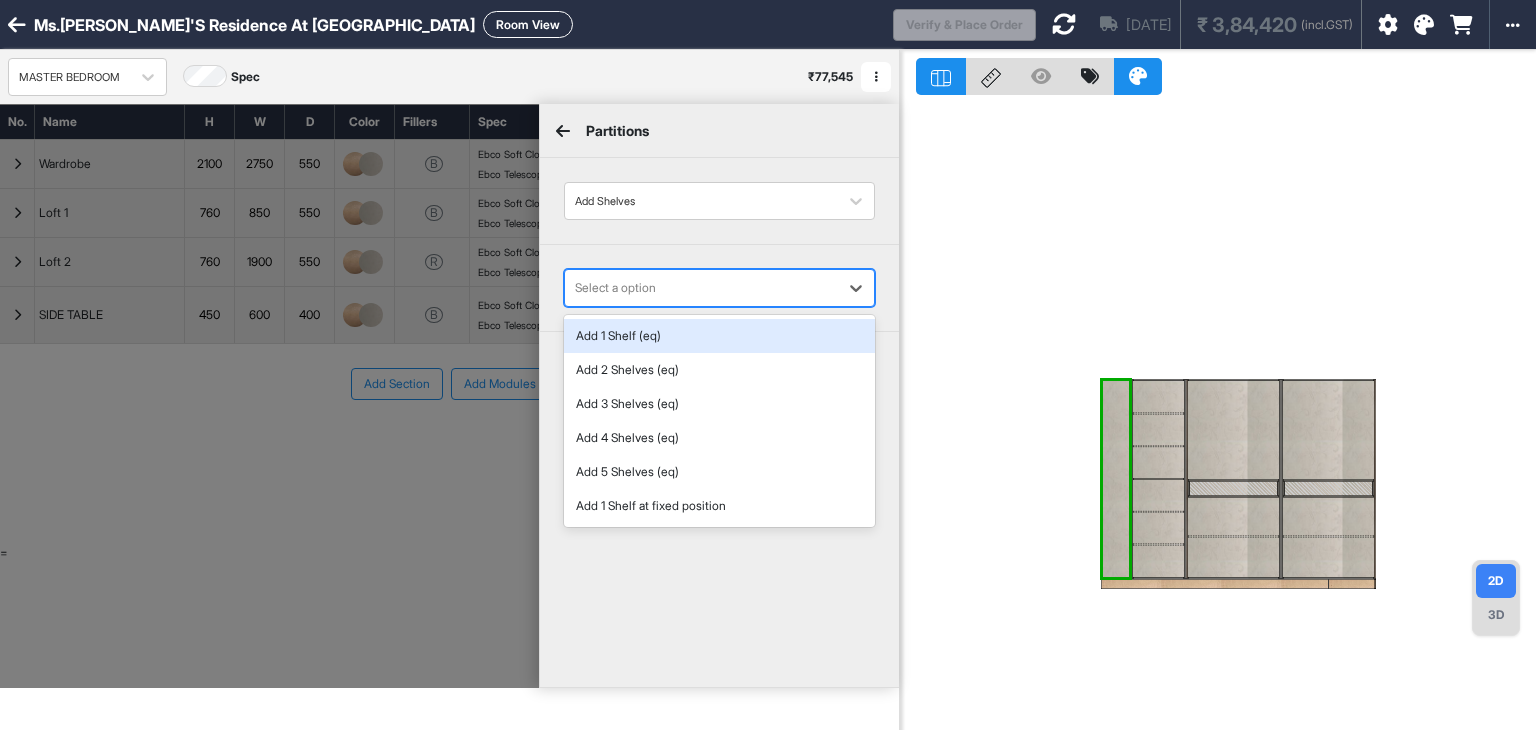 click on "Add 1 Shelf (eq)" at bounding box center (719, 336) 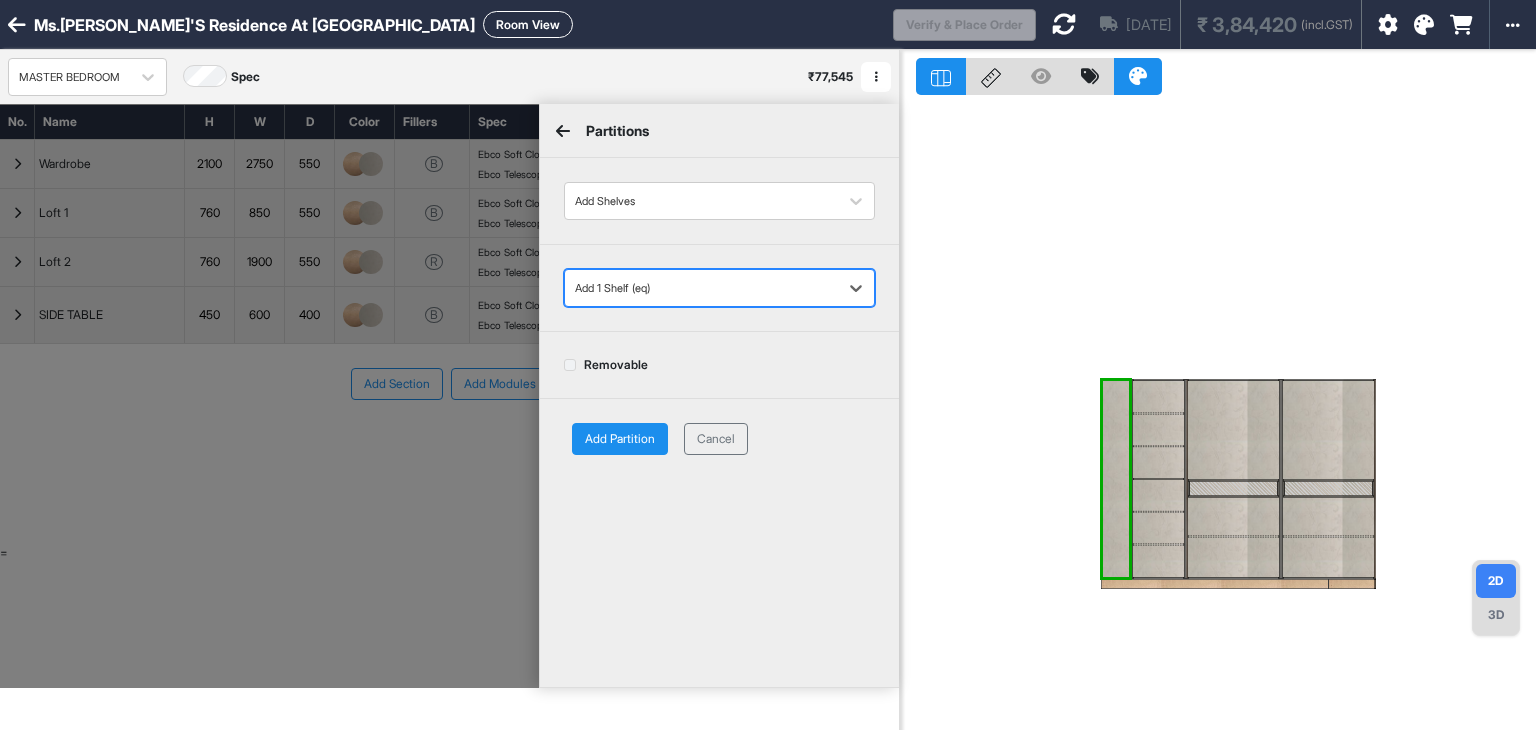click on "Add Partition" at bounding box center (620, 439) 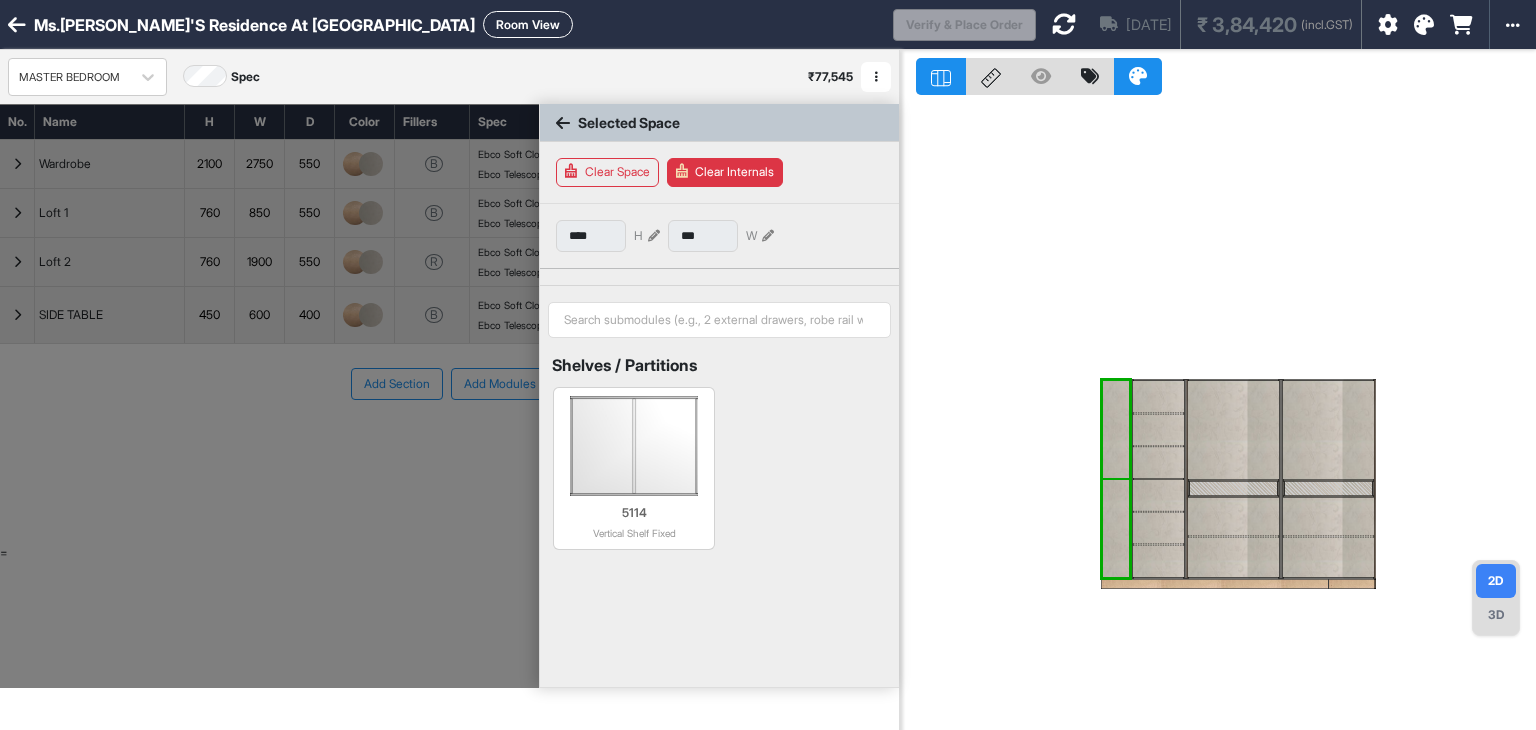 click at bounding box center [1116, 429] 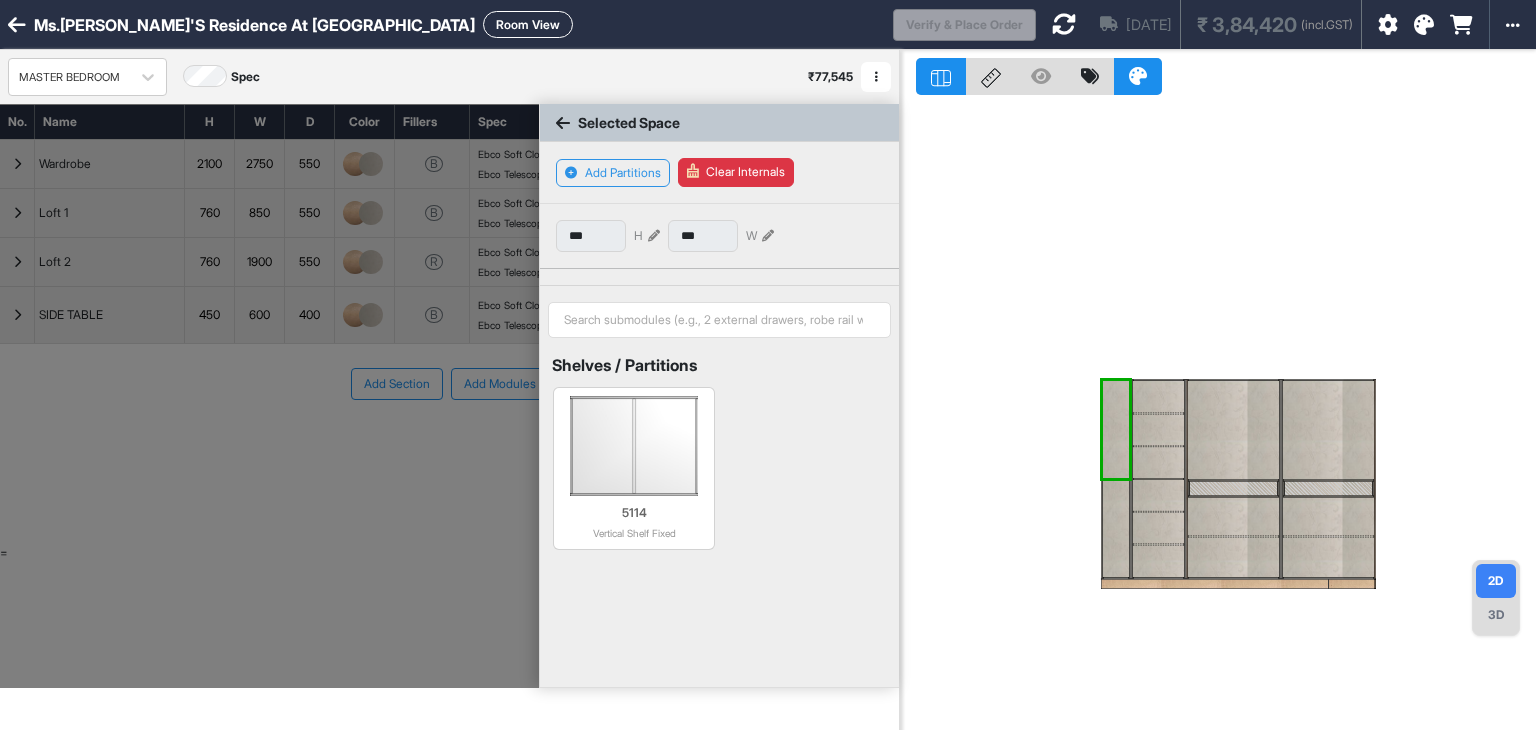 click at bounding box center [1116, 429] 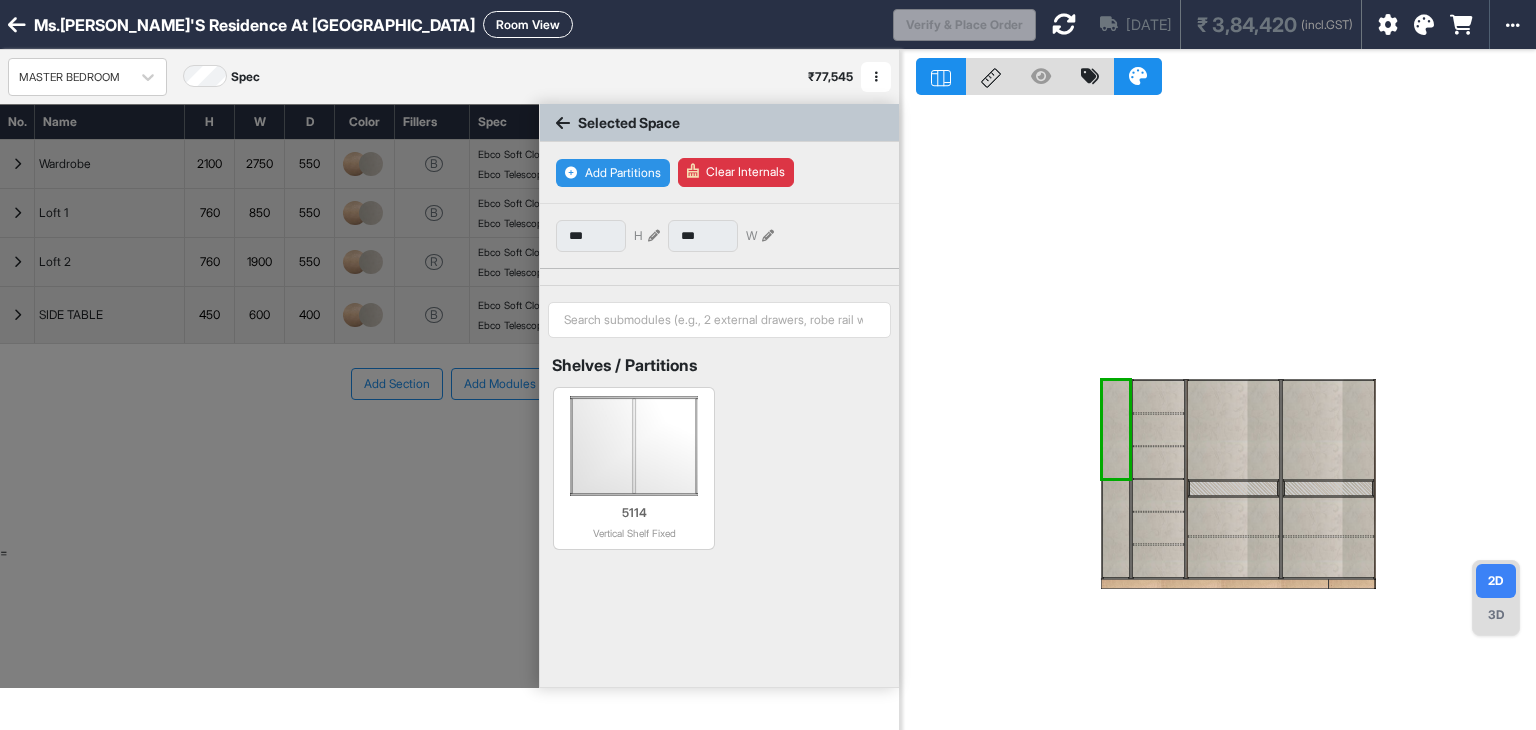 click on "Add Partitions" at bounding box center (613, 173) 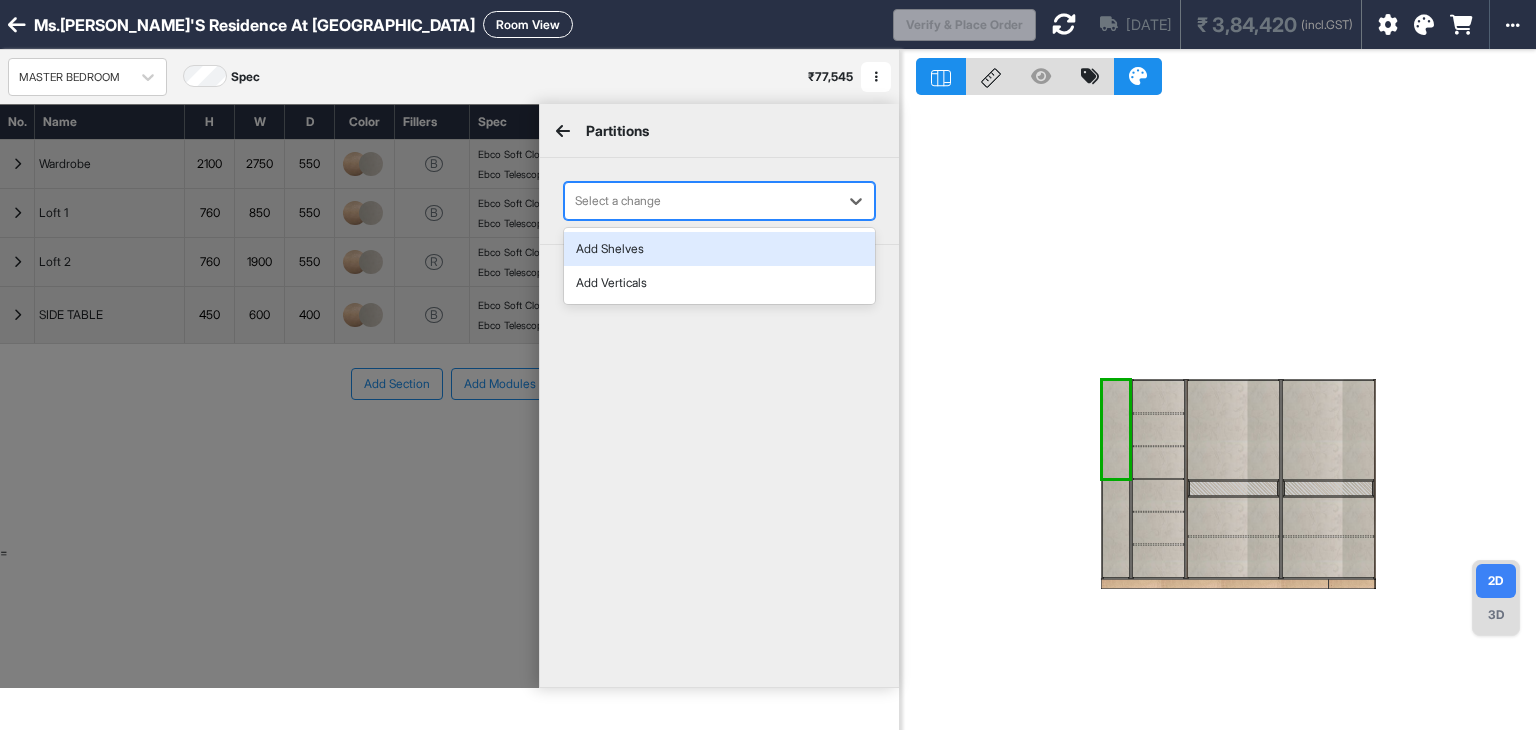 click at bounding box center (701, 201) 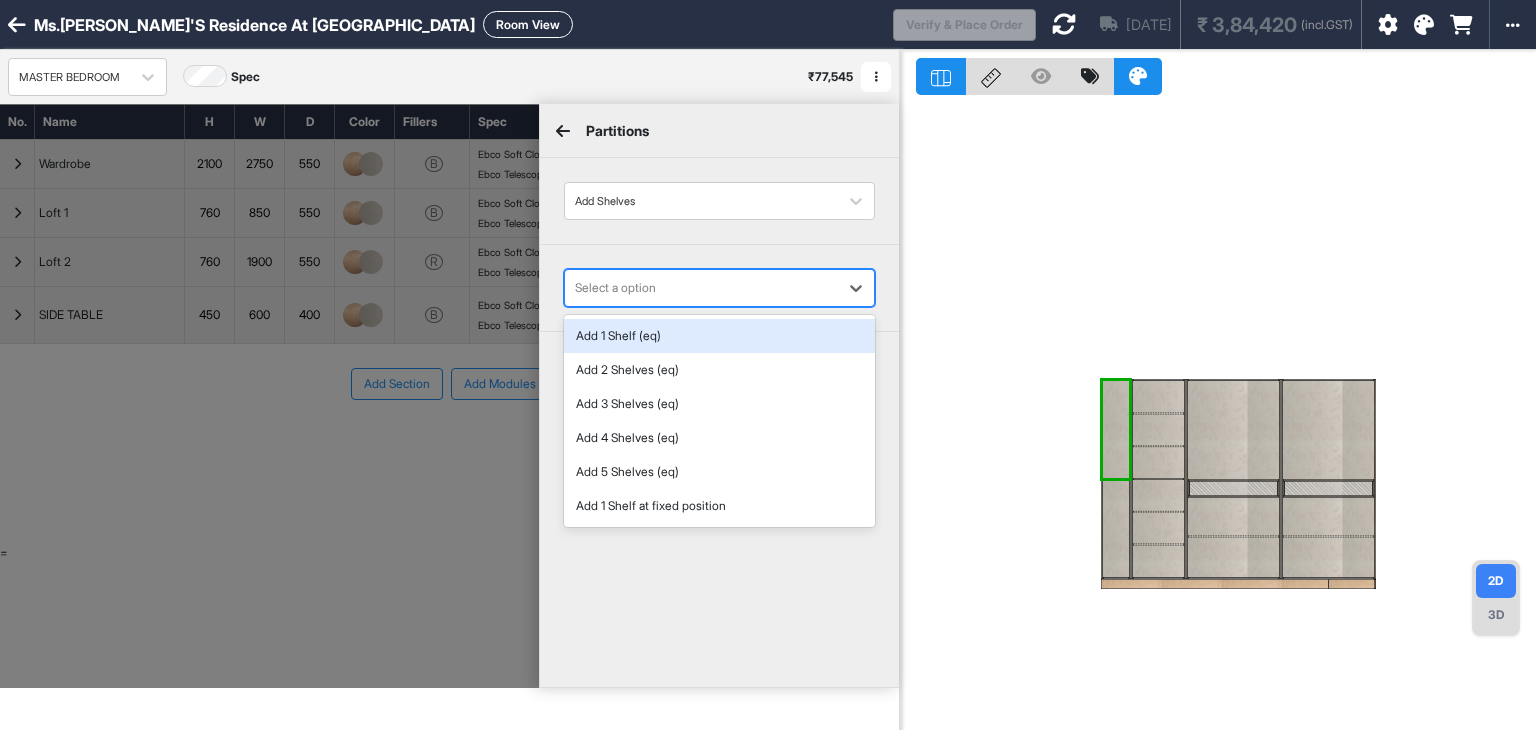 click at bounding box center [701, 288] 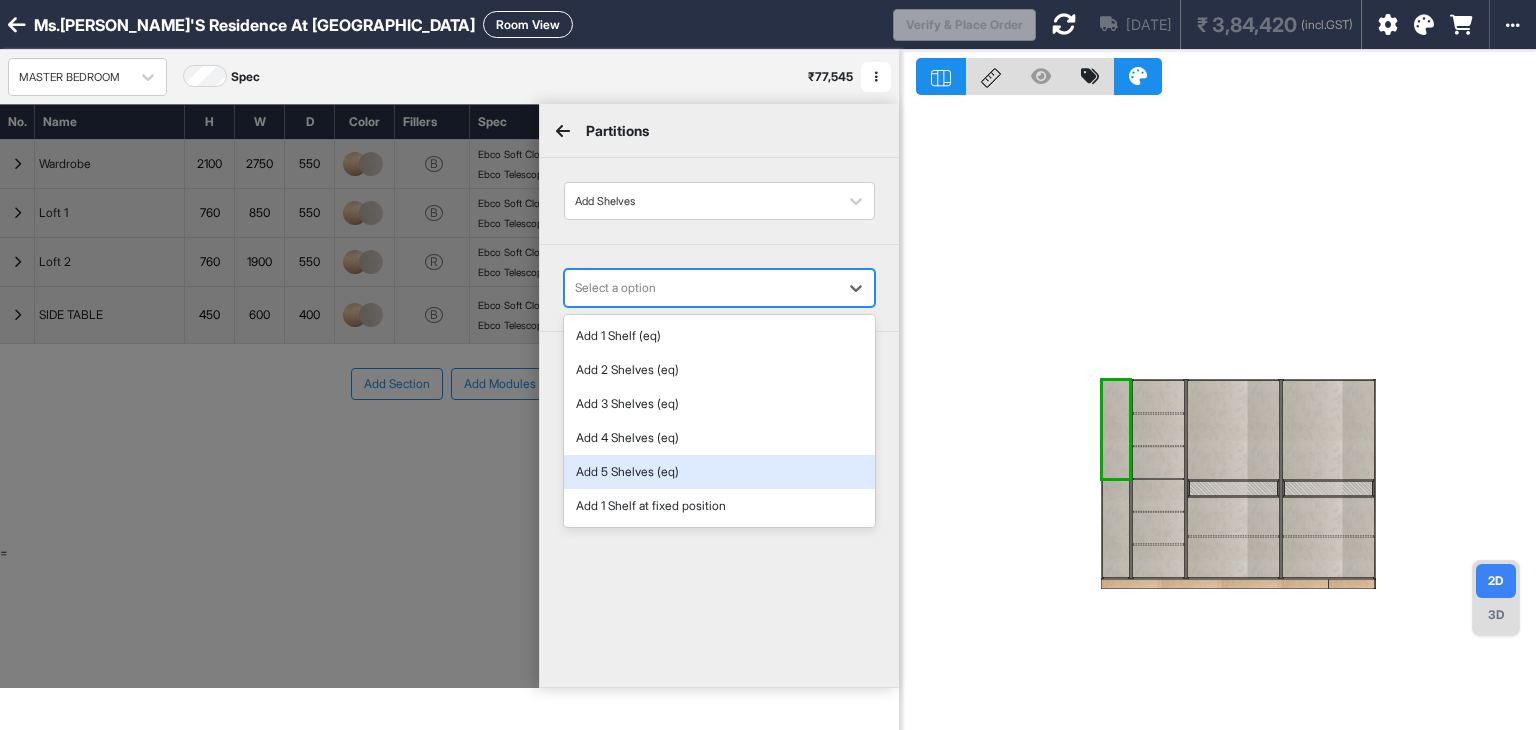 click on "Add 5 Shelves (eq)" at bounding box center (719, 472) 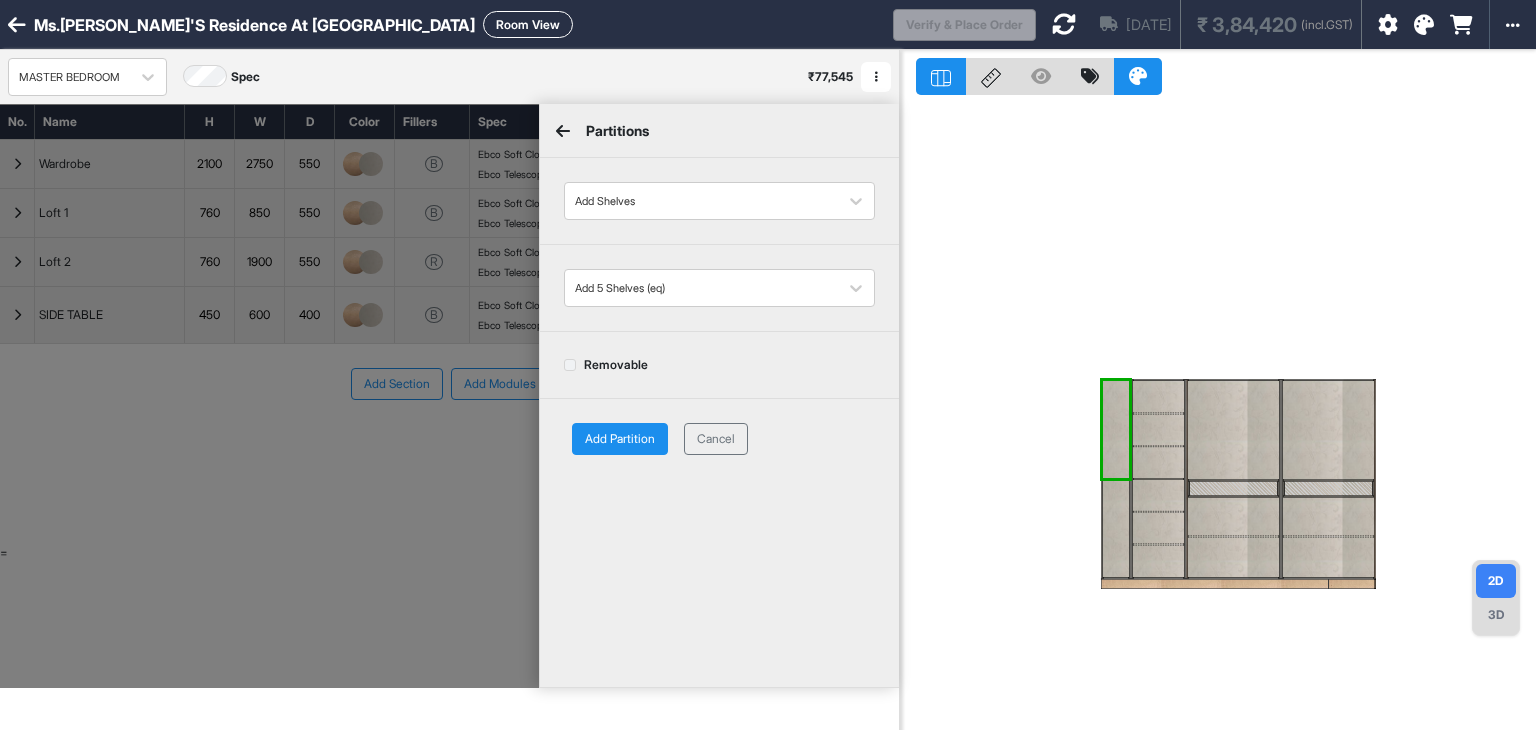 click on "Add Partition" at bounding box center [620, 439] 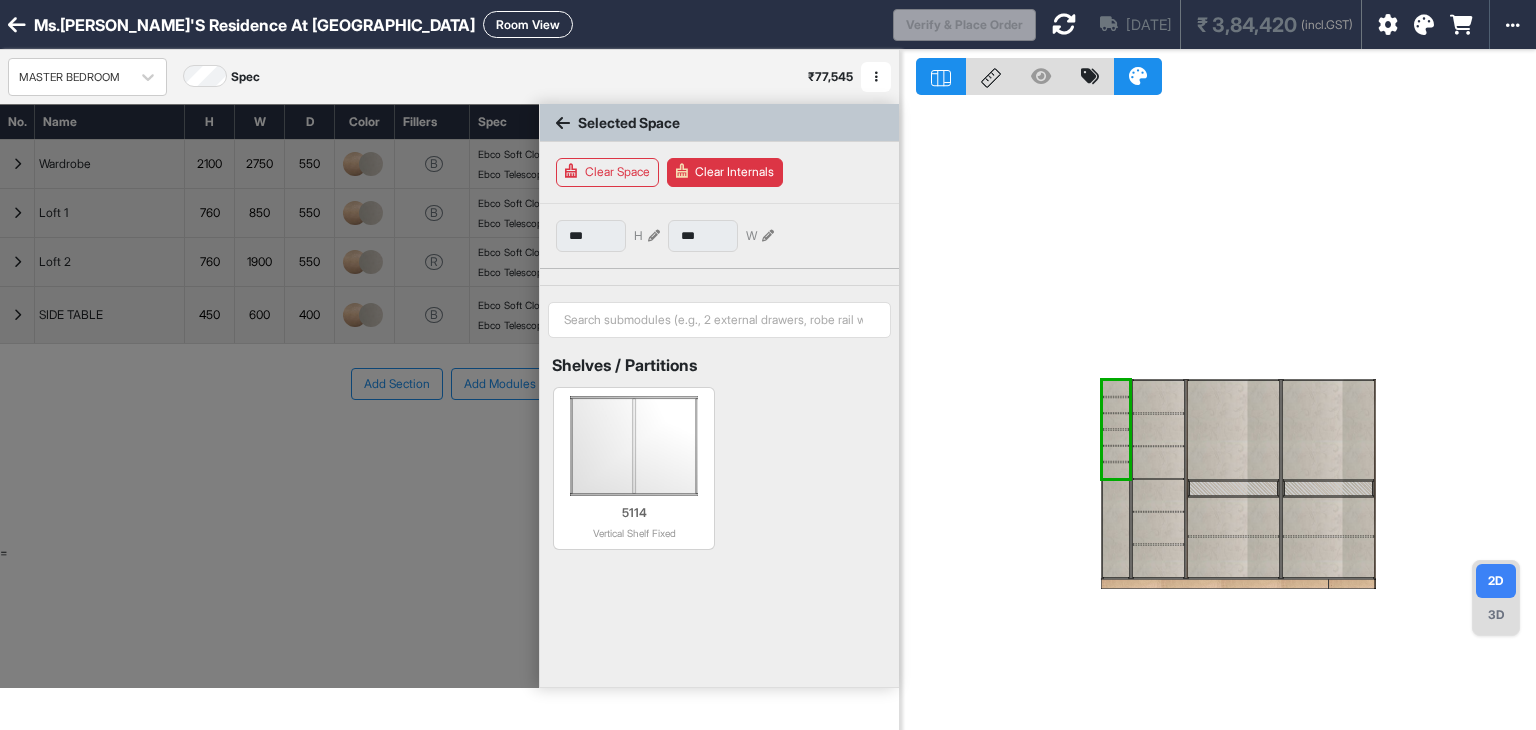click at bounding box center [1116, 405] 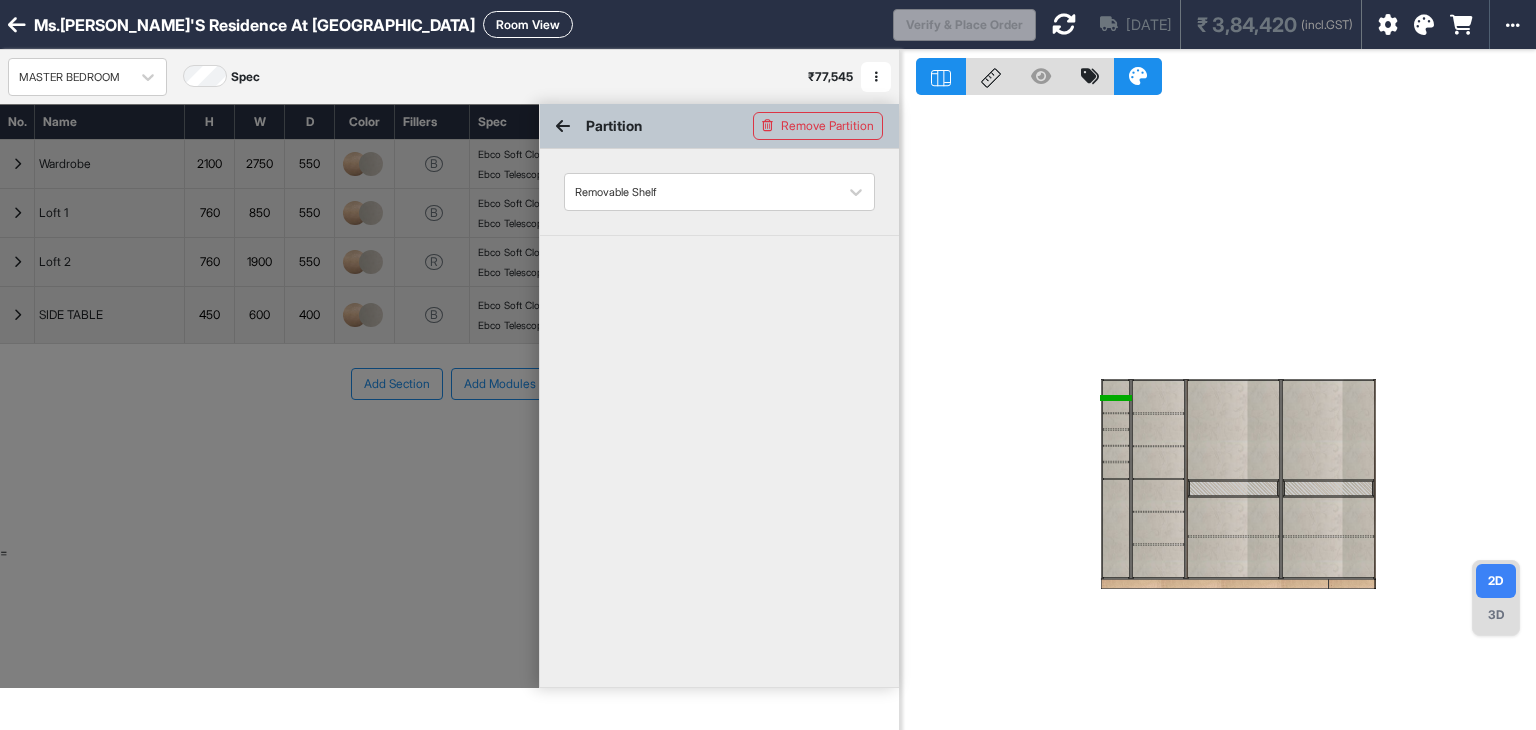 click at bounding box center [1116, 397] 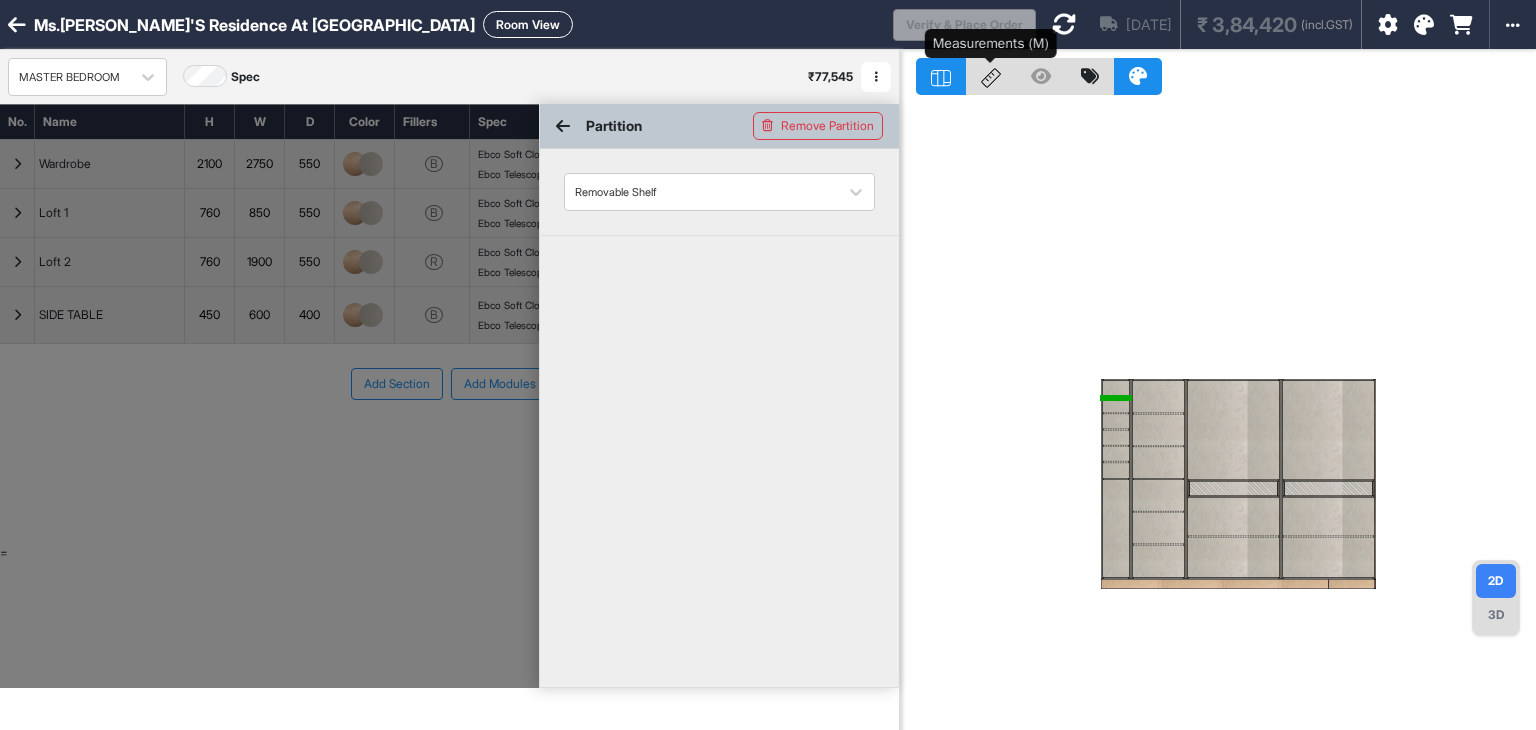 click 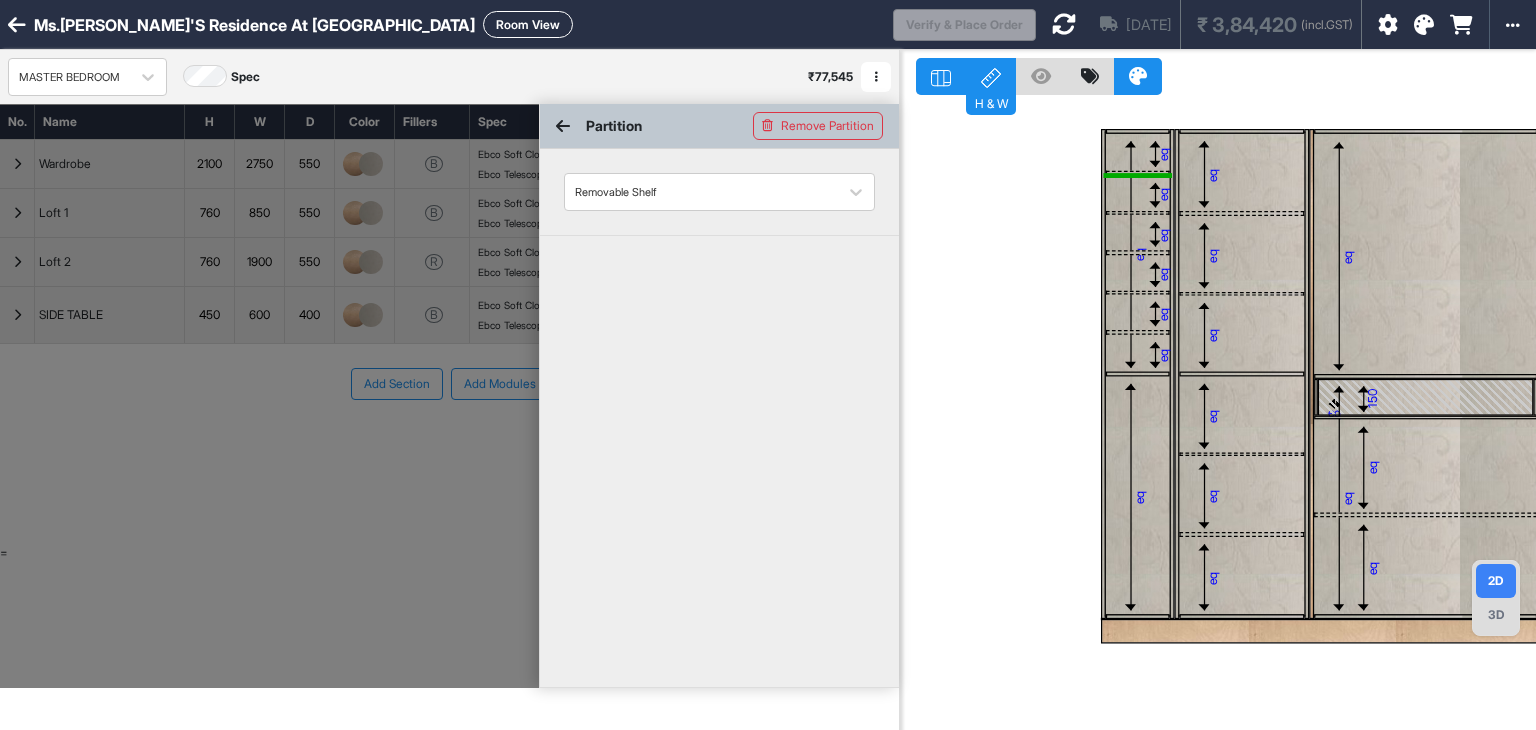 click on "eq" at bounding box center [1139, 254] 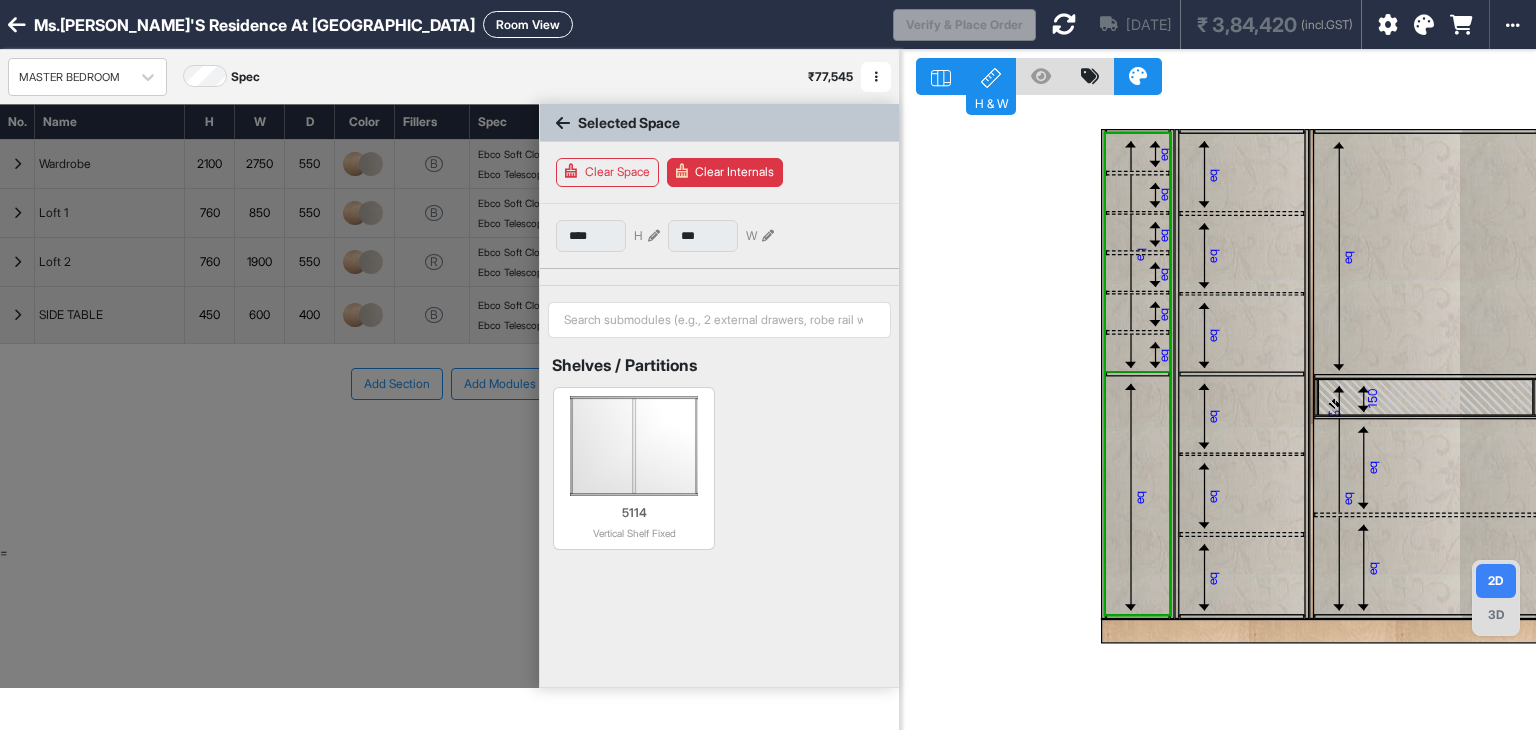 click on "eq" at bounding box center [1139, 254] 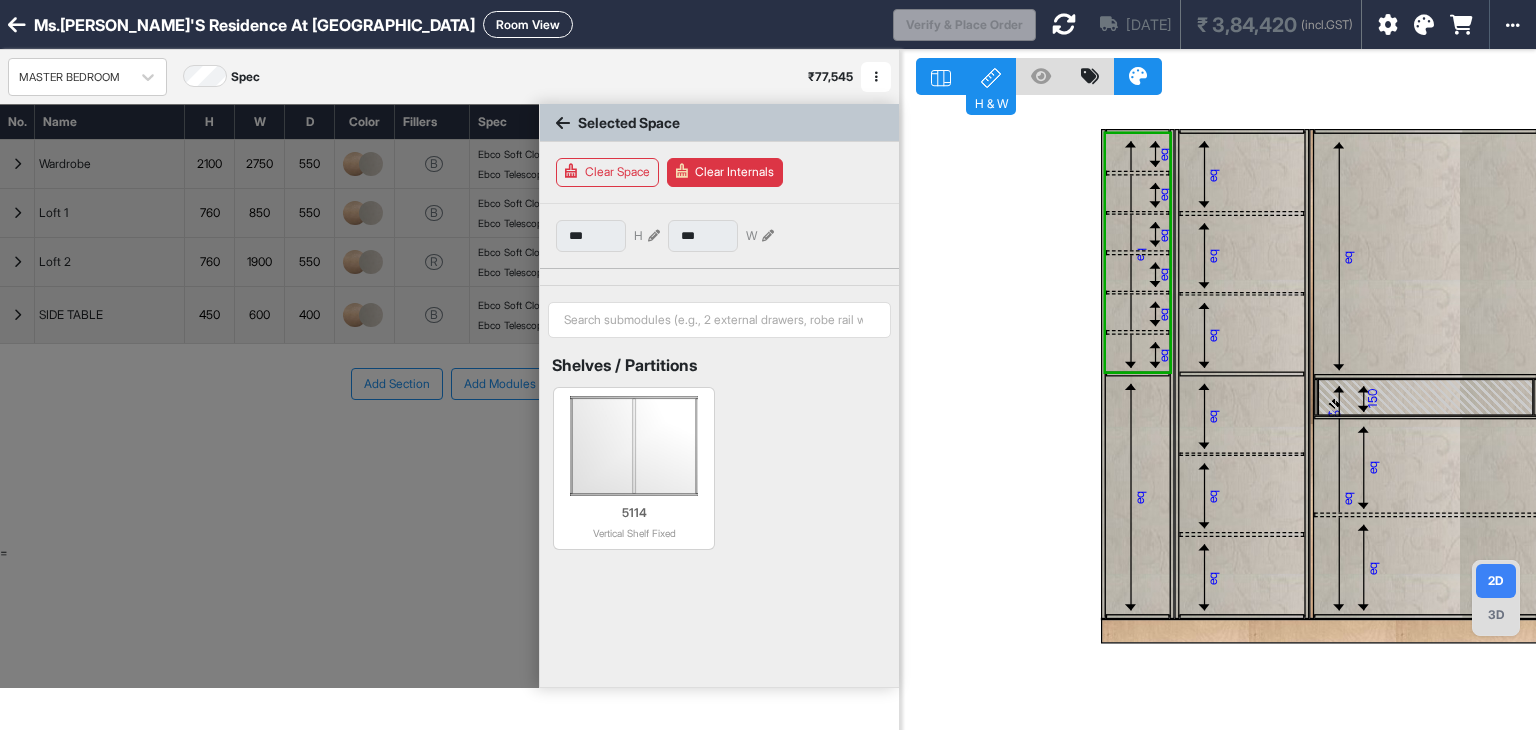click on "eq" at bounding box center (1139, 254) 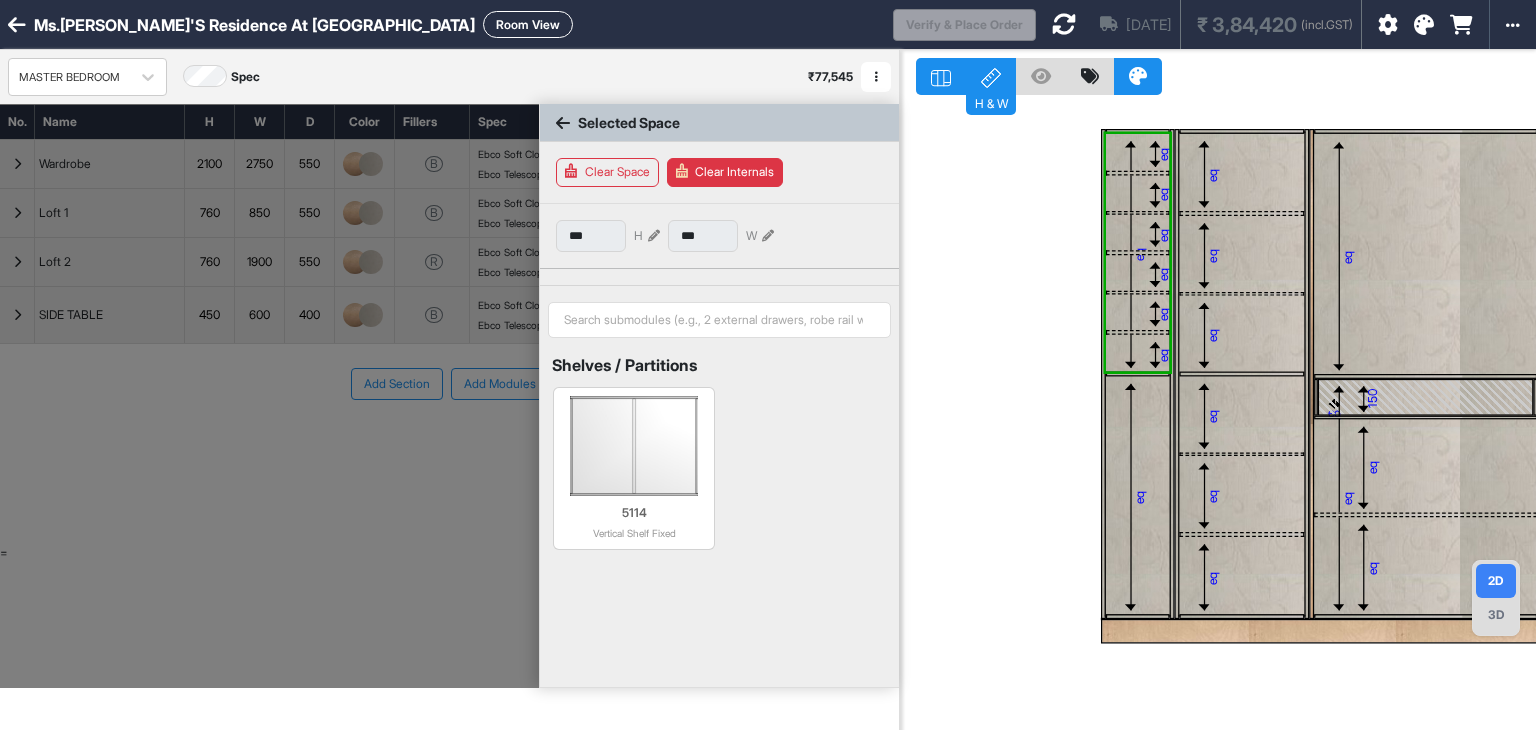 click on "eq" at bounding box center (1139, 254) 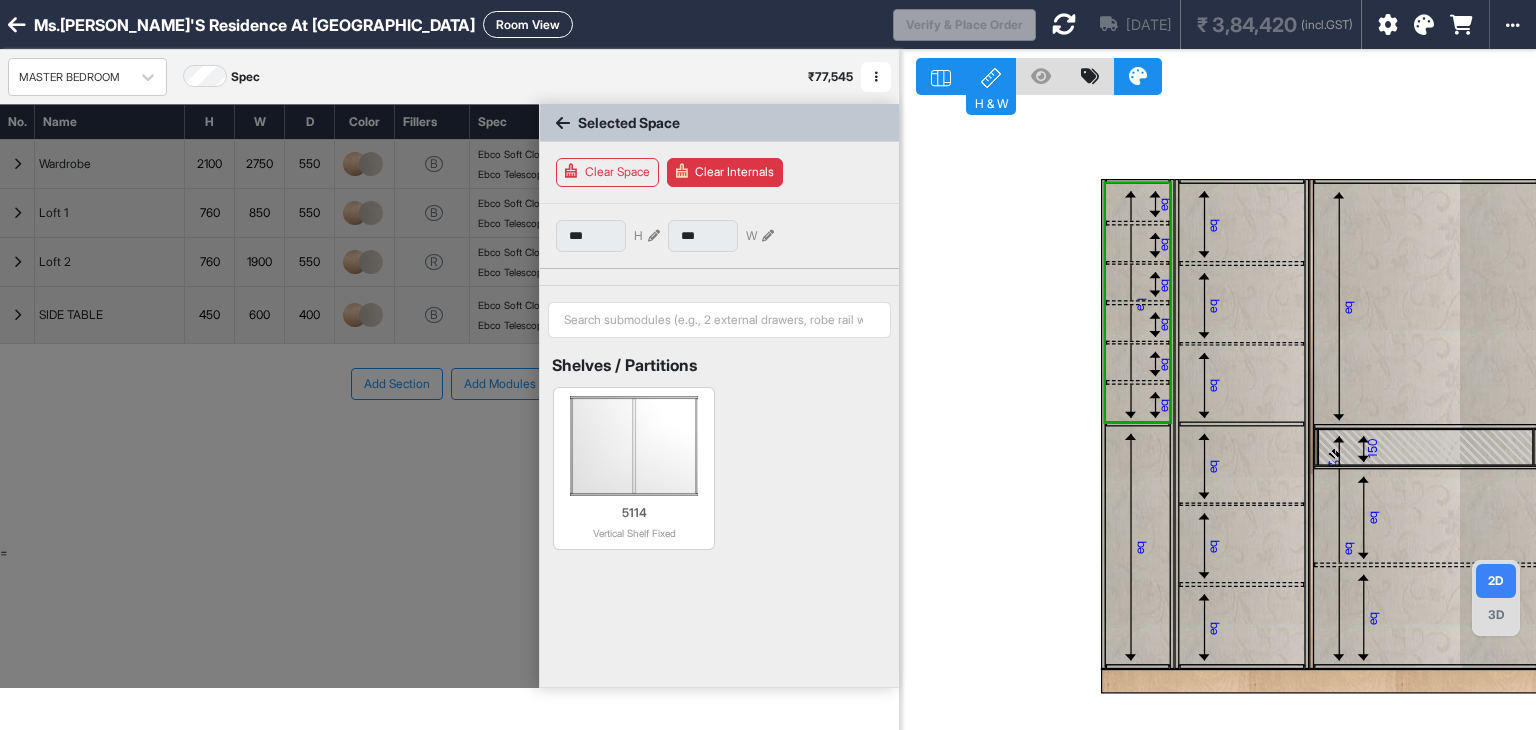 click on "eq" at bounding box center (1139, 304) 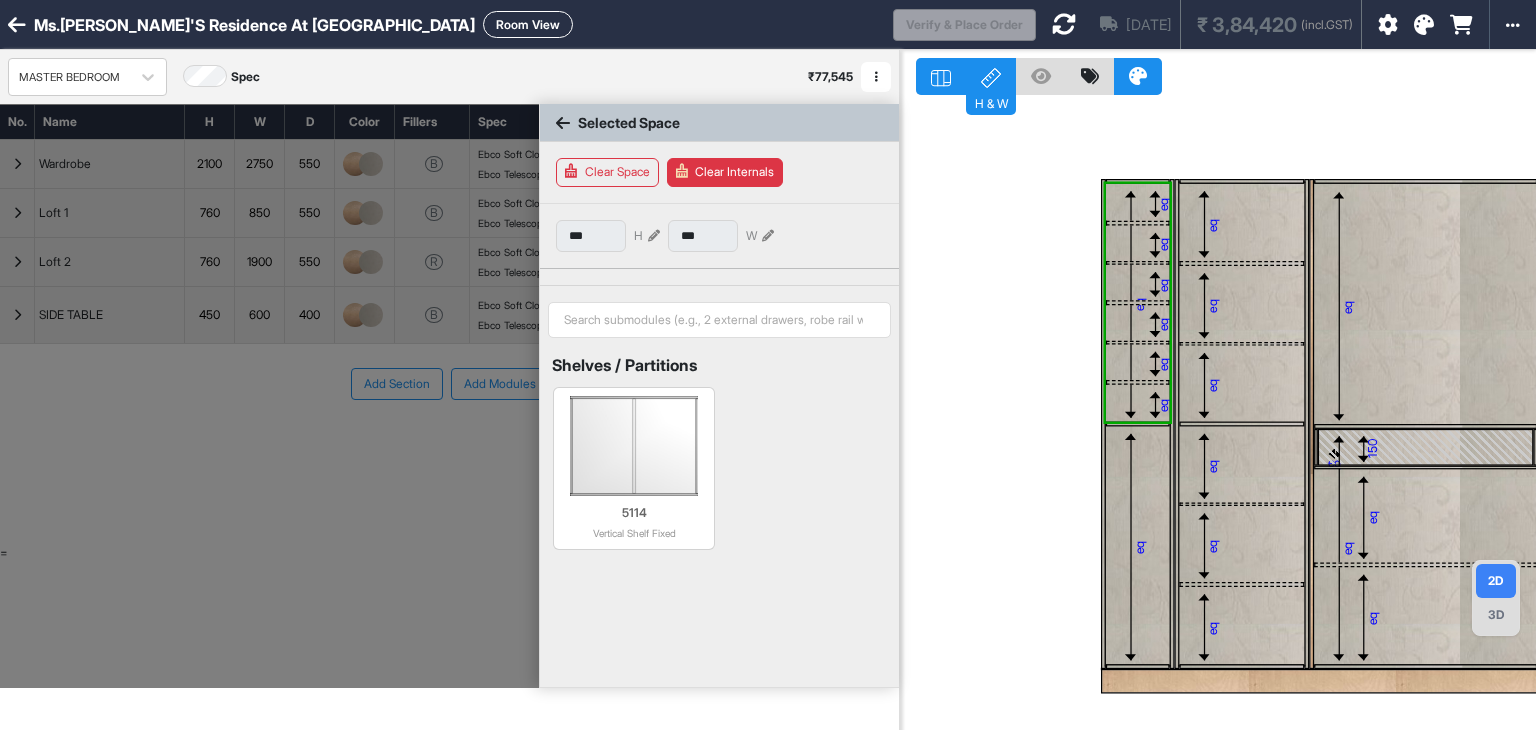 click on "eq" at bounding box center [1139, 304] 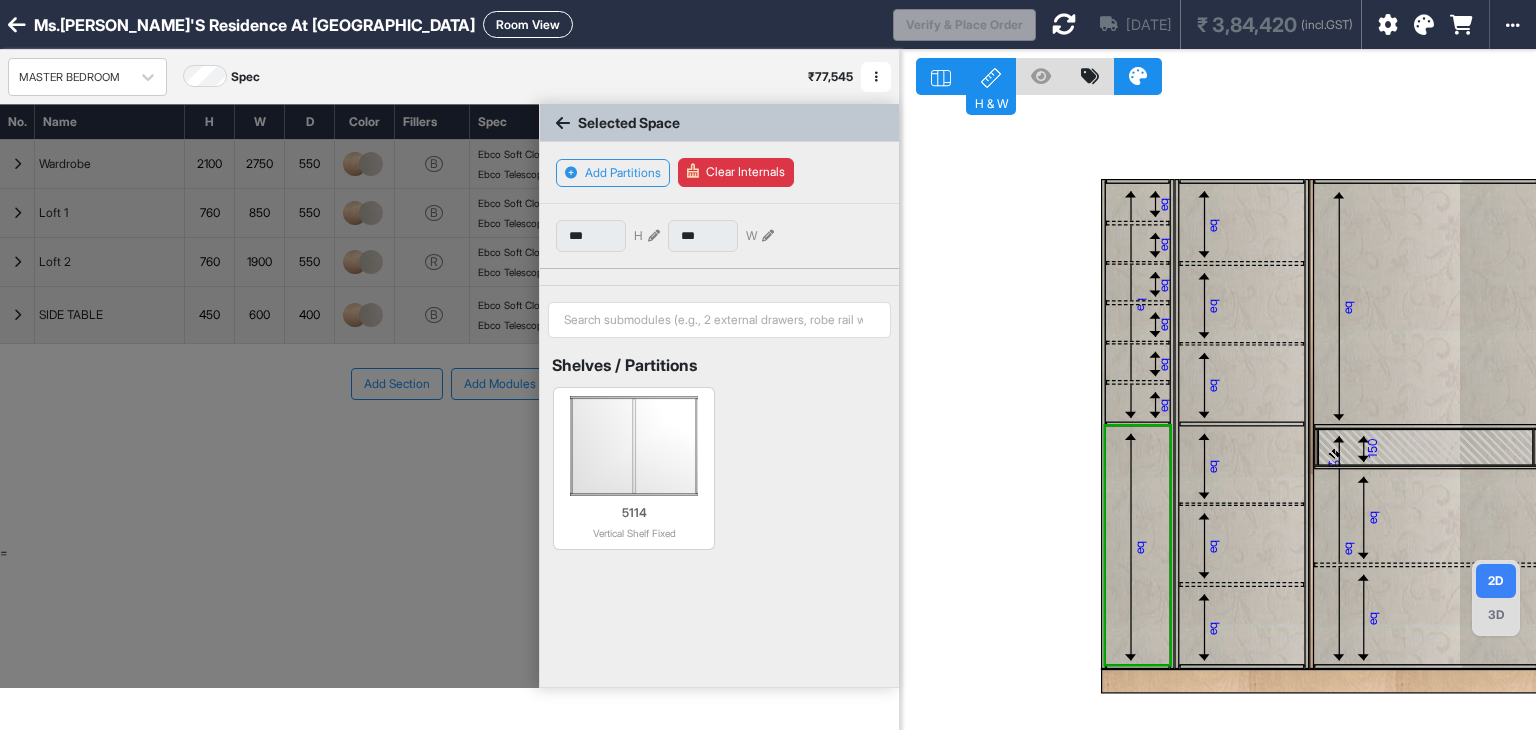 click at bounding box center [1130, 304] 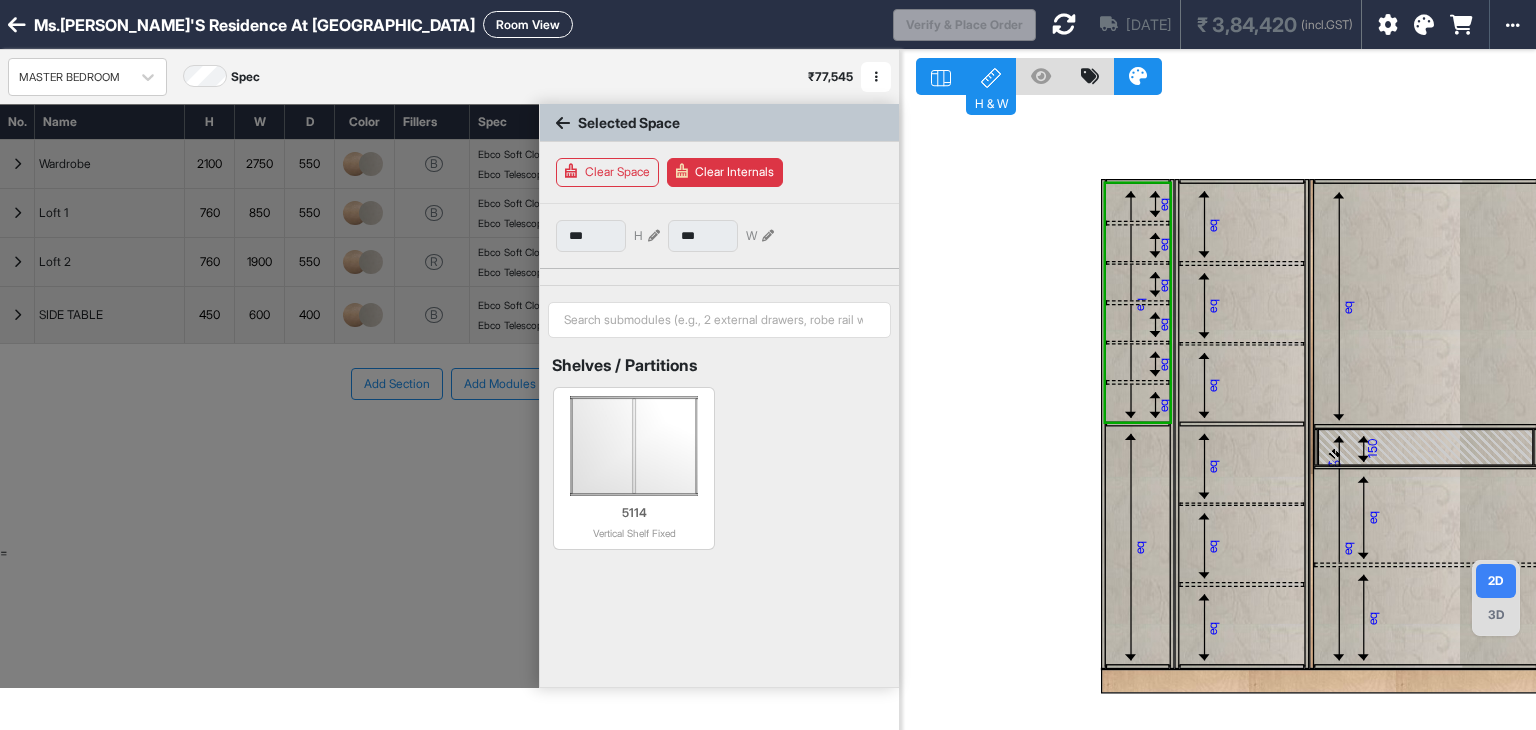click at bounding box center (1130, 304) 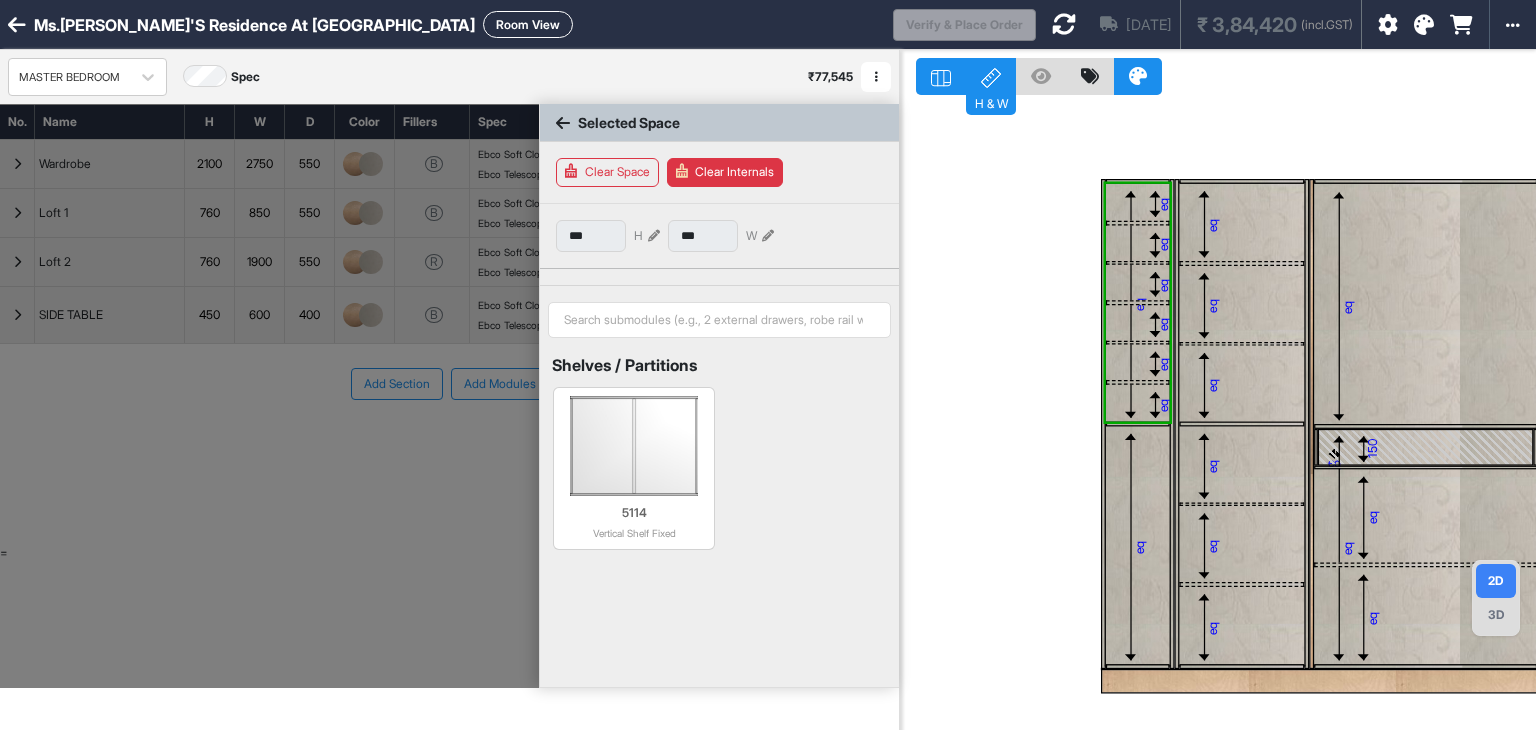 click on "eq" at bounding box center [1139, 304] 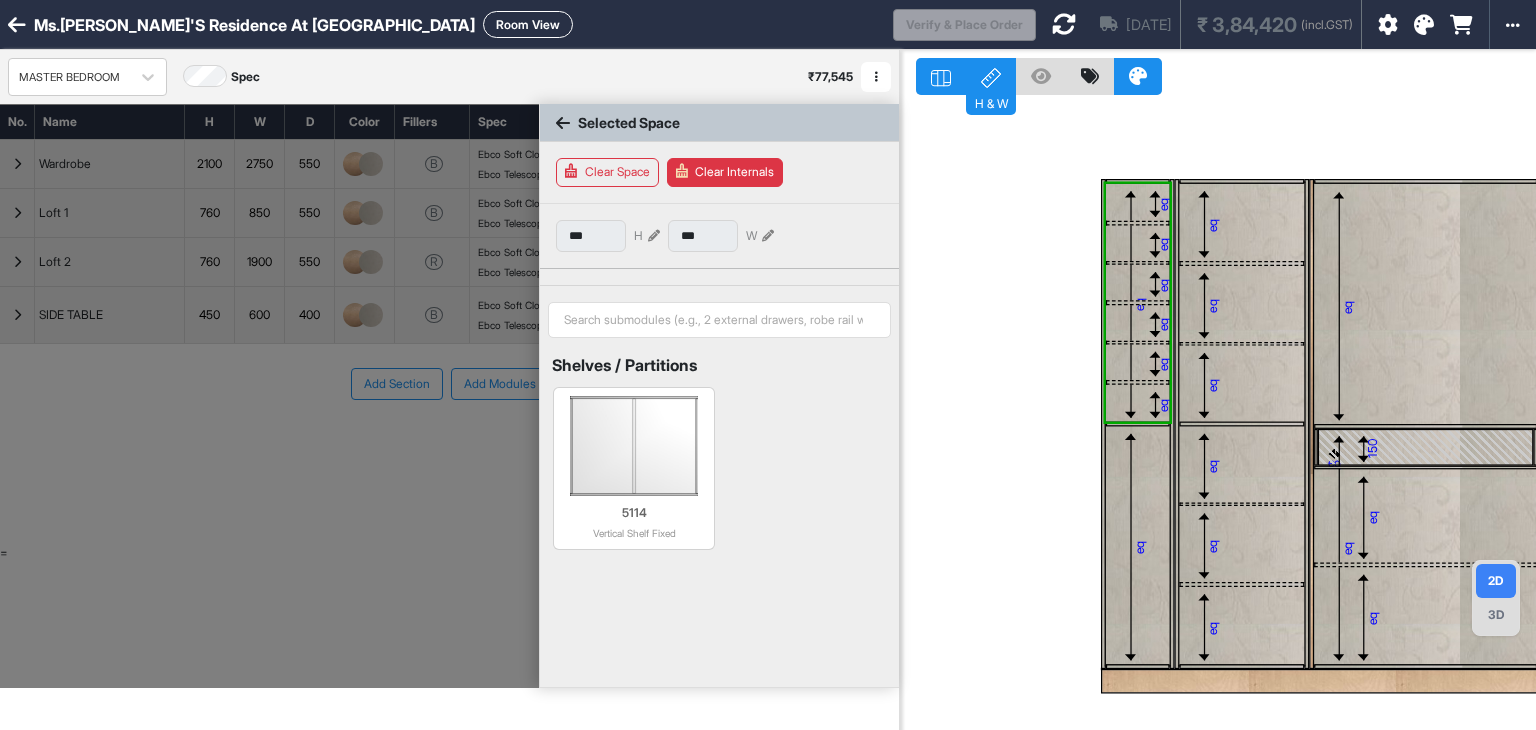 click at bounding box center [1137, 223] 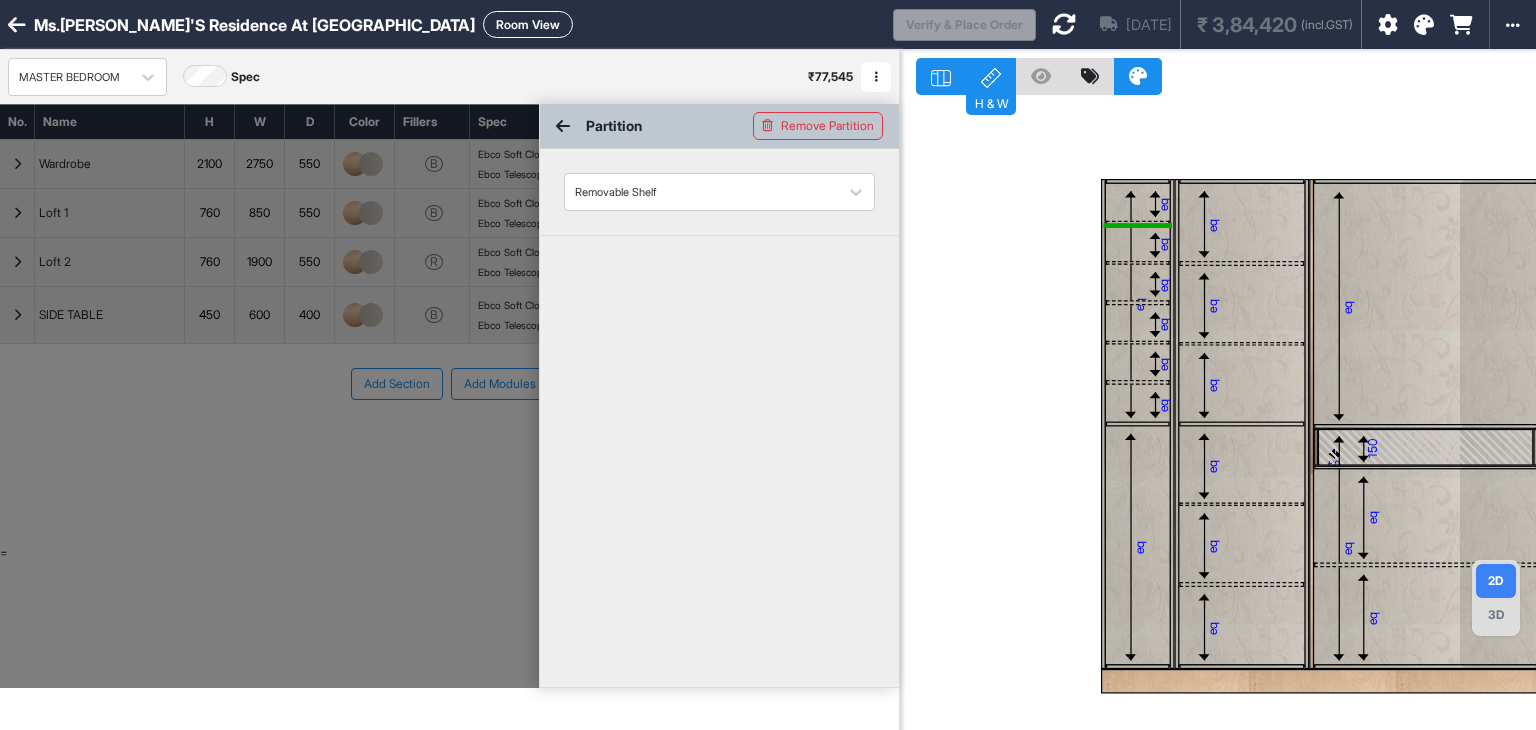 click on "eq" at bounding box center (1139, 304) 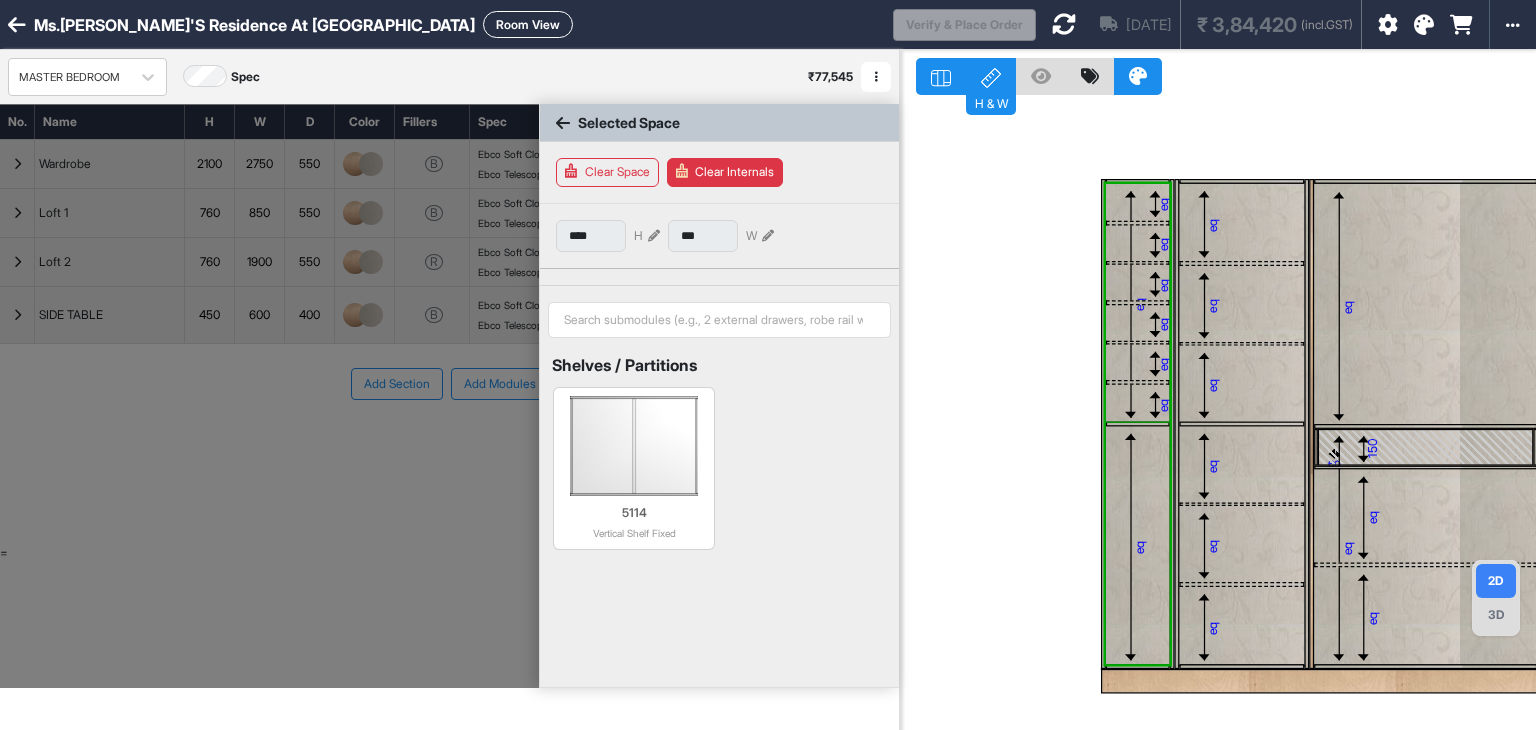click on "eq" at bounding box center [1139, 304] 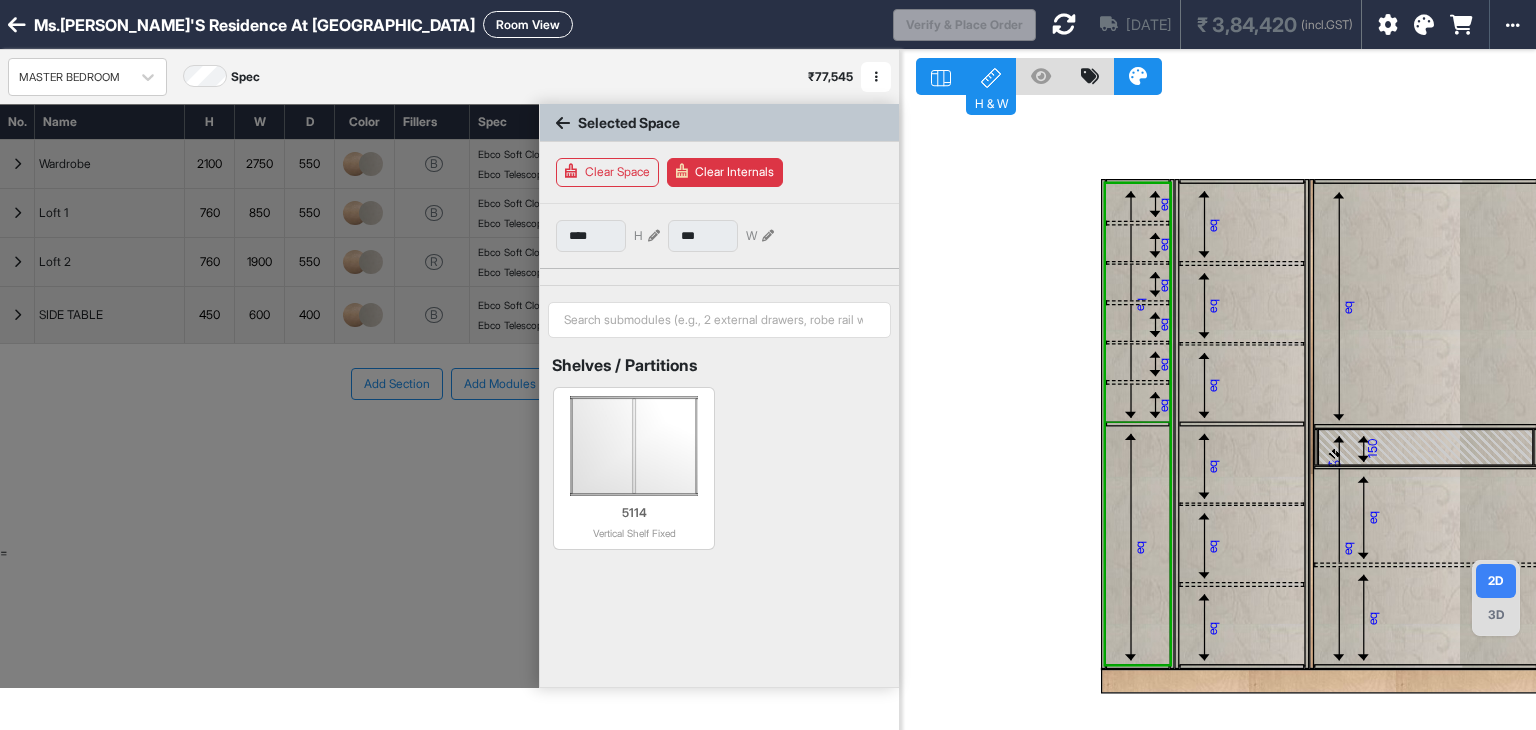 click on "eq" at bounding box center (1139, 304) 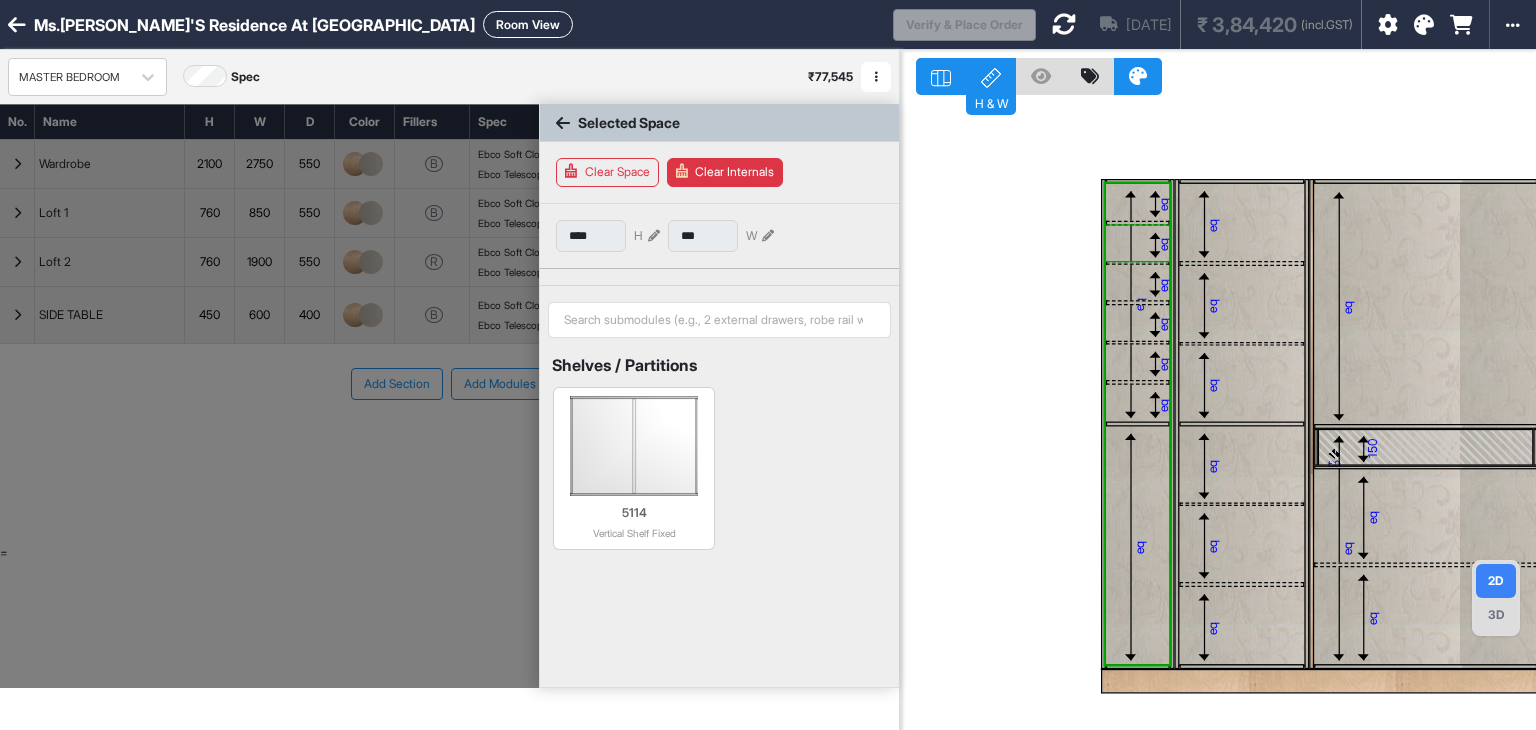 click on "eq eq eq eq eq eq eq eq eq eq eq eq eq eq eq eq eq 150 eq eq eq eq eq eq 150 eq eq eq" at bounding box center (1218, 415) 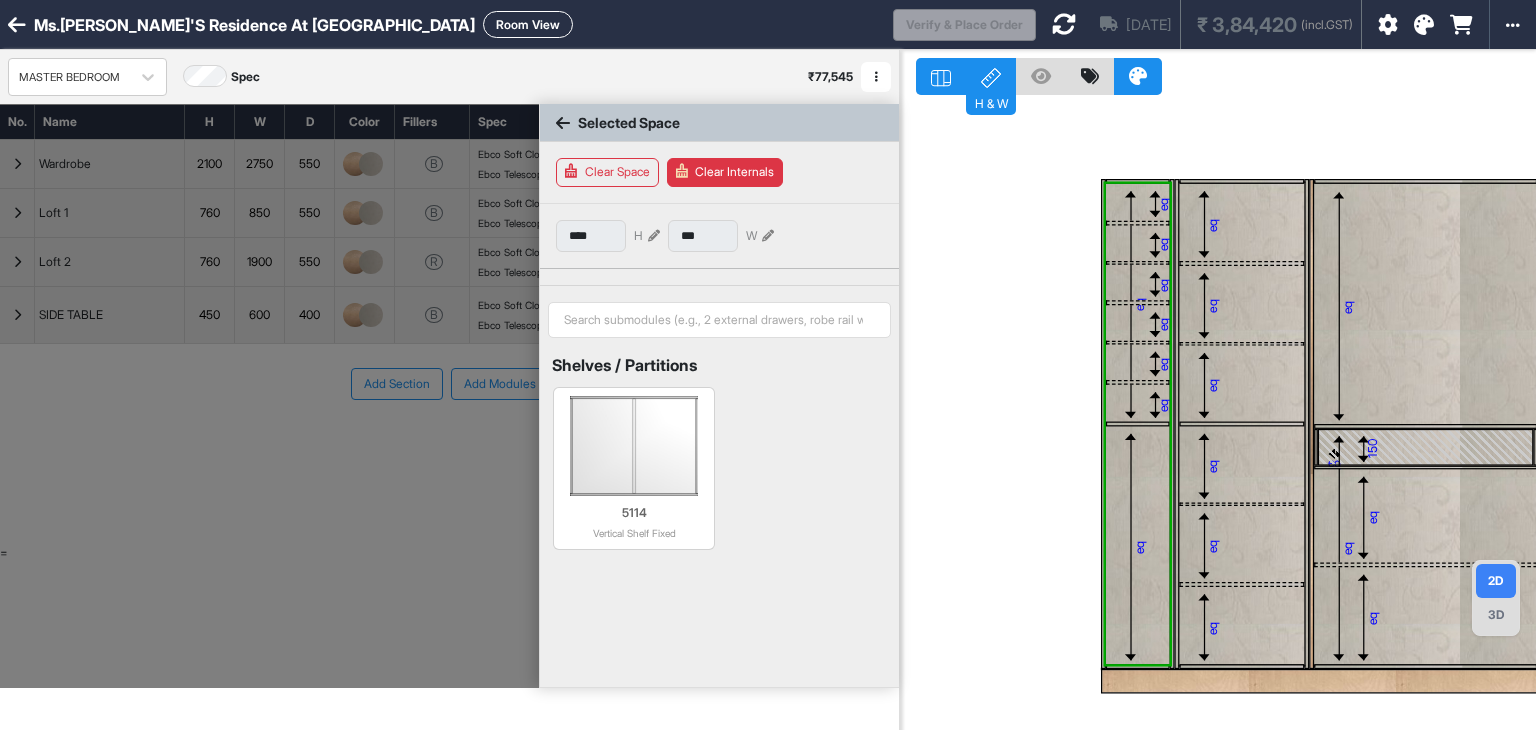 click on "eq eq eq eq eq eq eq eq eq eq eq eq eq eq eq eq eq 150 eq eq eq eq eq eq 150 eq eq eq" at bounding box center [1218, 415] 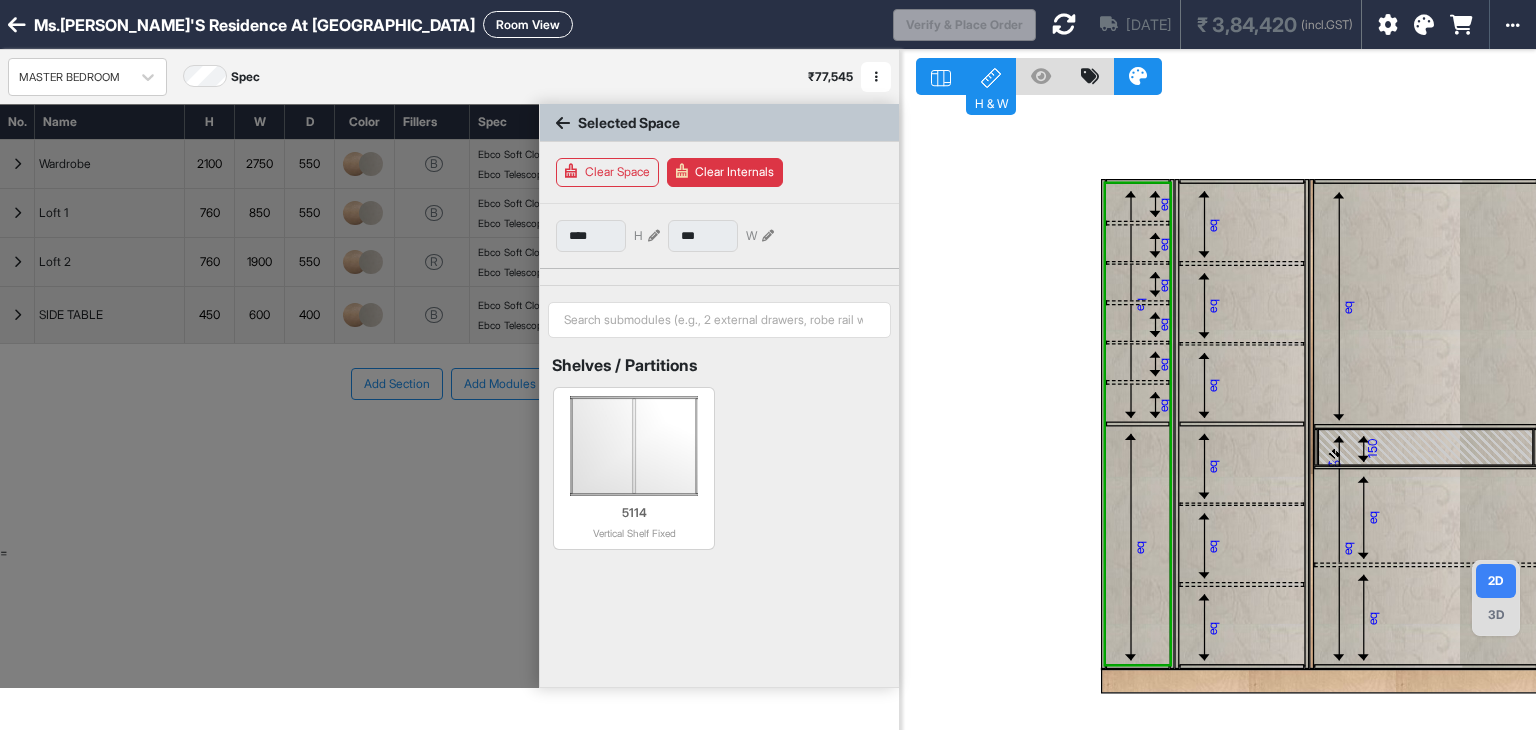 click on "eq eq eq eq eq eq eq eq eq eq eq eq eq eq eq eq eq 150 eq eq eq eq eq eq 150 eq eq eq" at bounding box center (1218, 415) 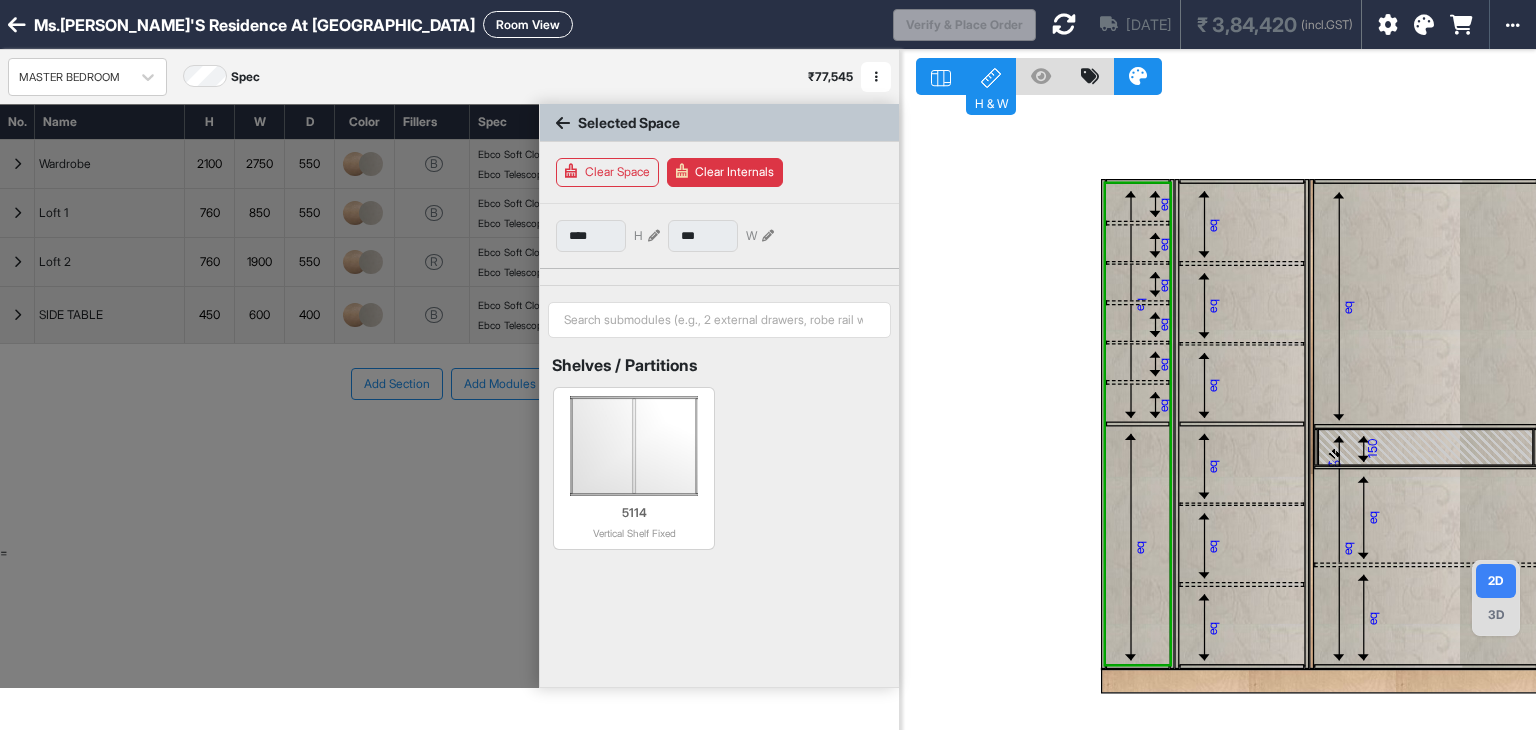 click on "eq eq eq eq eq eq eq eq eq eq eq eq eq eq eq eq eq 150 eq eq eq eq eq eq 150 eq eq eq" at bounding box center [1218, 415] 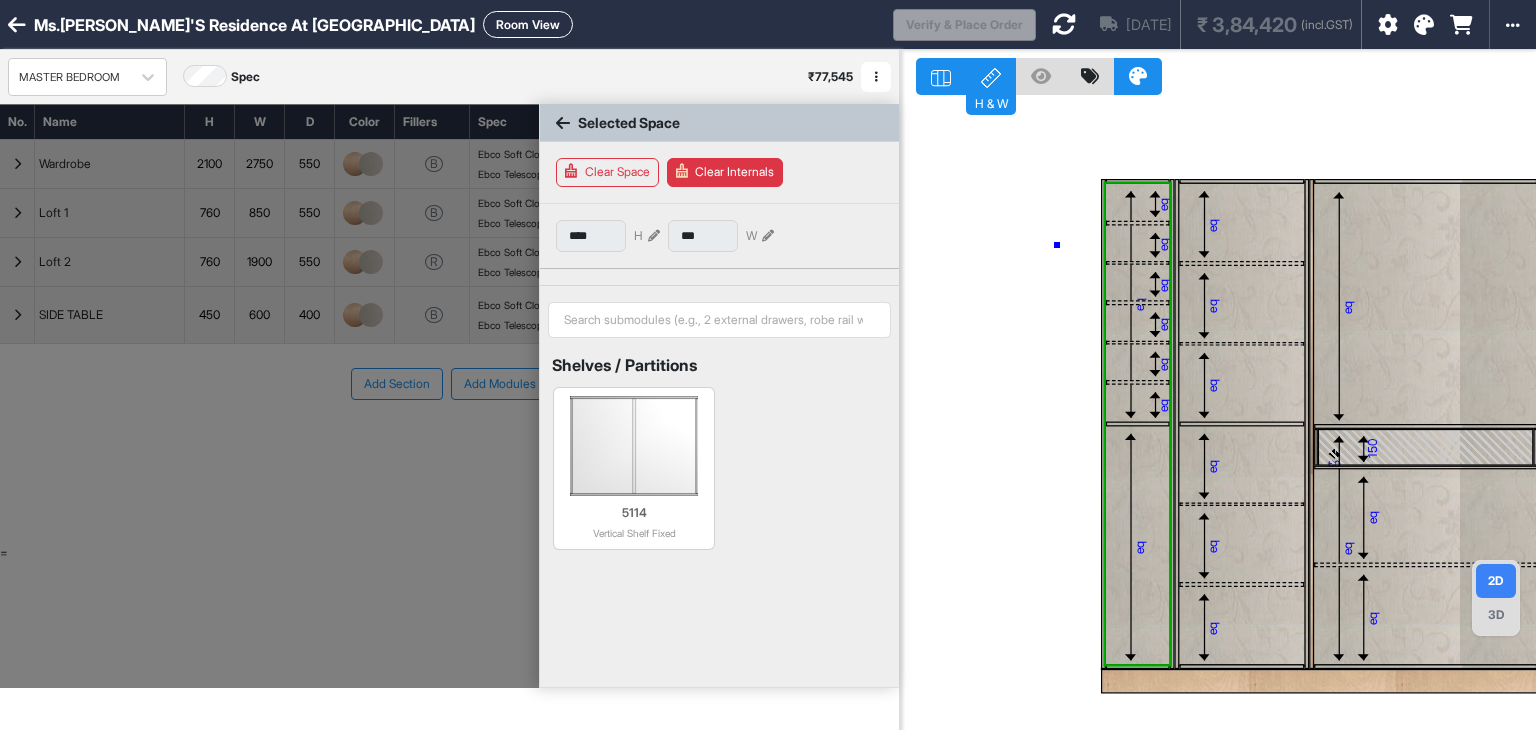 click on "eq eq eq eq eq eq eq eq eq eq eq eq eq eq eq eq eq 150 eq eq eq eq eq eq 150 eq eq eq" at bounding box center [1218, 415] 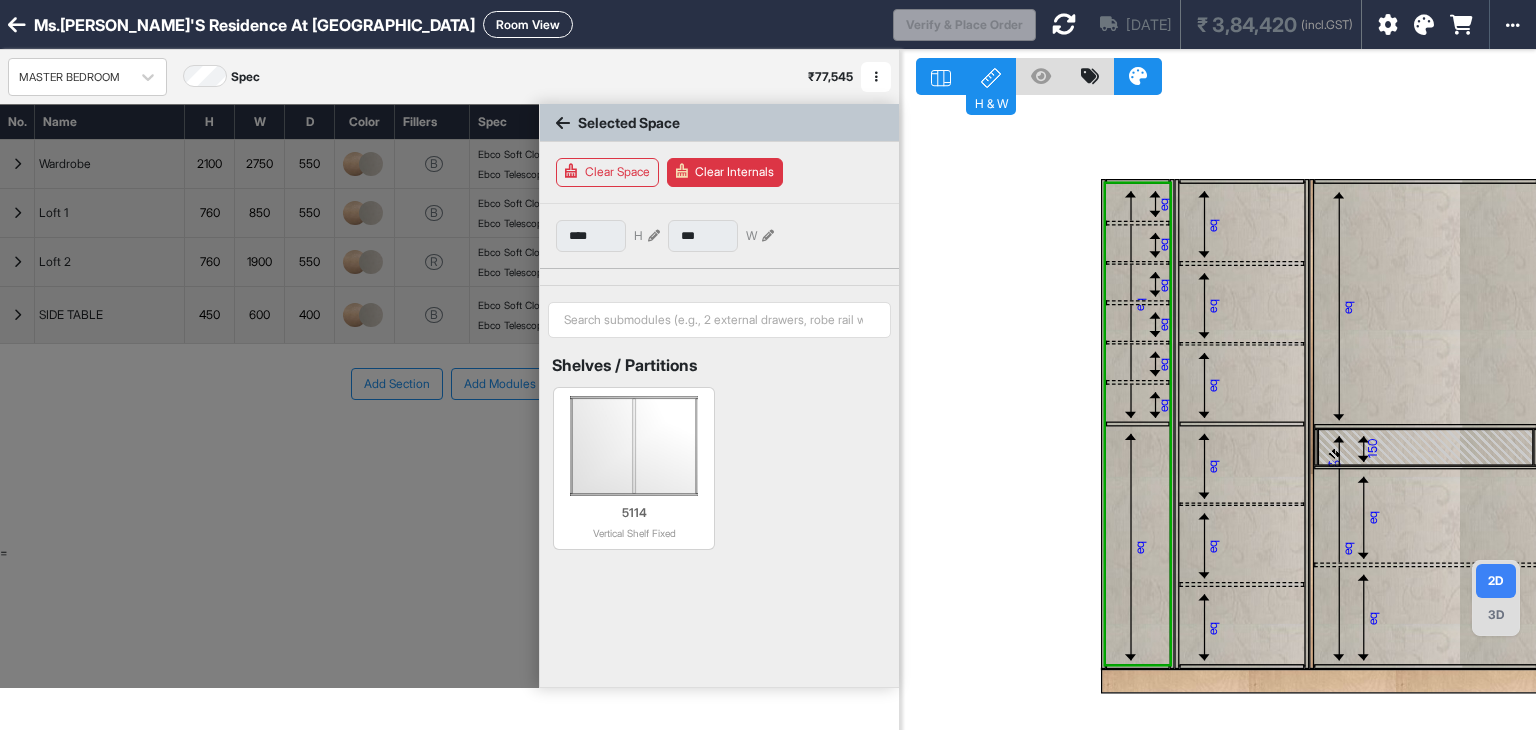 click on "Clear Space" at bounding box center [607, 172] 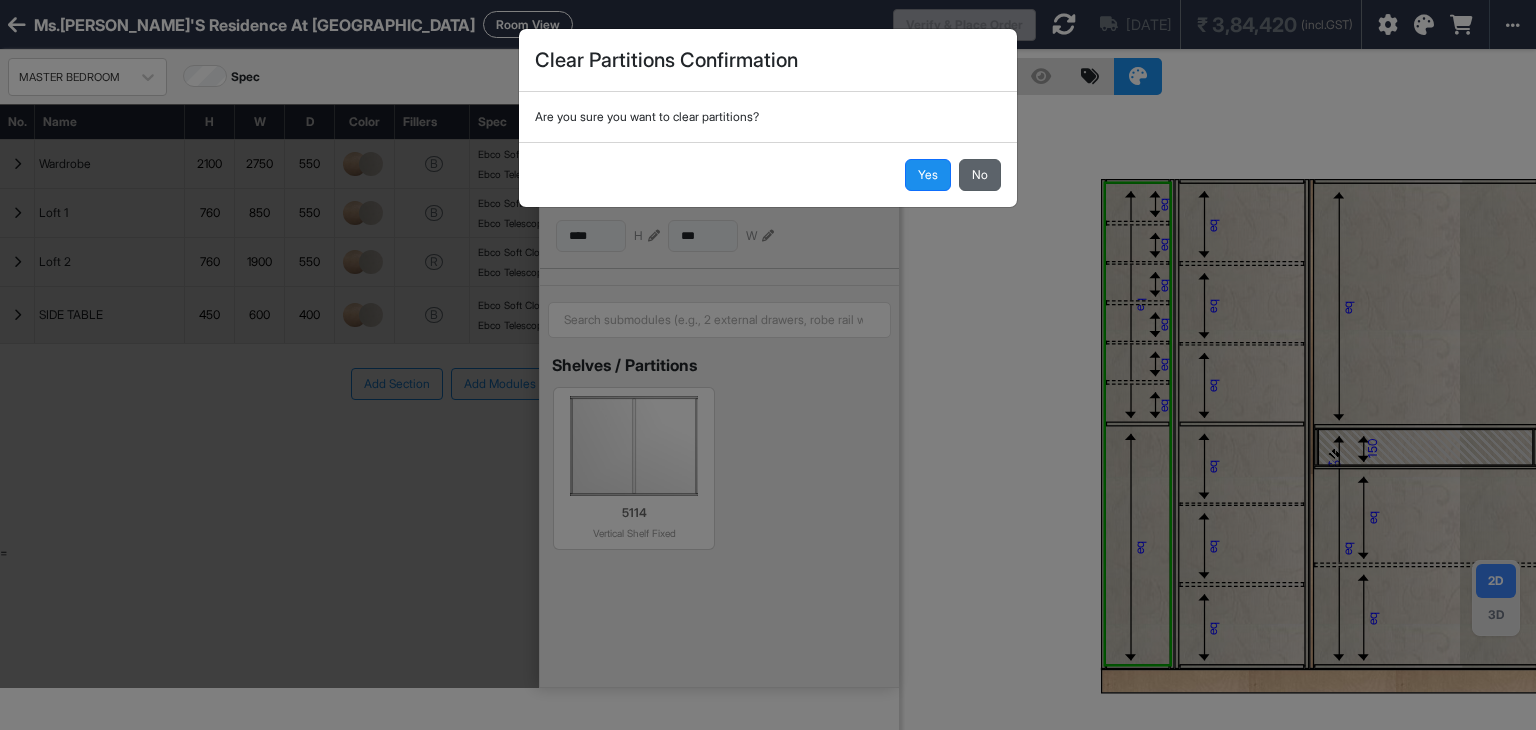 click on "No" at bounding box center (980, 175) 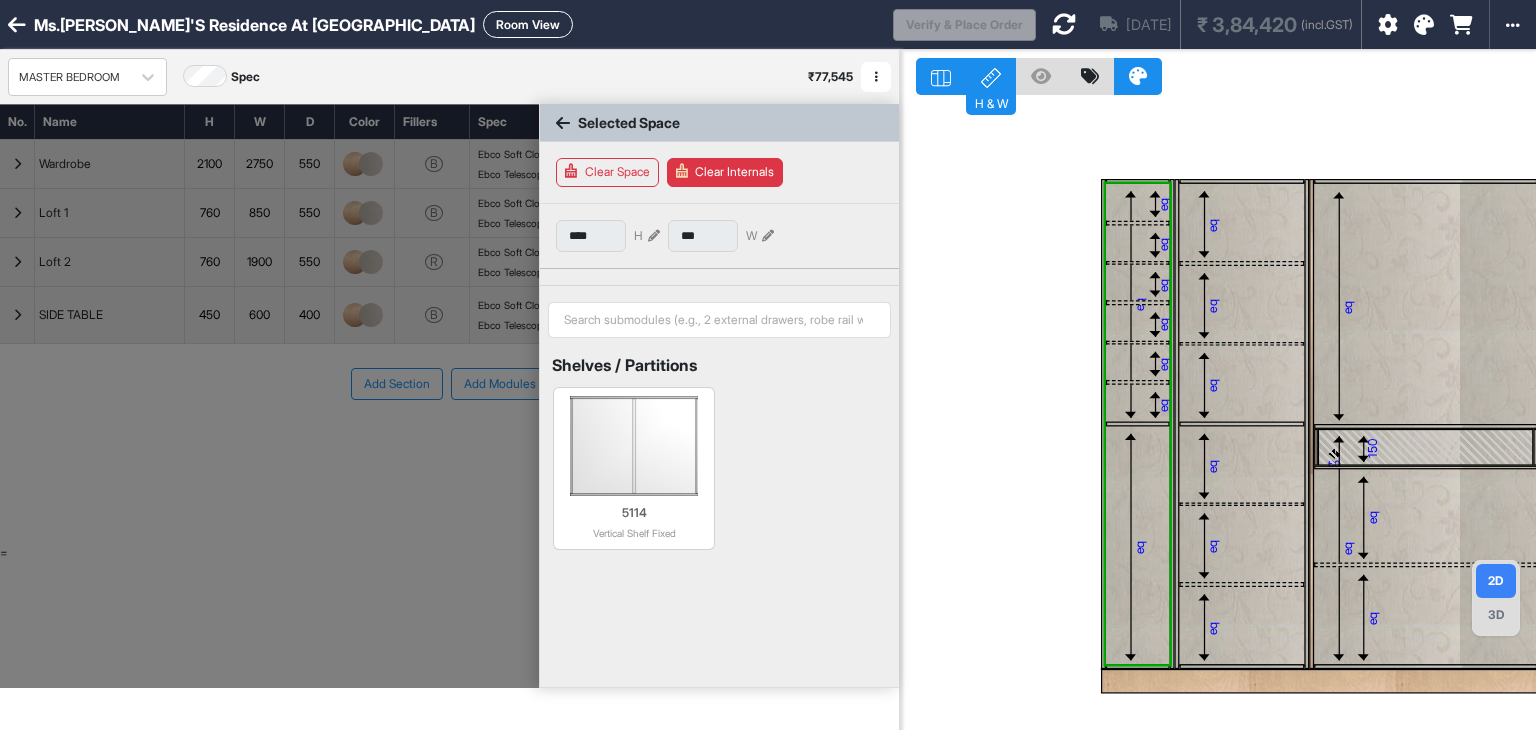 click on "eq" at bounding box center (1163, 324) 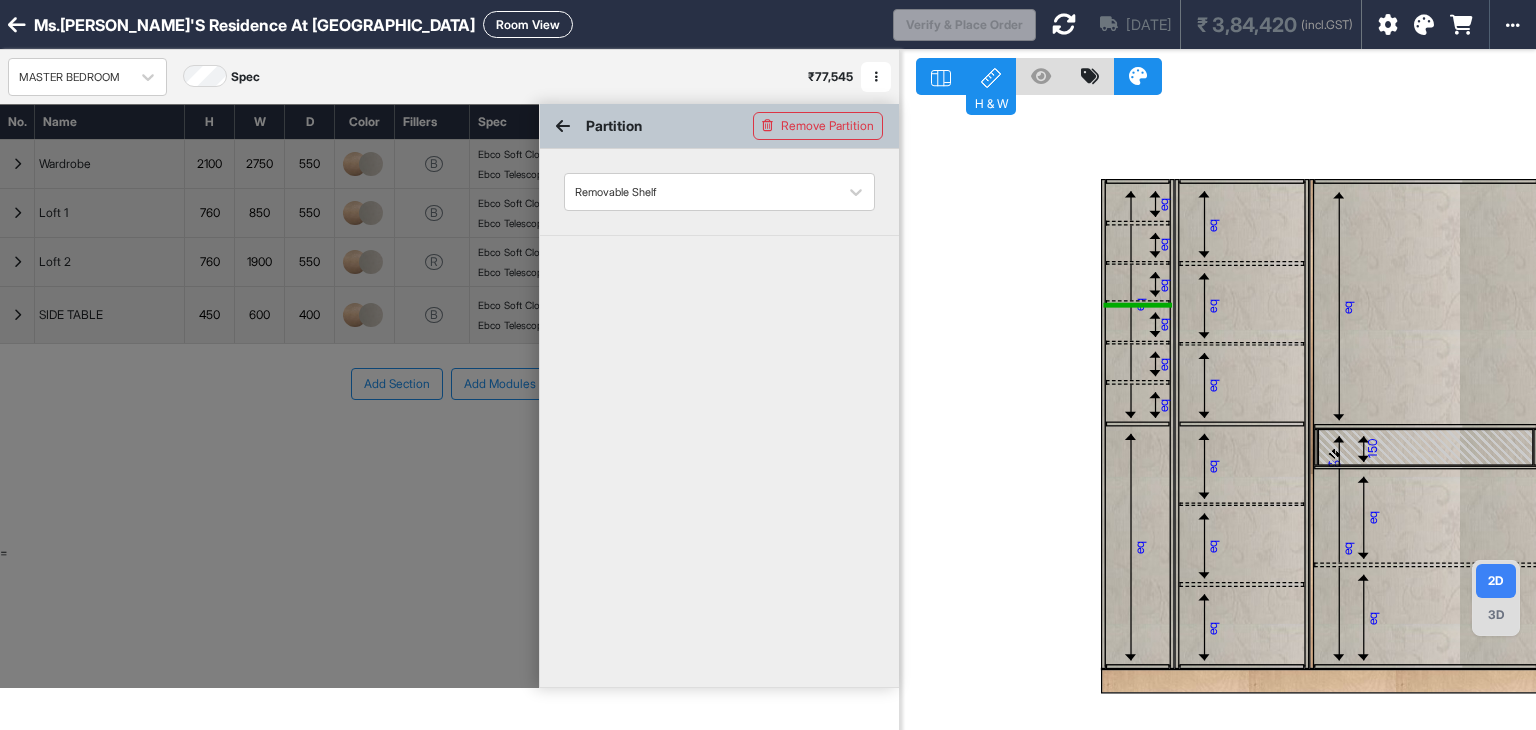 click at bounding box center [1137, 303] 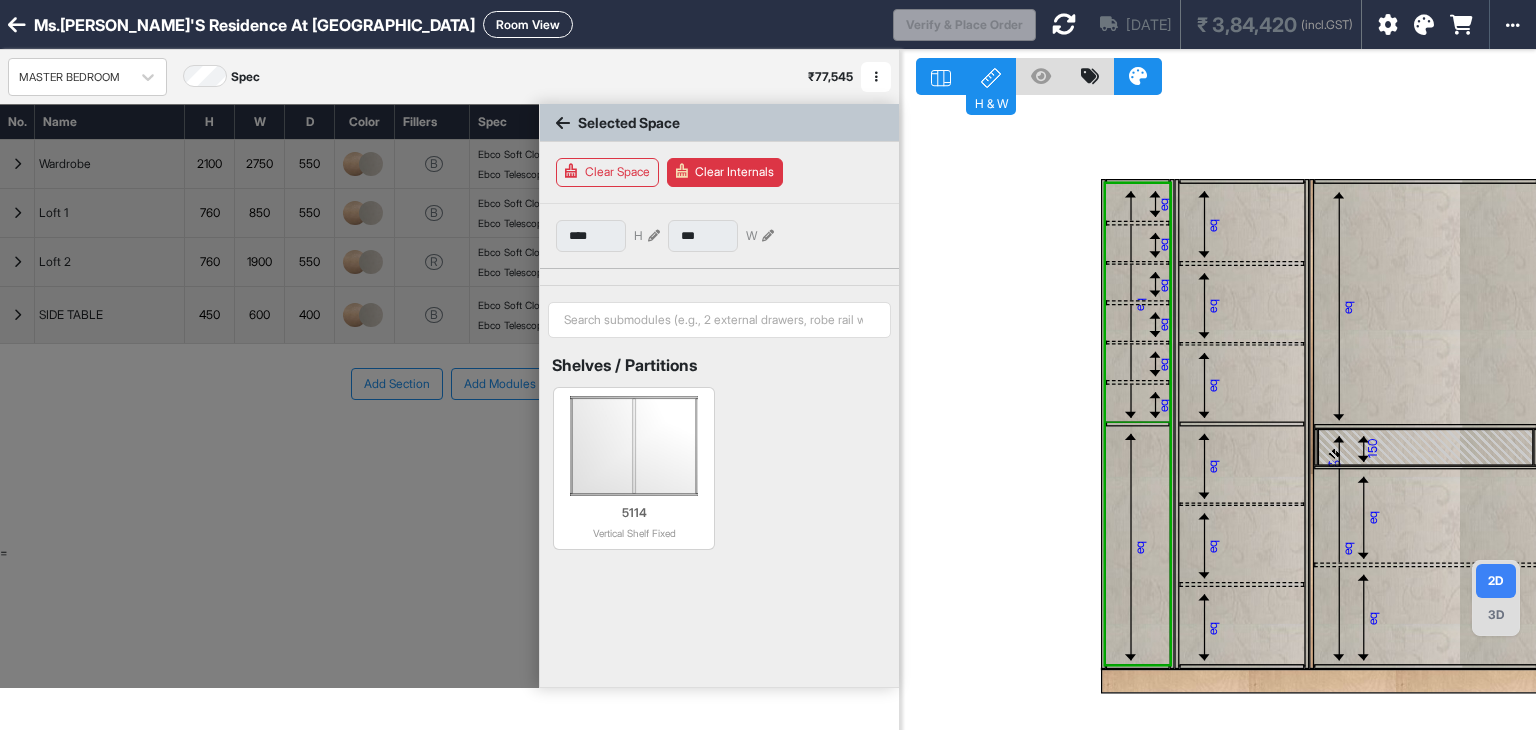click on "eq" at bounding box center (1139, 304) 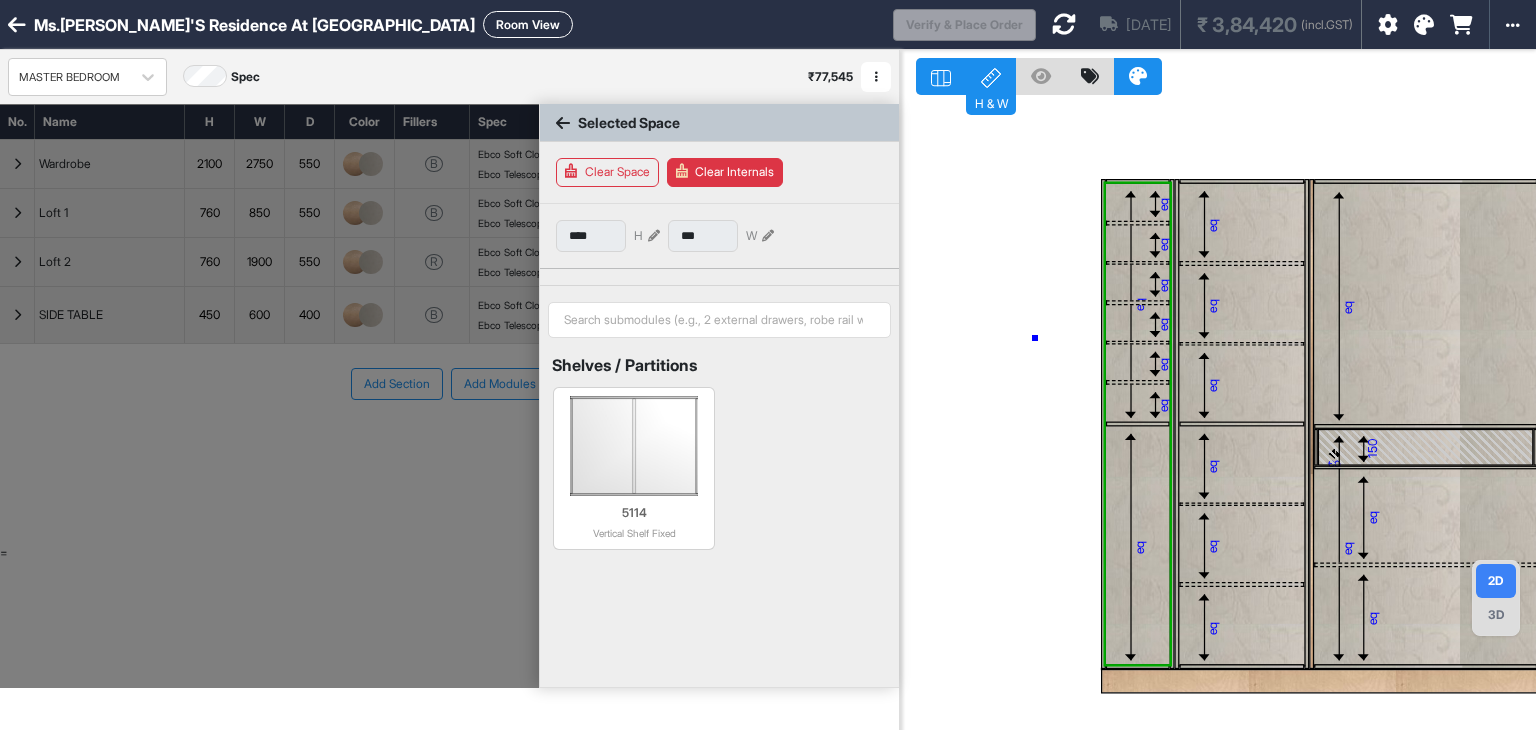 click on "eq eq eq eq eq eq eq eq eq eq eq eq eq eq eq eq eq 150 eq eq eq eq eq eq 150 eq eq eq" at bounding box center [1218, 415] 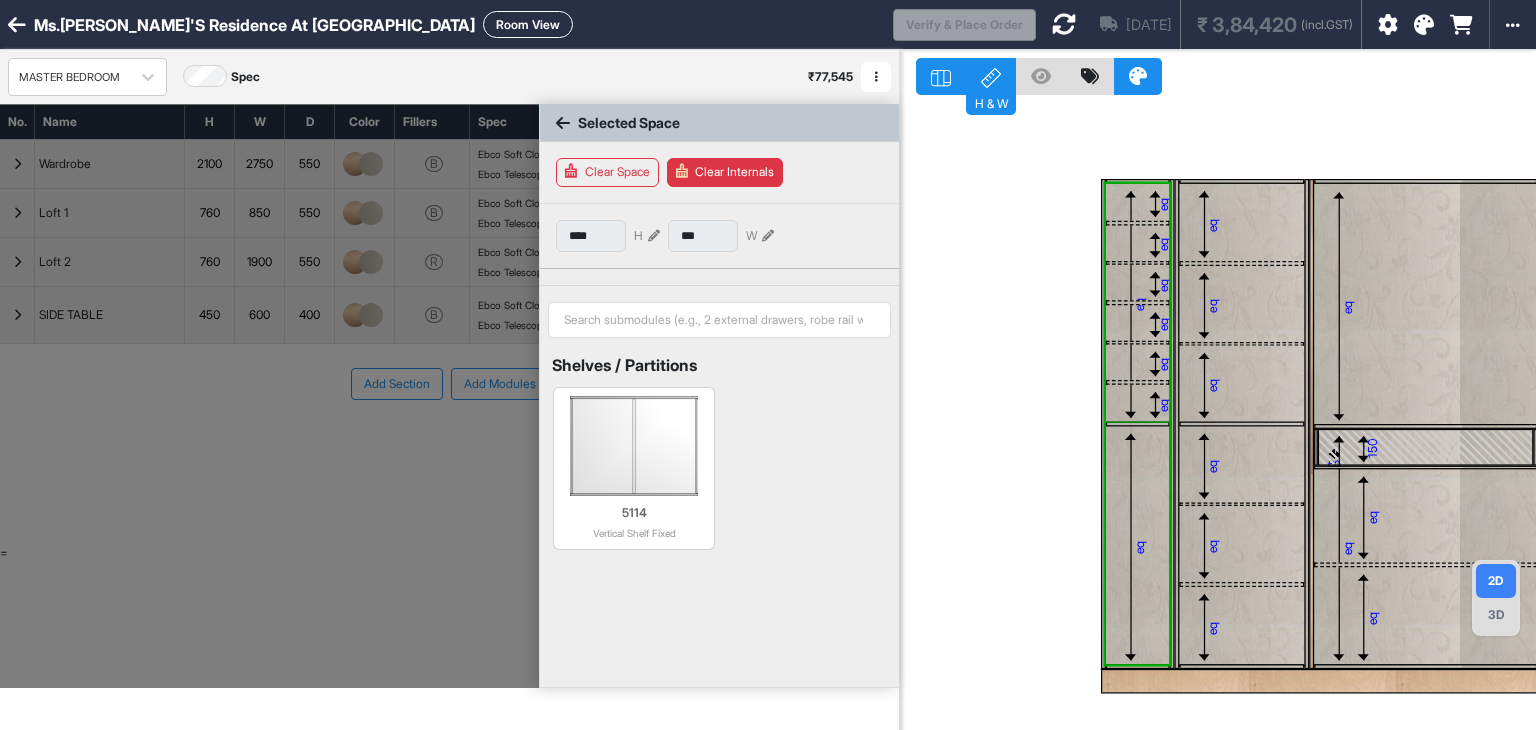 click on "eq" at bounding box center (1163, 204) 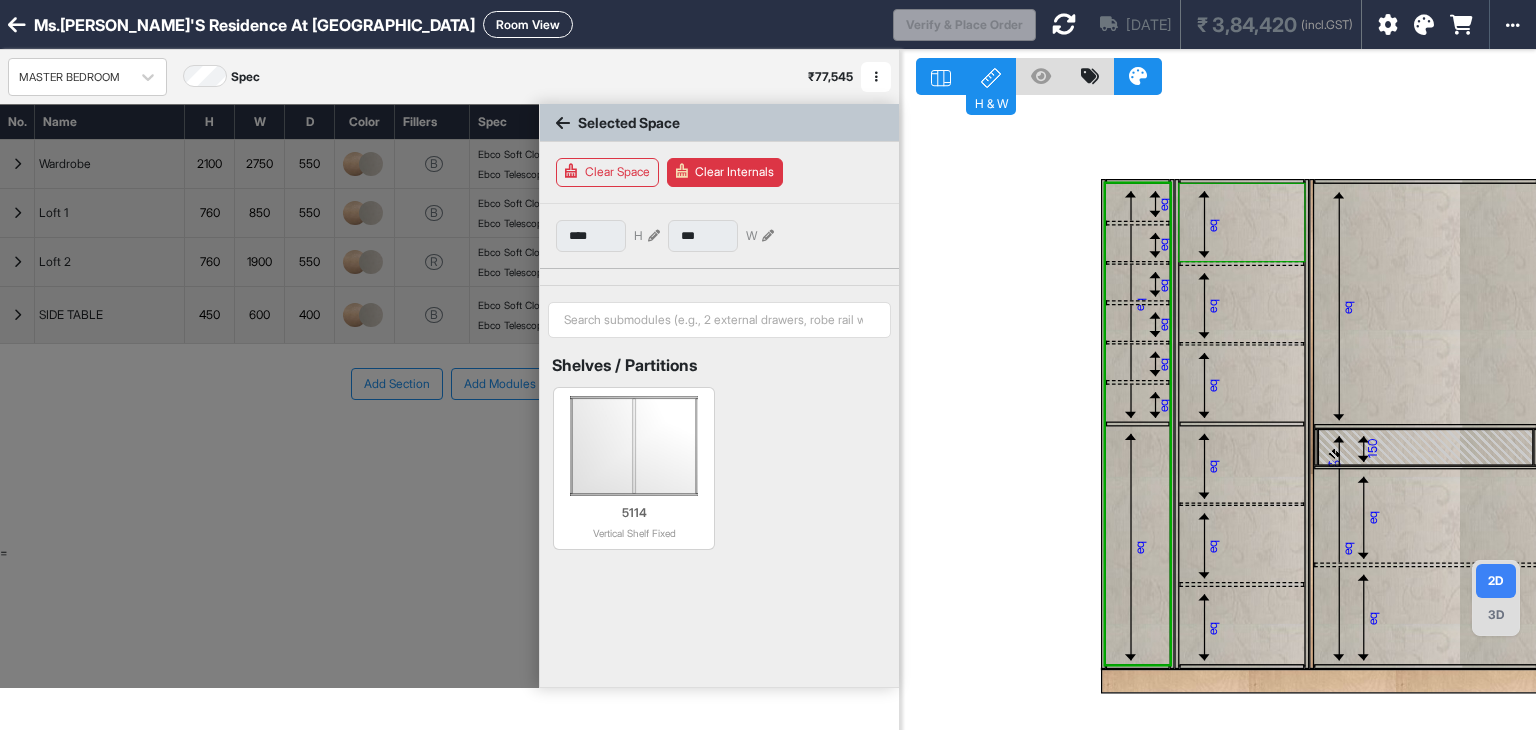 click on "eq" at bounding box center (1242, 223) 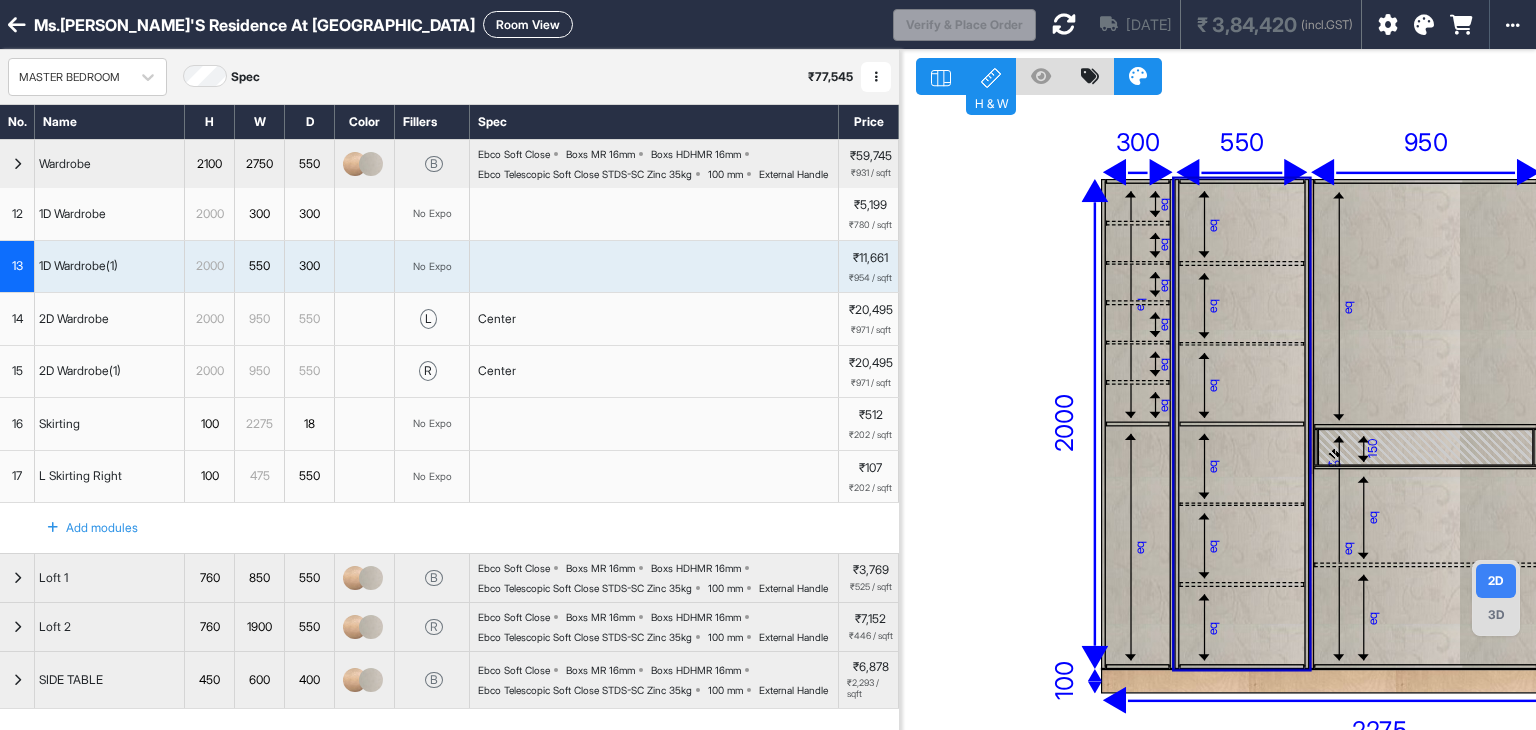 click on "eq" at bounding box center (1137, 202) 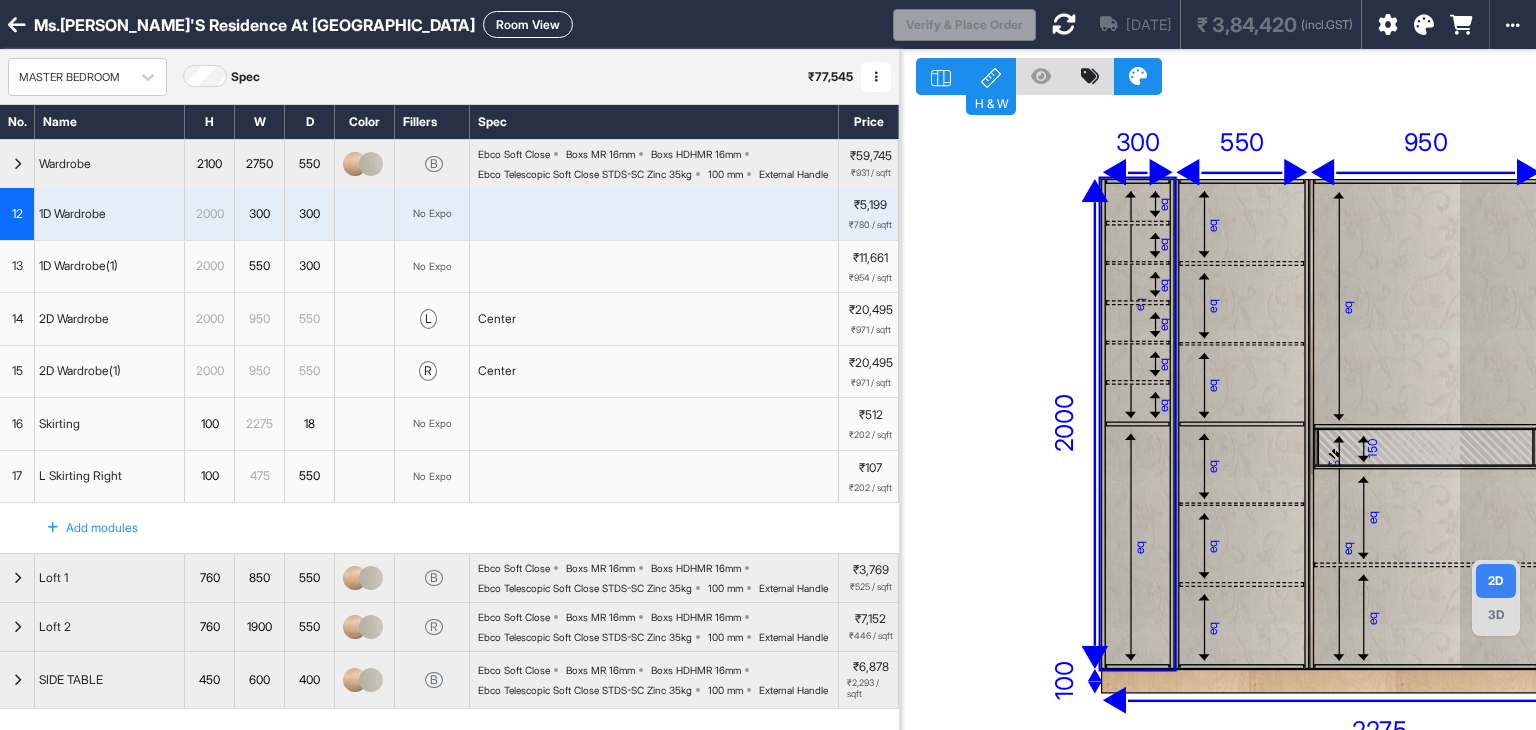 click on "eq eq eq eq eq eq eq eq eq eq eq eq eq eq eq eq eq 150 eq eq eq eq eq eq 150 eq eq eq 2750 2000 300 550 950 950 100 2275 475" at bounding box center (1218, 415) 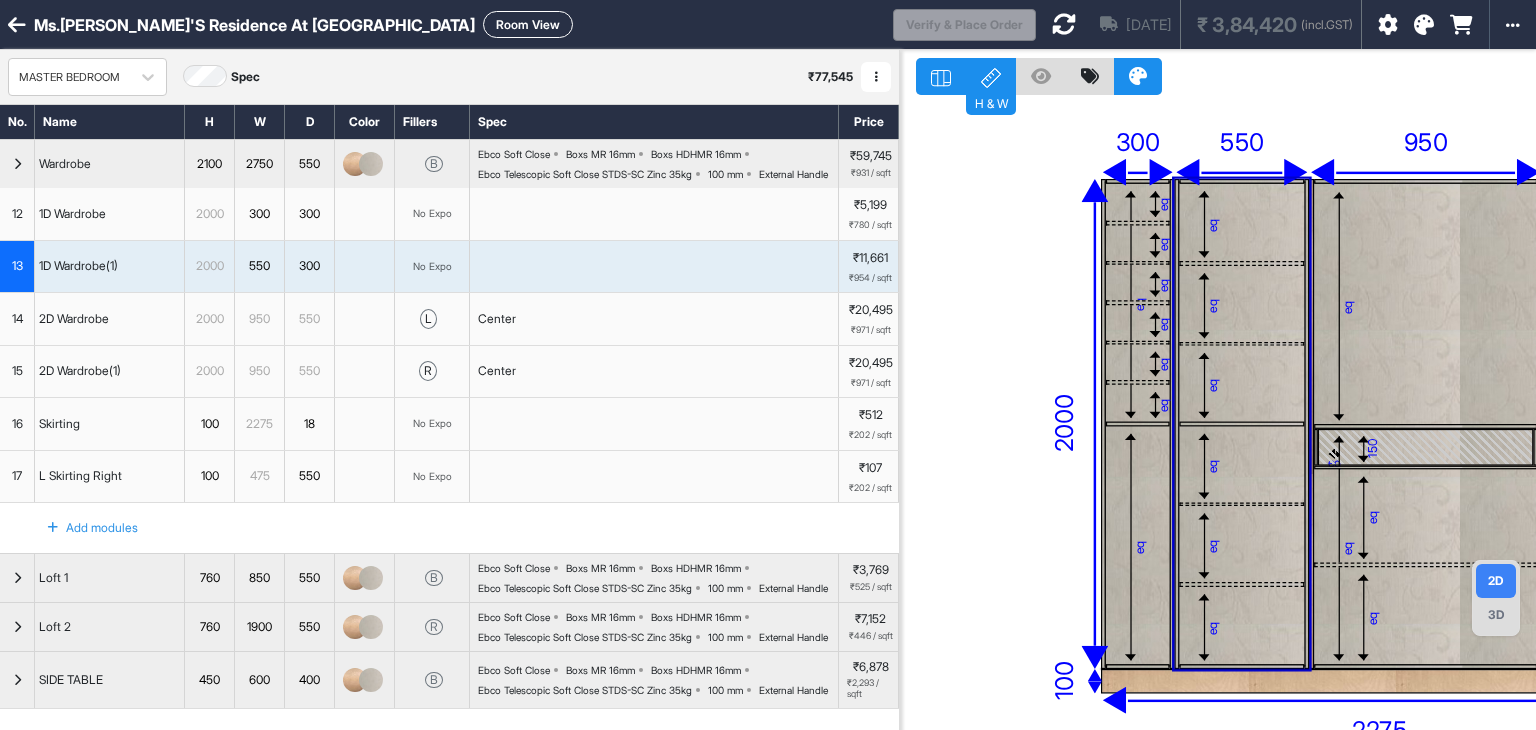 click on "eq" at bounding box center (1242, 223) 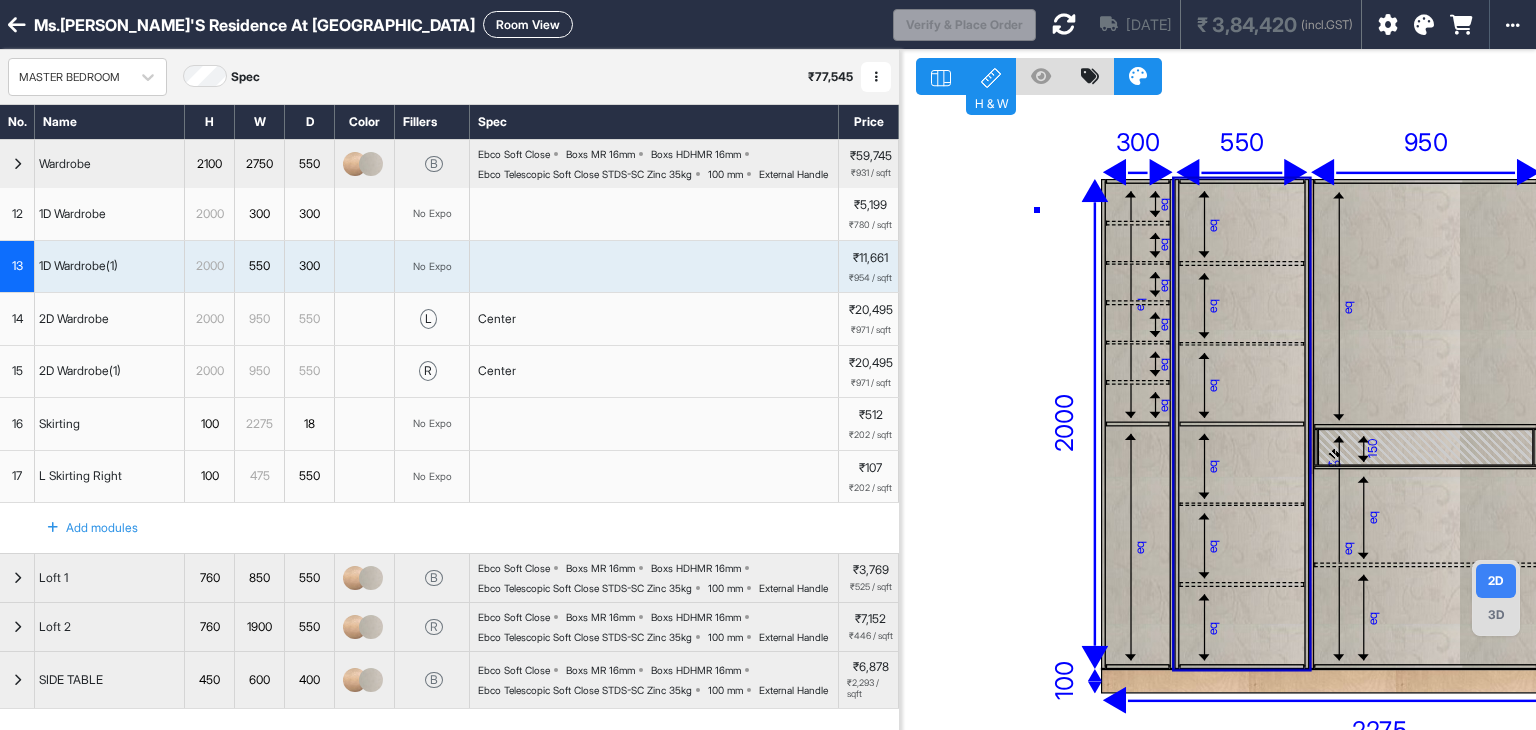 click on "eq eq eq eq eq eq eq eq eq eq eq eq eq eq eq eq eq 150 eq eq eq eq eq eq 150 eq eq eq 2750 2000 300 550 950 950 100 2275 475" at bounding box center (1218, 415) 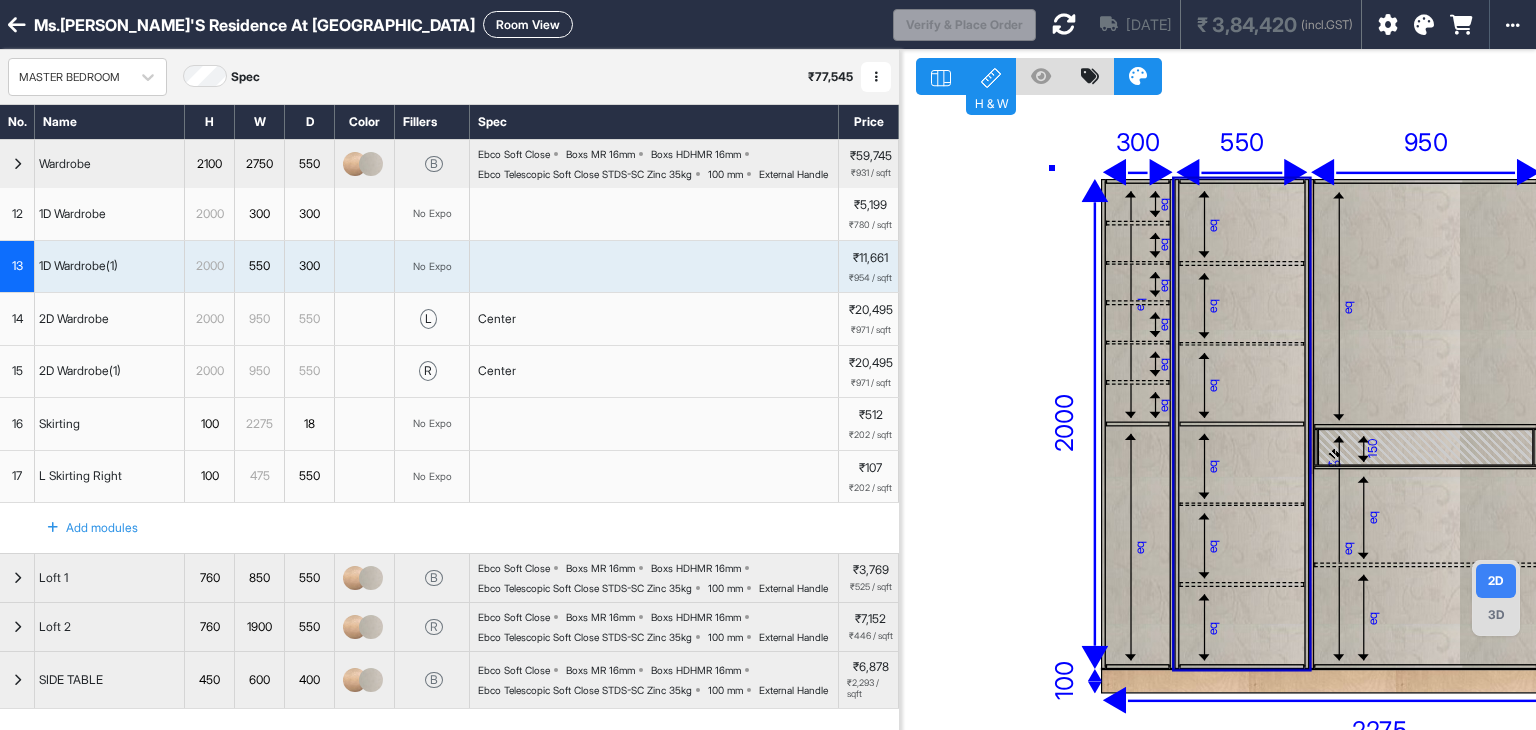 click on "eq eq eq eq eq eq eq eq eq eq eq eq eq eq eq eq eq 150 eq eq eq eq eq eq 150 eq eq eq 2750 2000 300 550 950 950 100 2275 475" at bounding box center (1218, 415) 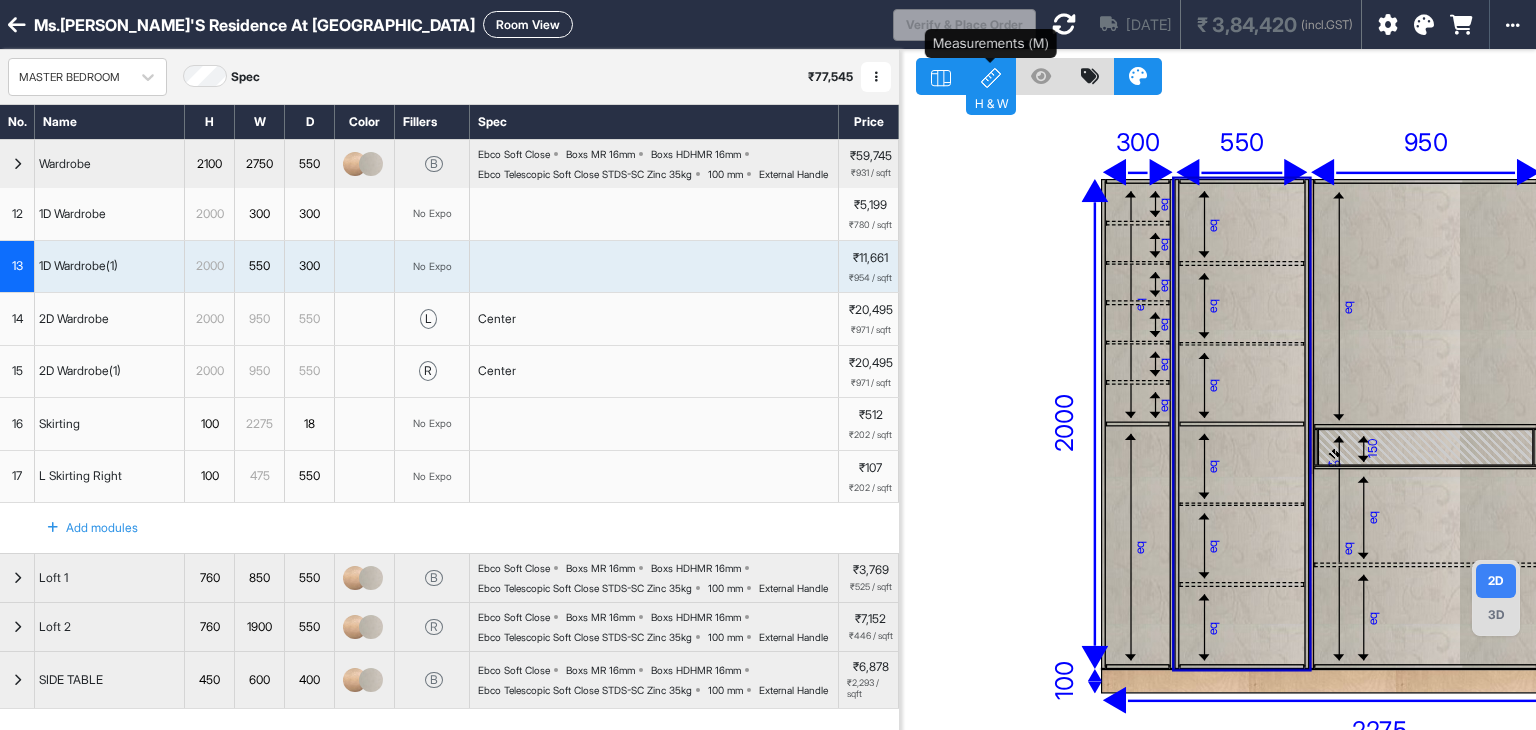 click on "H & W" at bounding box center [991, 76] 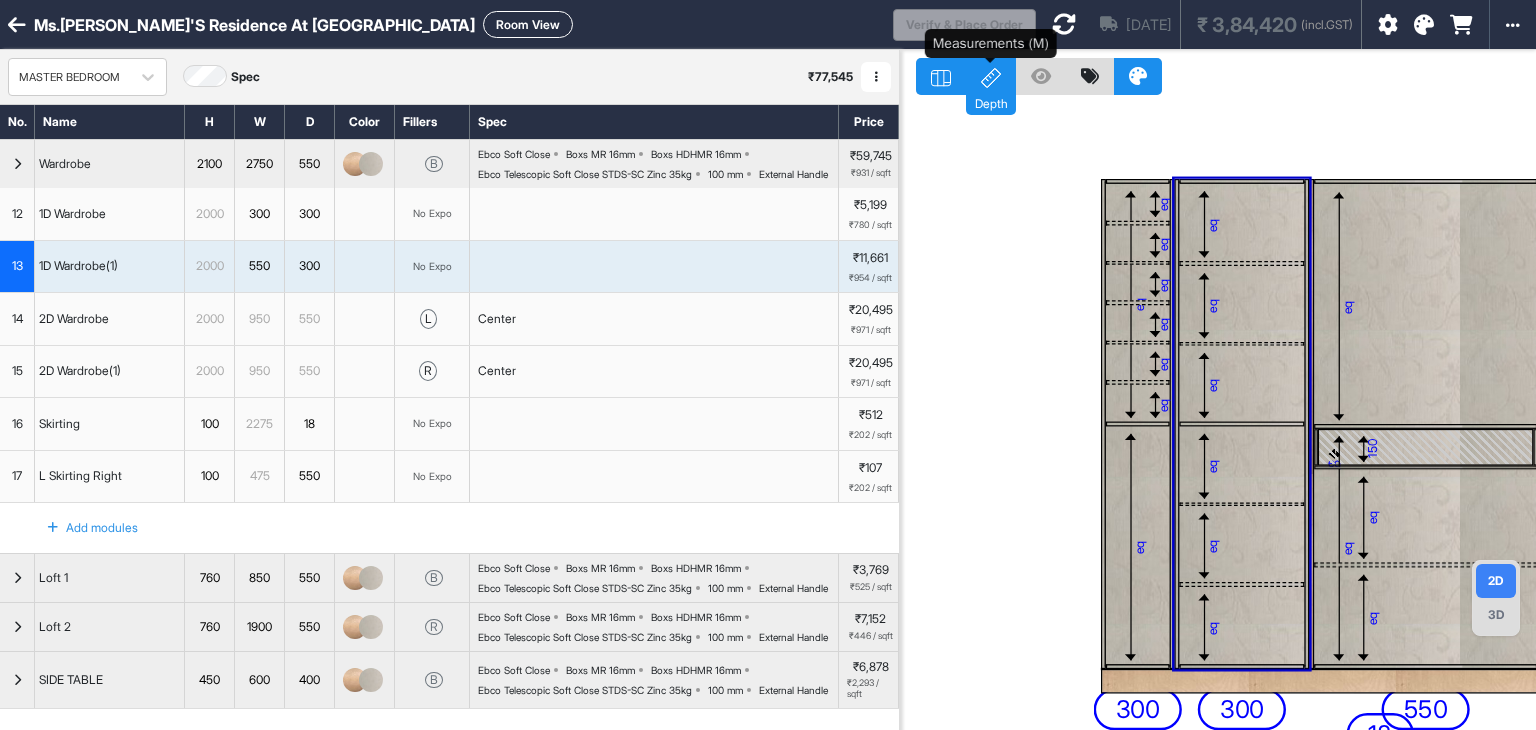 click 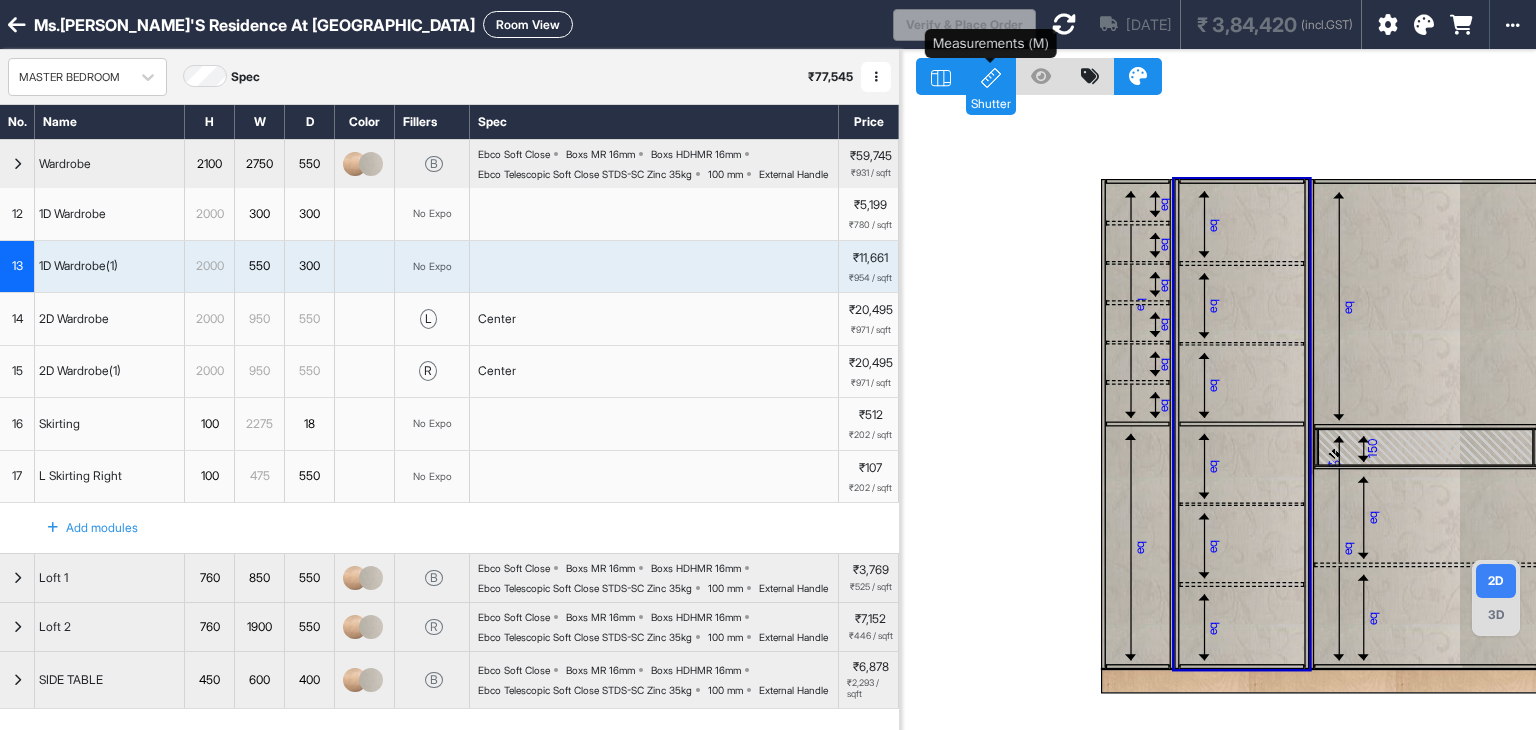 click 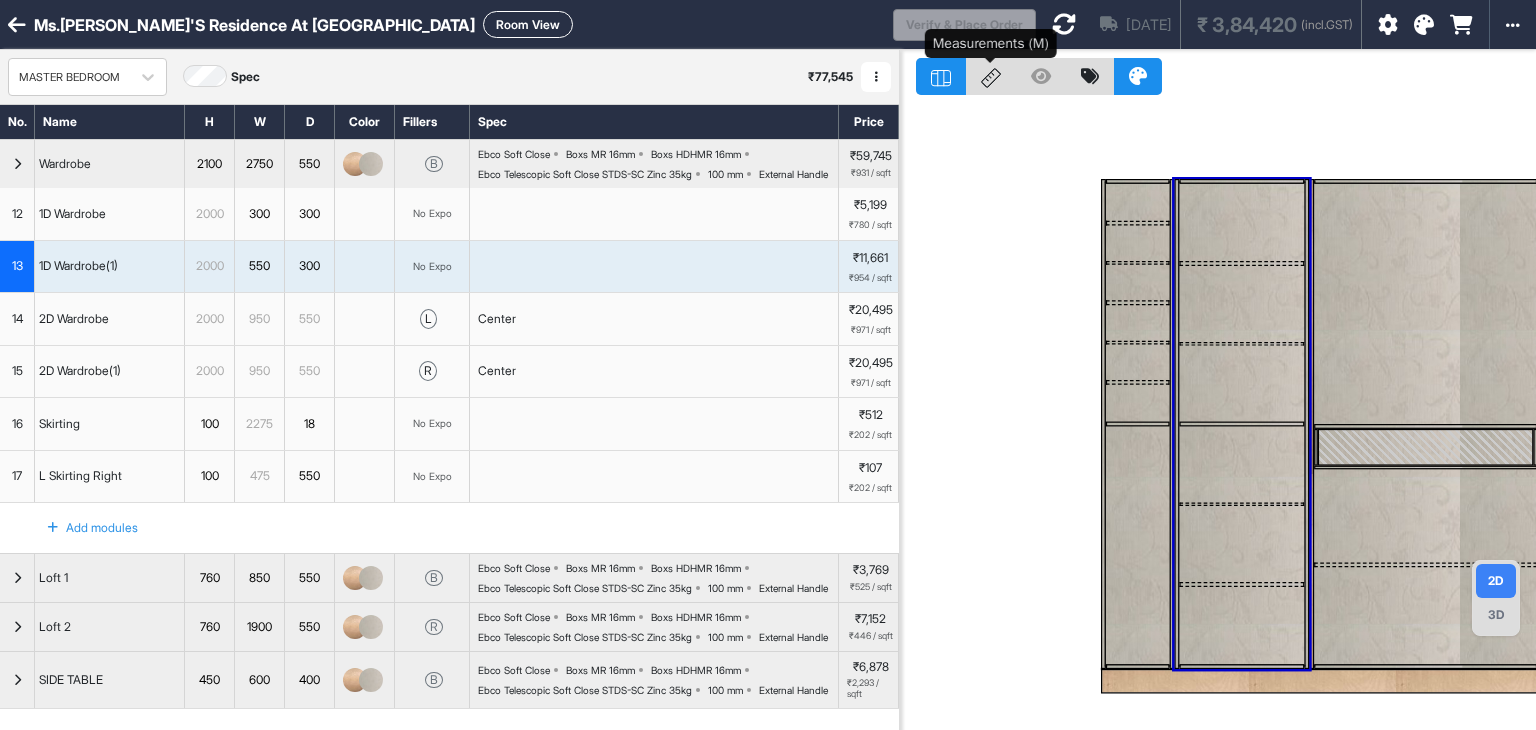 click at bounding box center (991, 76) 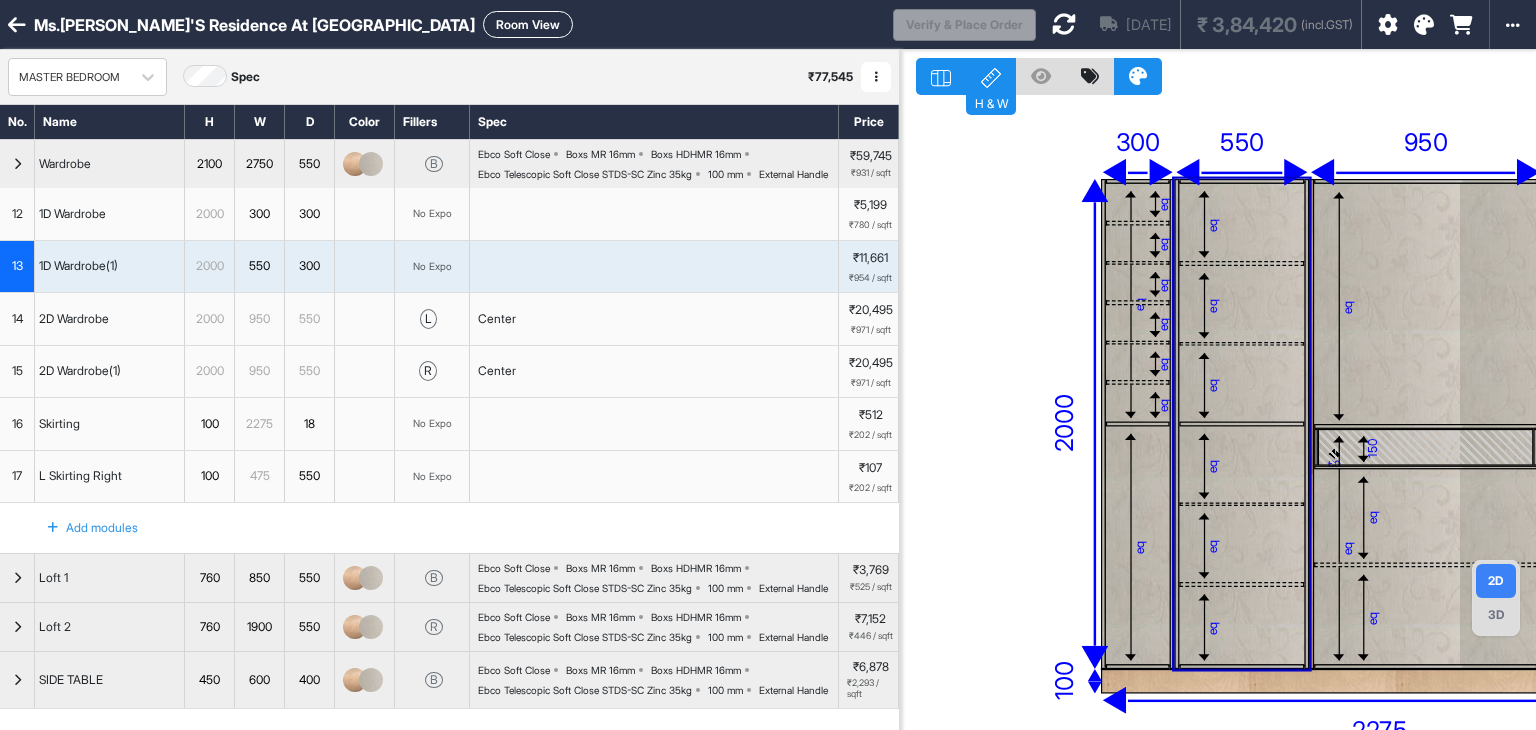 click on "eq eq eq eq eq eq eq eq eq eq eq eq eq eq eq eq eq 150 eq eq eq eq eq eq 150 eq eq eq 2750 2000 300 550 950 950 100 2275 475" at bounding box center (1218, 415) 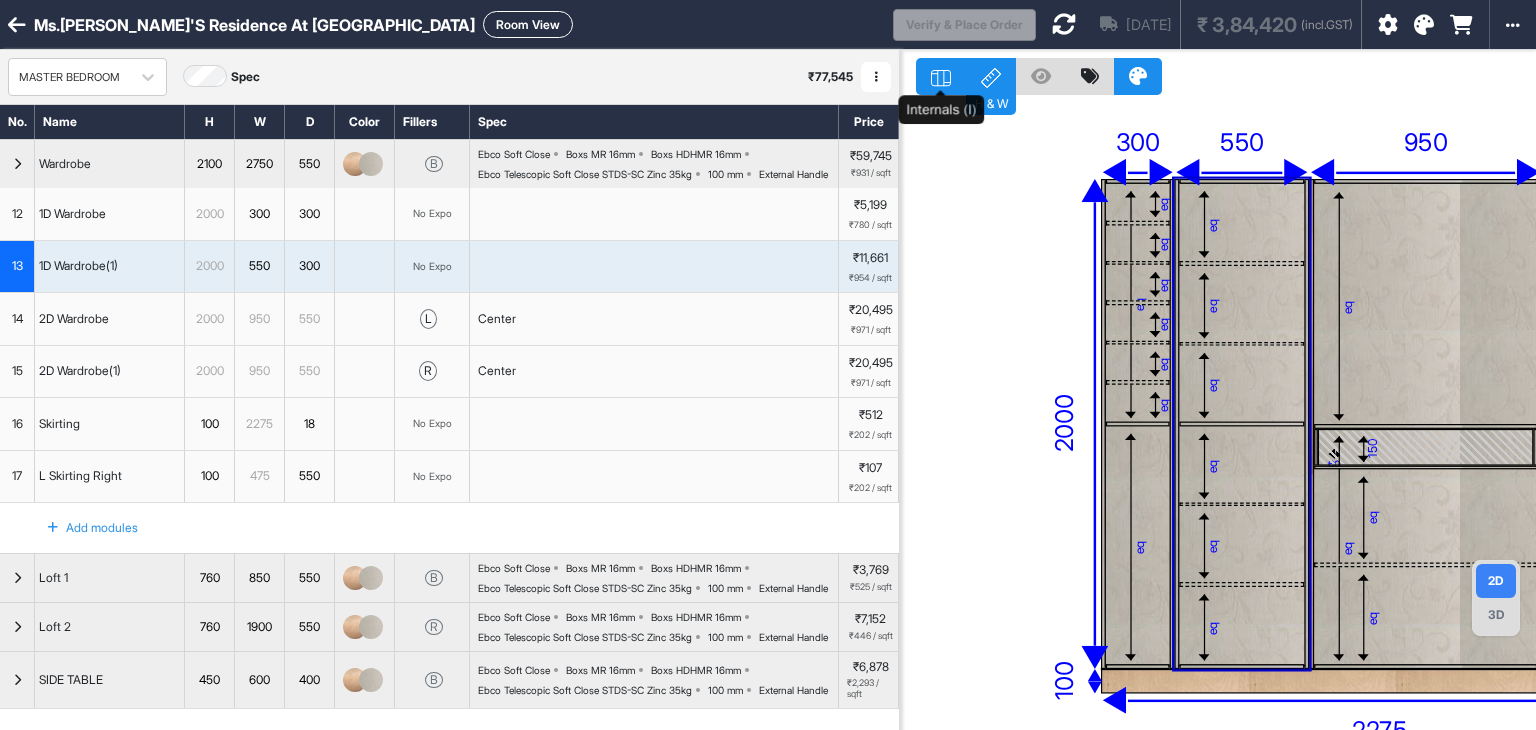 click at bounding box center [941, 76] 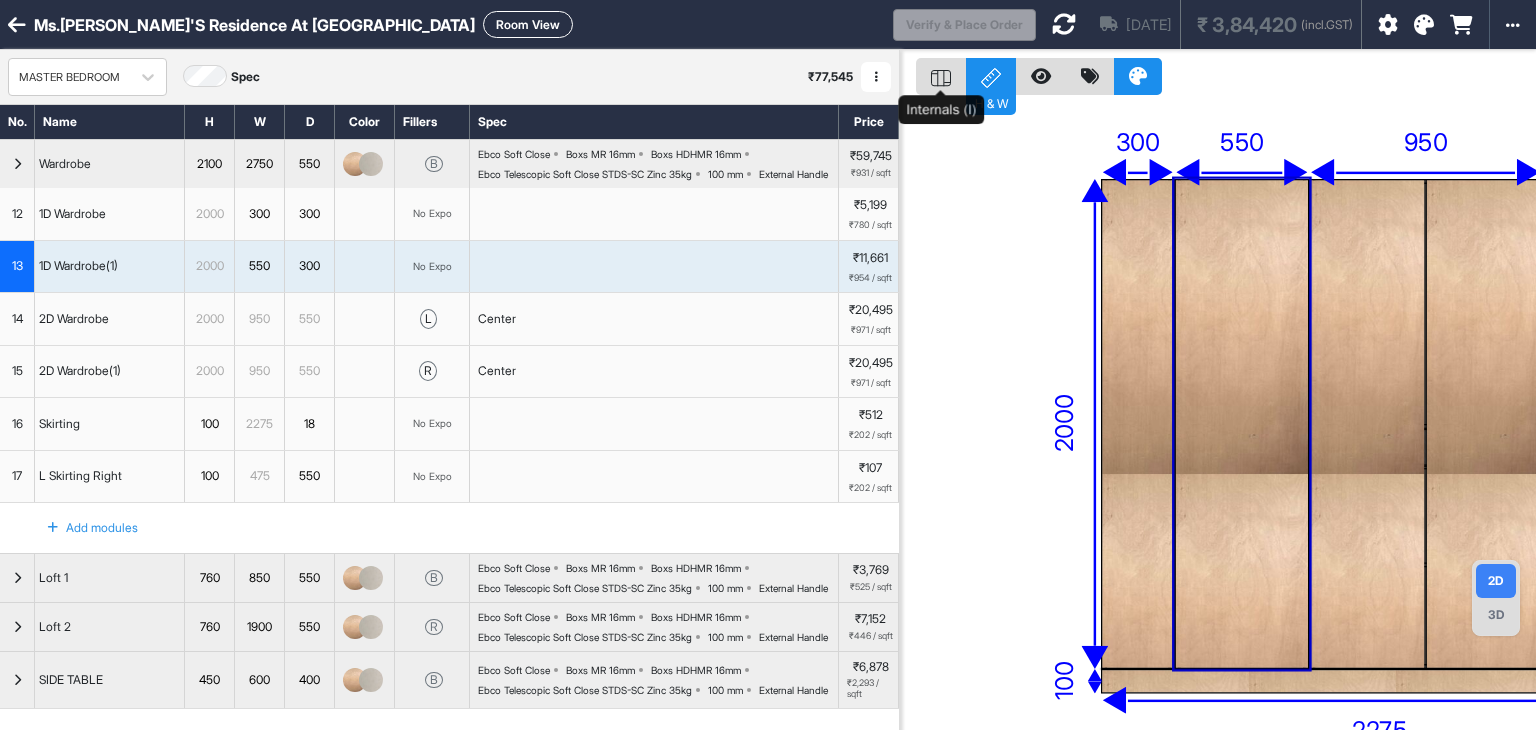 click 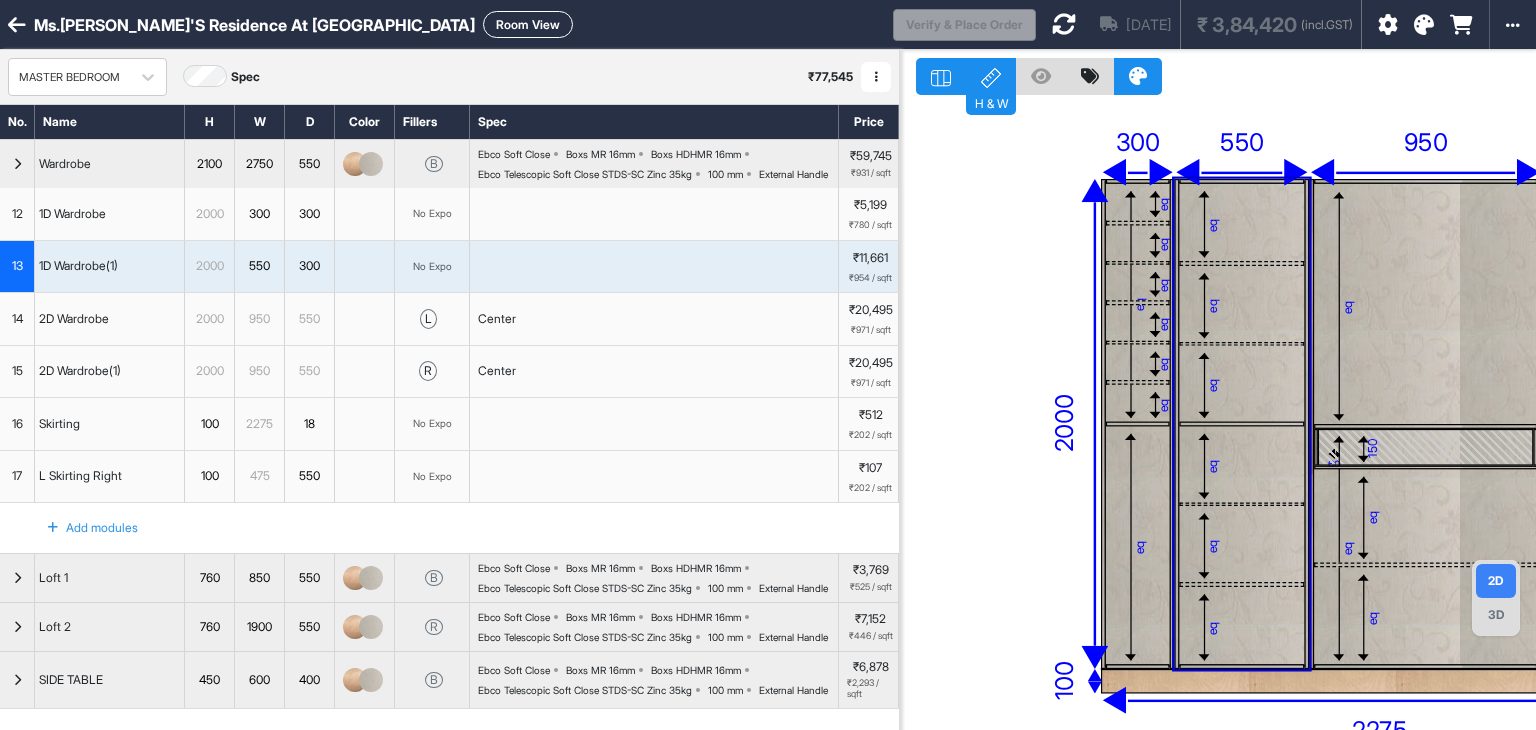 click on "eq" at bounding box center (1139, 304) 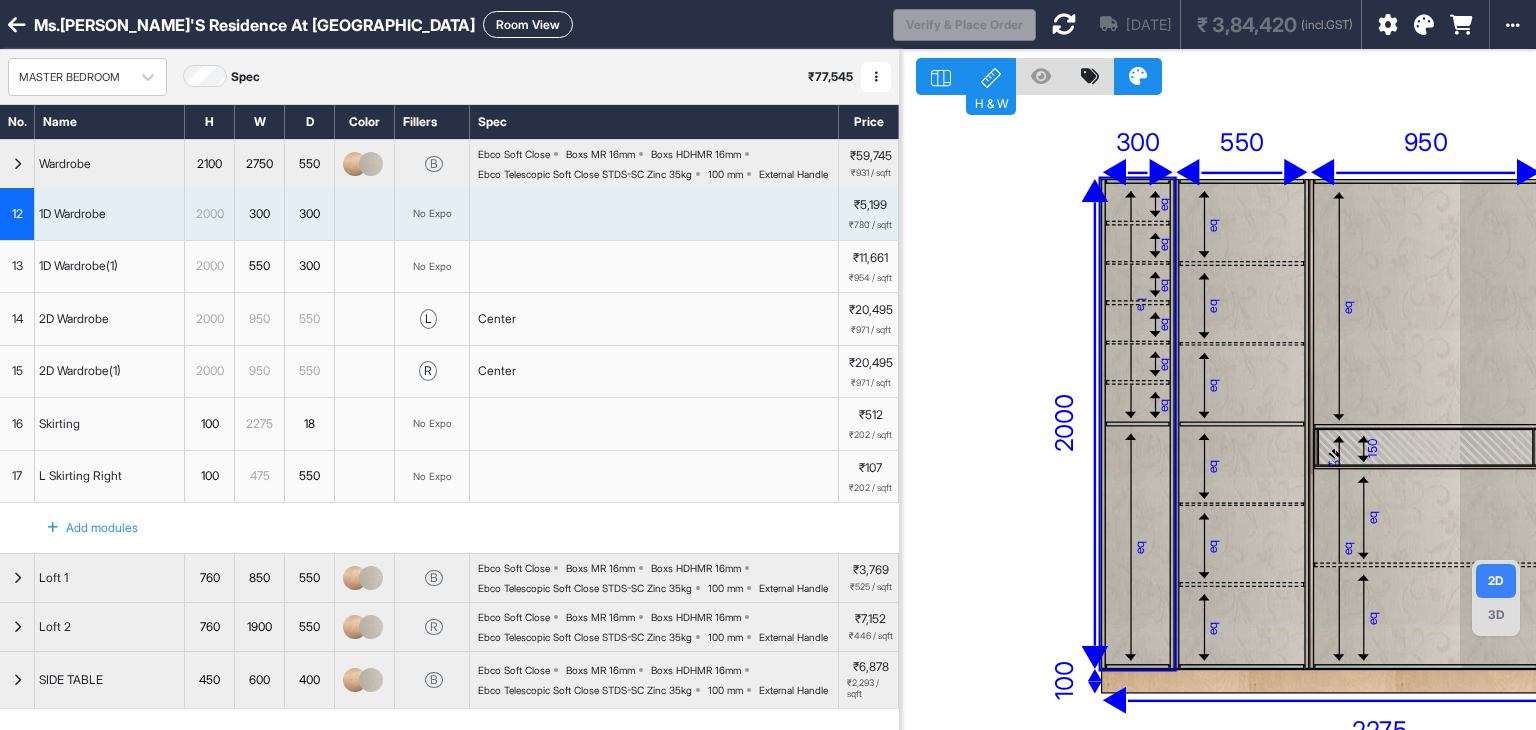 click on "eq" at bounding box center [1242, 223] 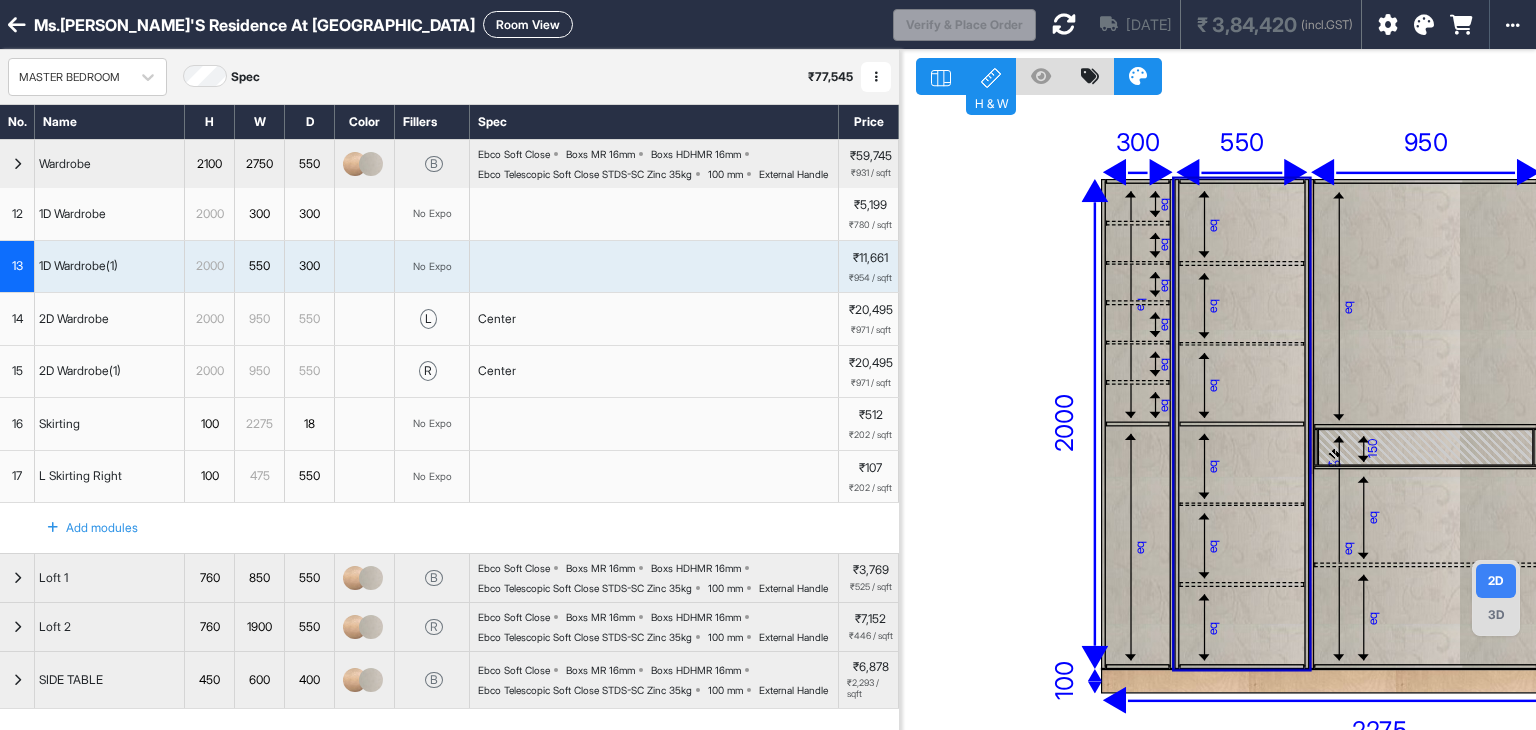 click on "eq" at bounding box center (1426, 305) 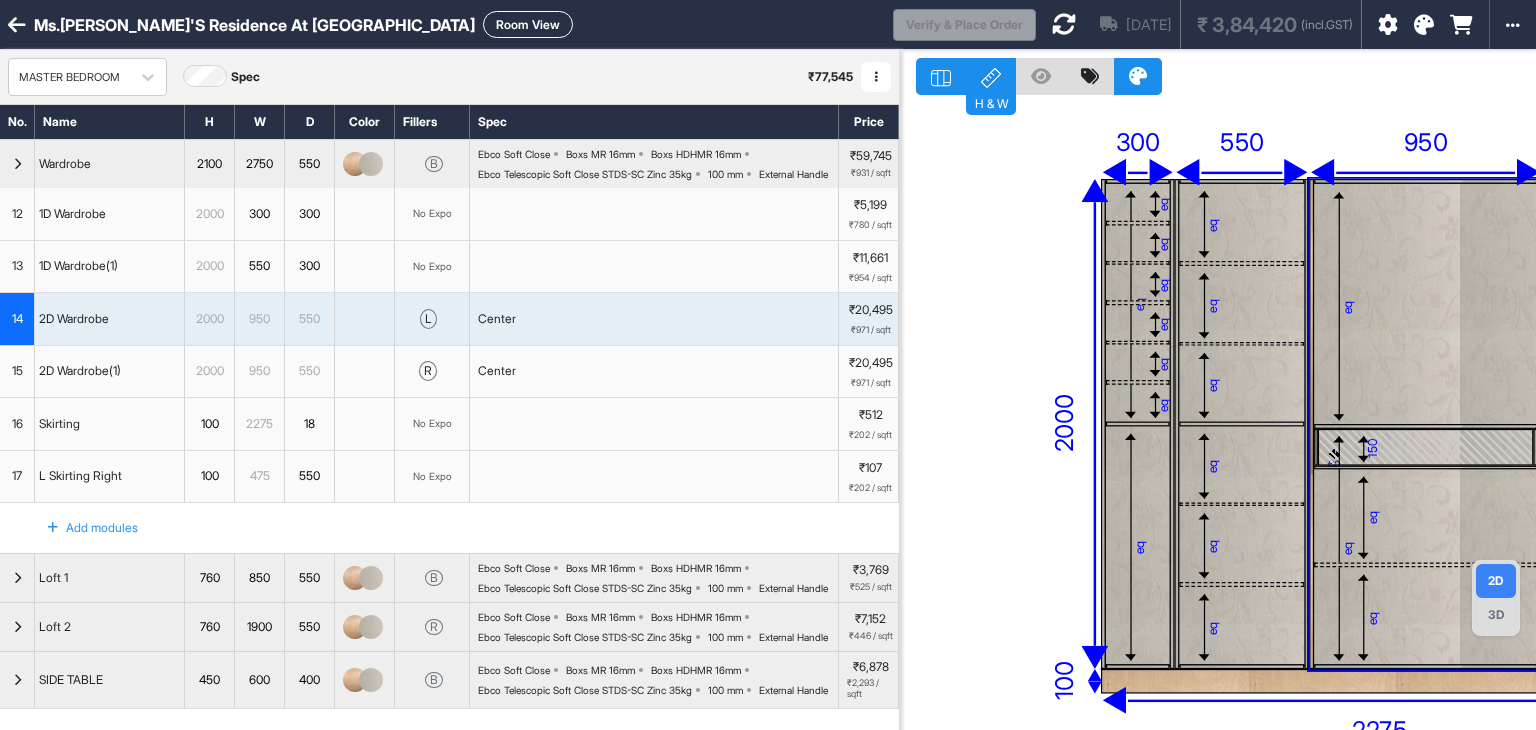 click on "eq eq eq eq eq eq eq eq eq eq eq eq eq eq eq eq eq 150 eq eq eq eq eq eq 150 eq eq eq 2750 2000 300 550 950 950 100 2275 475" at bounding box center [1218, 415] 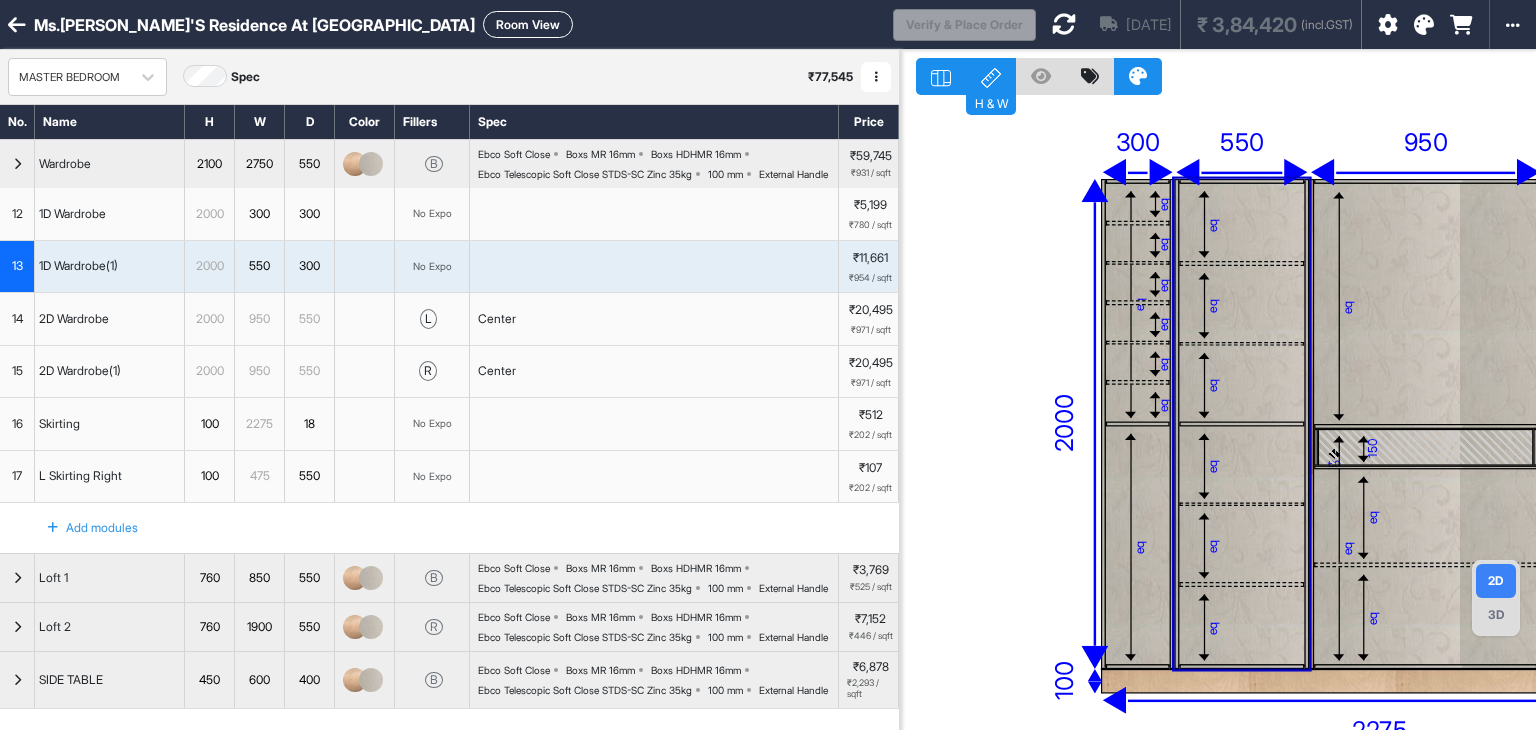 click on "eq" at bounding box center [1242, 223] 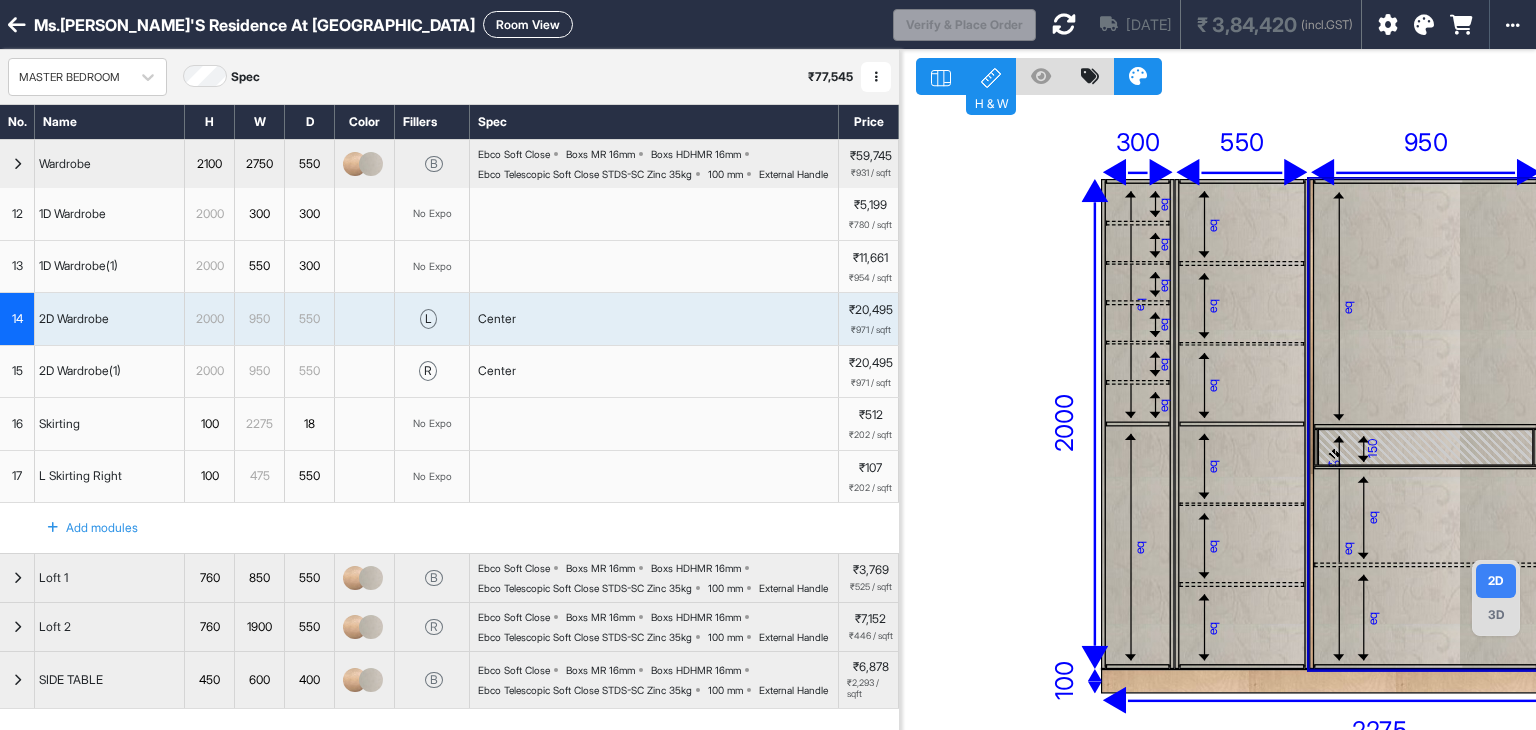 click on "eq" at bounding box center [1426, 305] 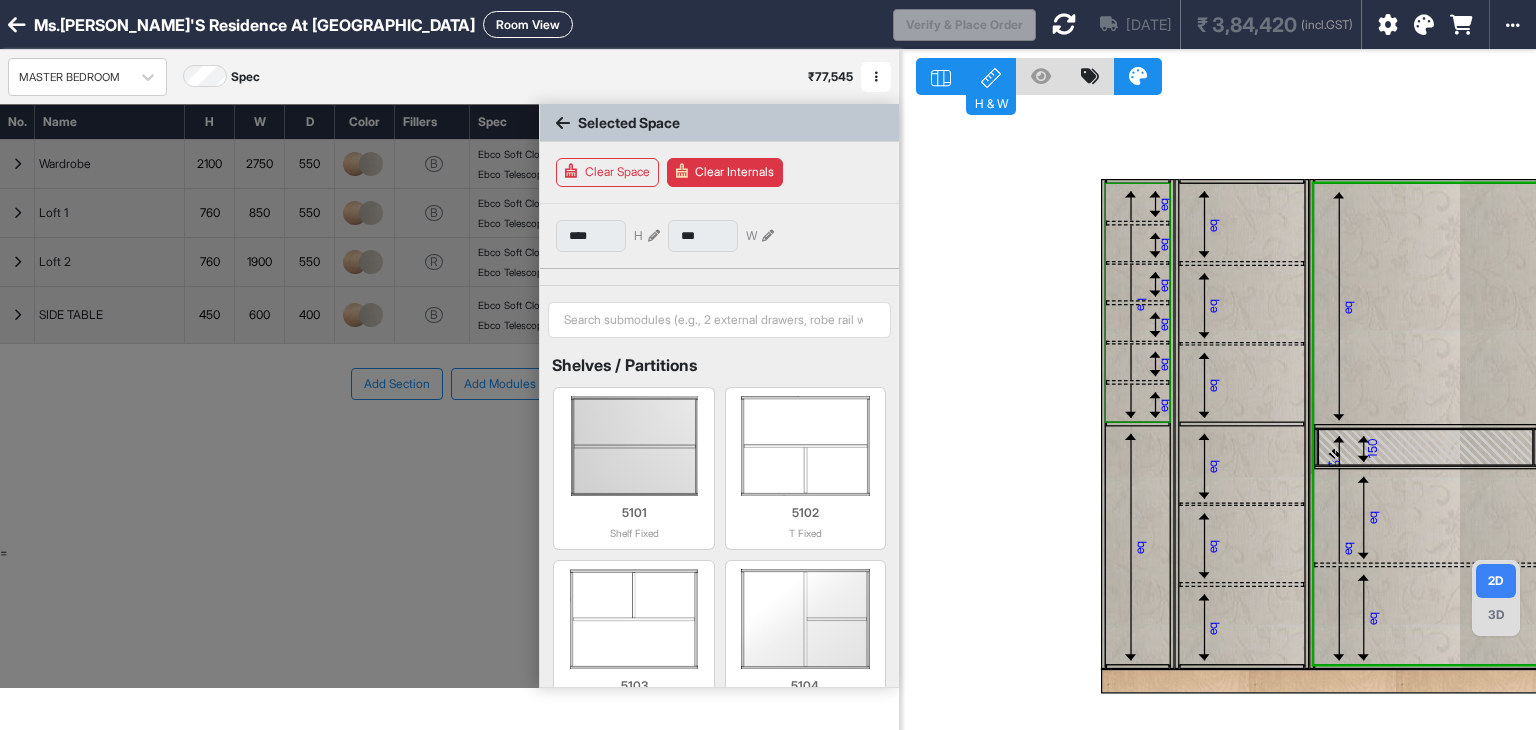 click on "eq" at bounding box center [1139, 304] 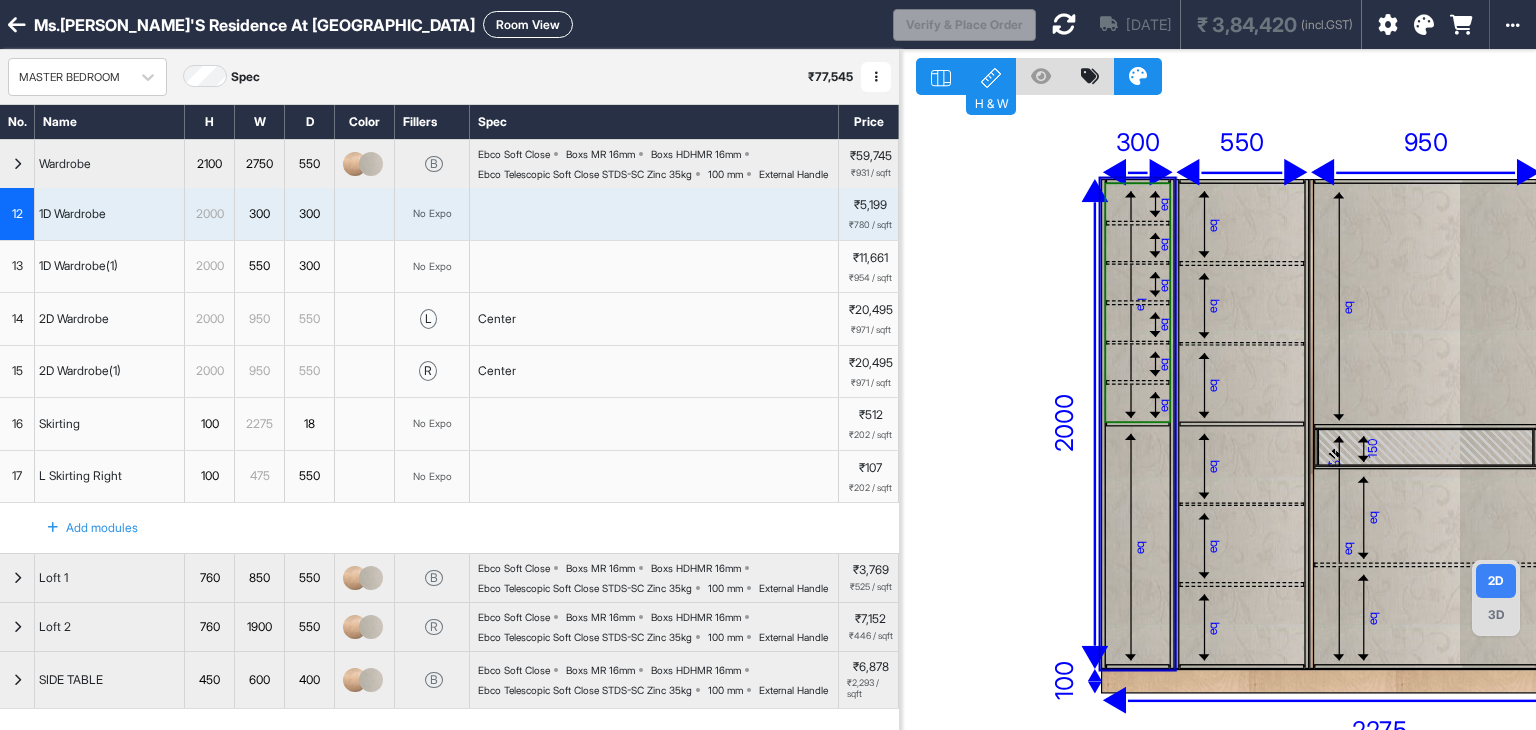 click on "eq" at bounding box center [1139, 304] 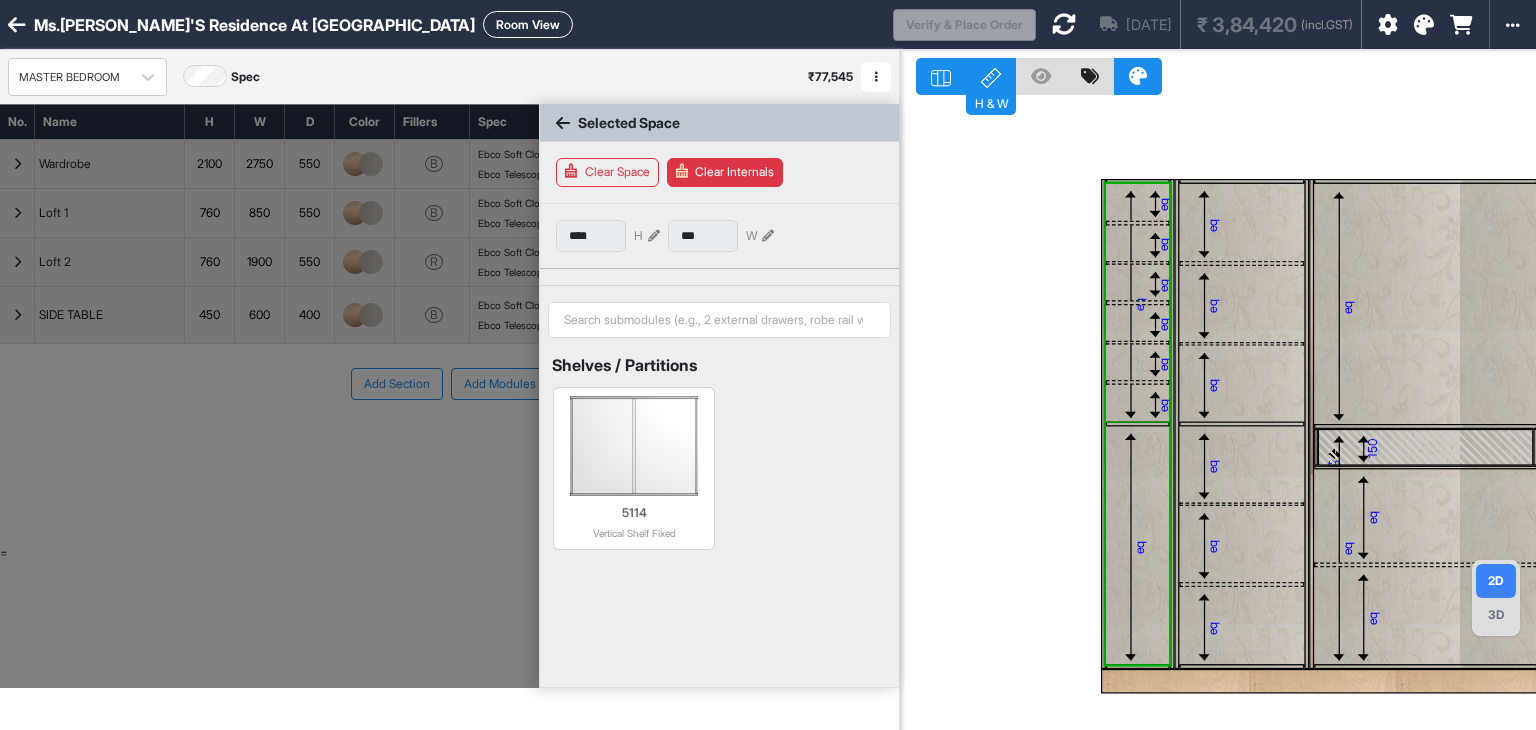 click on "eq" at bounding box center (1139, 304) 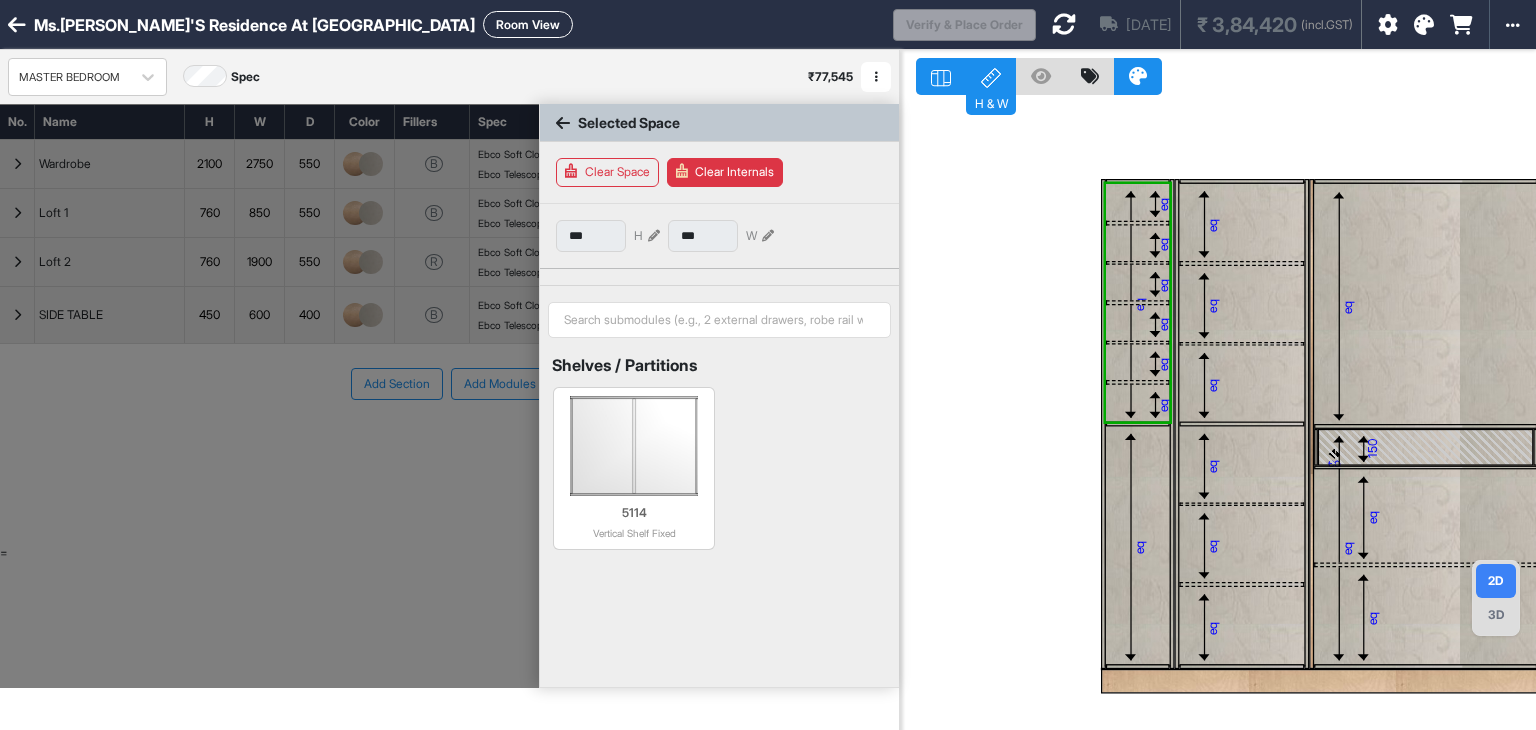 click on "eq" at bounding box center [1139, 304] 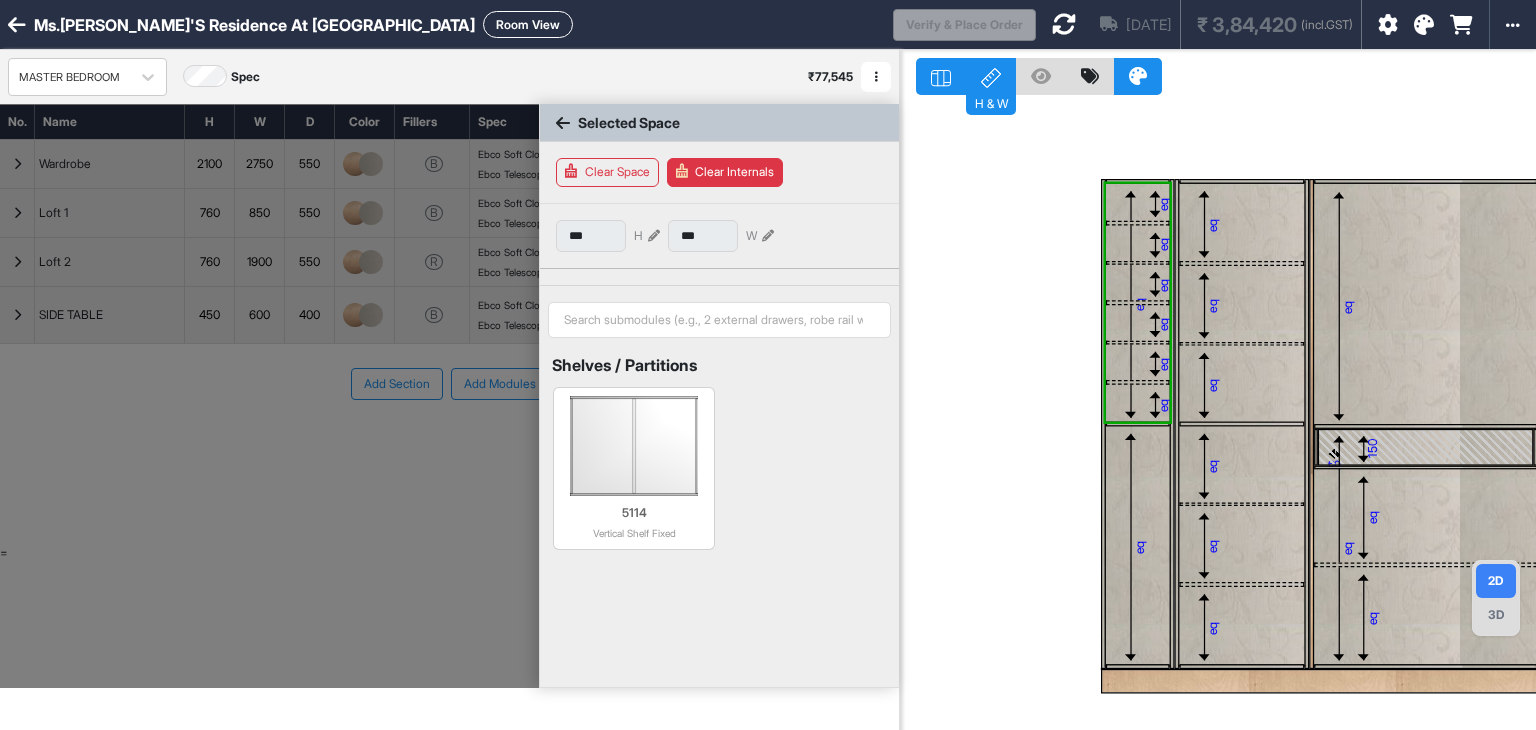 click at bounding box center (1154, 324) 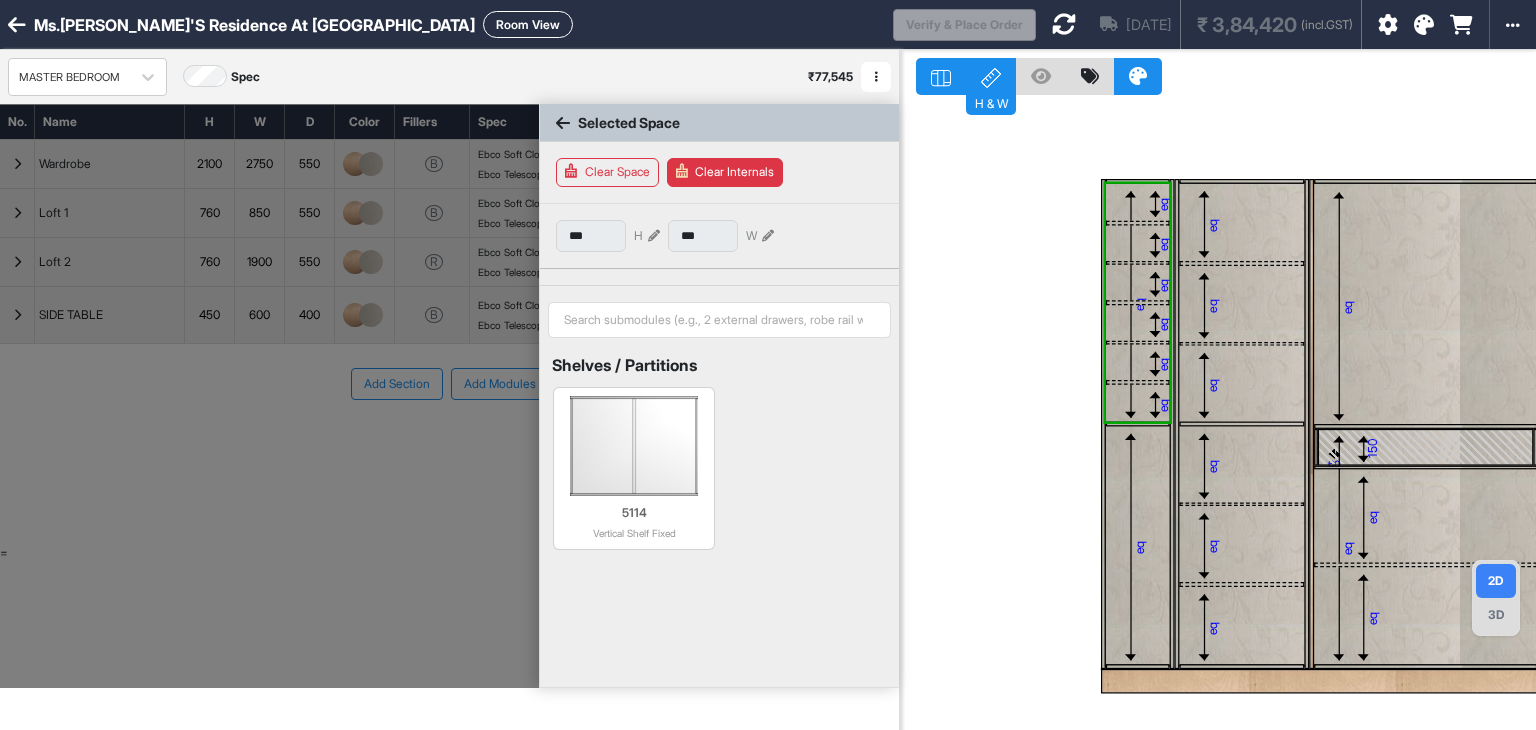 click on "5114 Vertical Shelf Fixed" at bounding box center [719, 463] 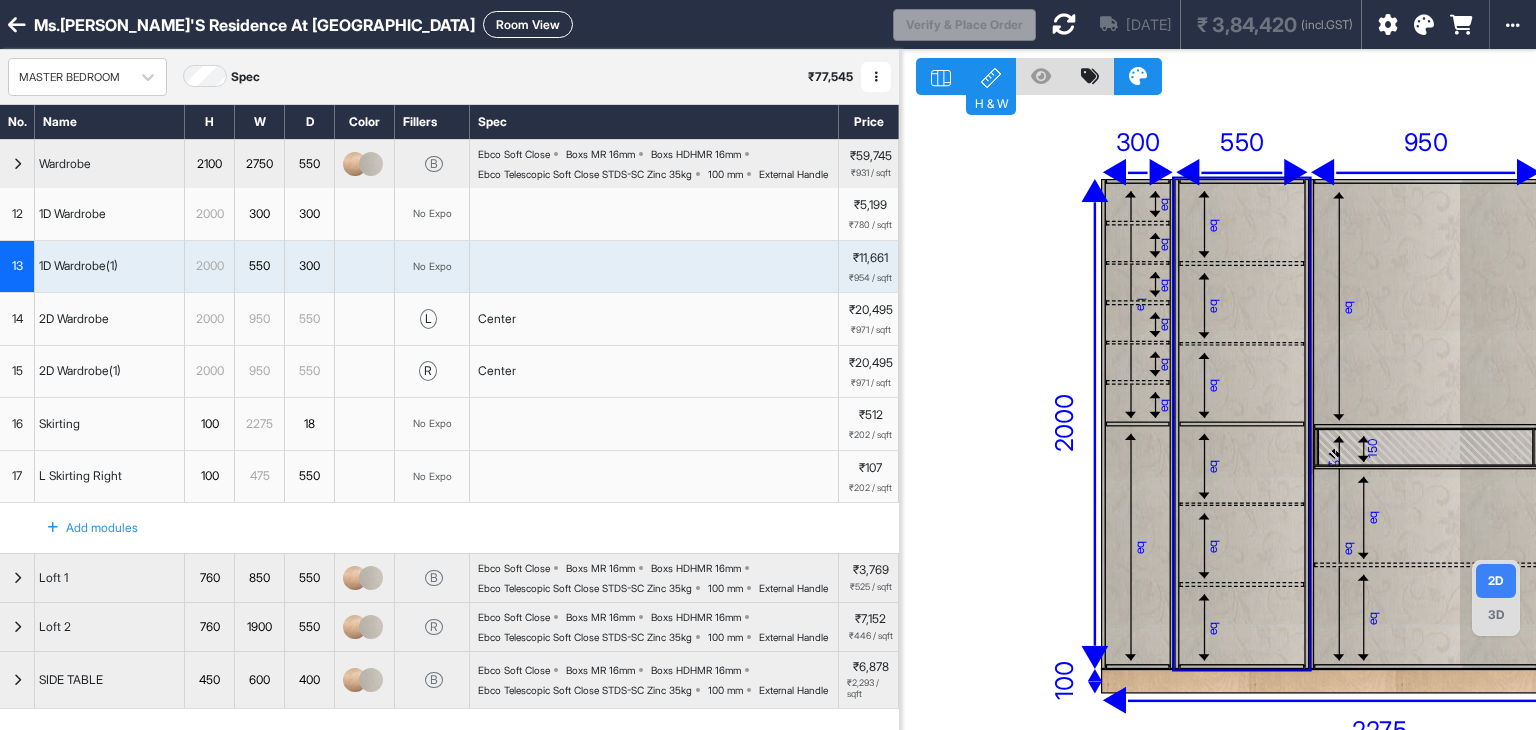 click on "eq" at bounding box center (1242, 223) 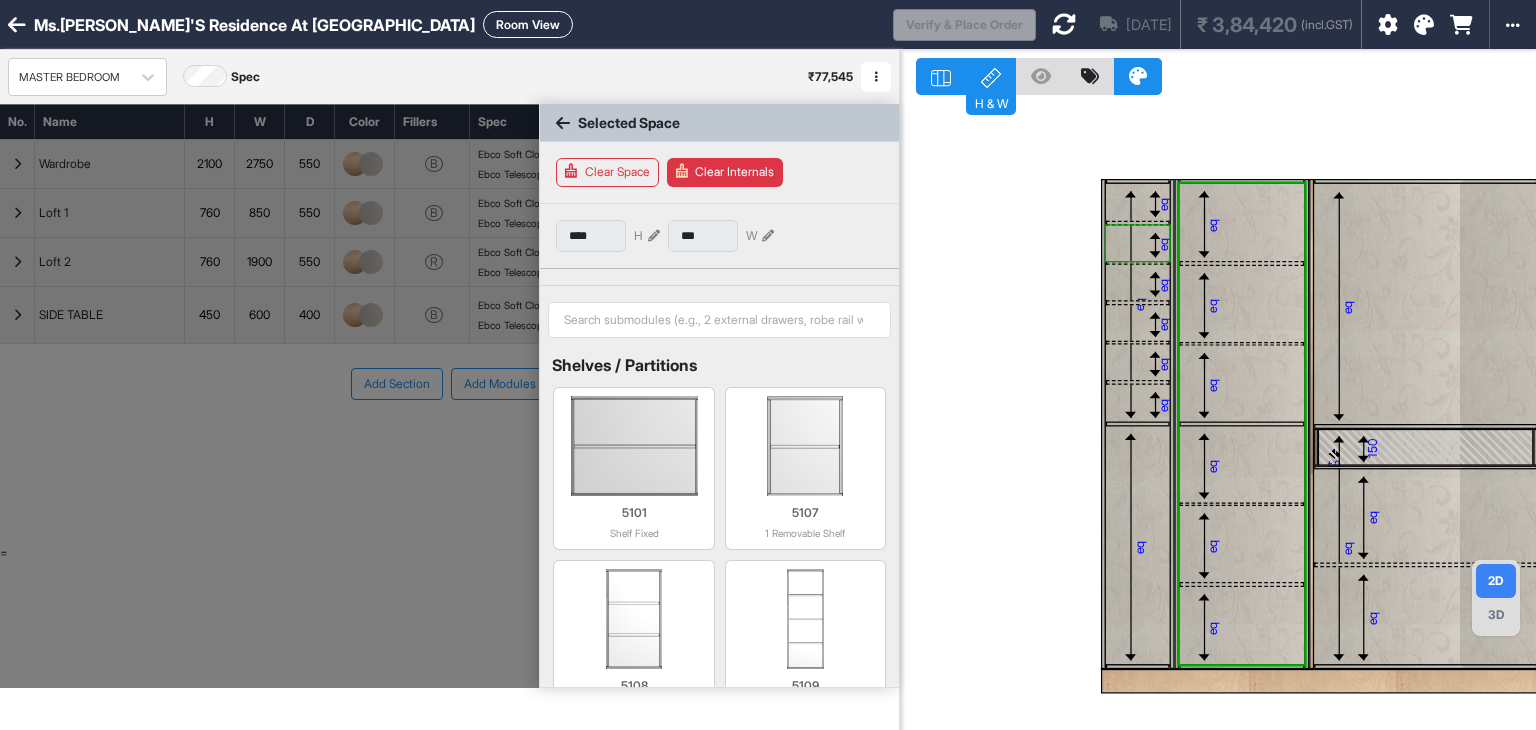 click on "Clear Internals" at bounding box center [725, 172] 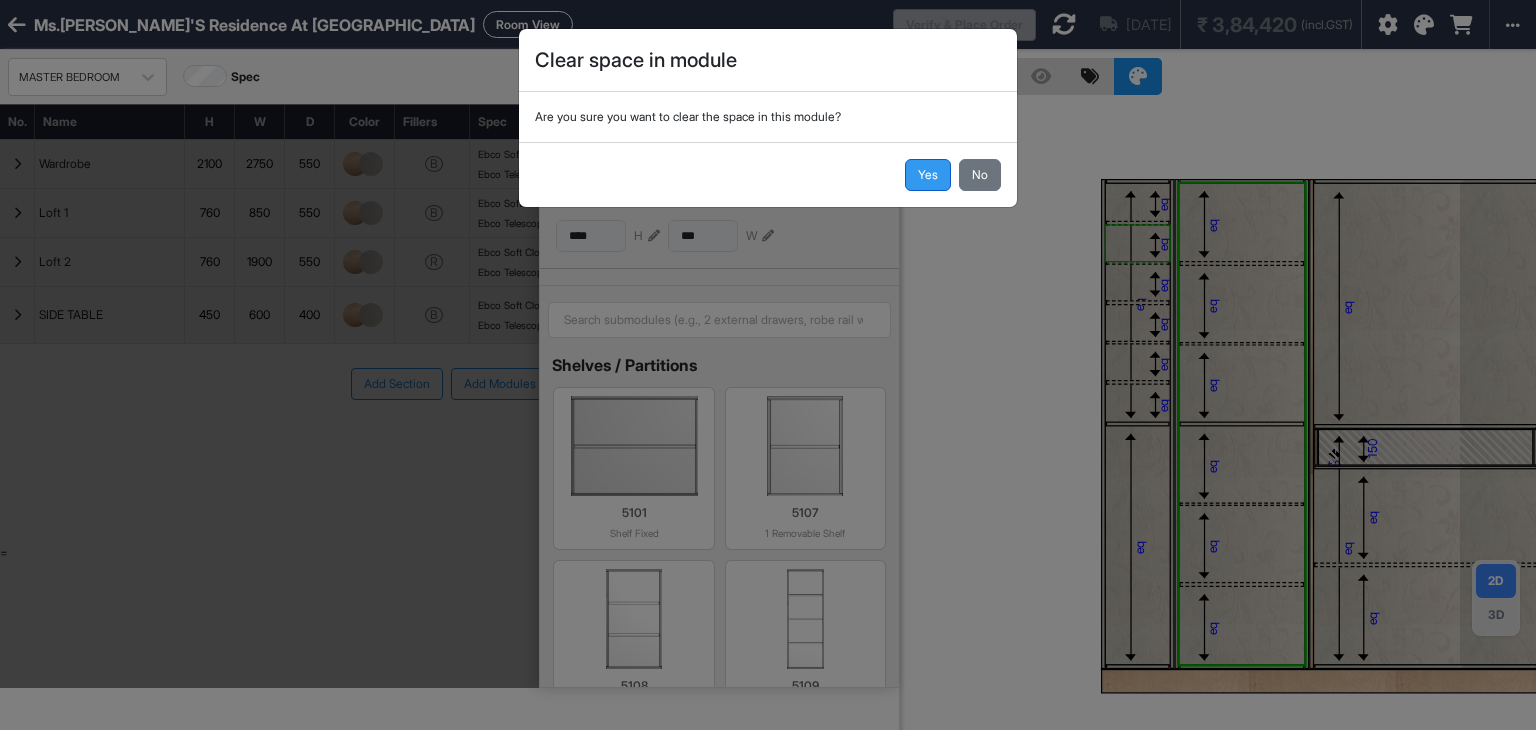 click on "Yes" at bounding box center [928, 175] 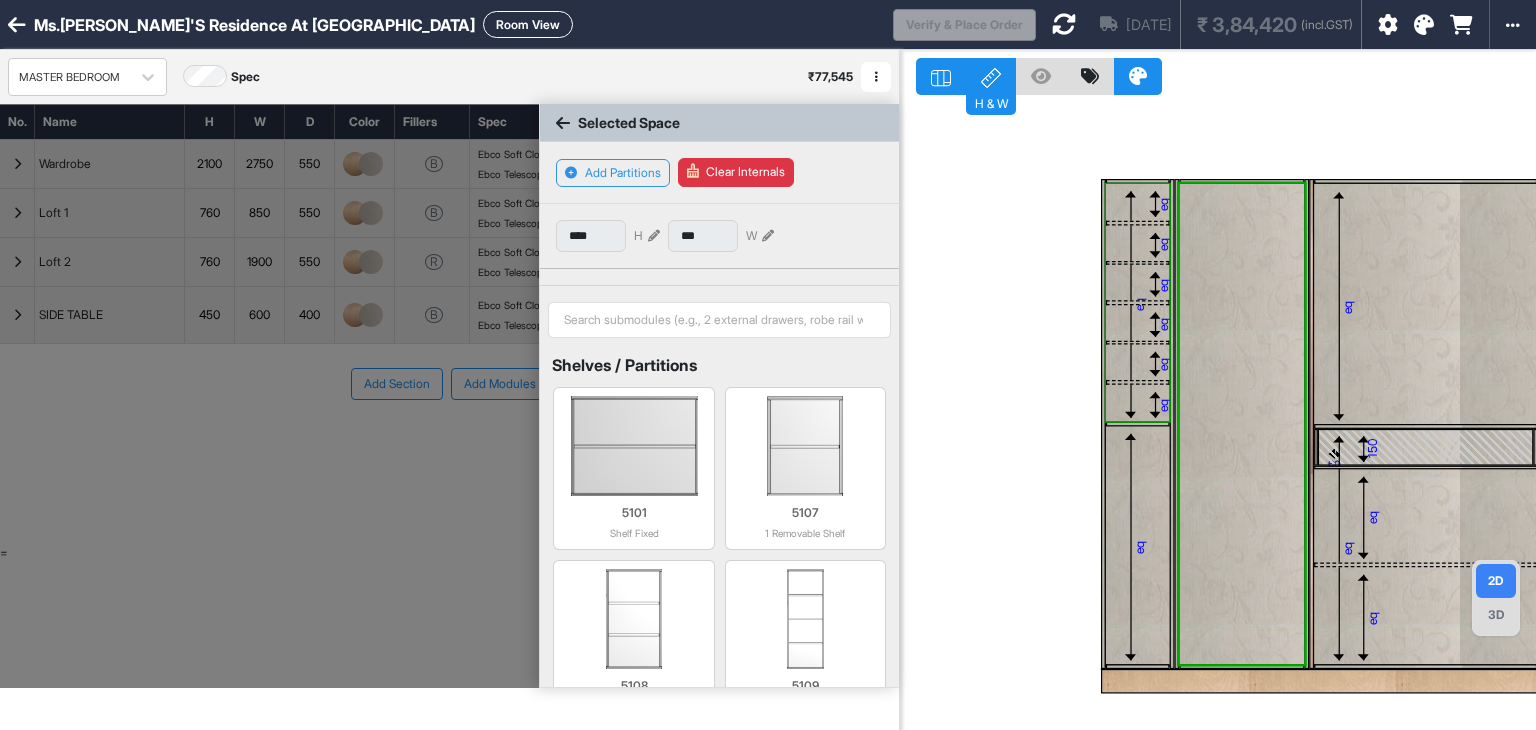 click on "eq" at bounding box center (1163, 324) 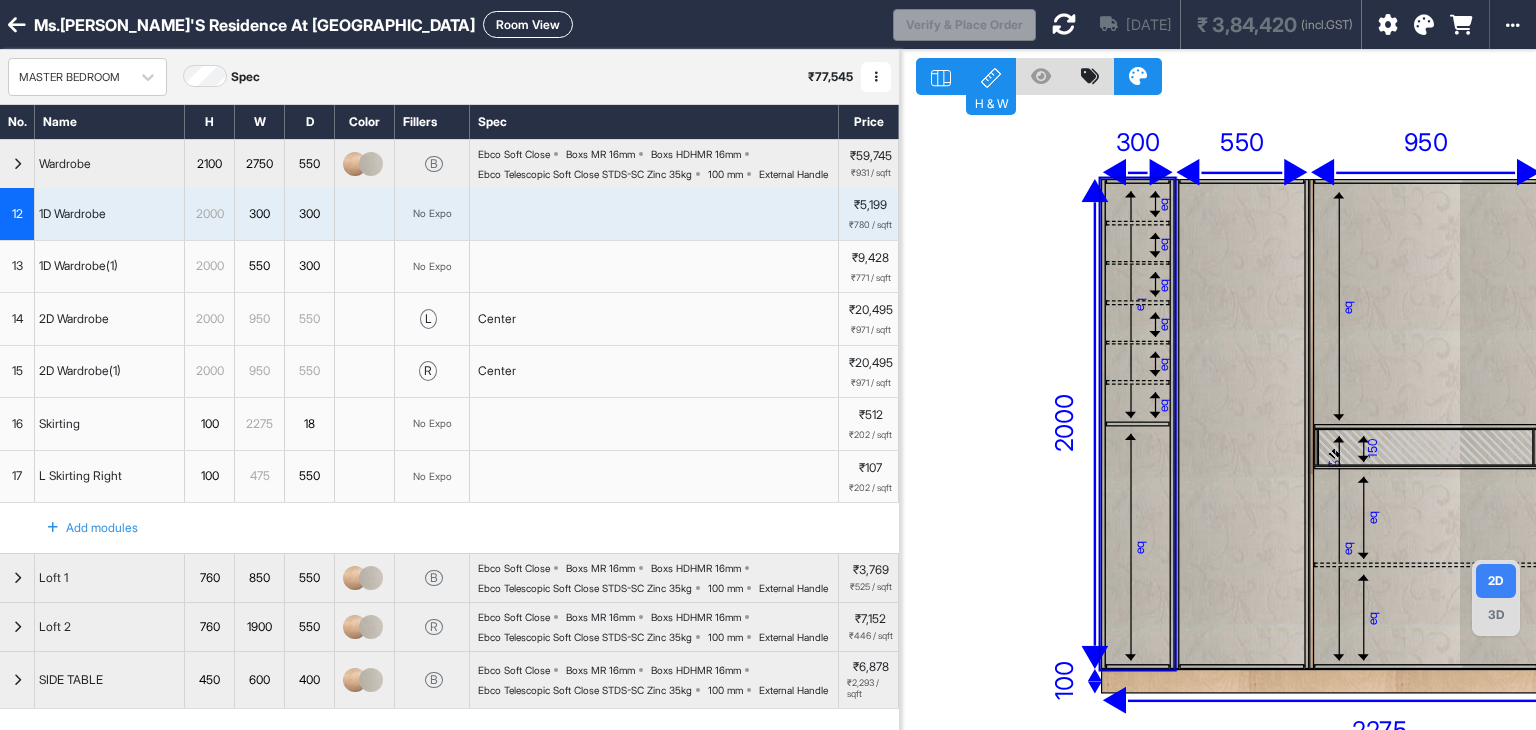 click on "eq" at bounding box center (1139, 304) 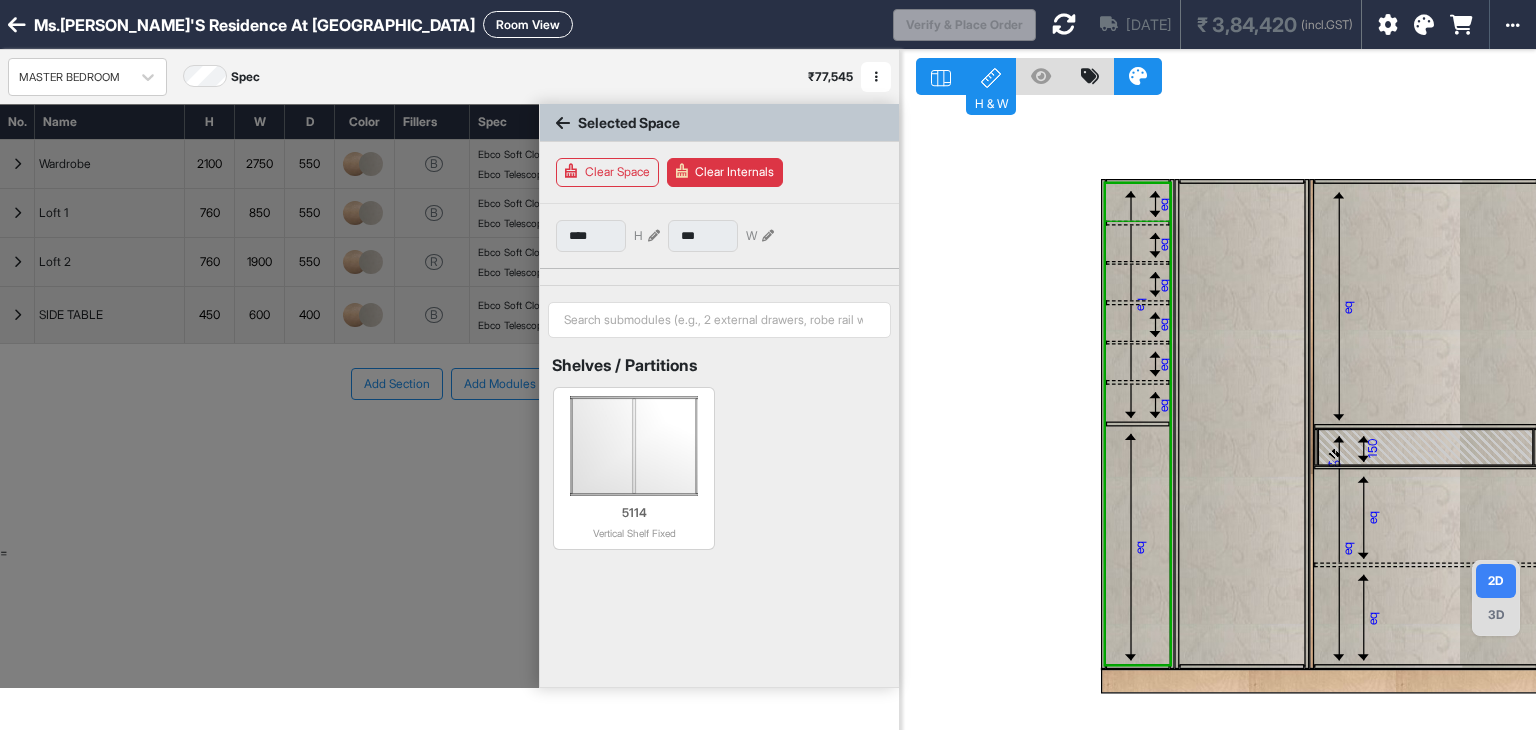 click on "eq eq eq eq eq eq eq eq eq eq eq 150 eq eq eq eq eq eq 150 eq eq eq" at bounding box center (1218, 415) 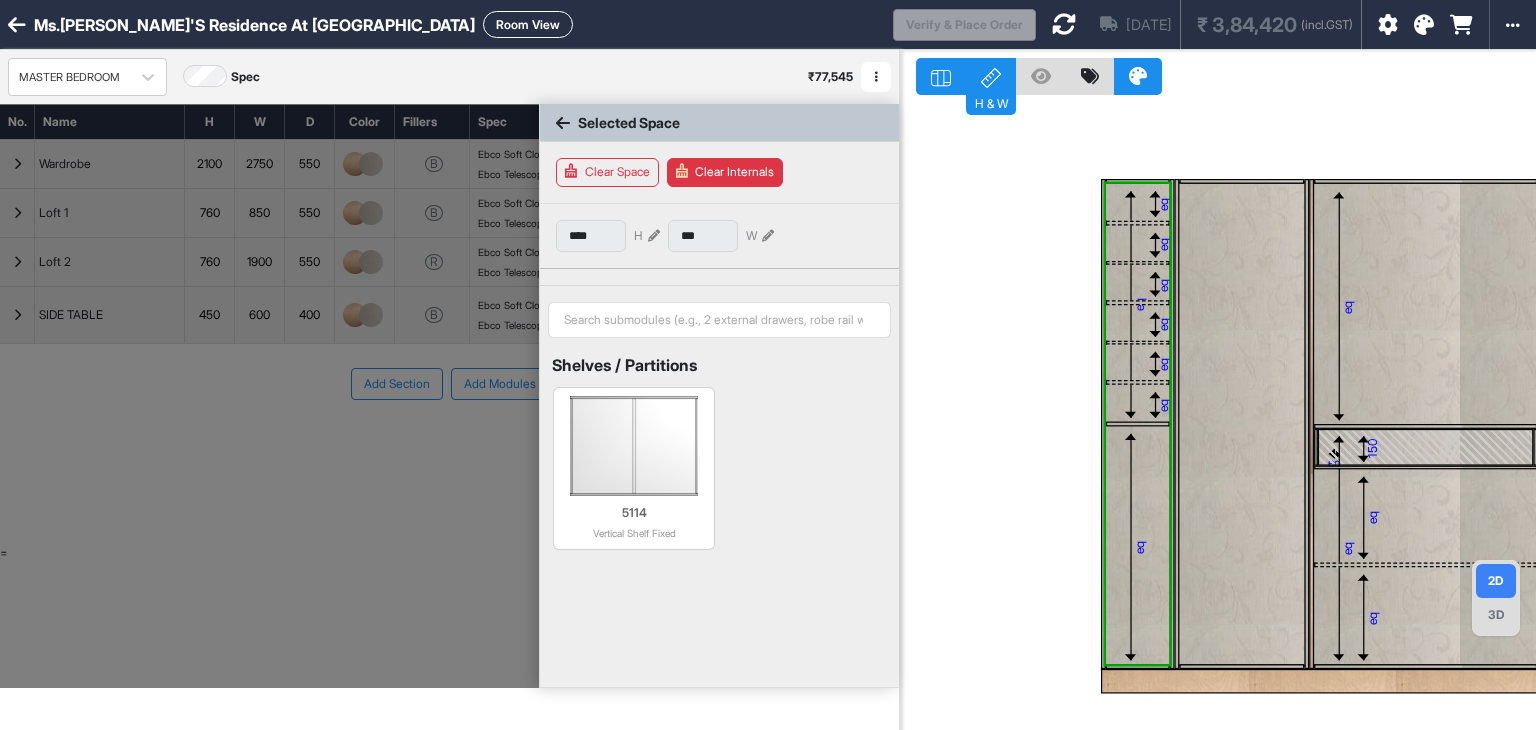 click on "eq eq eq eq eq eq eq eq eq eq eq 150 eq eq eq eq eq eq 150 eq eq eq" at bounding box center [1218, 415] 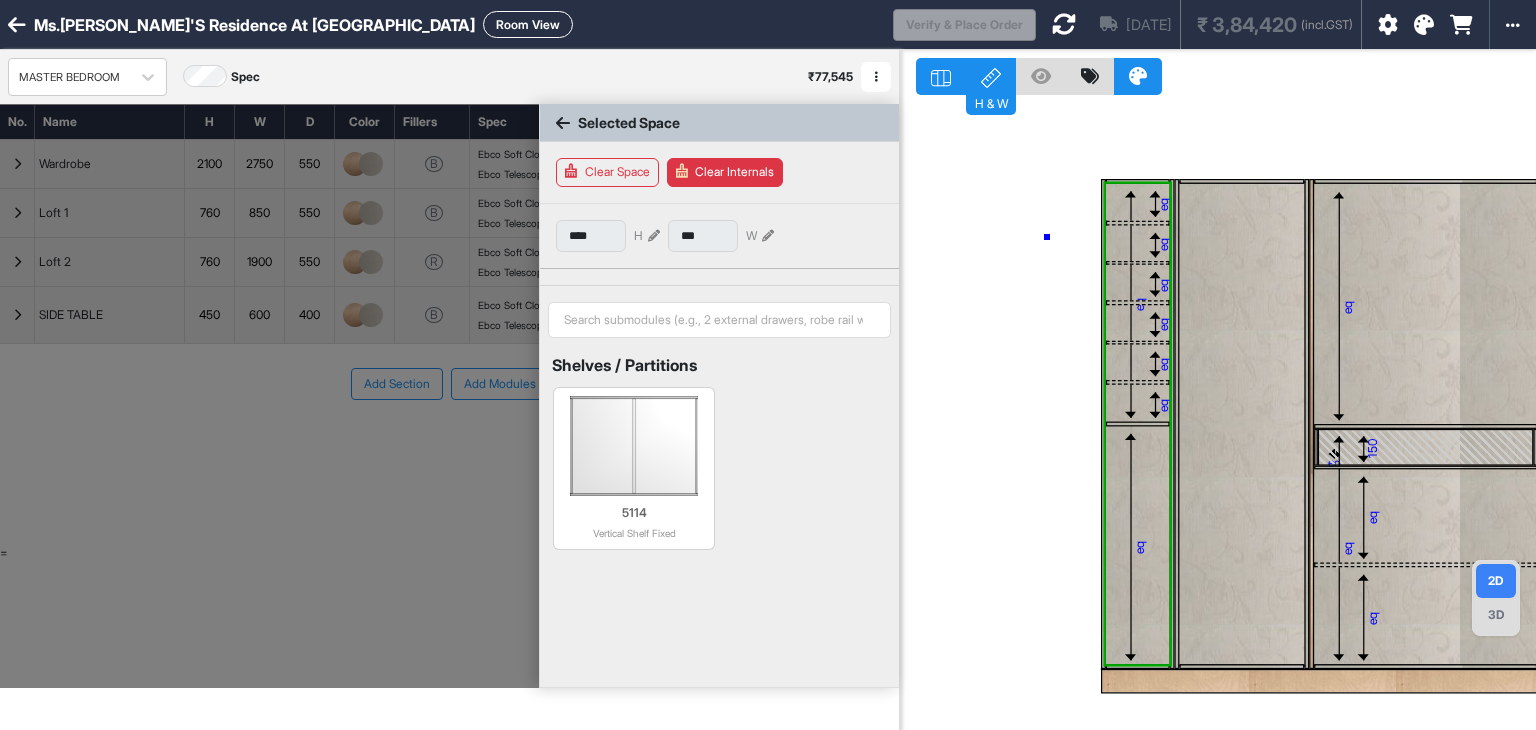 click on "eq eq eq eq eq eq eq eq eq eq eq 150 eq eq eq eq eq eq 150 eq eq eq" at bounding box center [1218, 415] 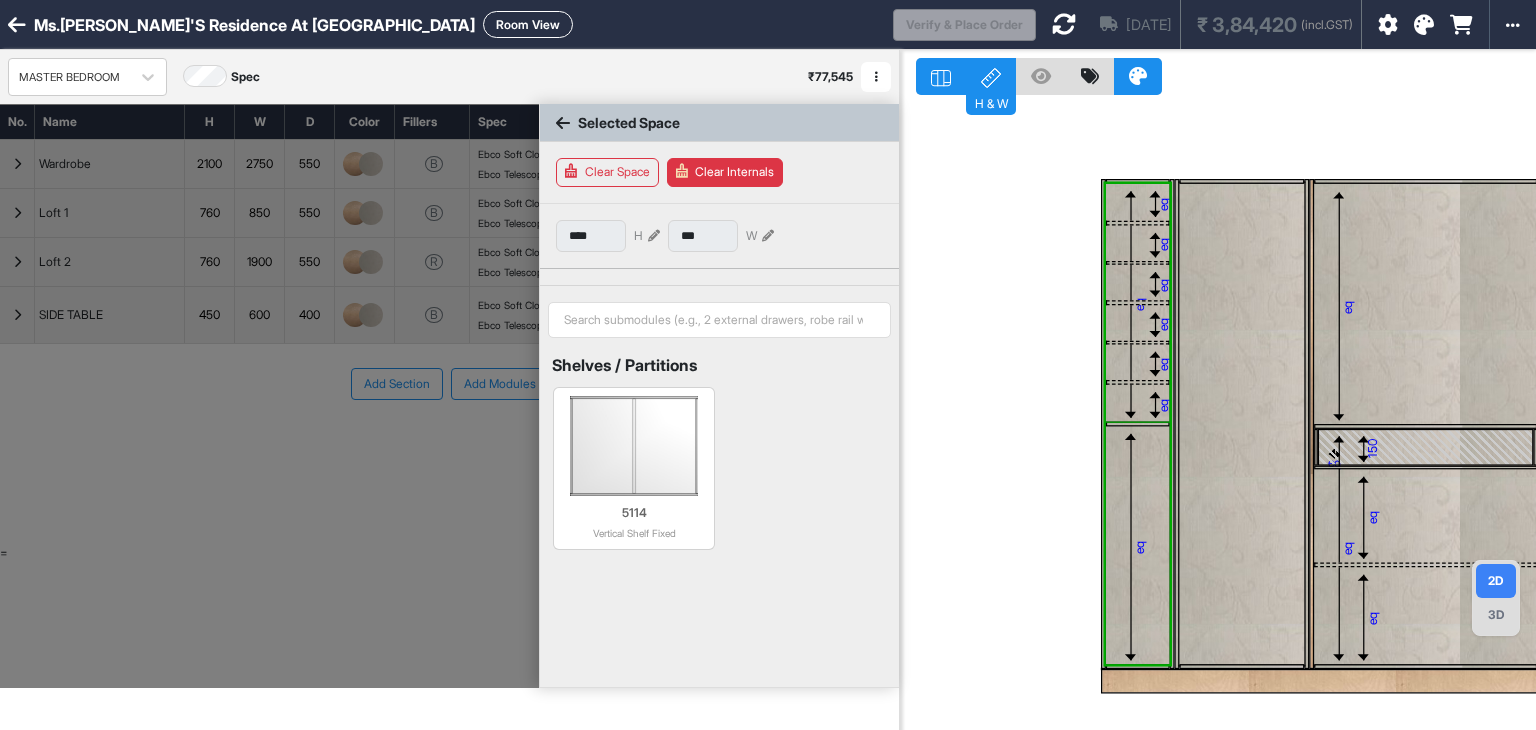 click on "eq" at bounding box center (1139, 304) 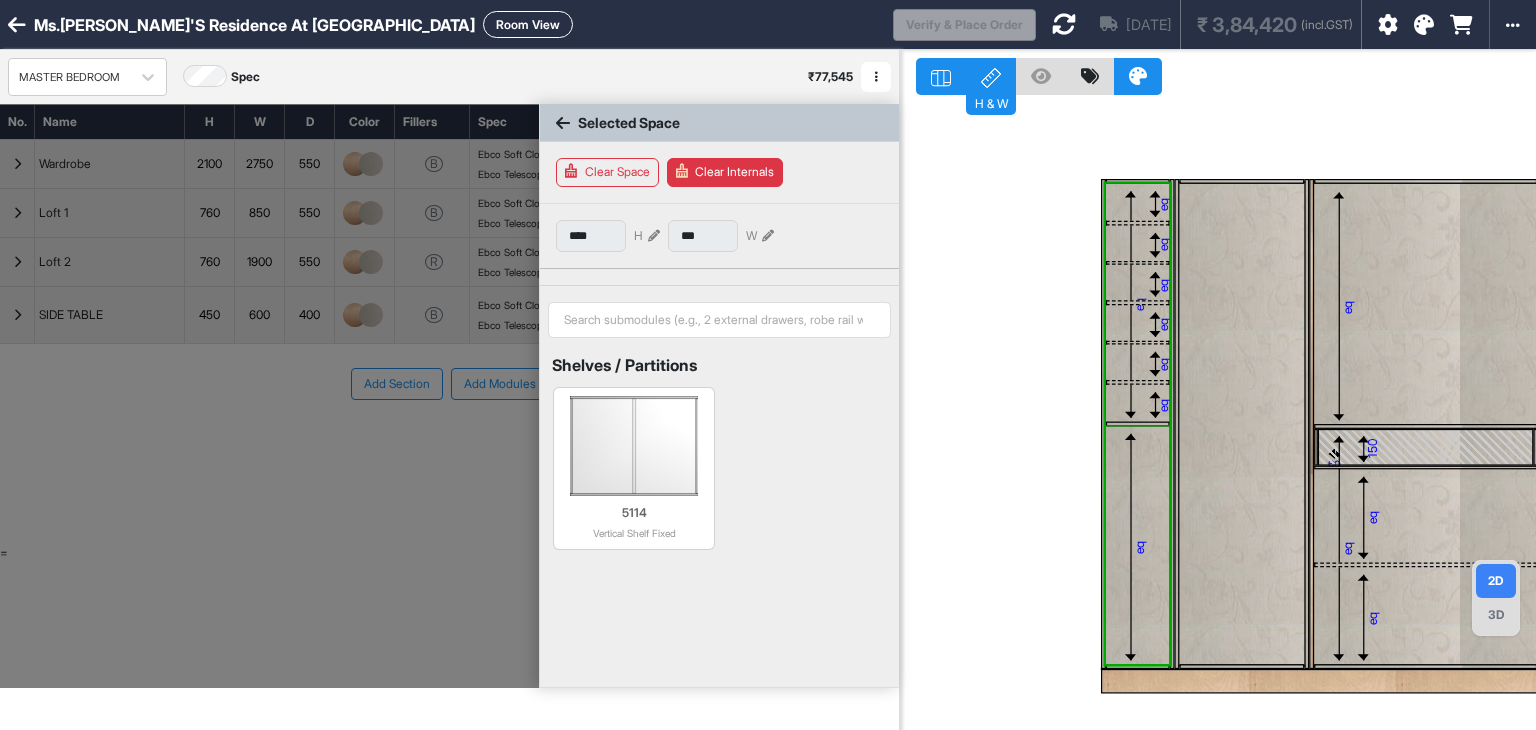 click on "eq" at bounding box center [1139, 547] 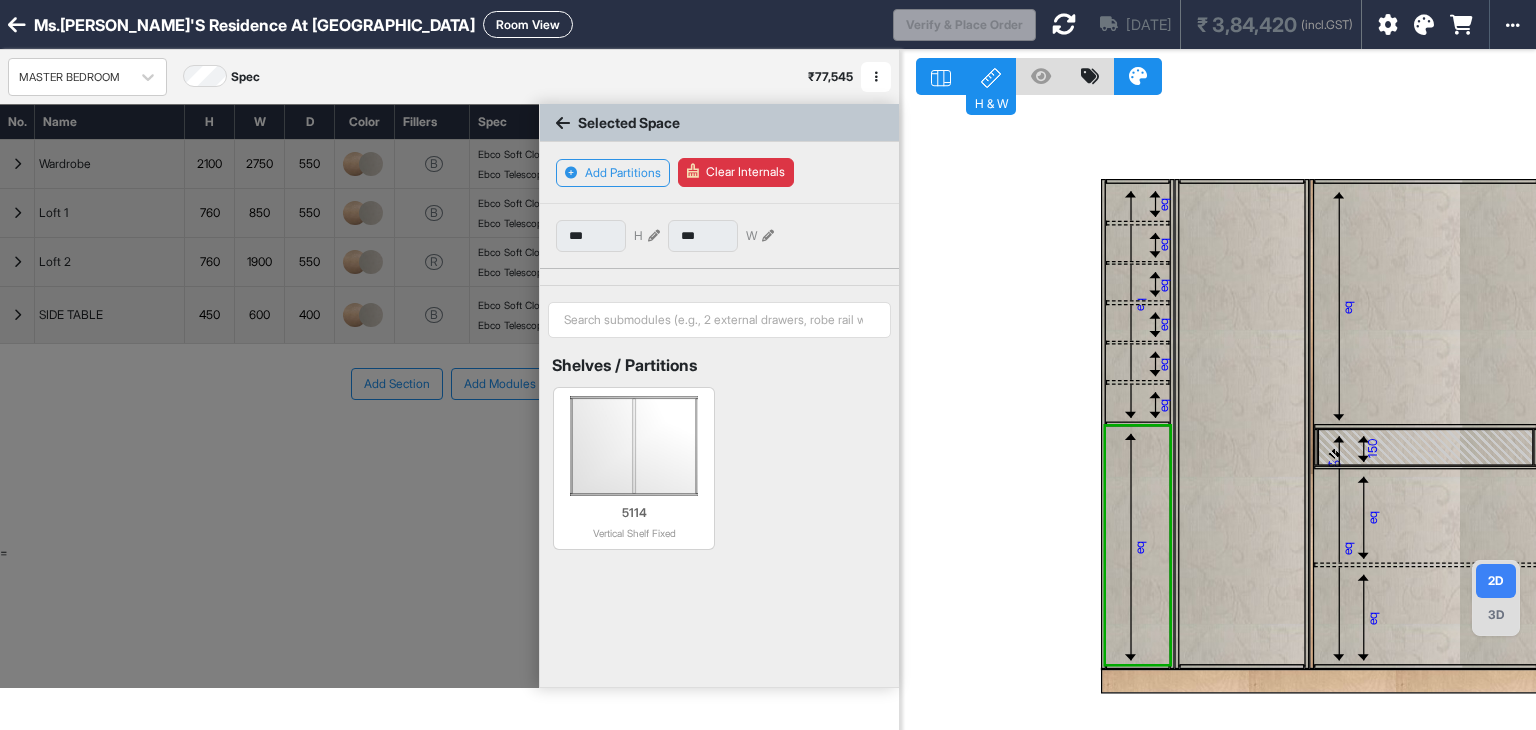 click on "eq" at bounding box center (1139, 547) 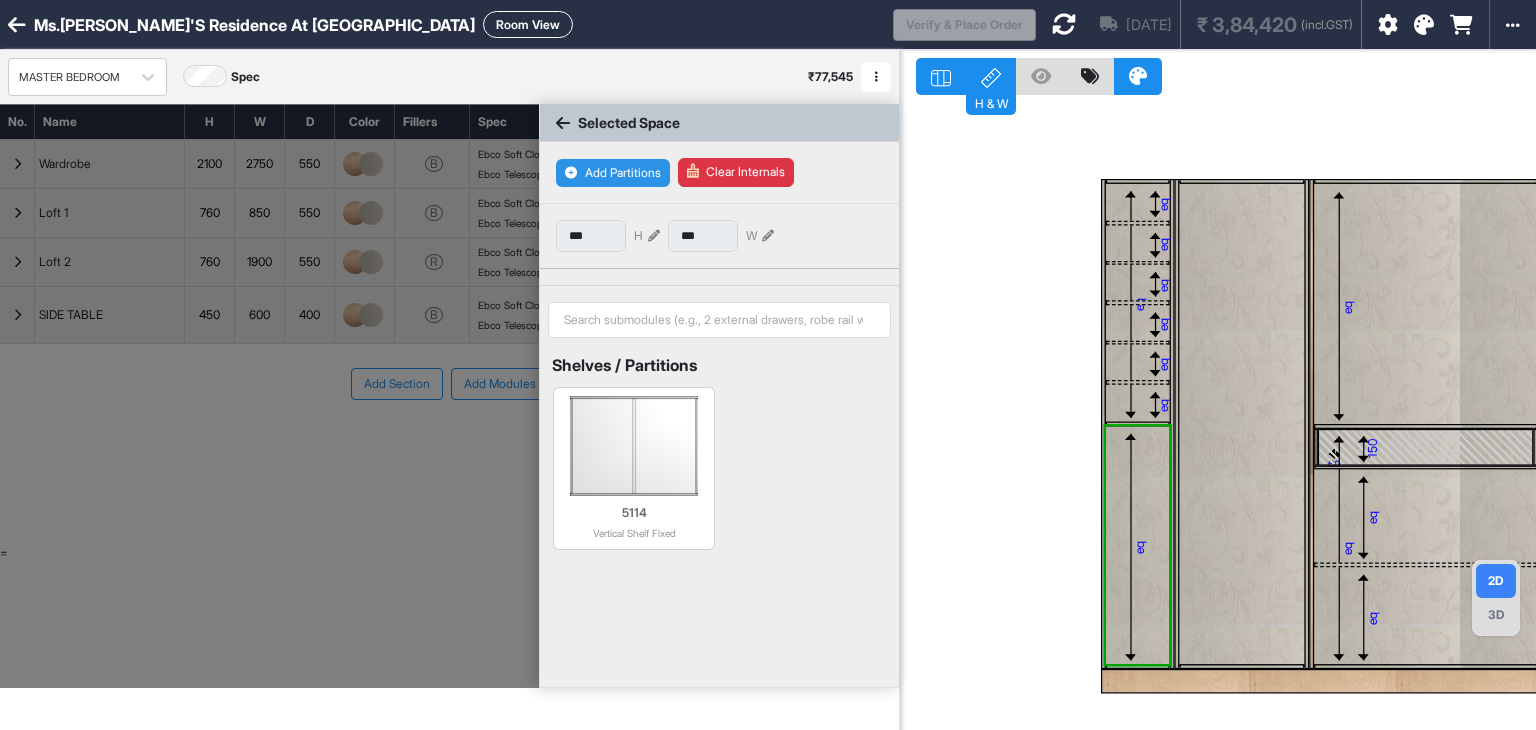 click on "Add Partitions" at bounding box center (613, 173) 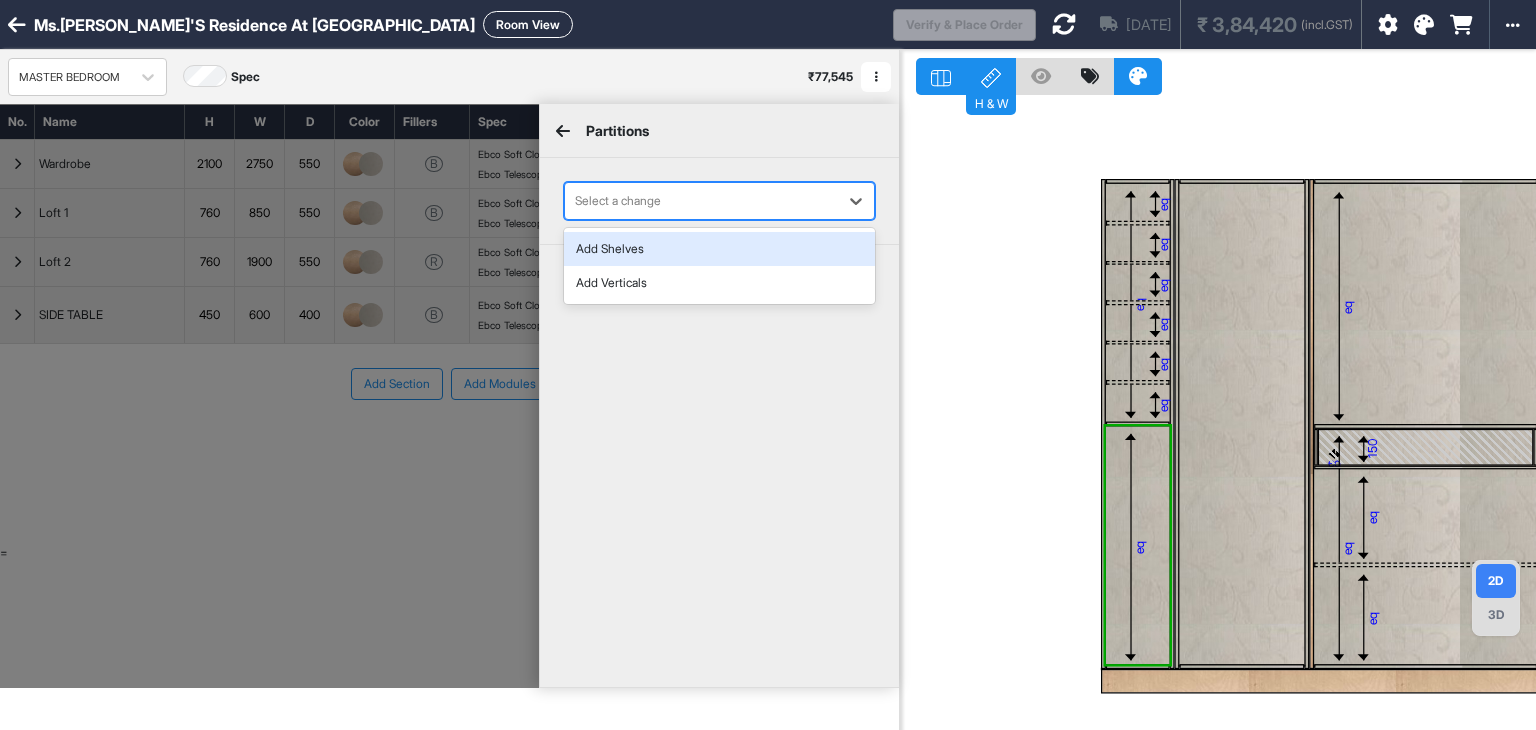 click at bounding box center (701, 201) 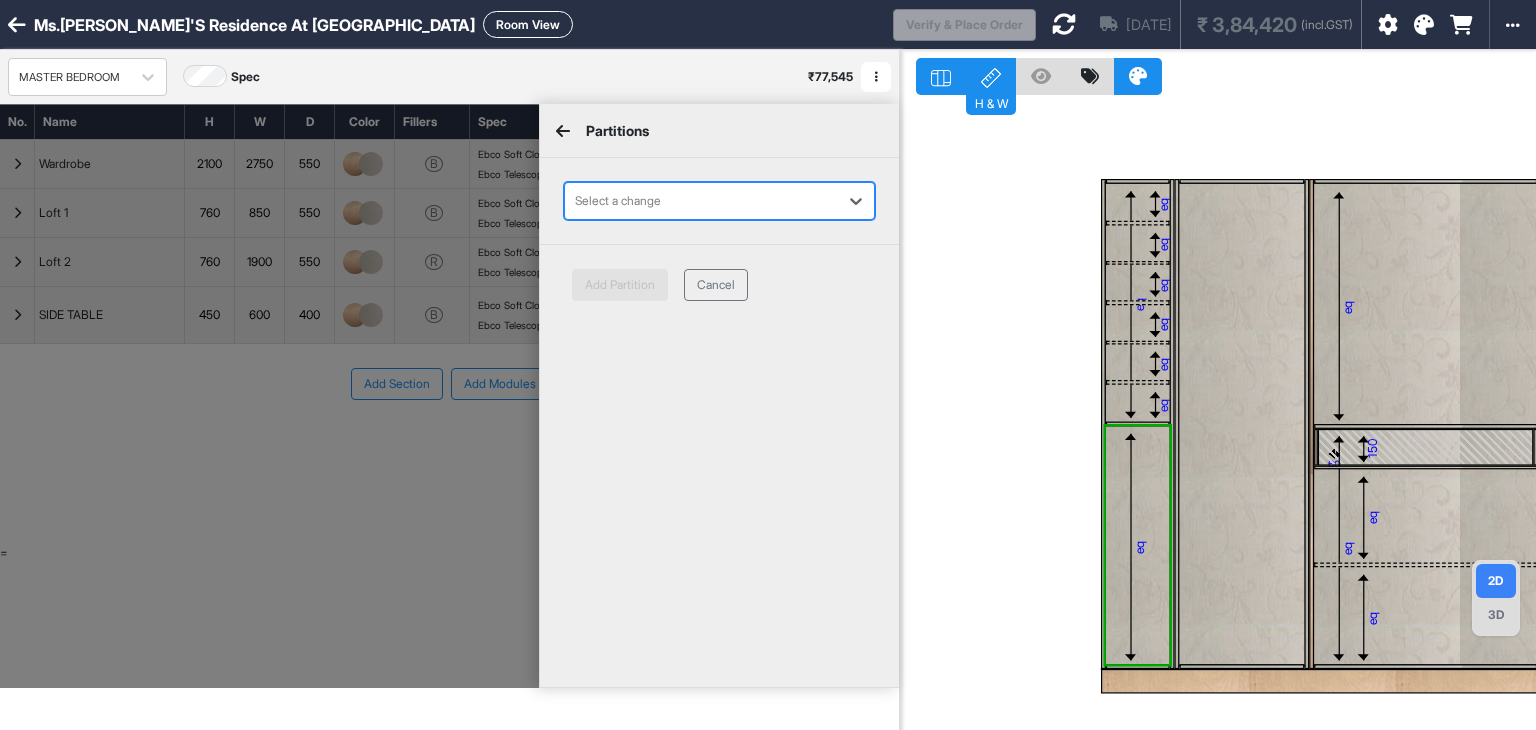 click on "eq" at bounding box center (1139, 304) 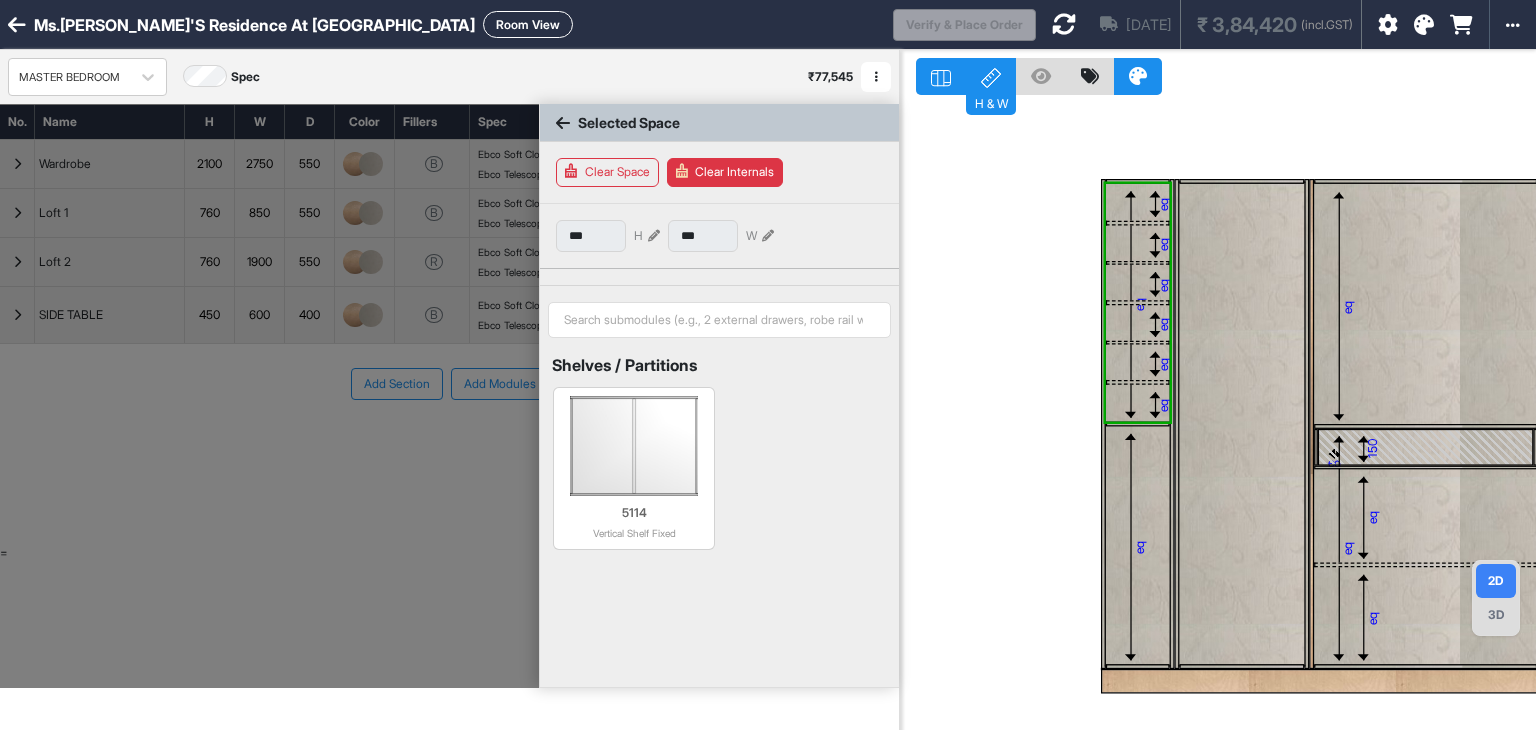 click on "eq" at bounding box center (1139, 304) 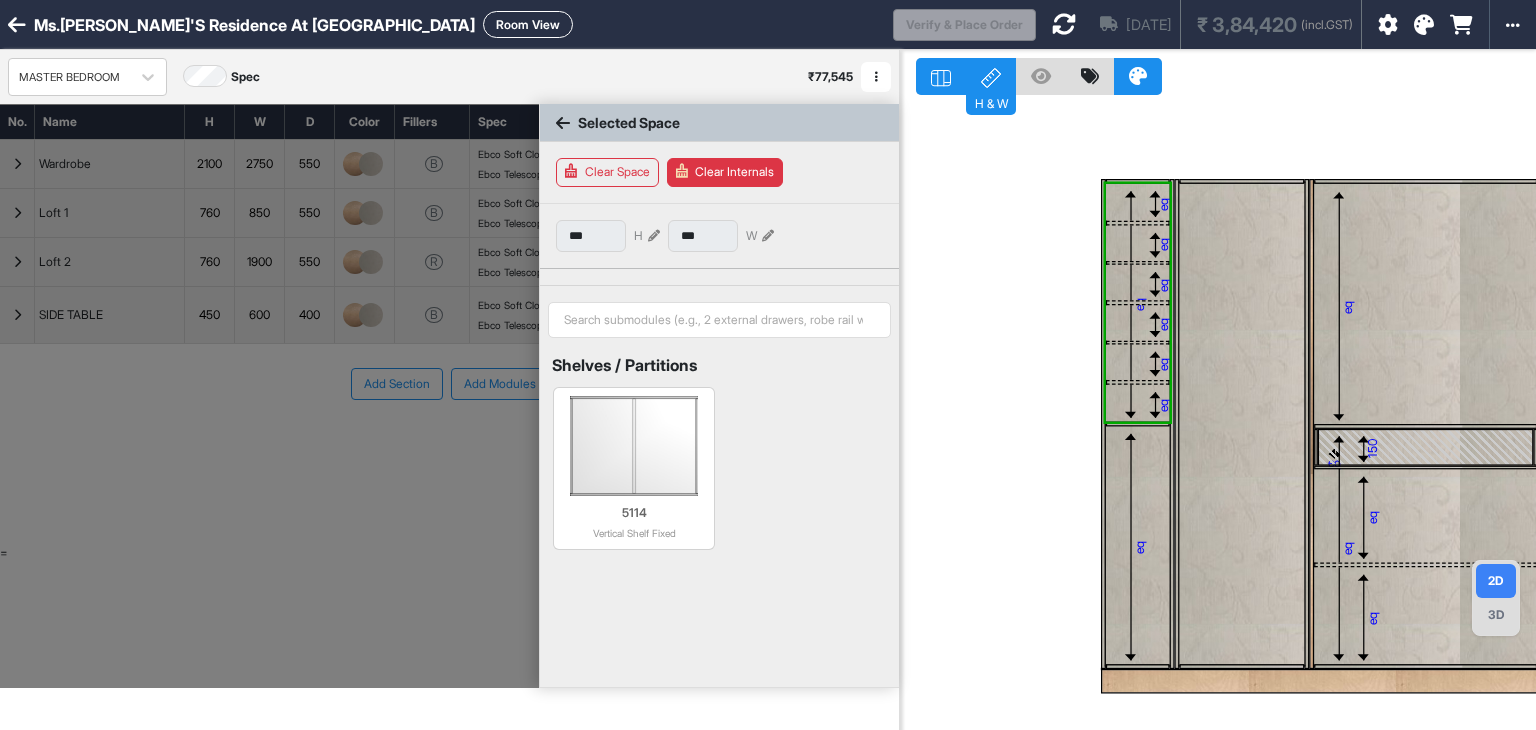 click at bounding box center (1130, 304) 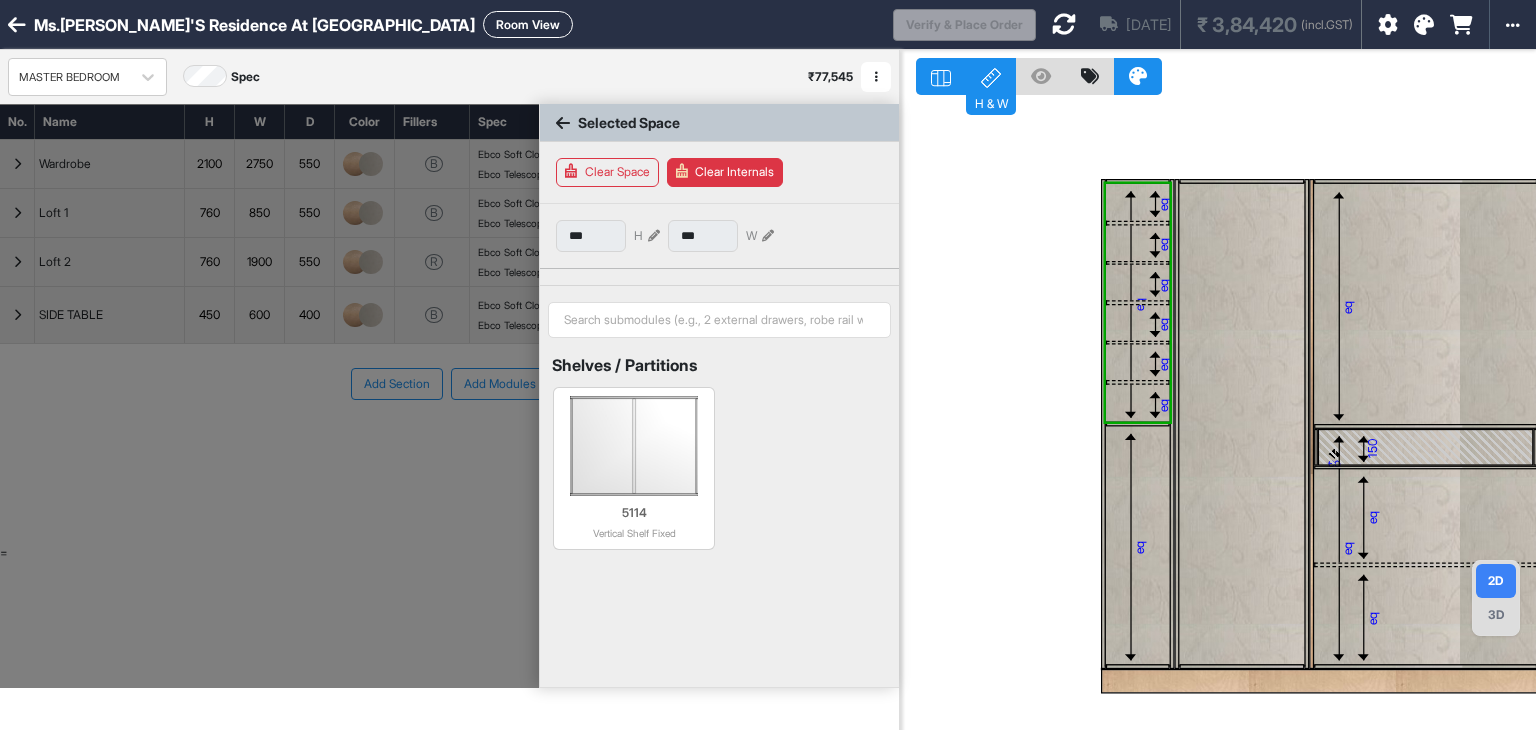 click at bounding box center (1130, 304) 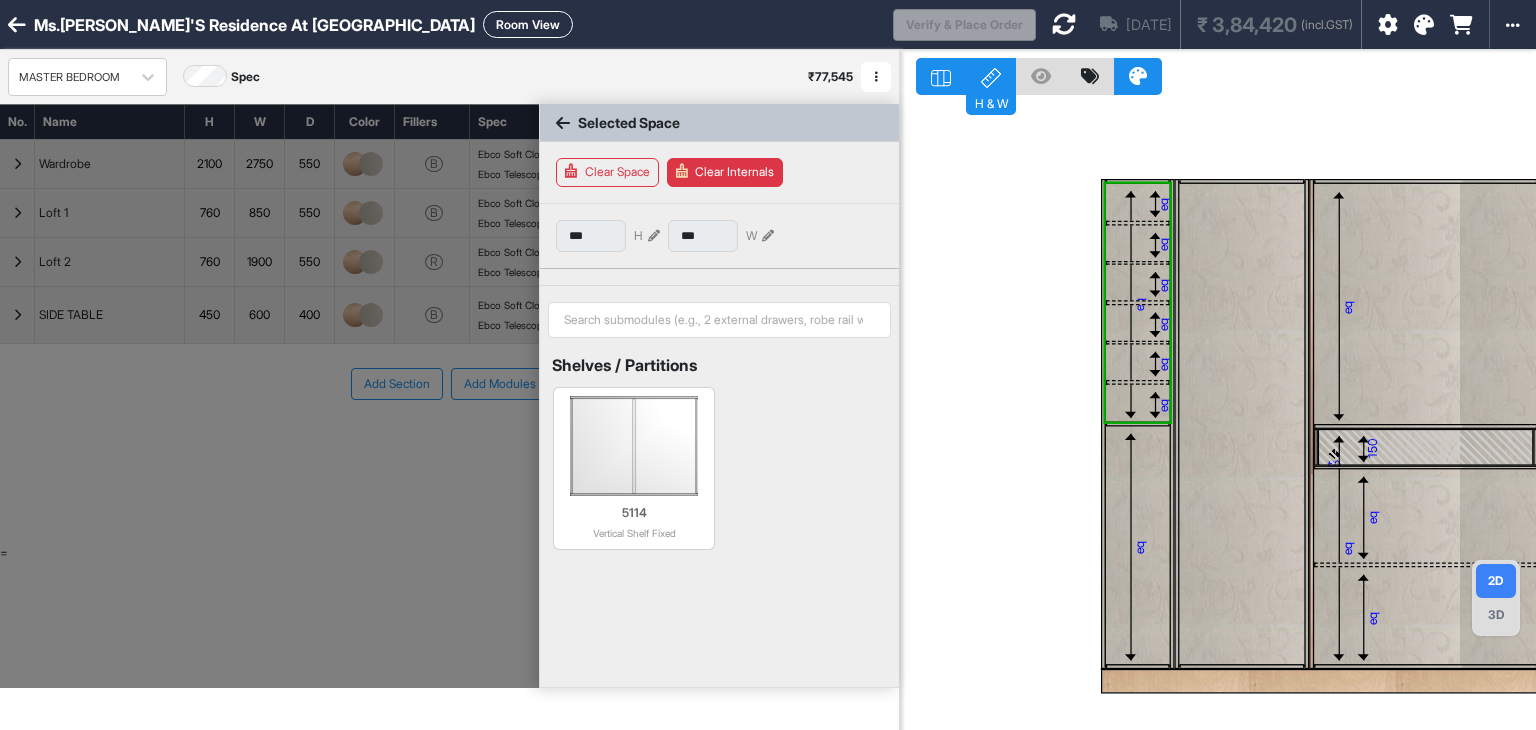 click on "eq" at bounding box center (1139, 304) 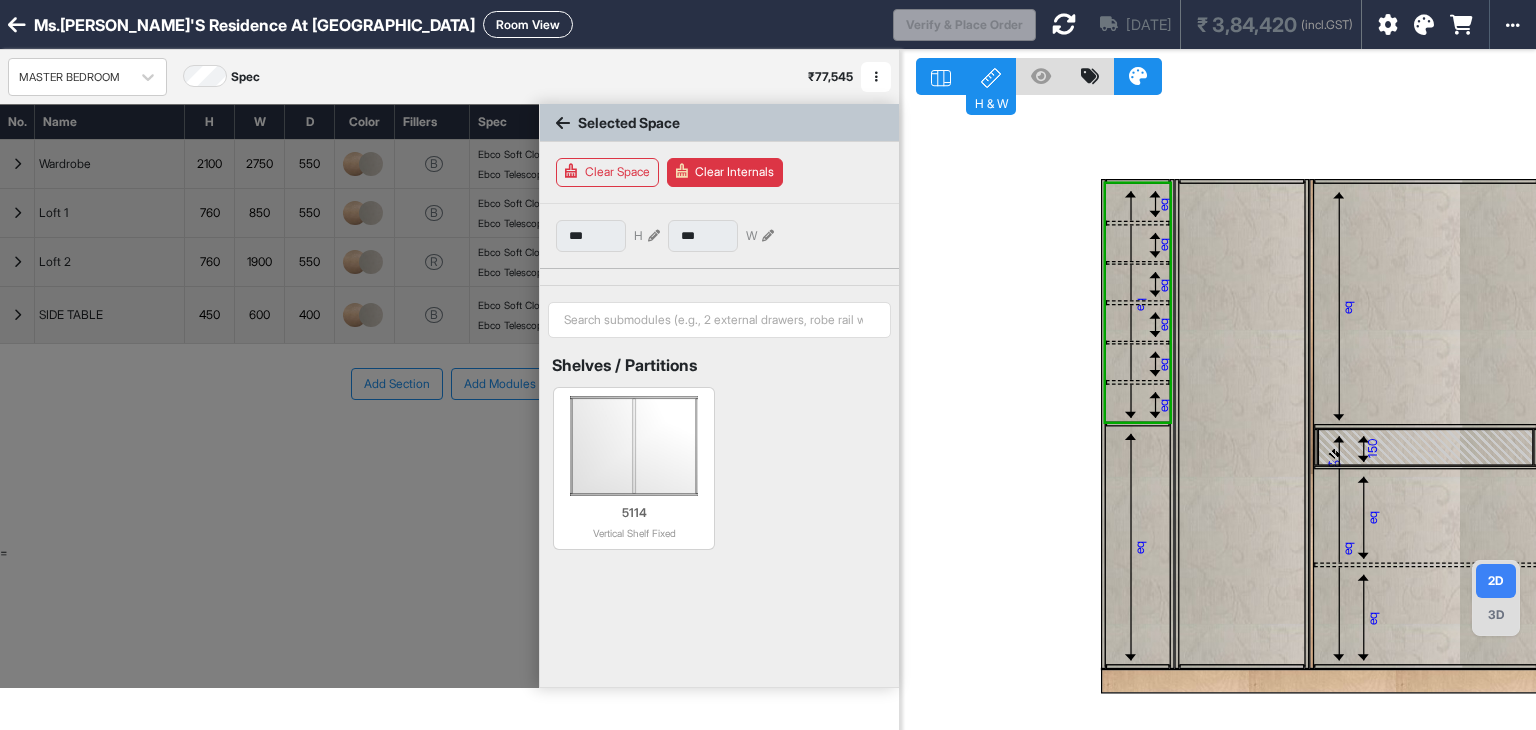 click on "eq" at bounding box center [1139, 304] 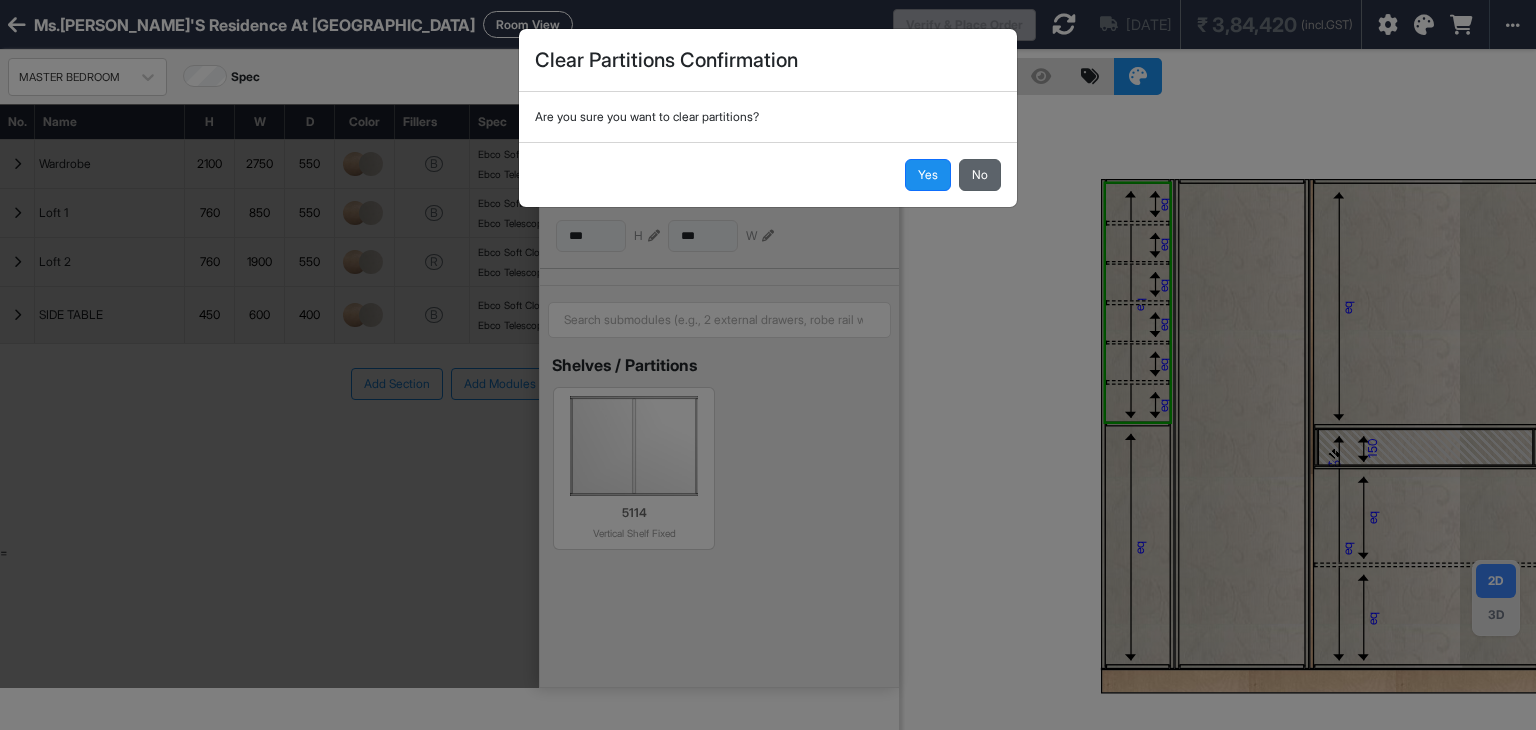 click on "No" at bounding box center [980, 175] 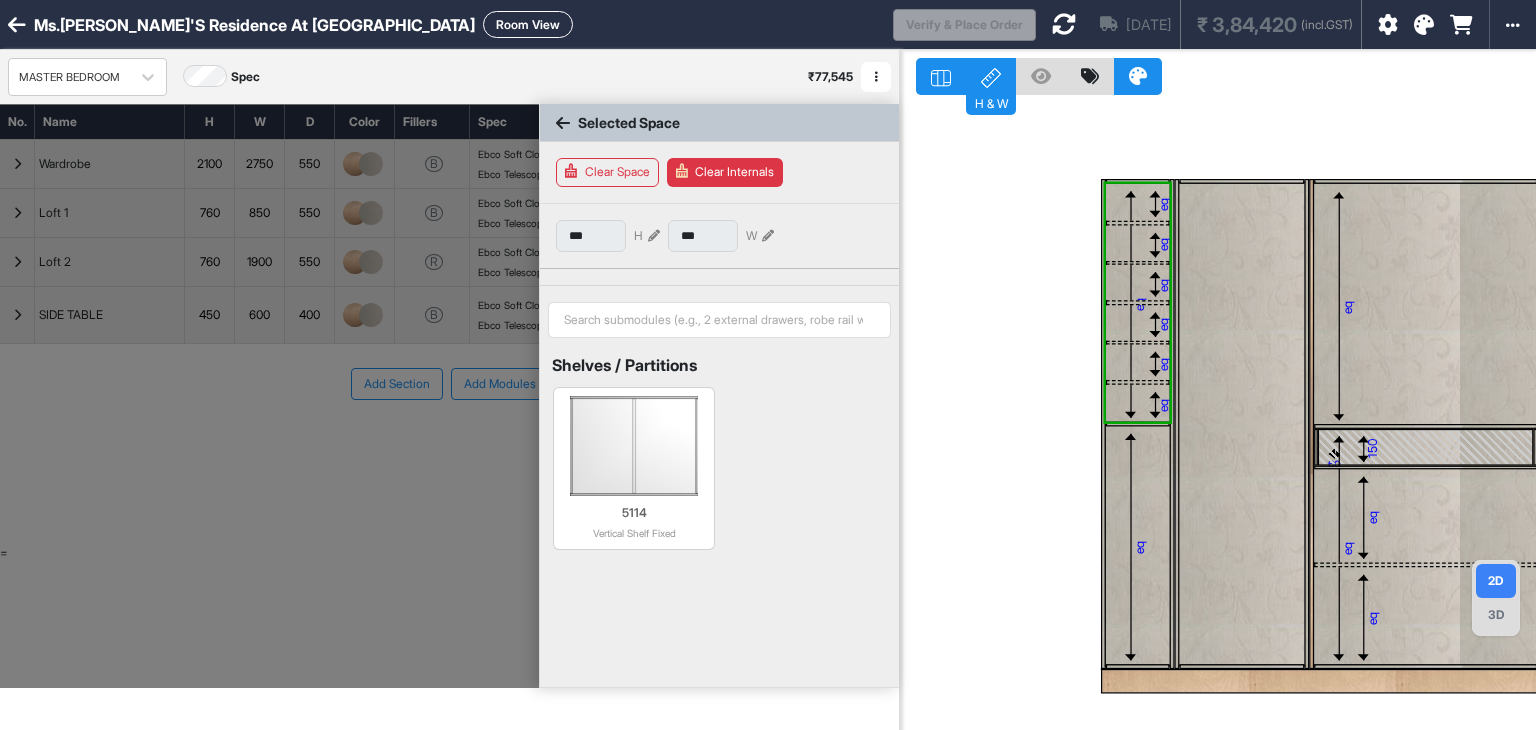 click on "Clear Internals" at bounding box center [725, 172] 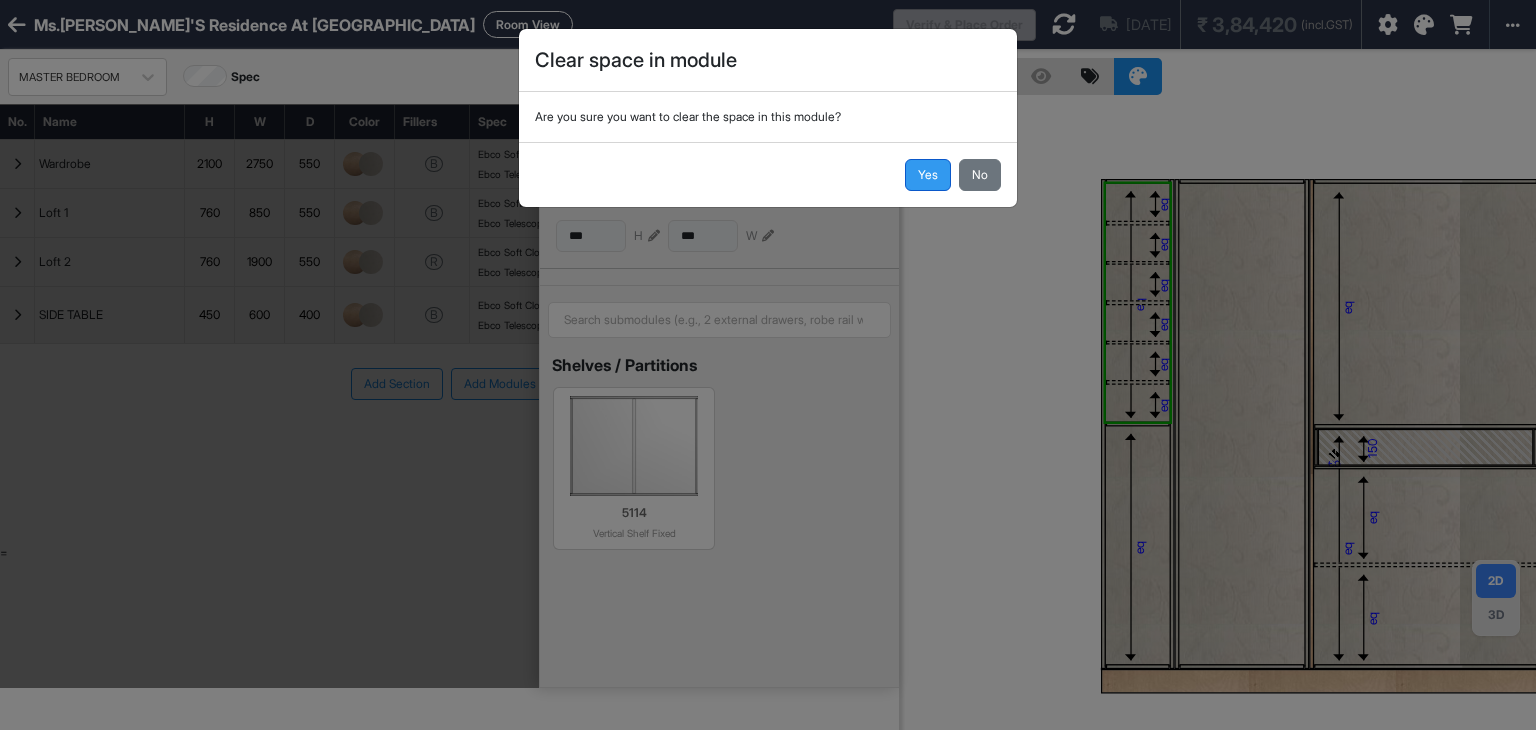 click on "Yes" at bounding box center [928, 175] 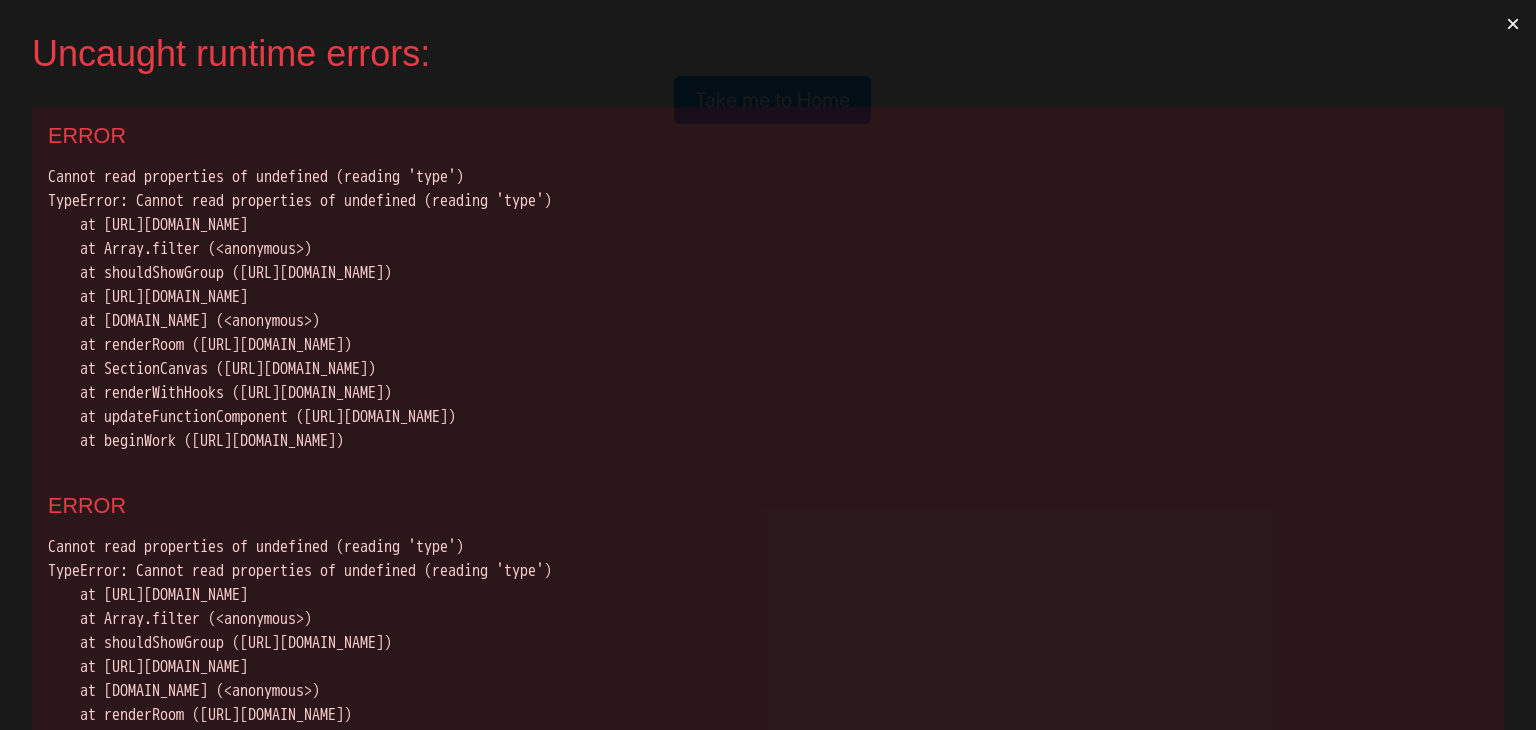 scroll, scrollTop: 0, scrollLeft: 0, axis: both 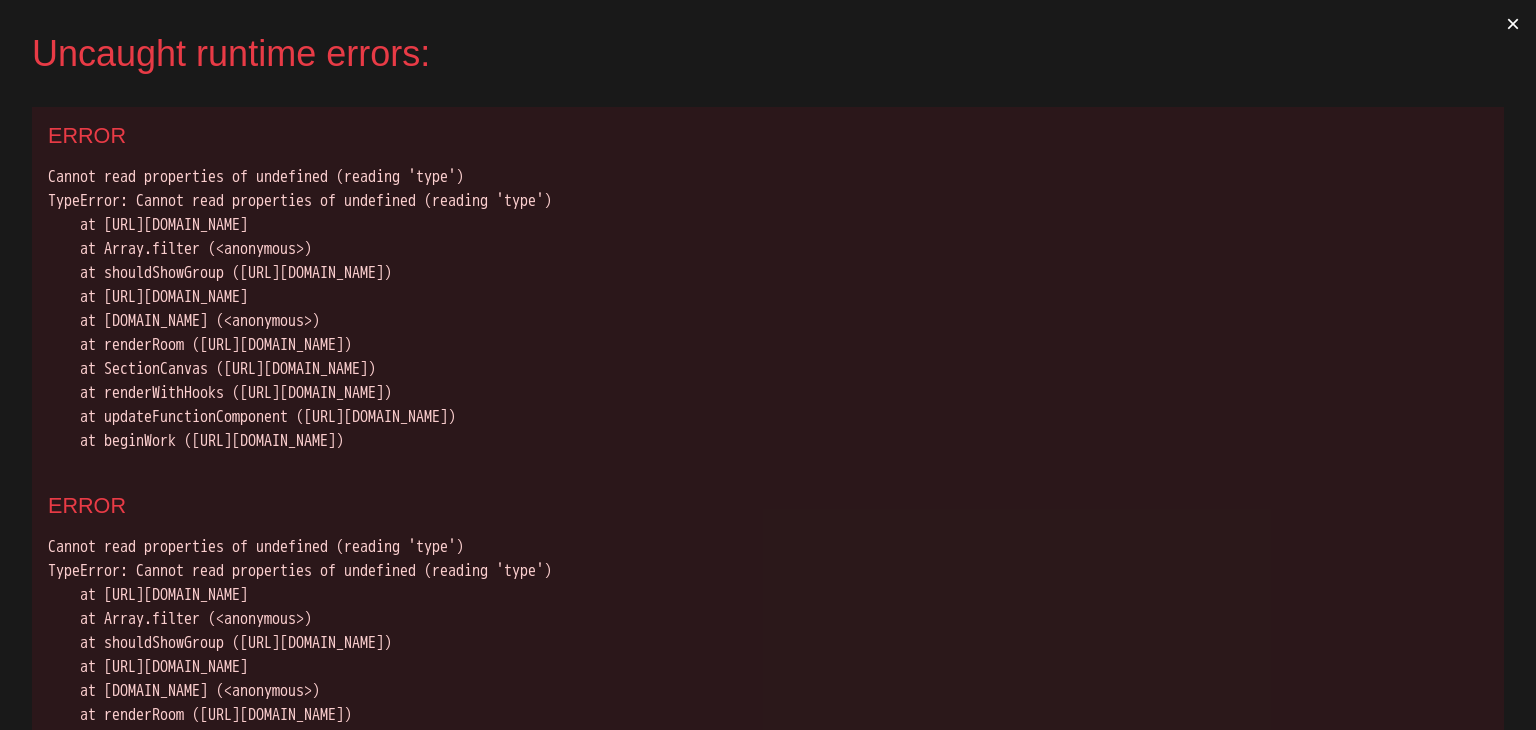 click on "×" at bounding box center (1513, 24) 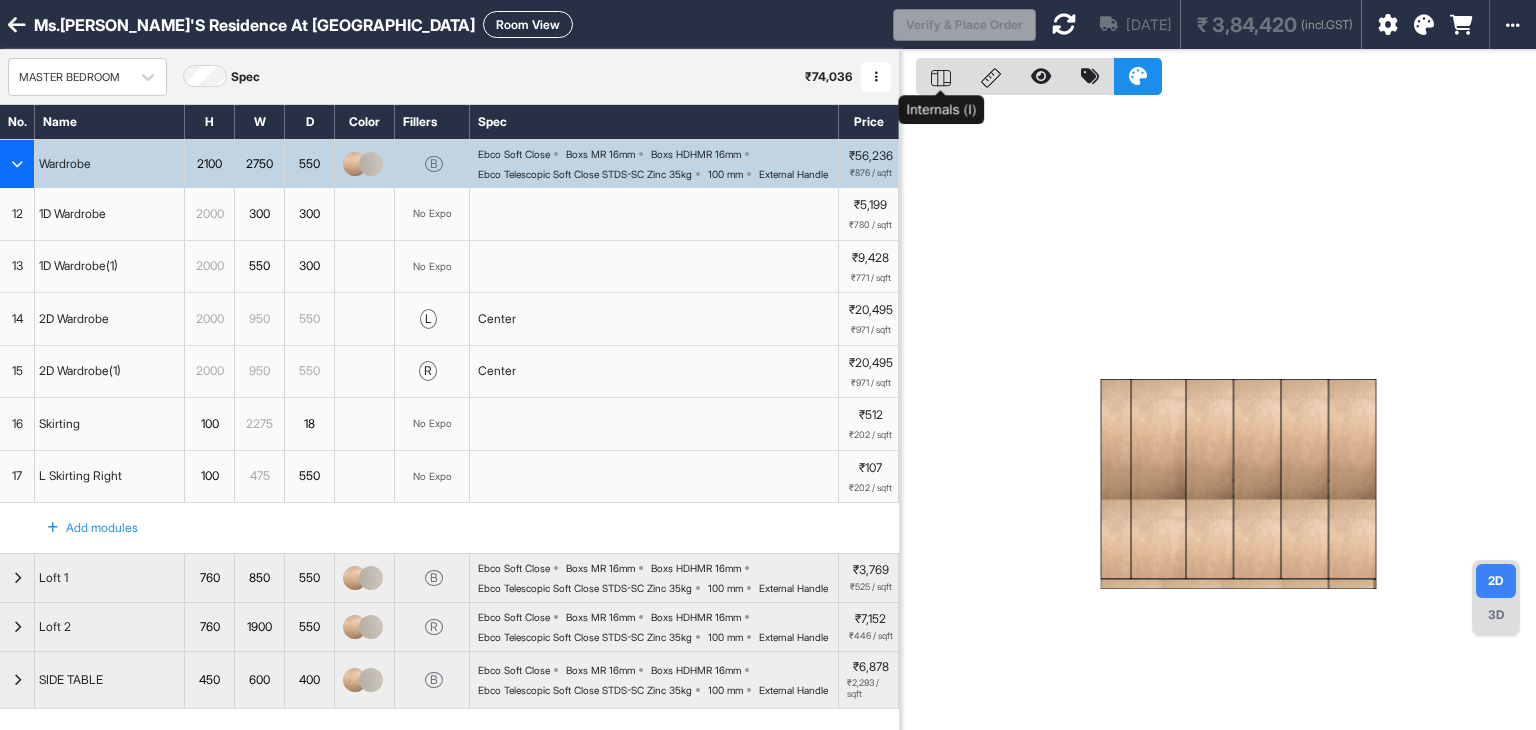 click at bounding box center (941, 76) 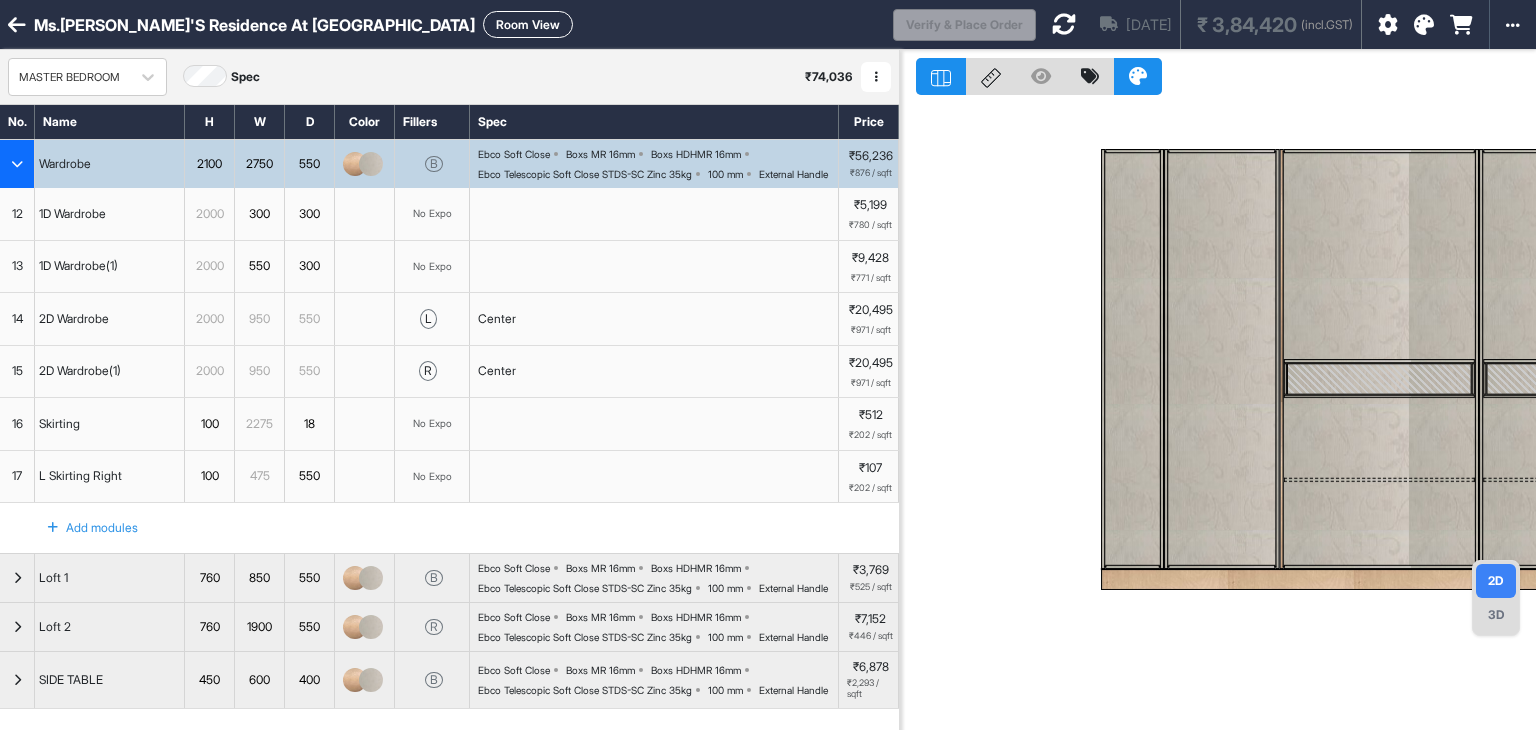 click at bounding box center (1132, 359) 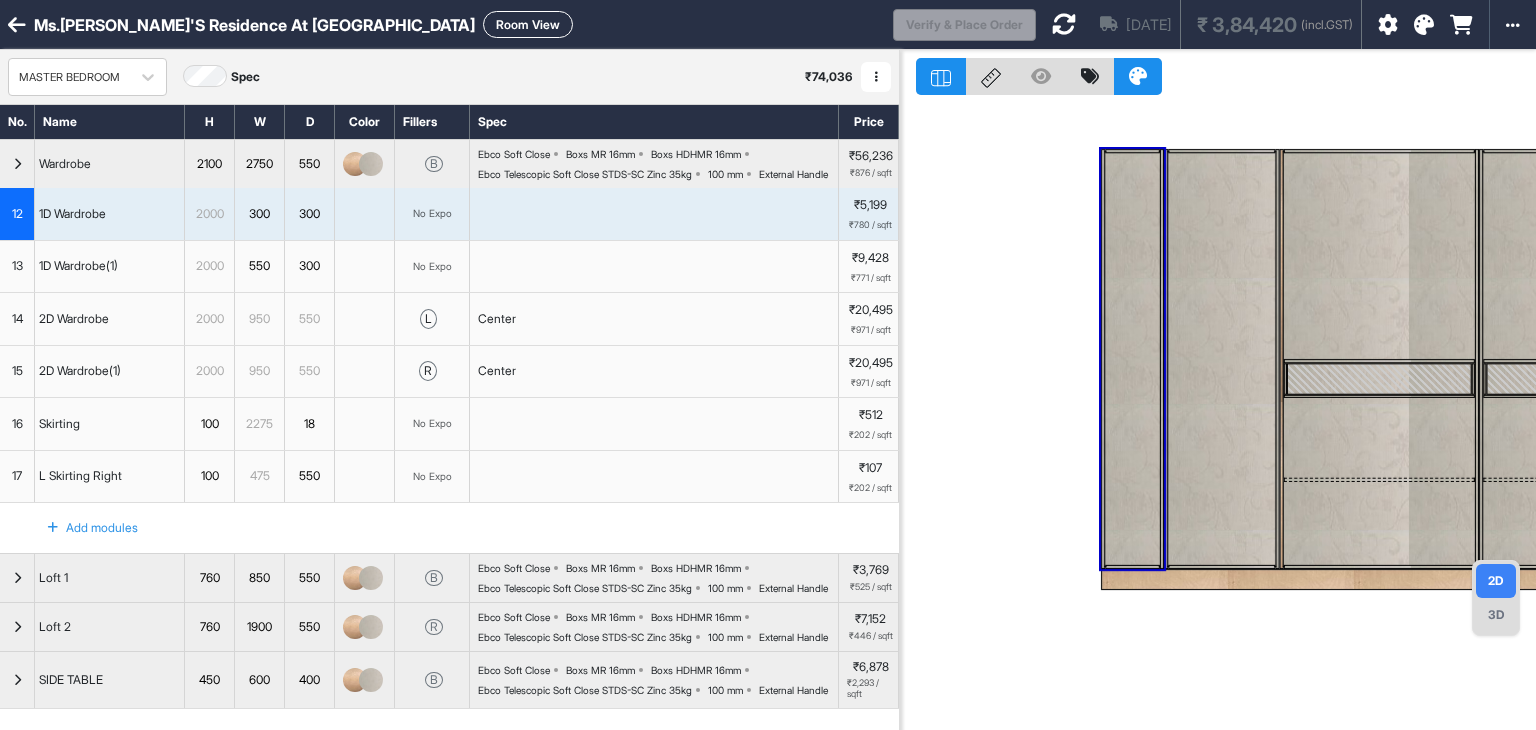 click at bounding box center [1132, 359] 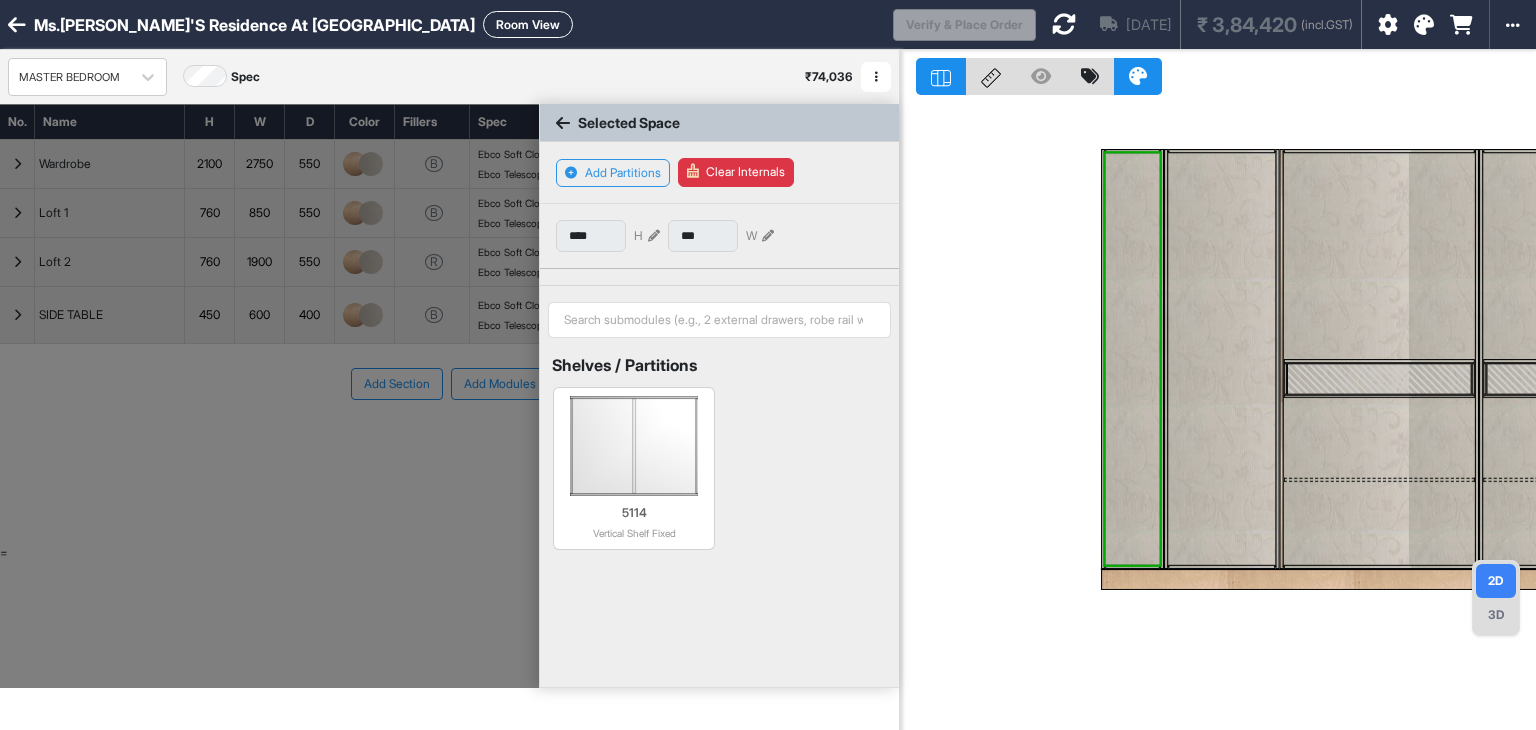 click at bounding box center (1132, 359) 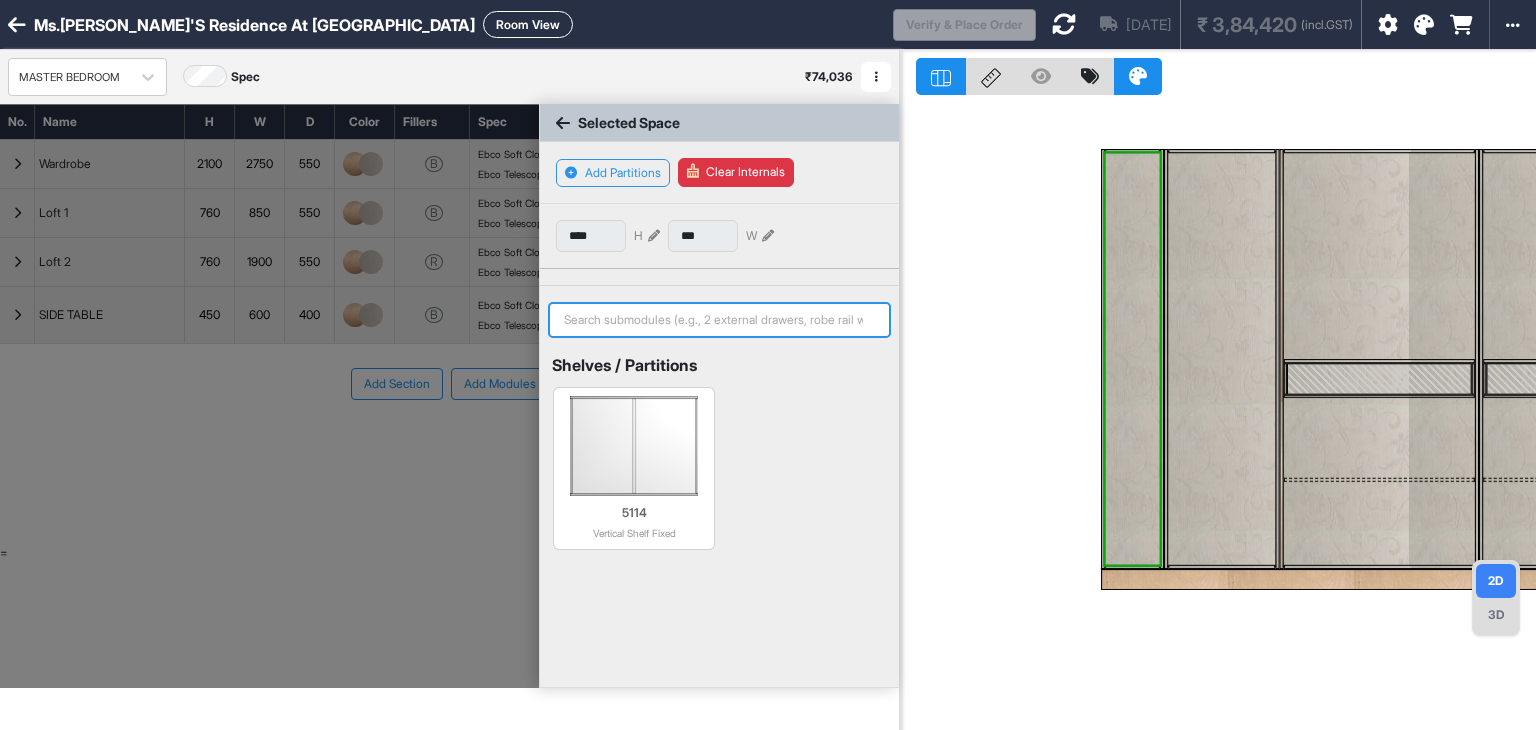 click at bounding box center [719, 320] 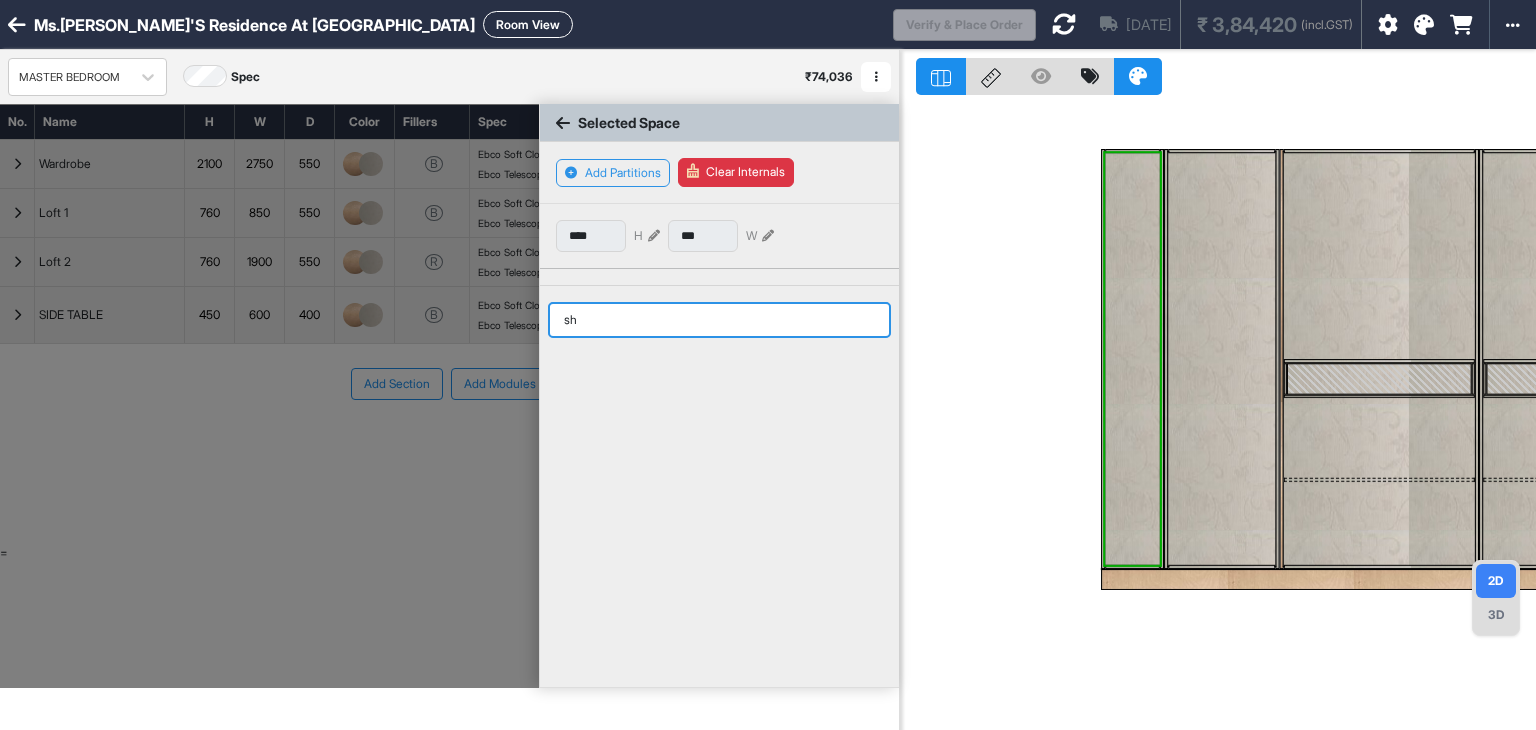 type on "s" 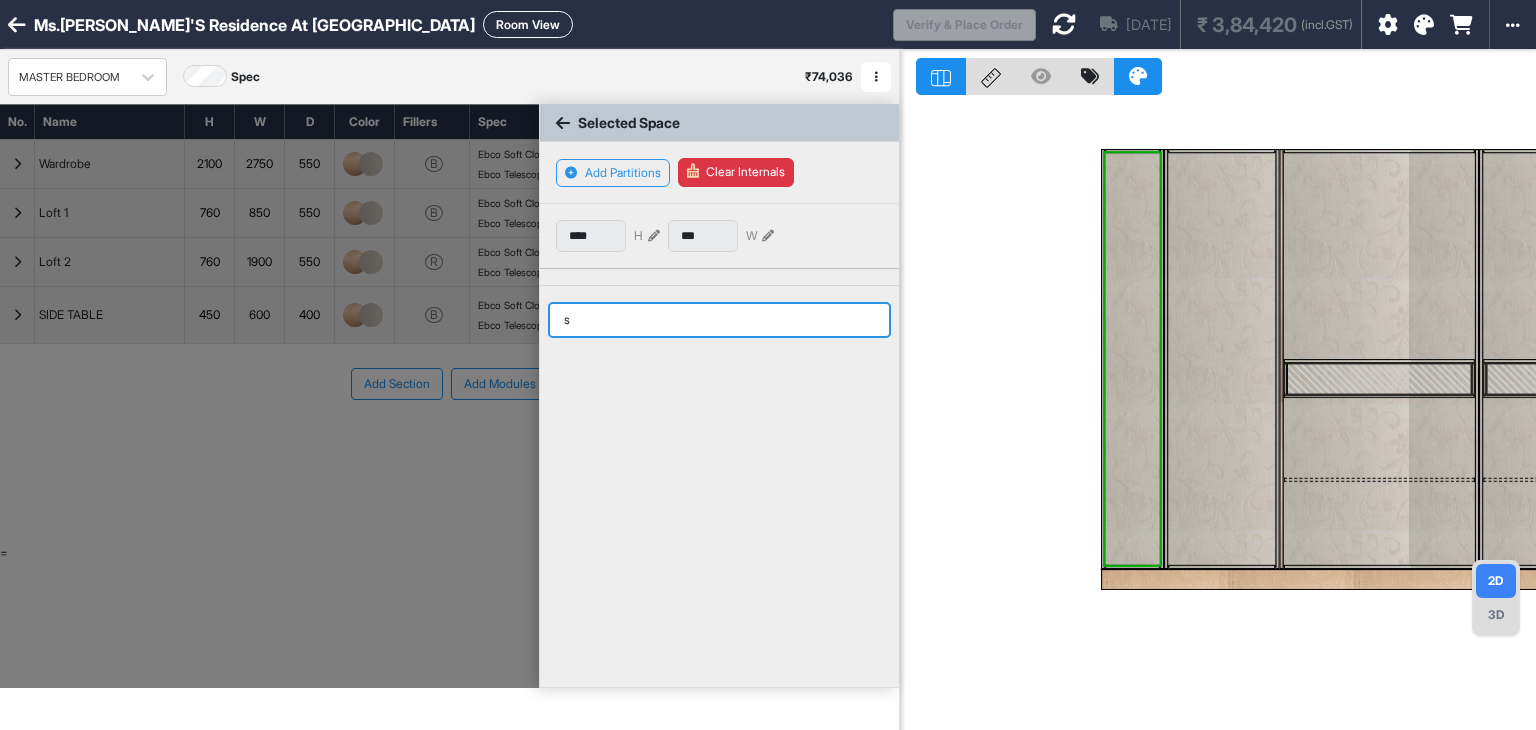 type 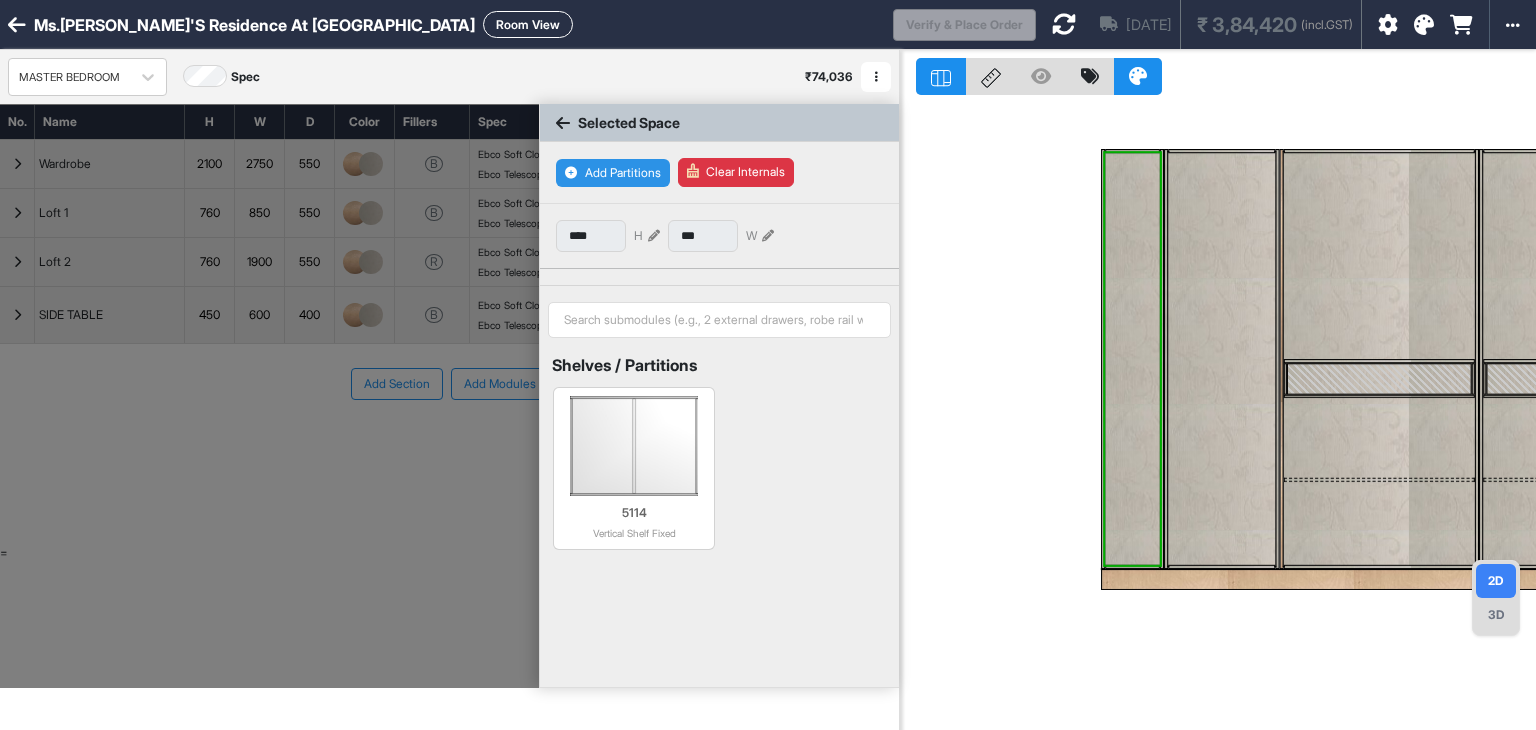 click on "Add Partitions" at bounding box center (613, 173) 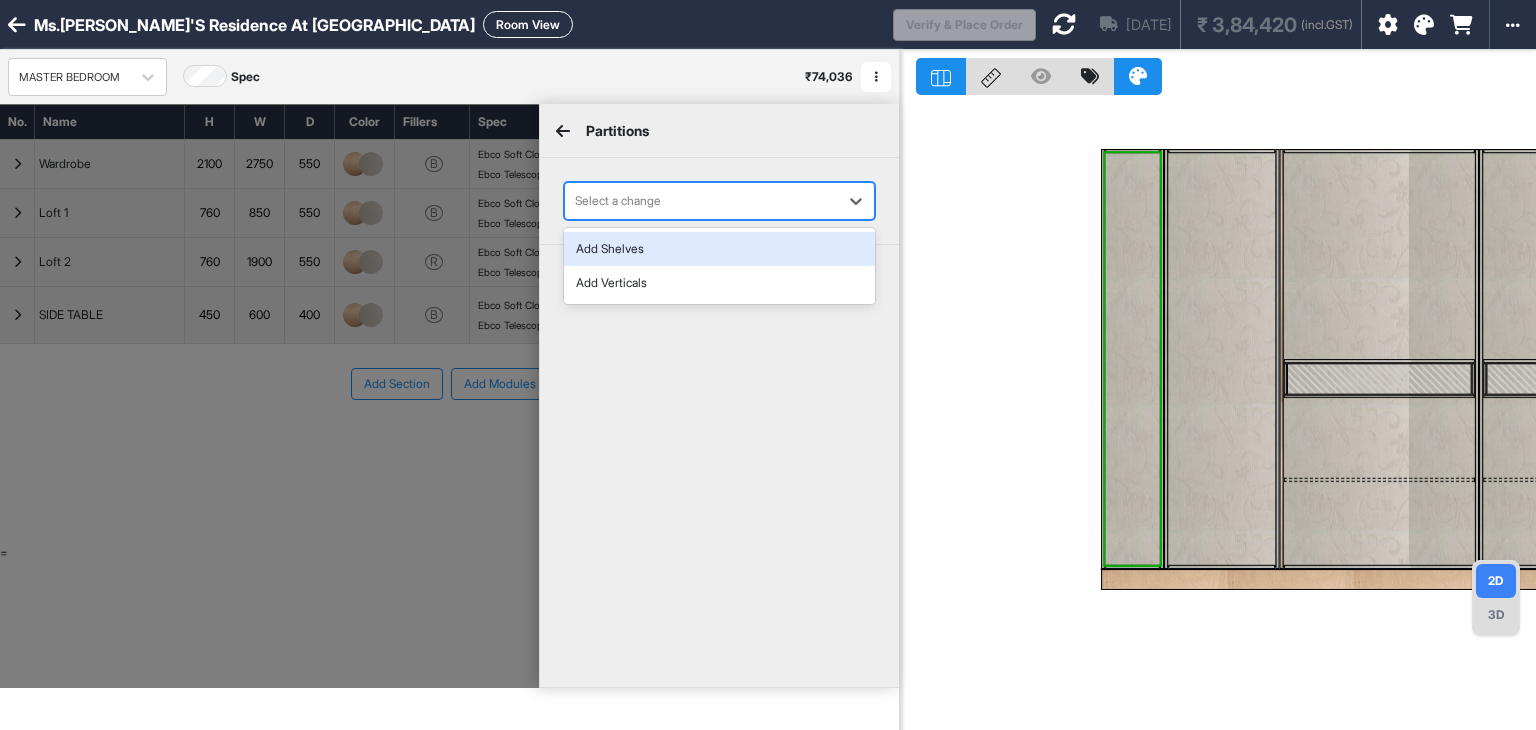 click at bounding box center (701, 201) 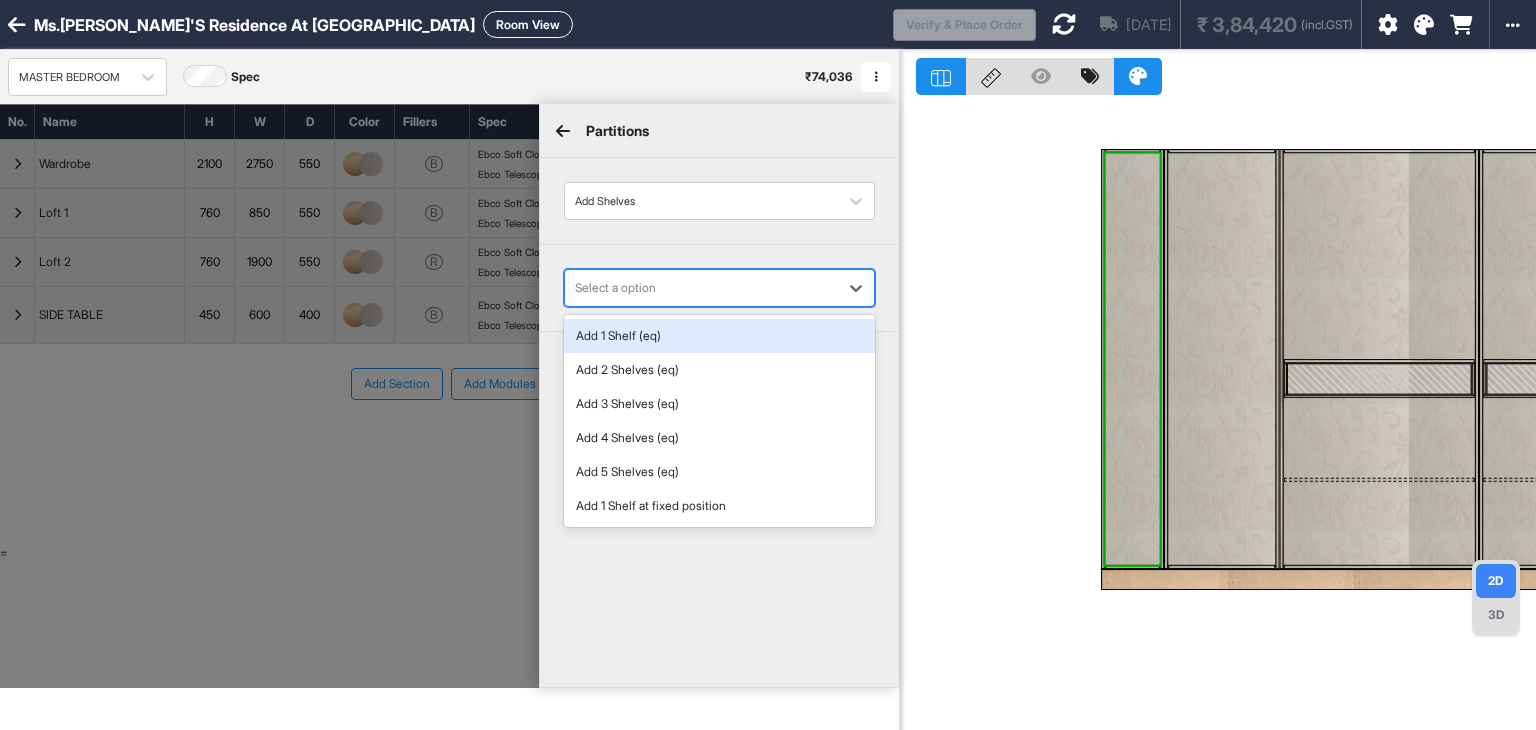 click at bounding box center (701, 288) 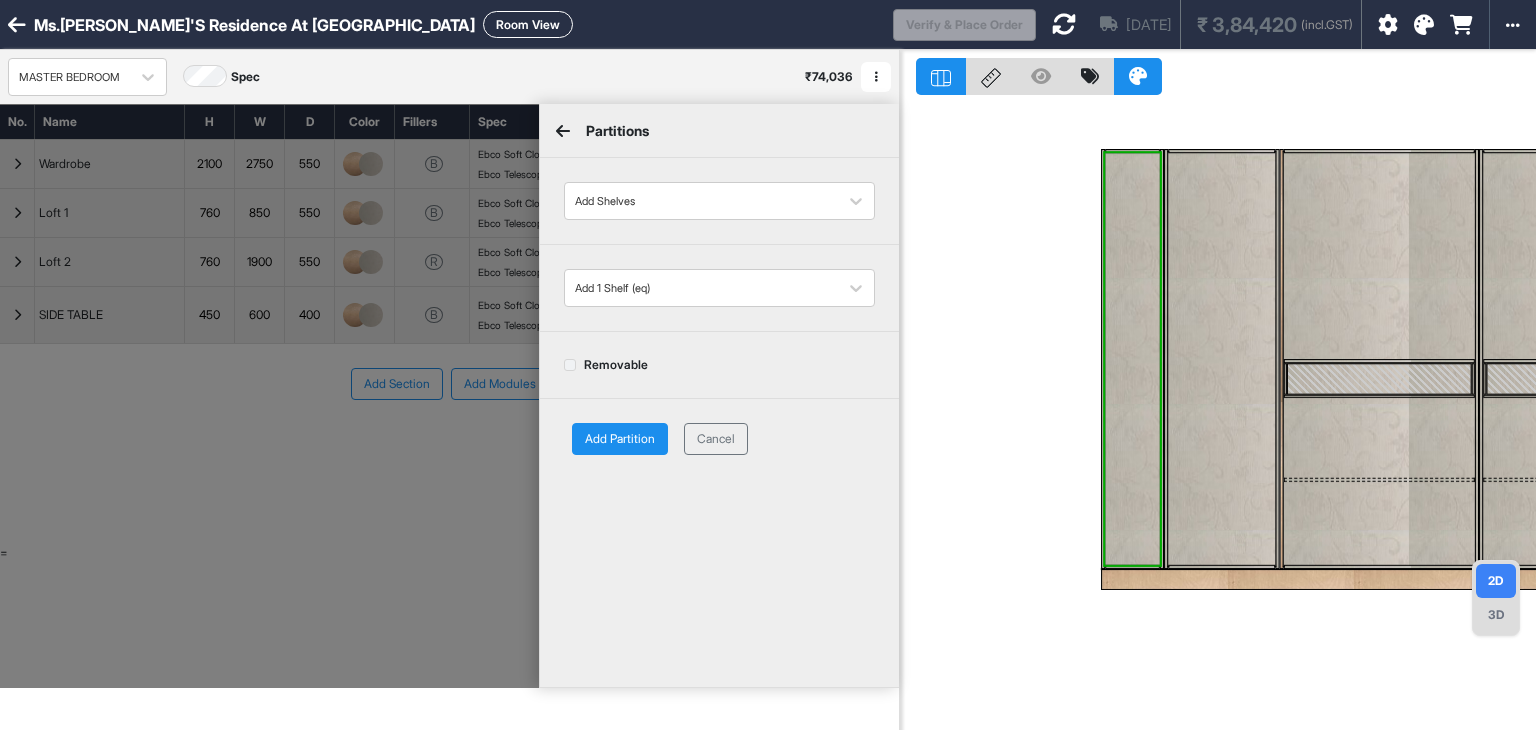 click on "Add Partition" at bounding box center (620, 439) 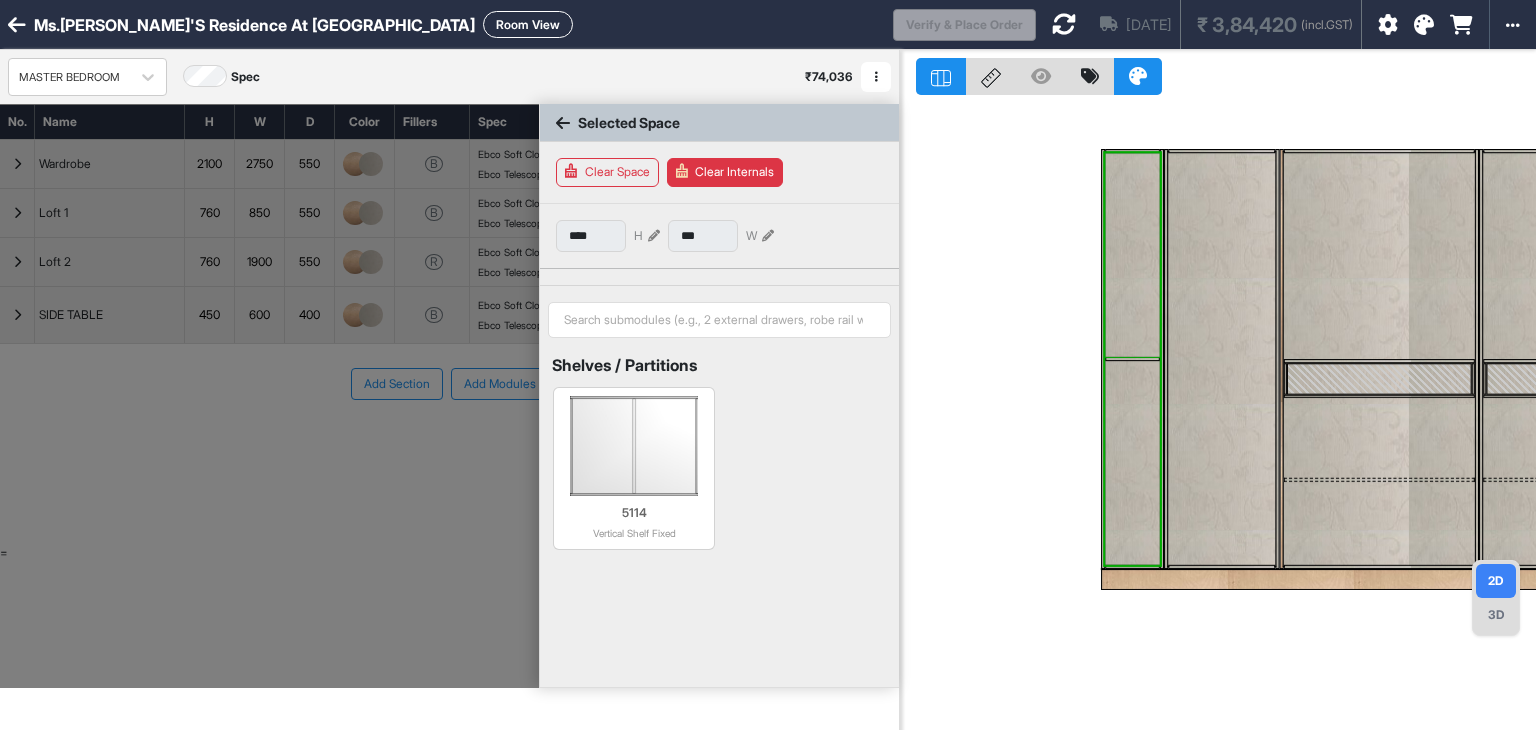 click at bounding box center [1132, 255] 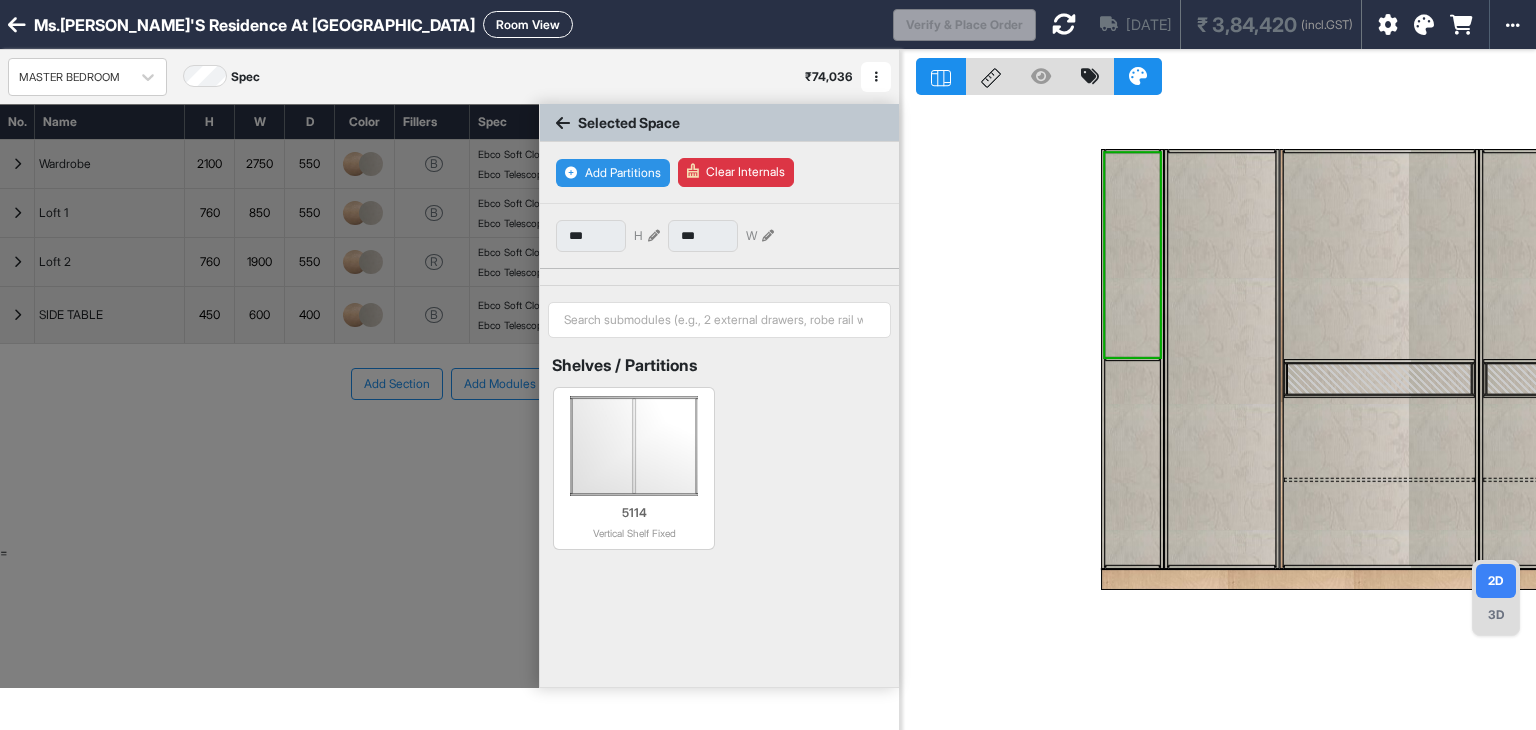 click on "Add Partitions" at bounding box center [613, 173] 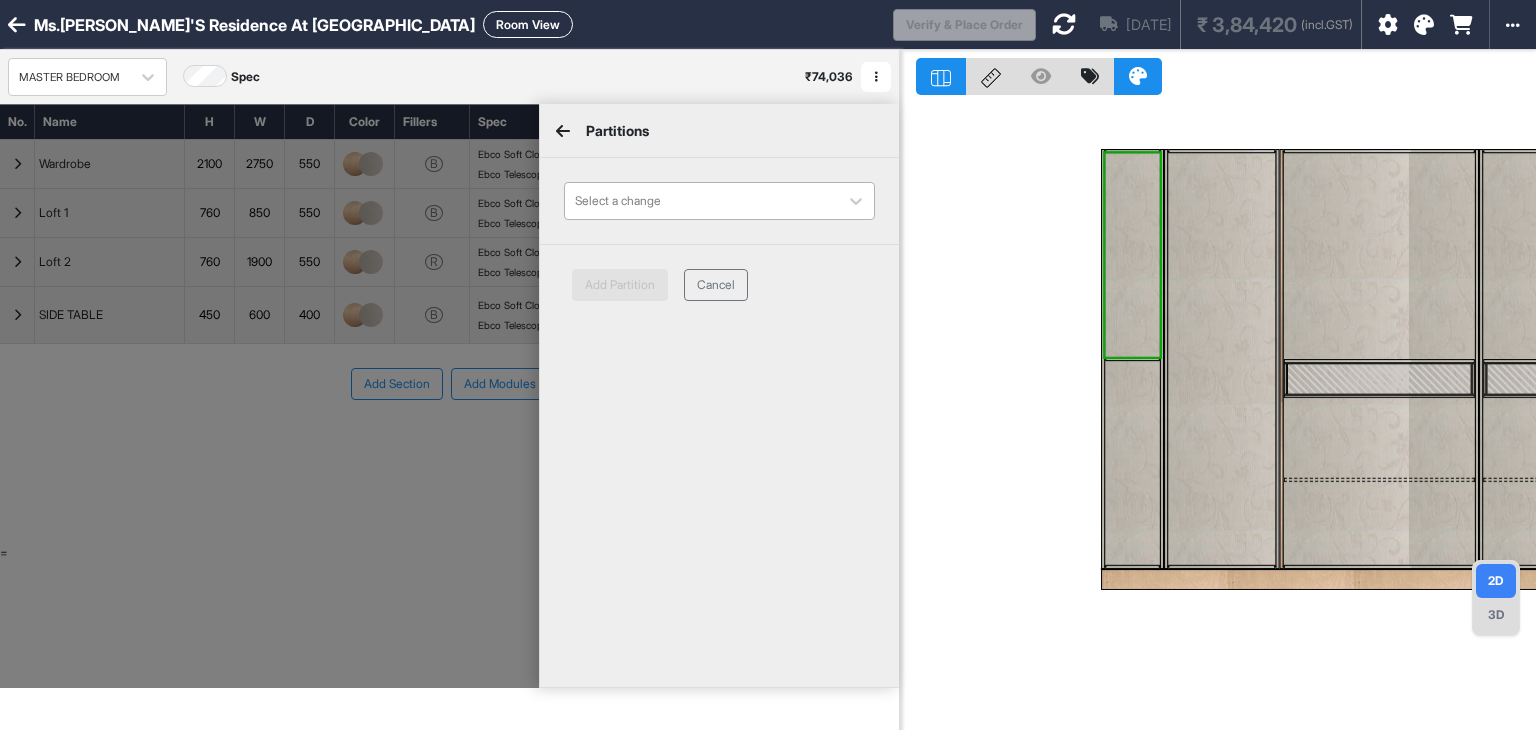 click at bounding box center [701, 201] 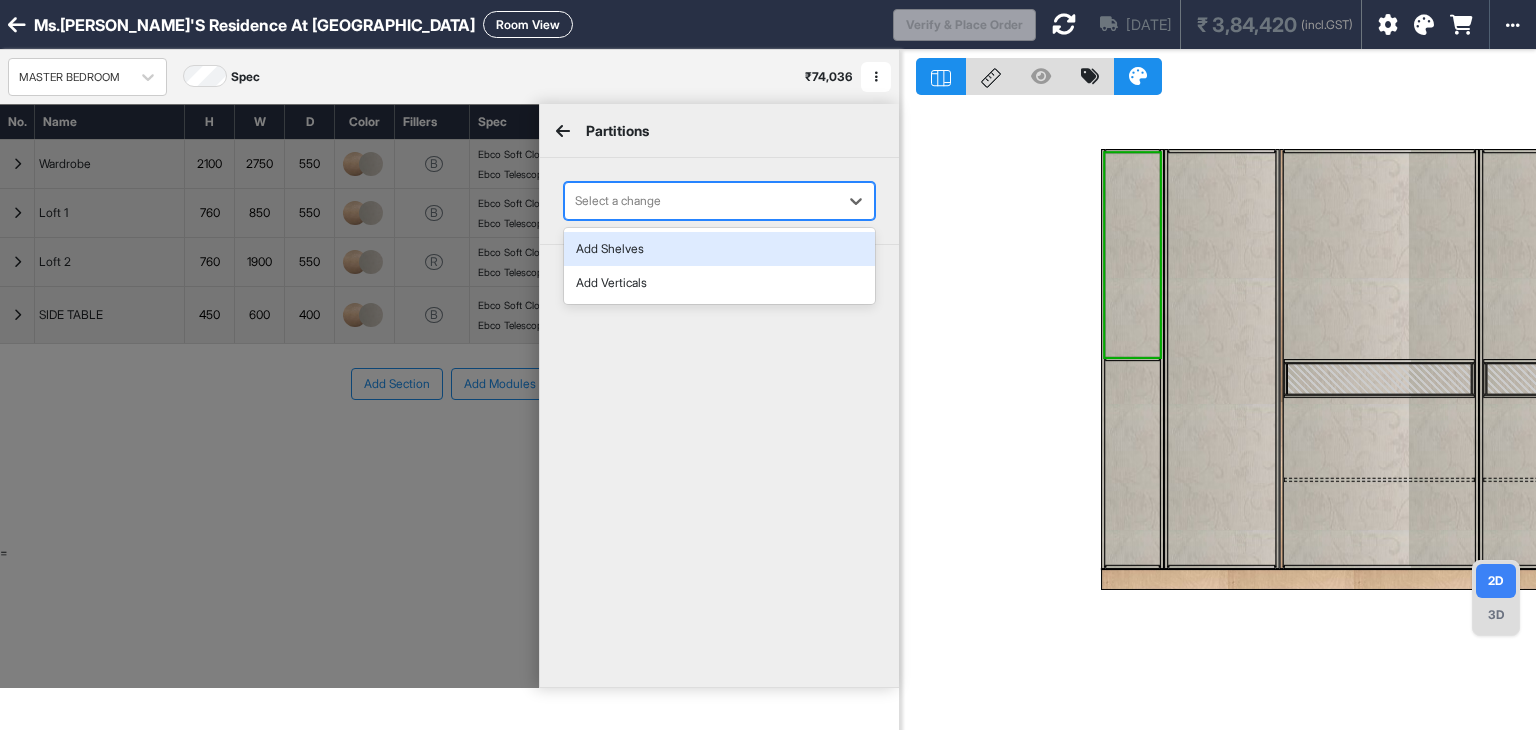 click on "Add Shelves" at bounding box center (719, 249) 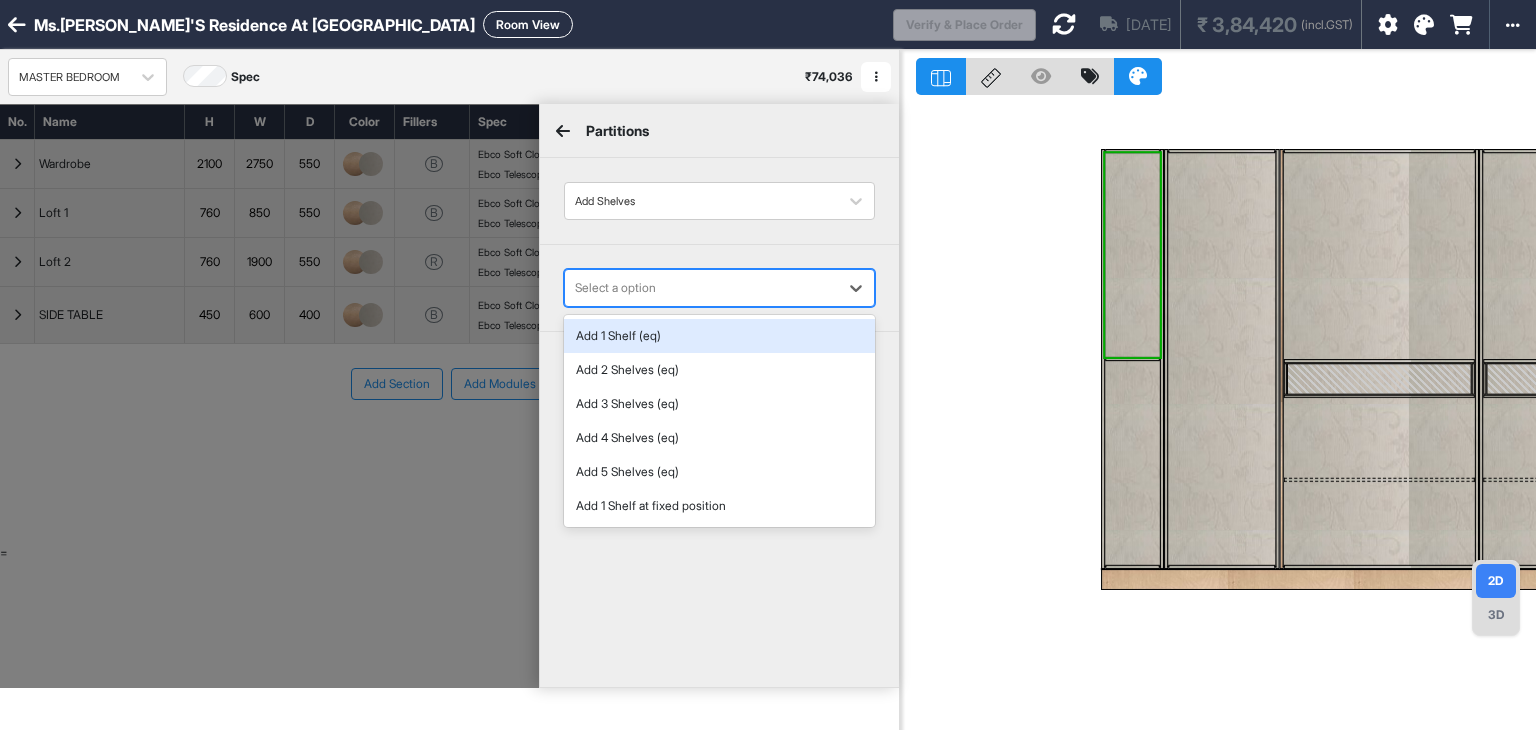 click at bounding box center (701, 288) 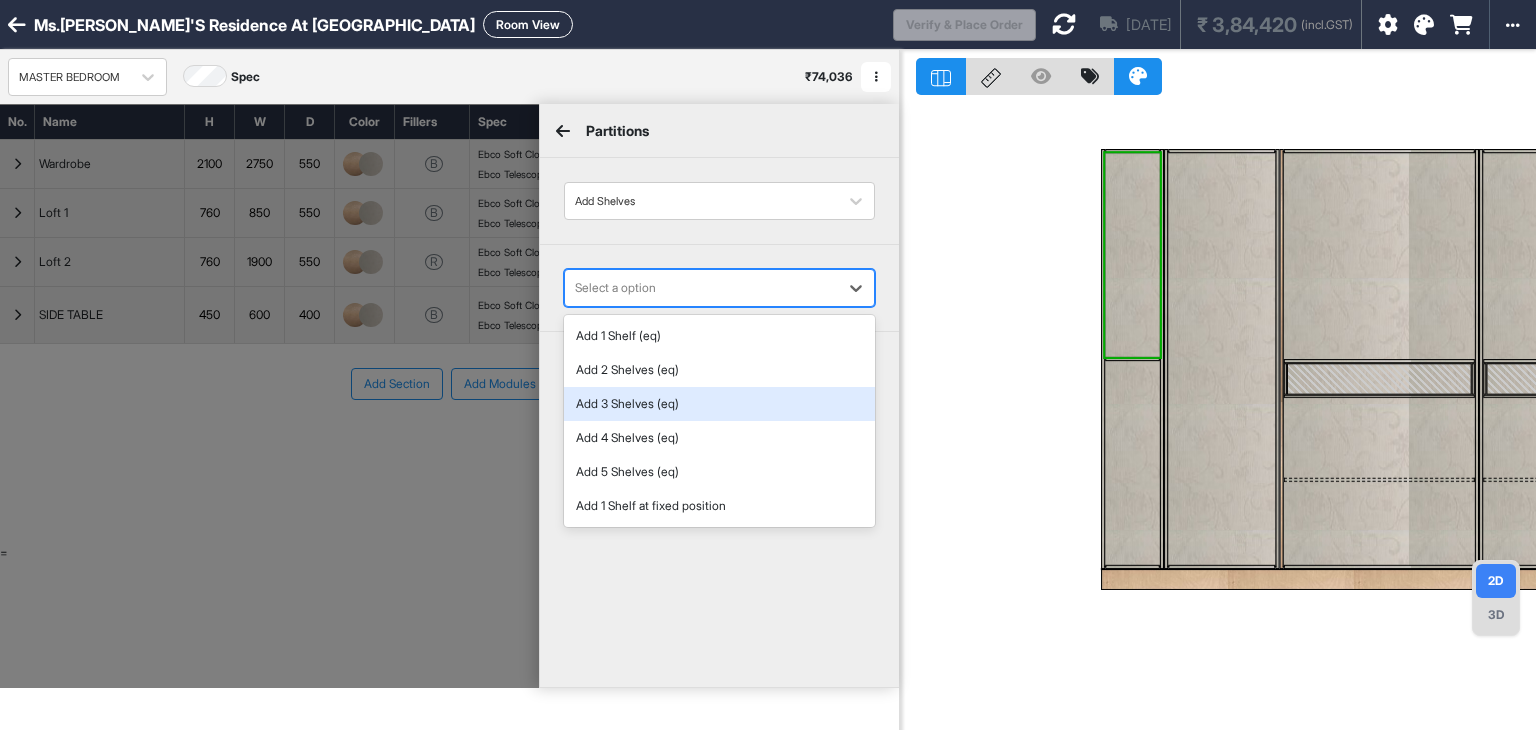 click on "Add 3 Shelves (eq)" at bounding box center [719, 404] 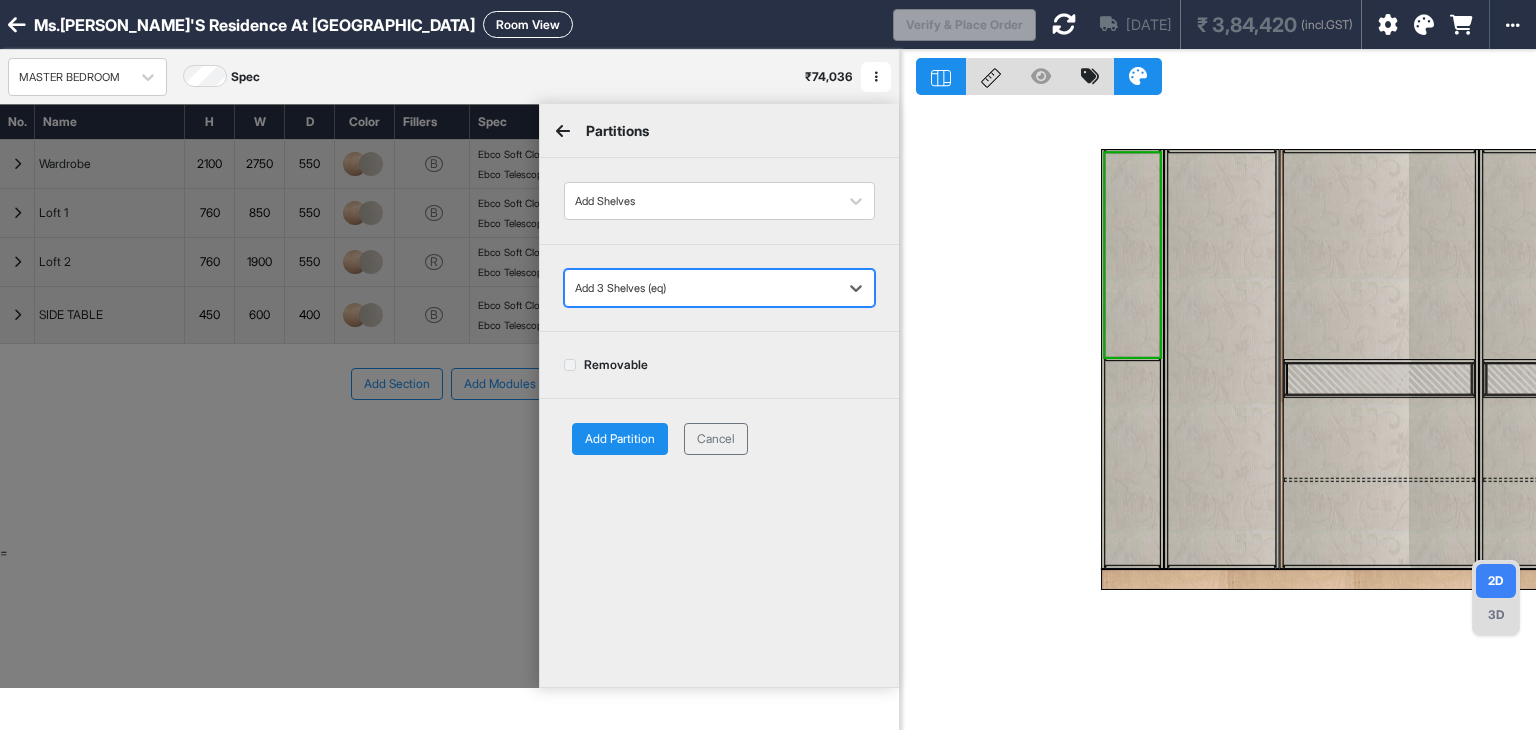 click at bounding box center [701, 288] 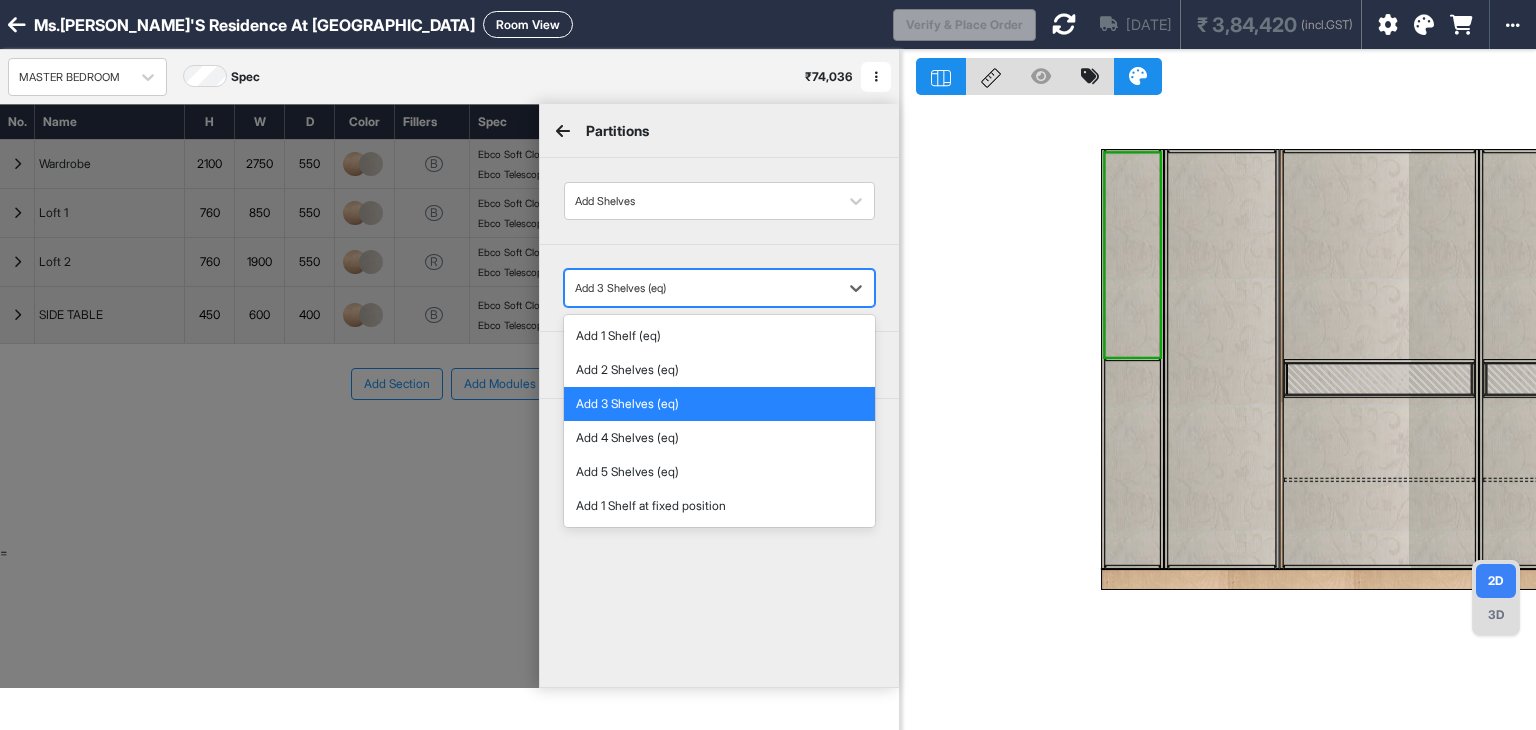 click on "Add 3 Shelves (eq)" at bounding box center [719, 404] 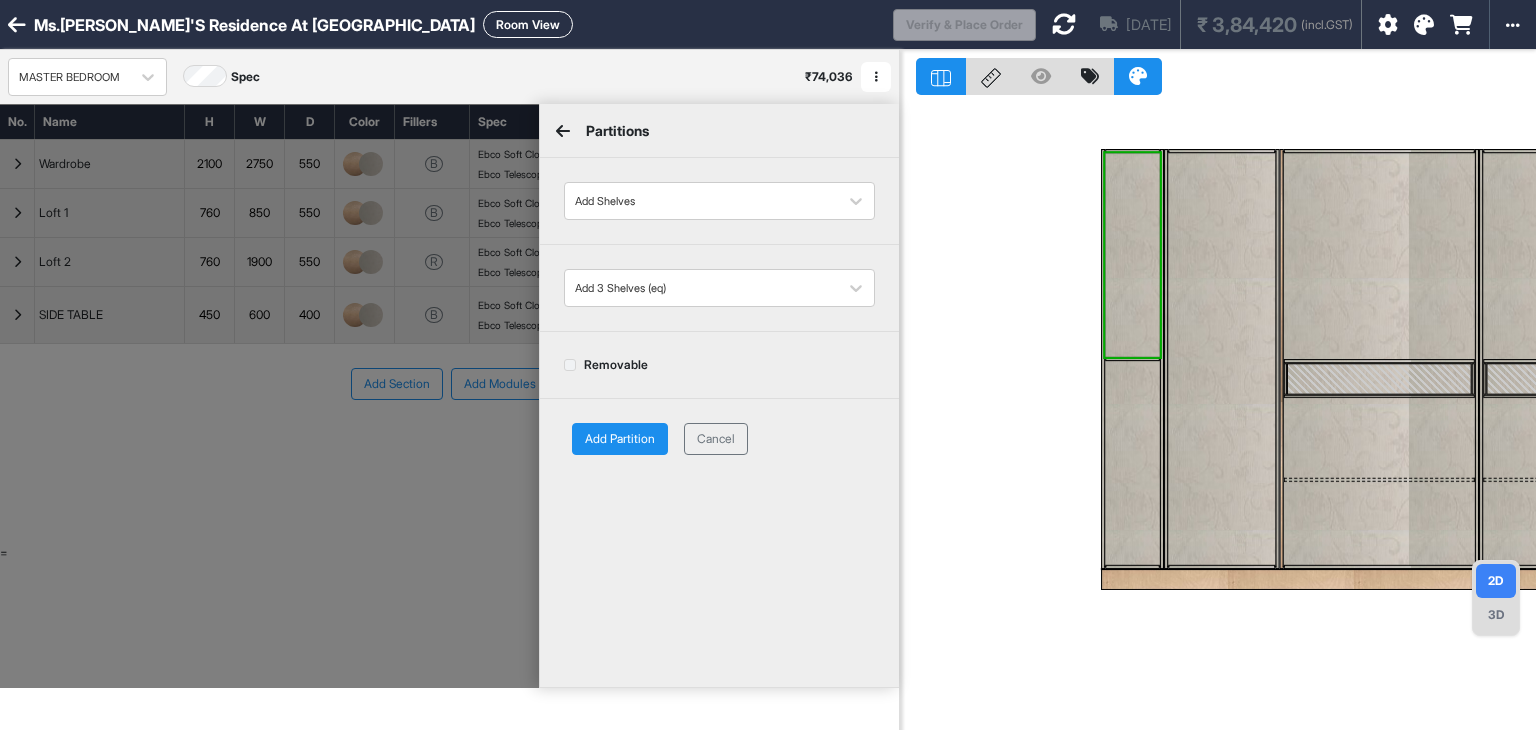 click on "Add Partition" at bounding box center (620, 439) 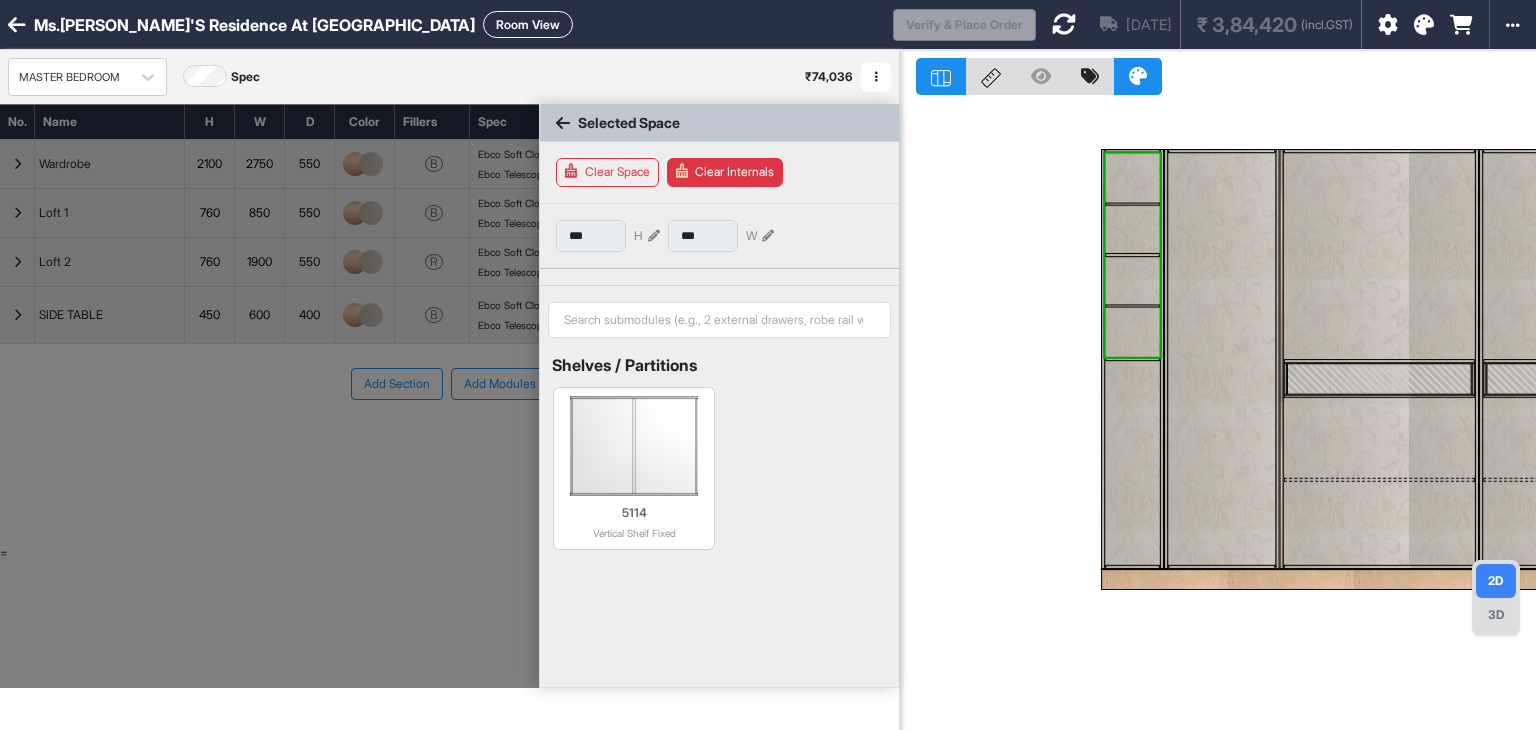 click at bounding box center (1132, 204) 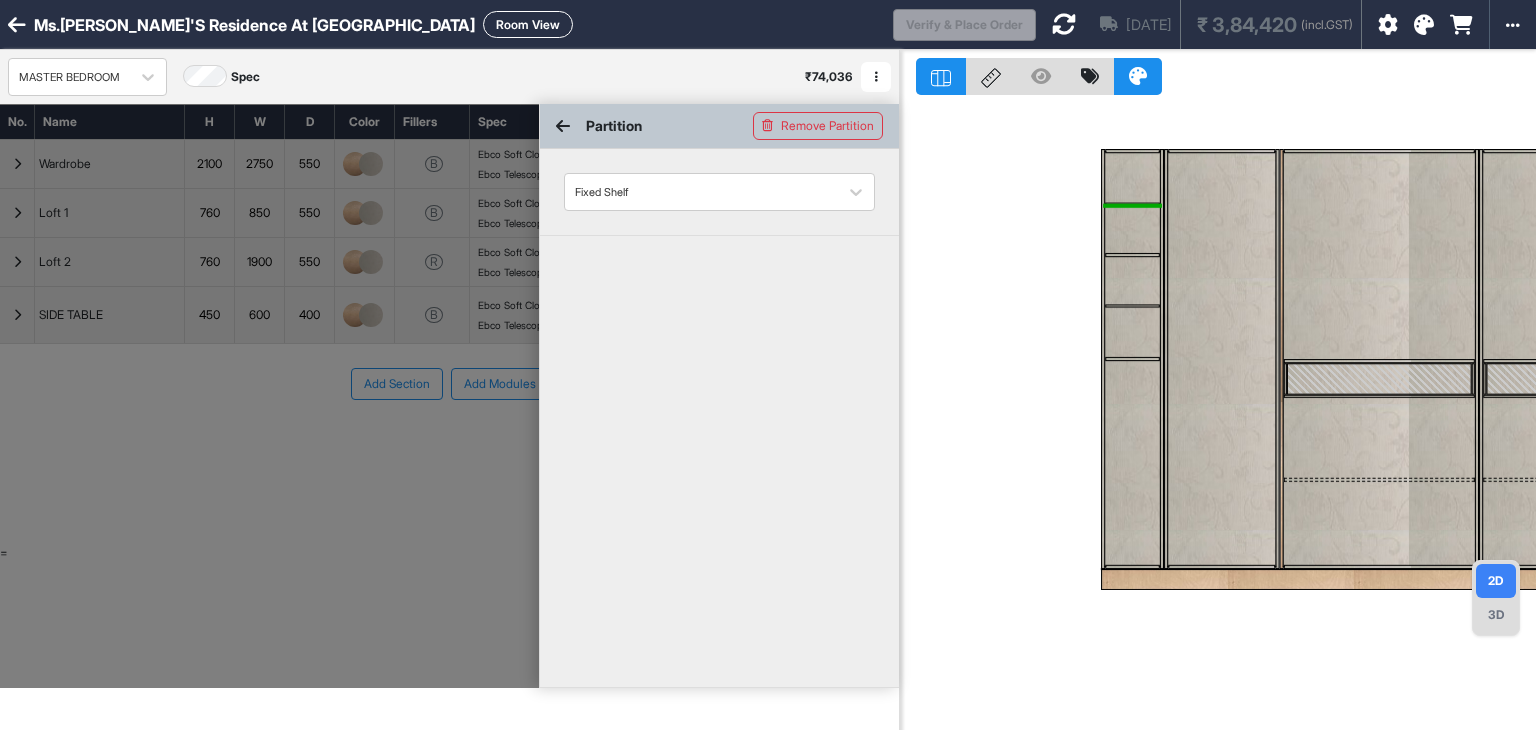 click at bounding box center (1132, 177) 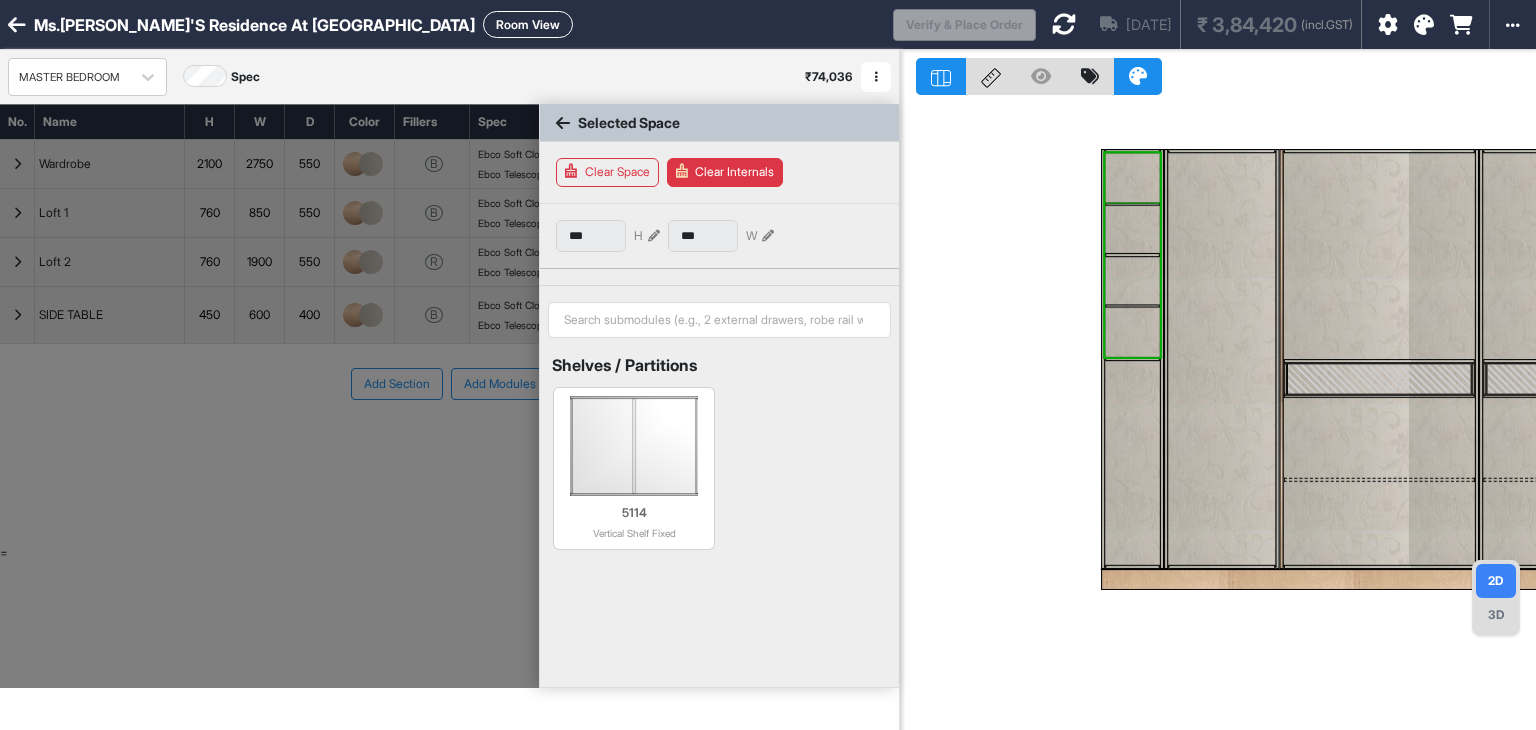 click at bounding box center [1132, 177] 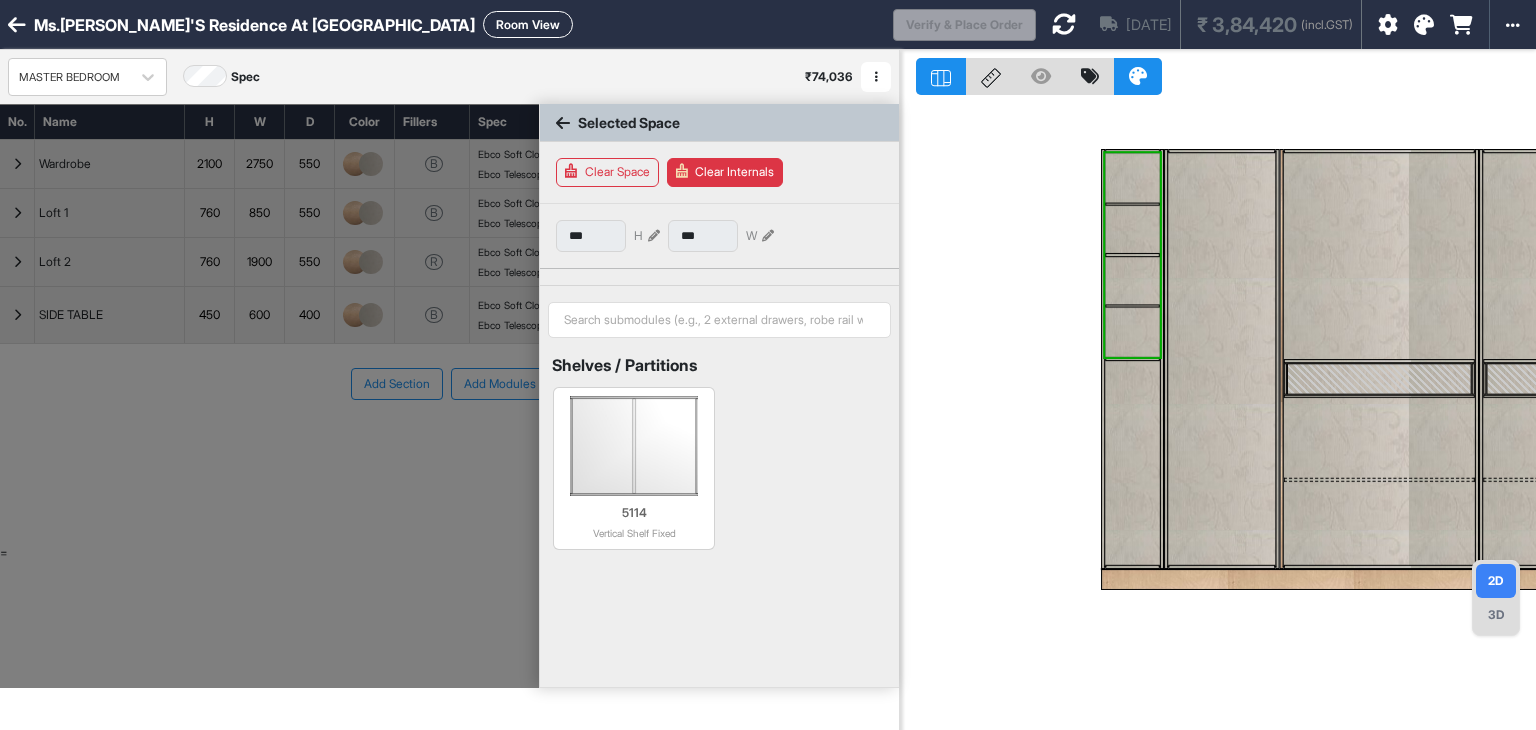 click at bounding box center [1132, 229] 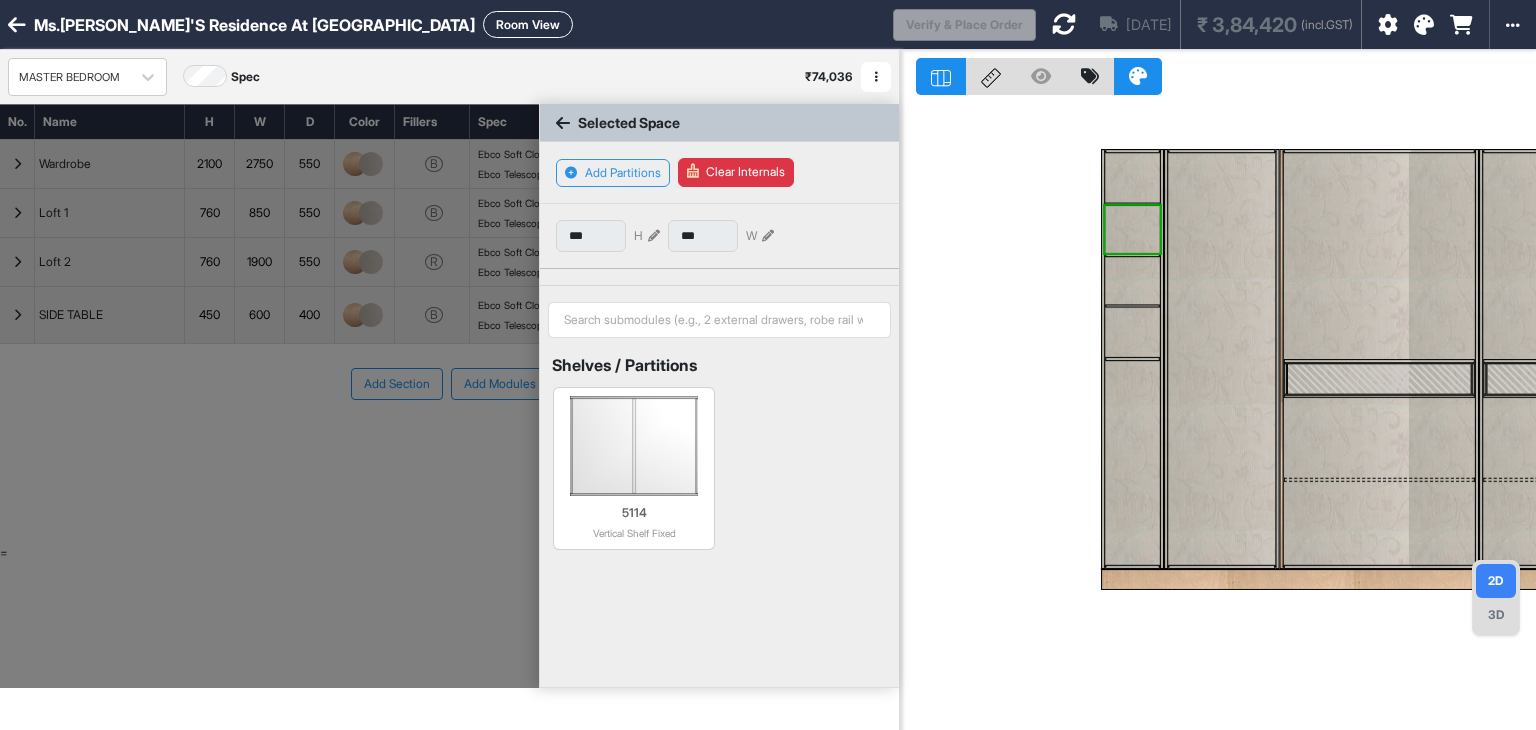 click at bounding box center (1132, 177) 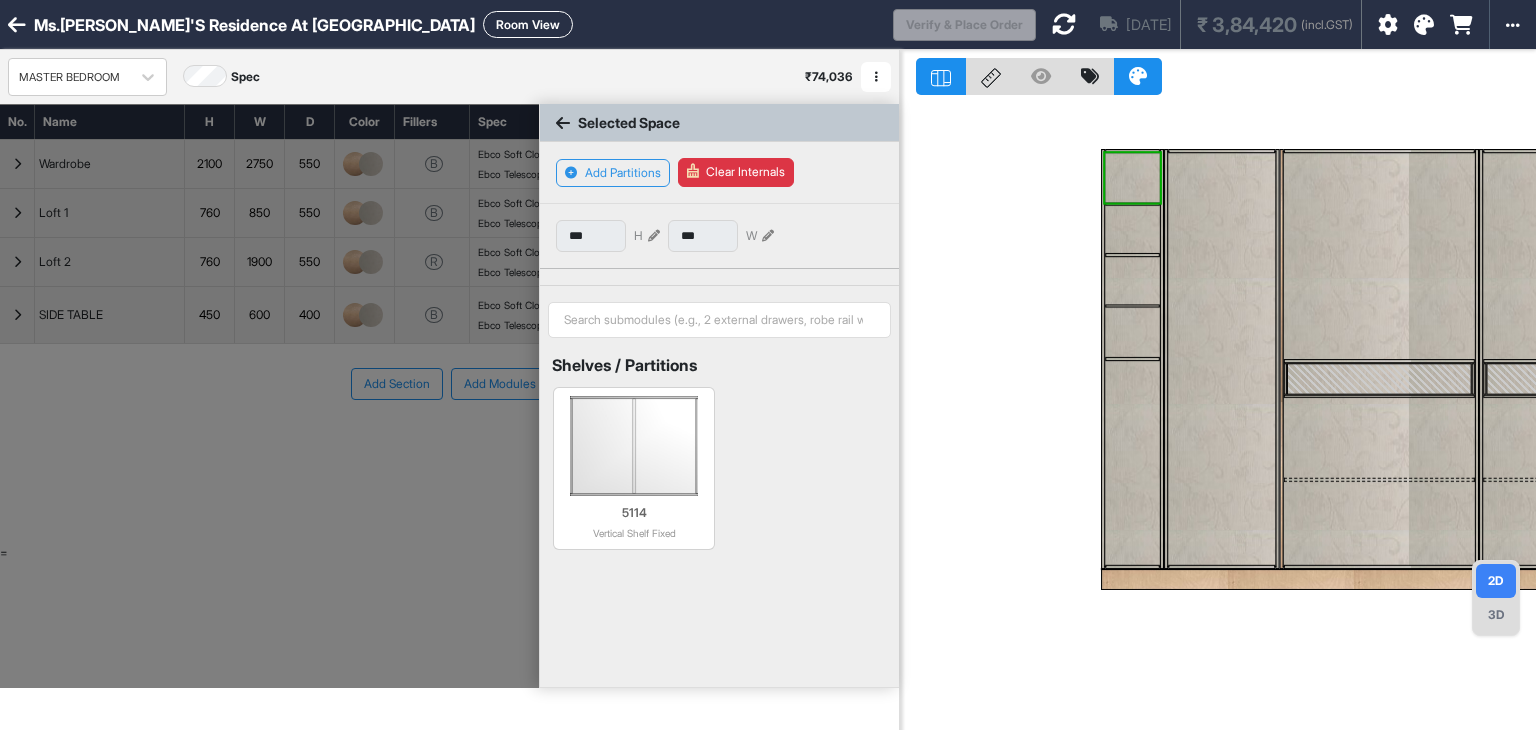 click at bounding box center [1132, 280] 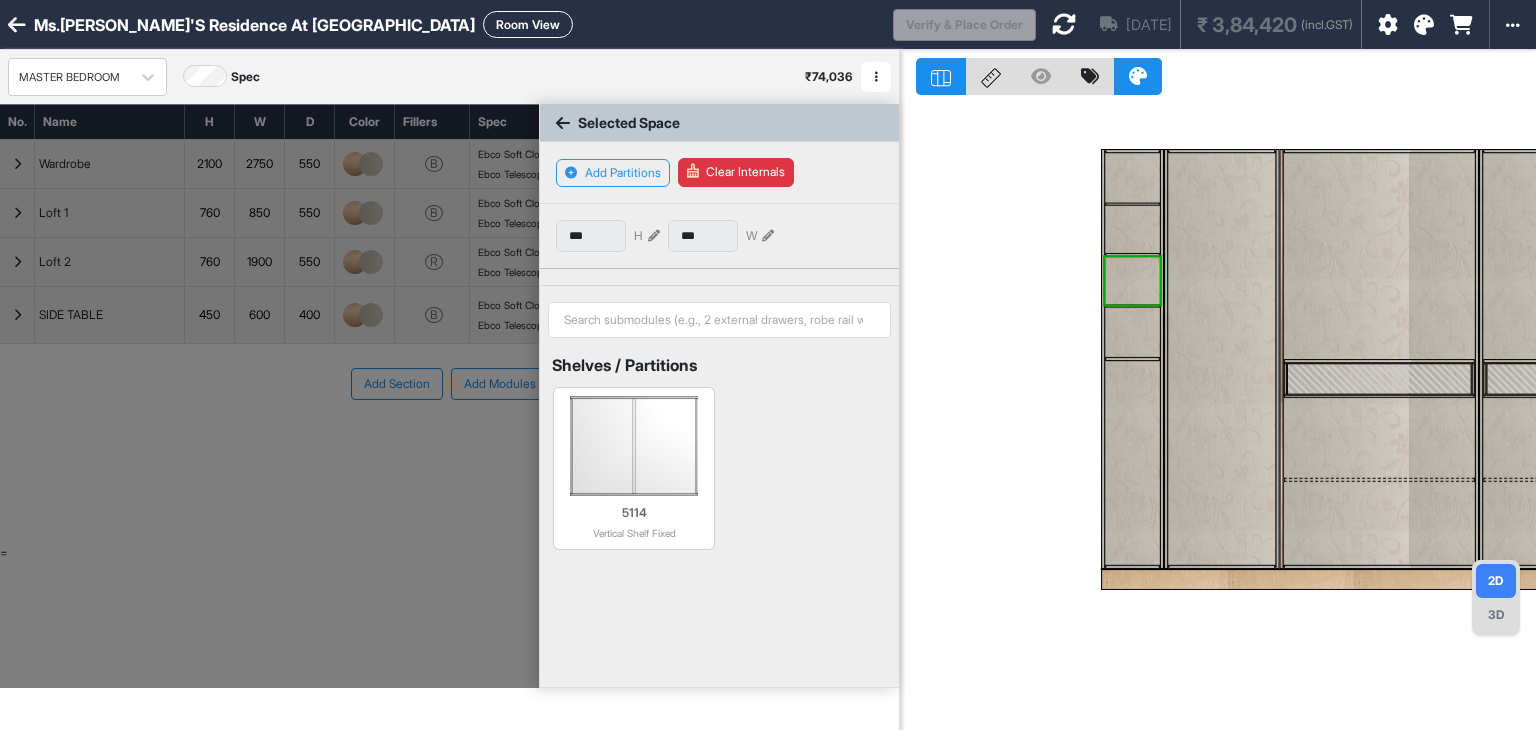 click at bounding box center [1132, 280] 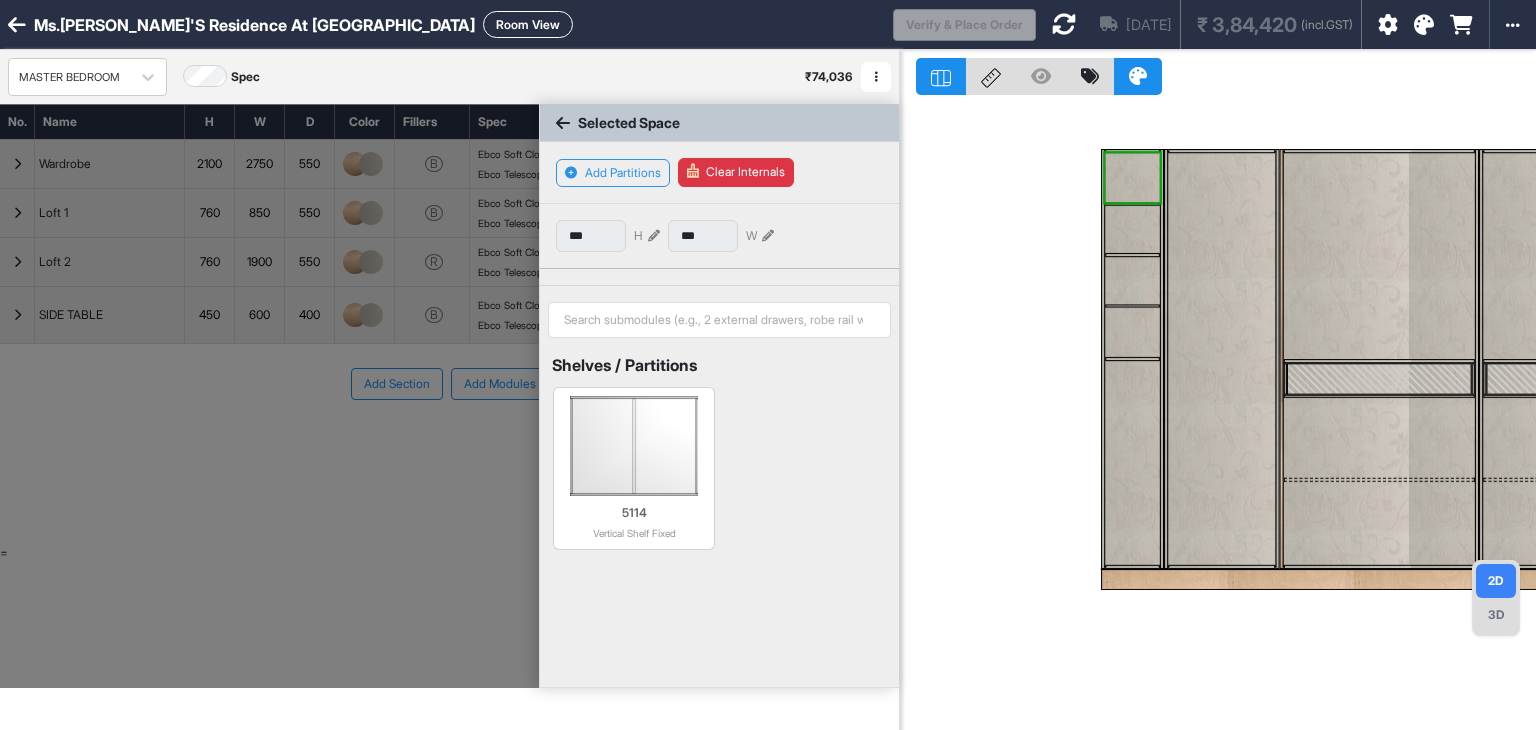 click at bounding box center [1132, 229] 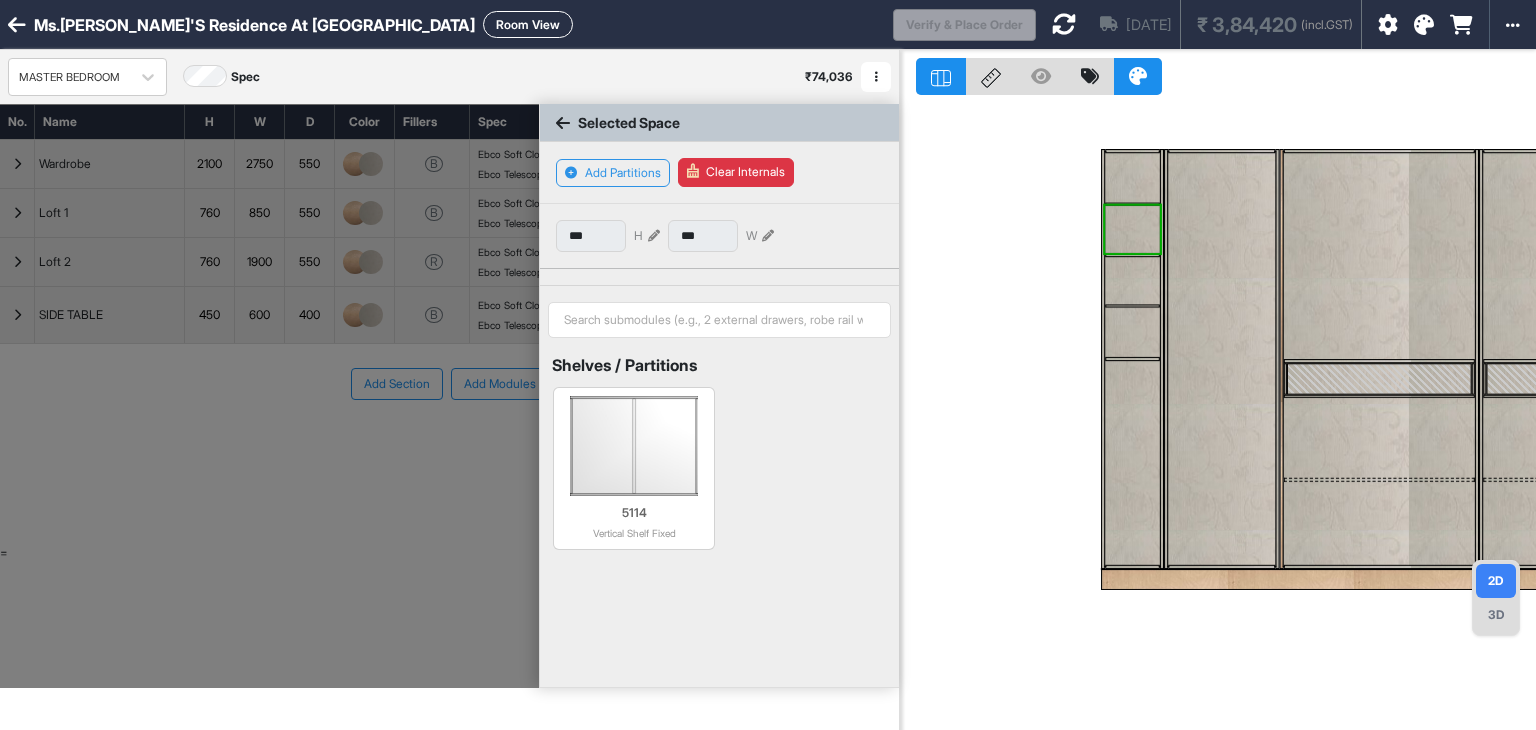 click at bounding box center [1132, 463] 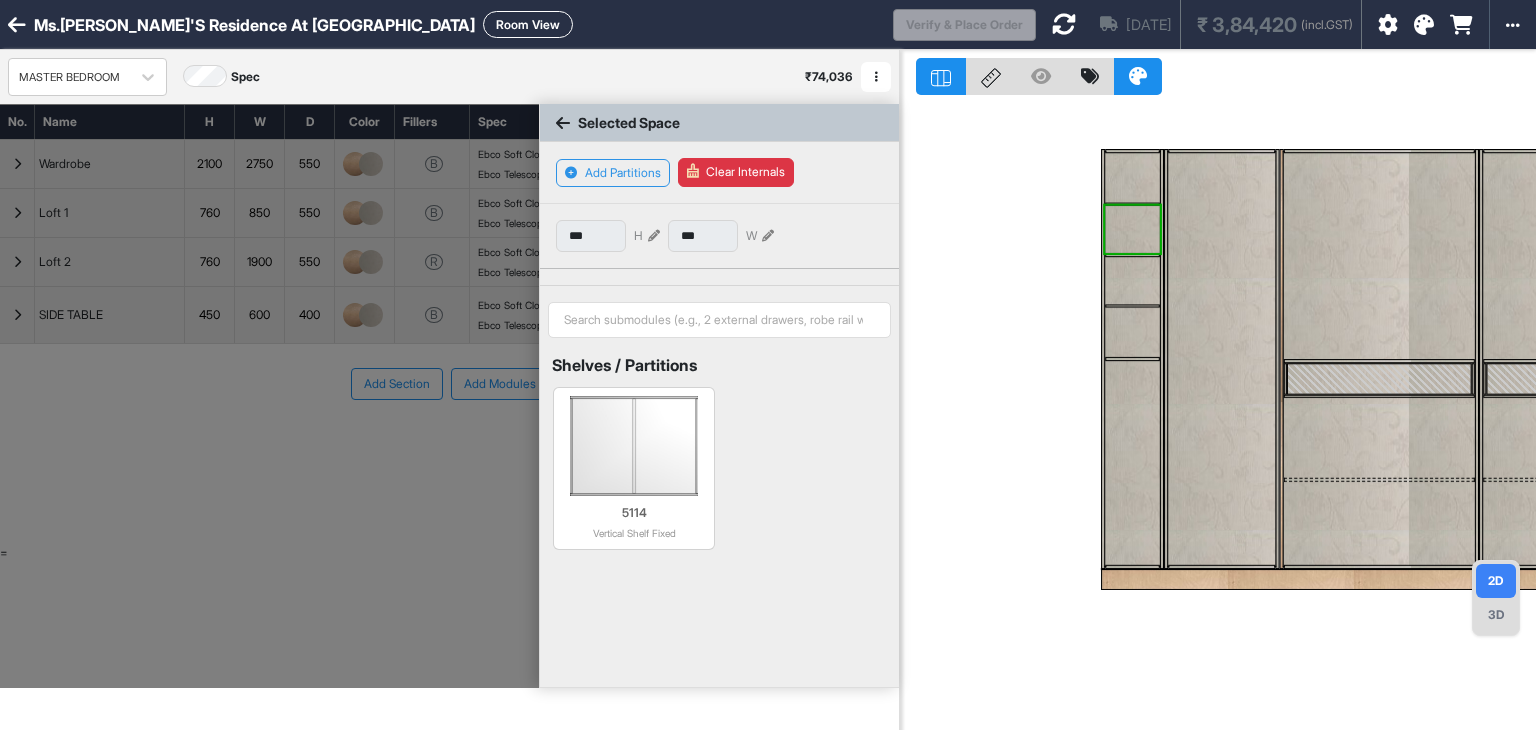 type on "***" 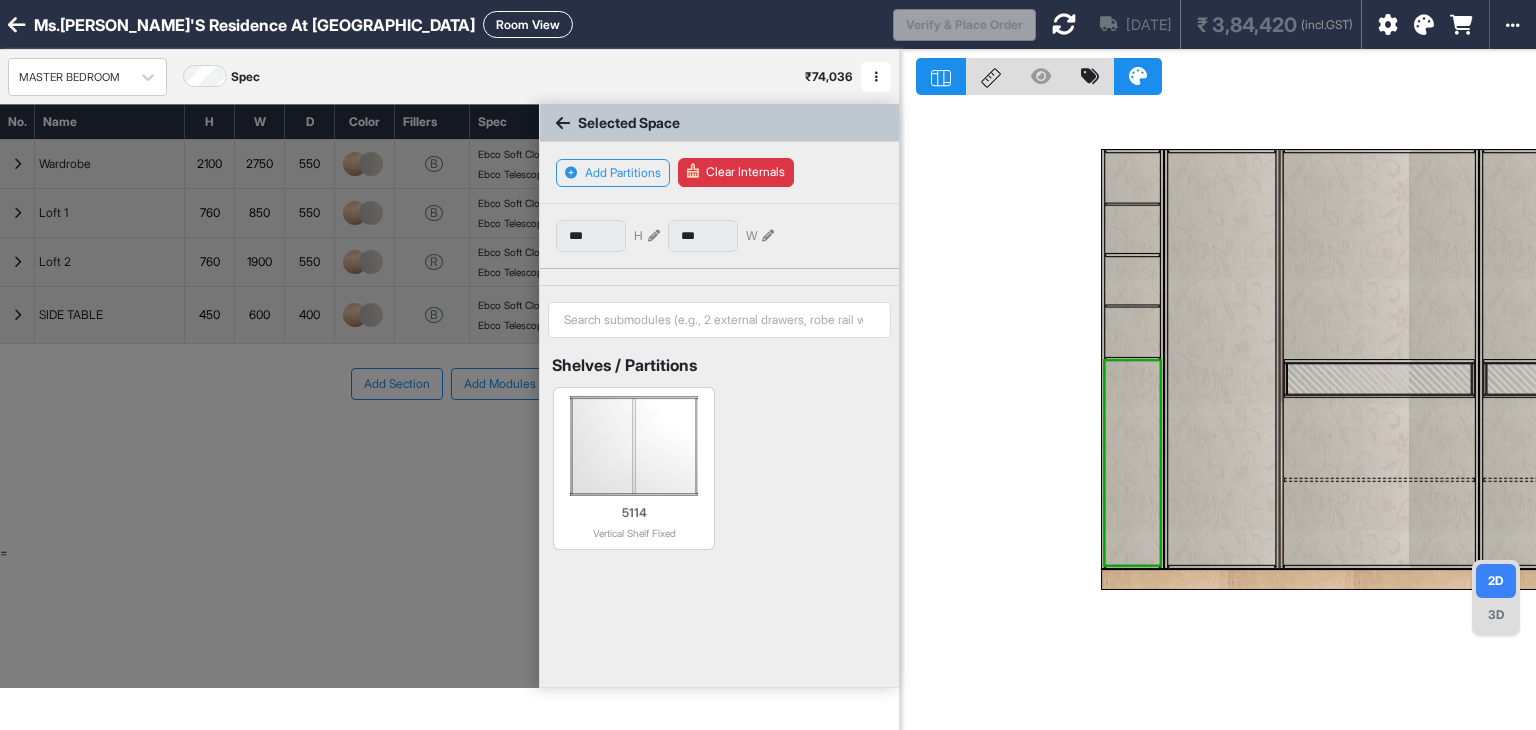 click at bounding box center [1132, 463] 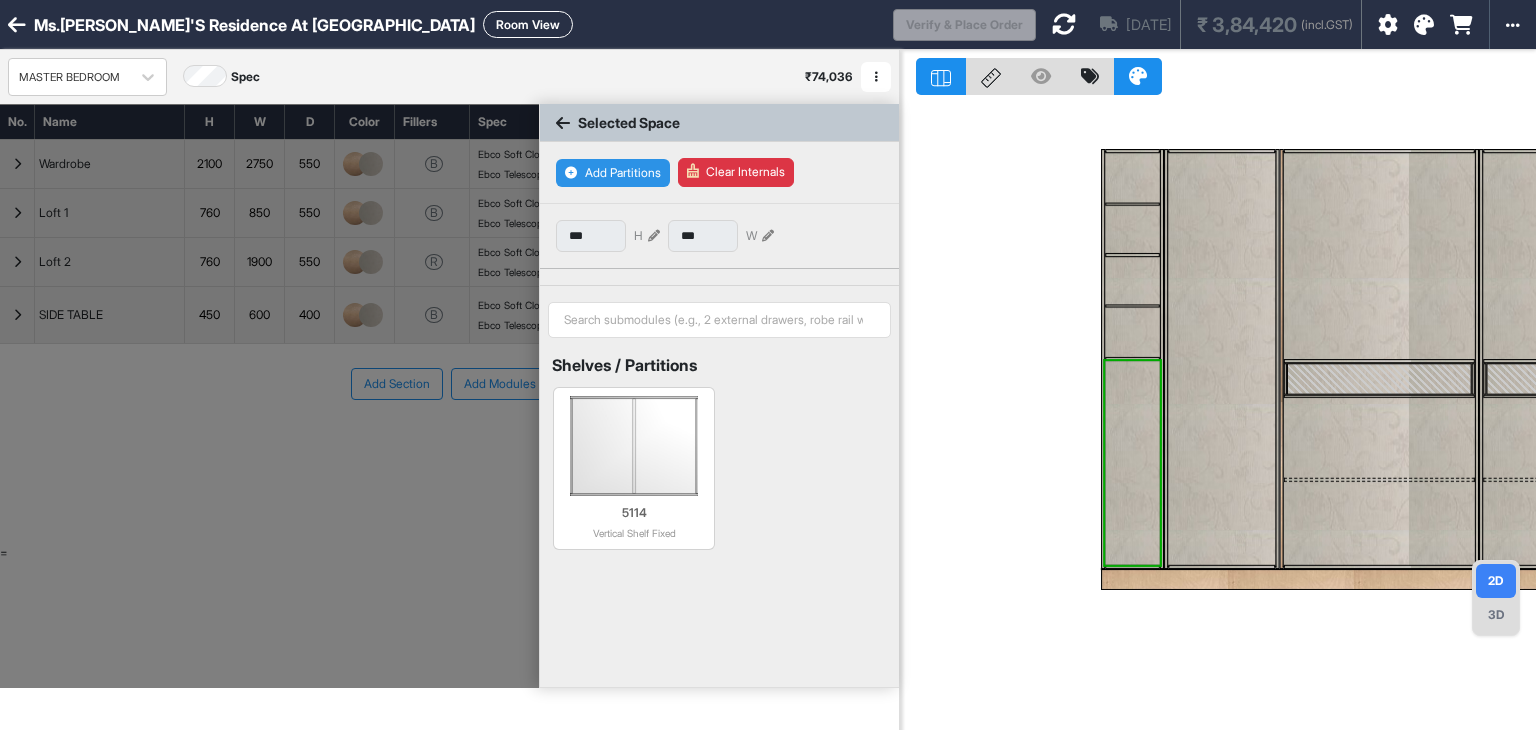 click on "Add Partitions" at bounding box center (613, 173) 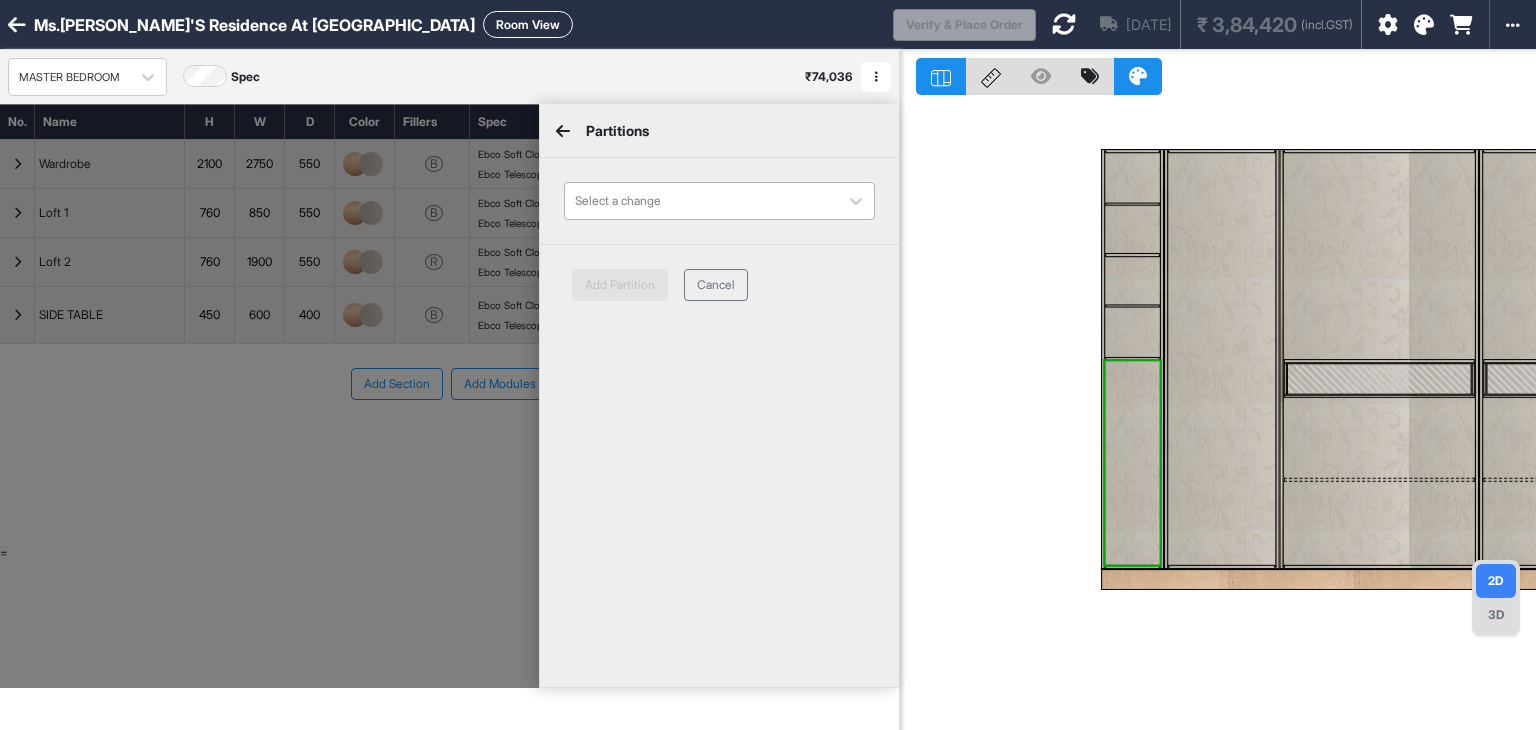 click at bounding box center (701, 201) 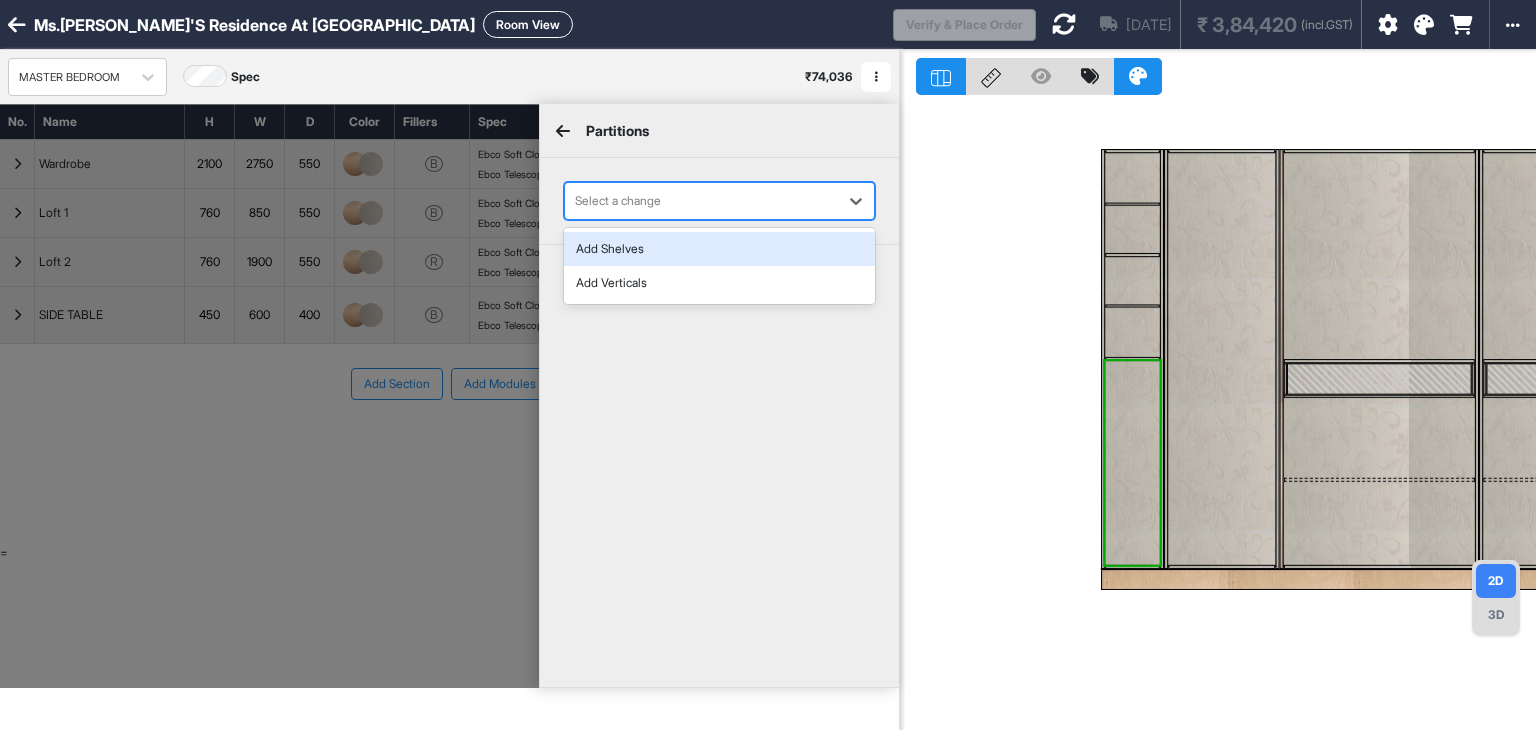 click on "Add Shelves" at bounding box center [719, 249] 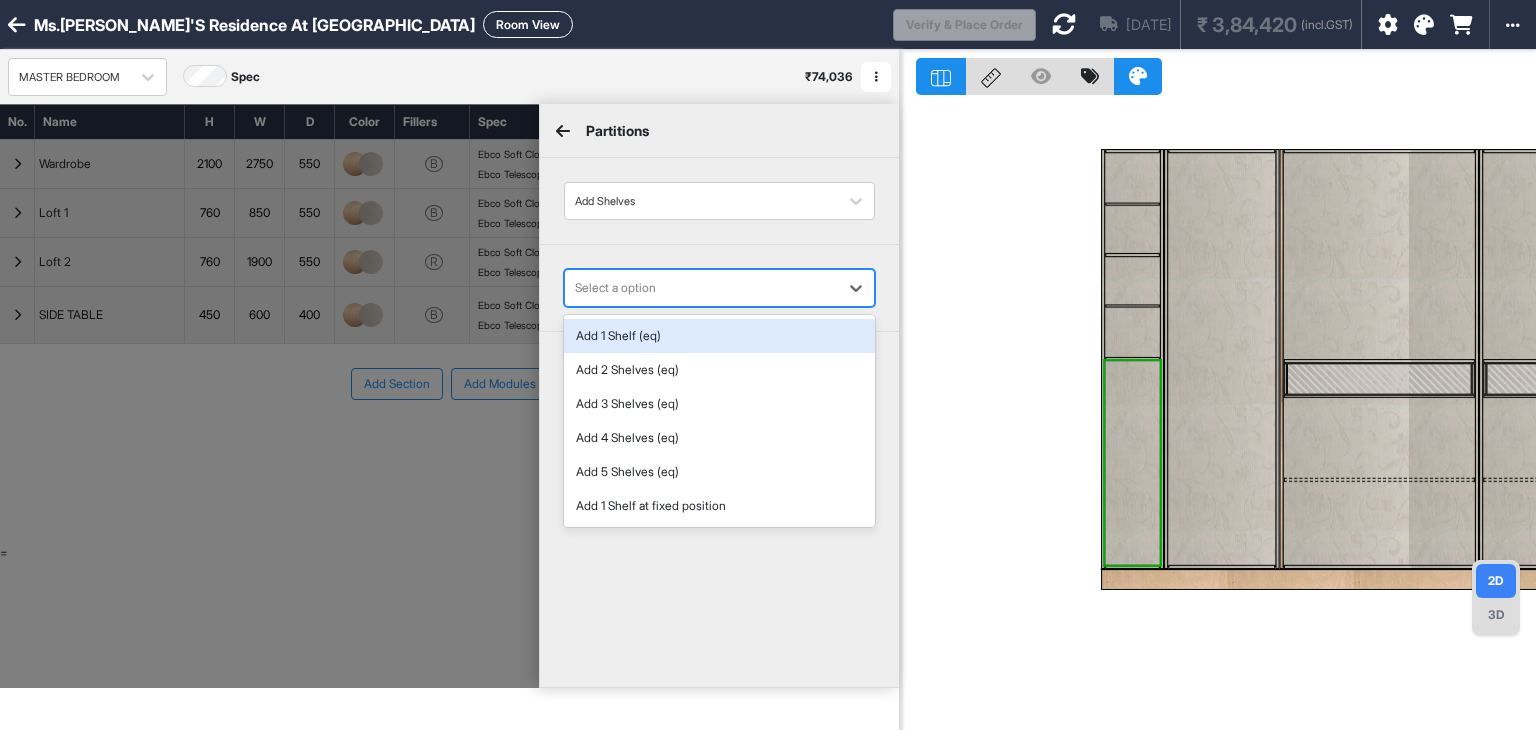 click at bounding box center (701, 288) 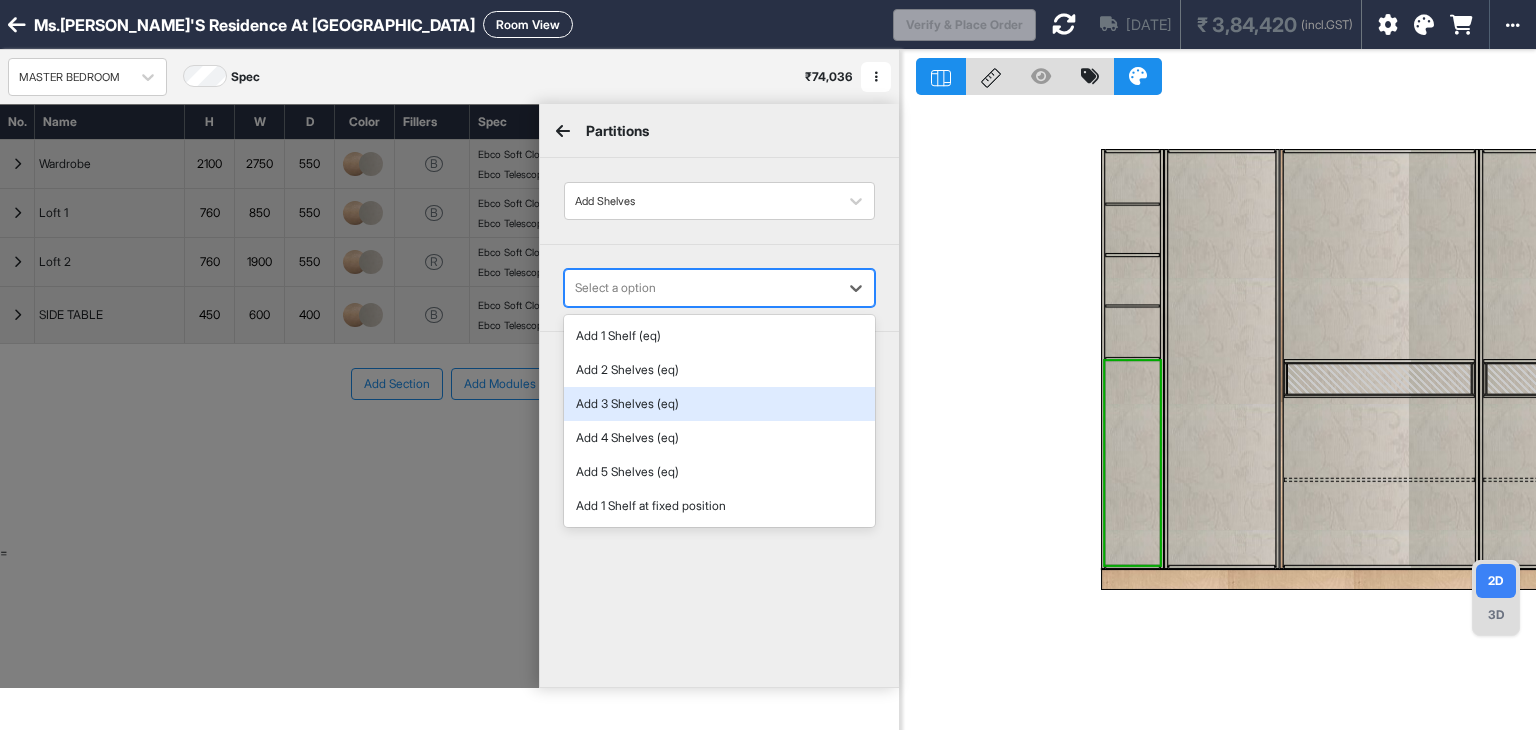 click on "Add 3 Shelves (eq)" at bounding box center [719, 404] 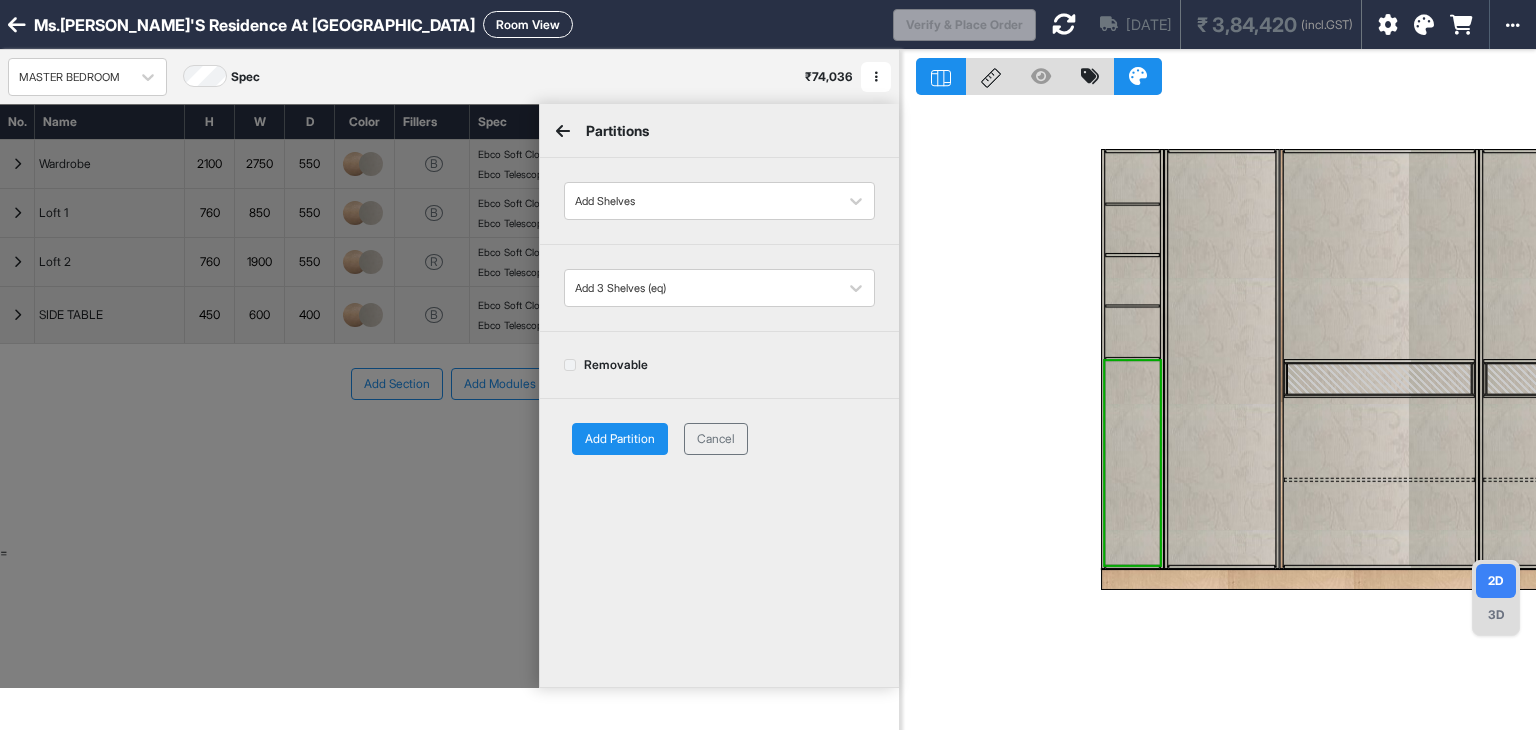 click on "Add Partition" at bounding box center [620, 439] 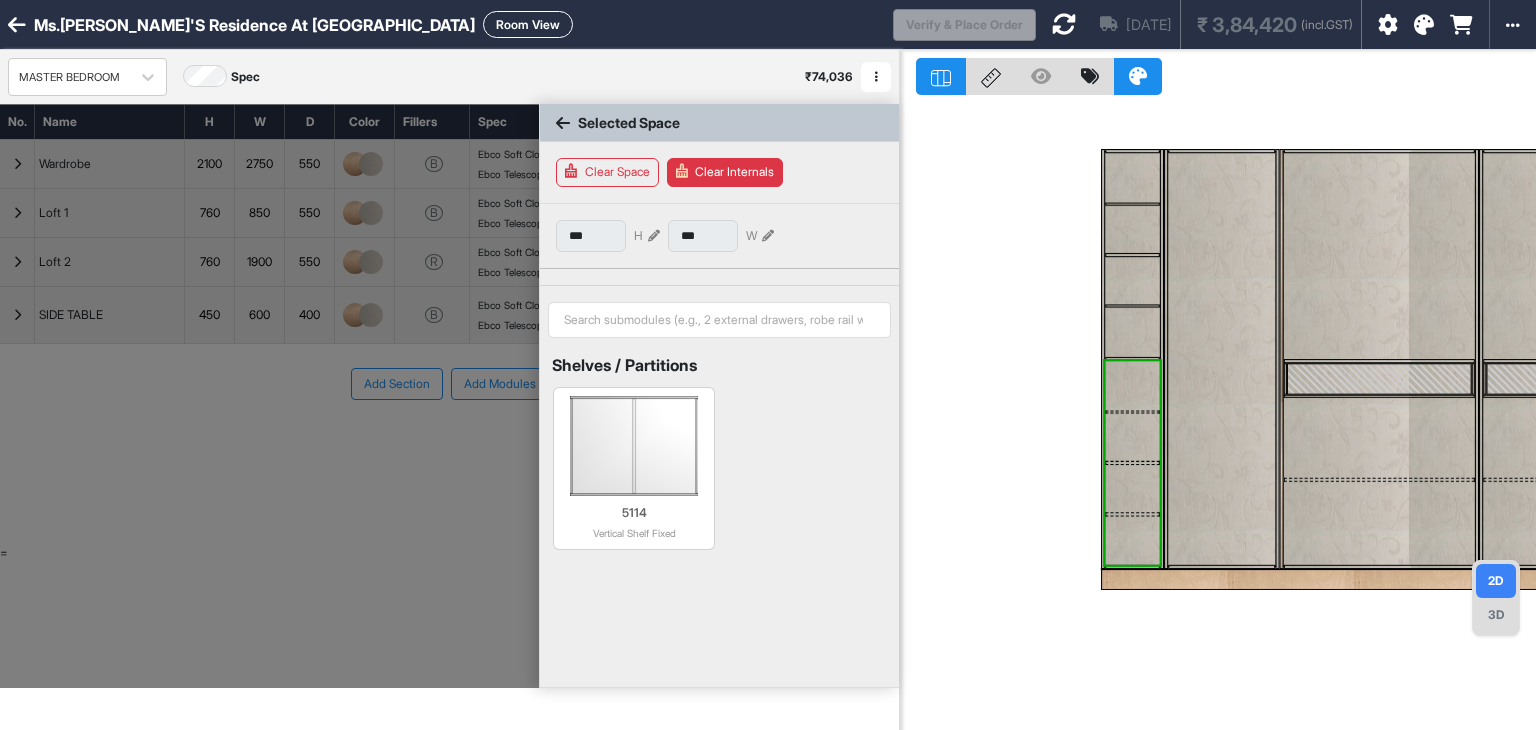 click at bounding box center [1132, 385] 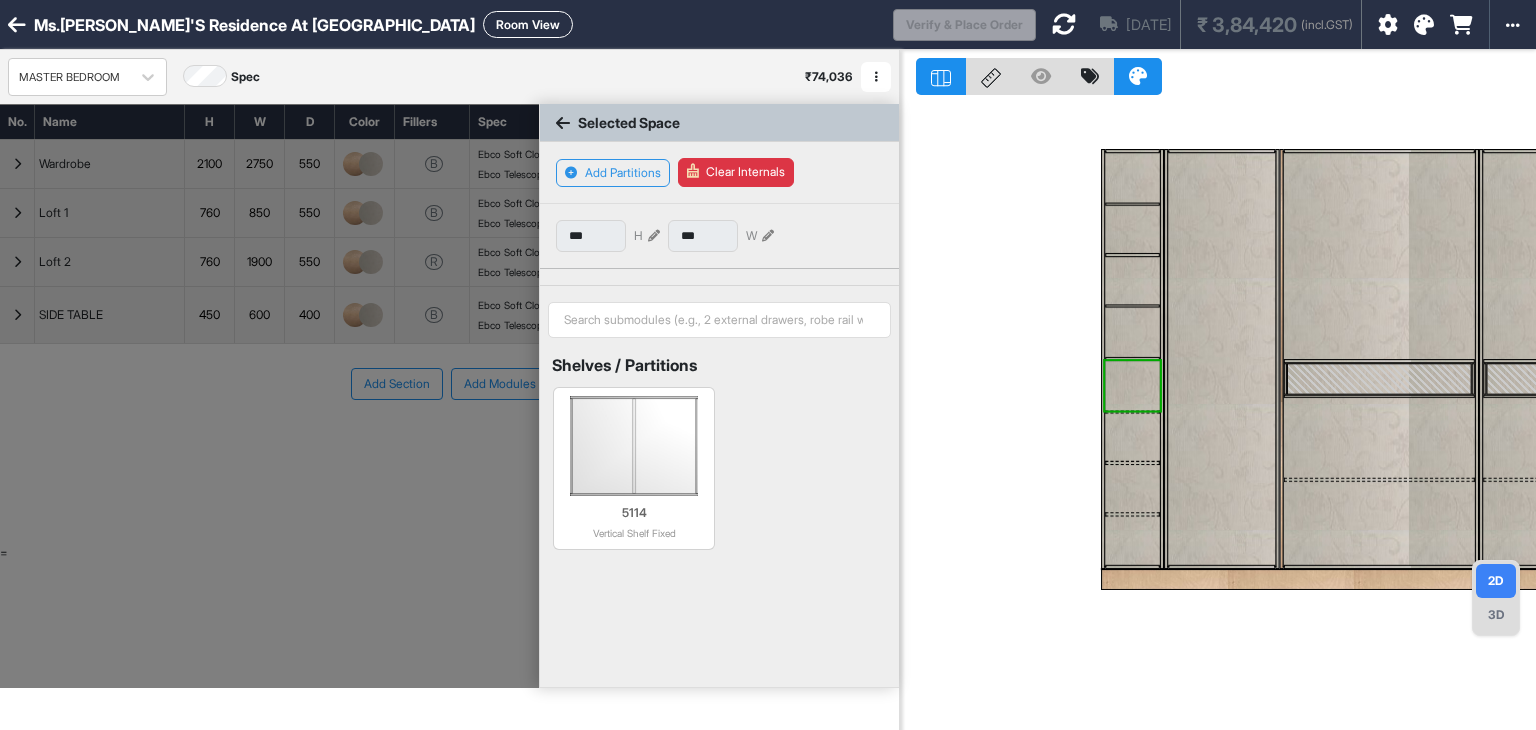 click at bounding box center [1132, 437] 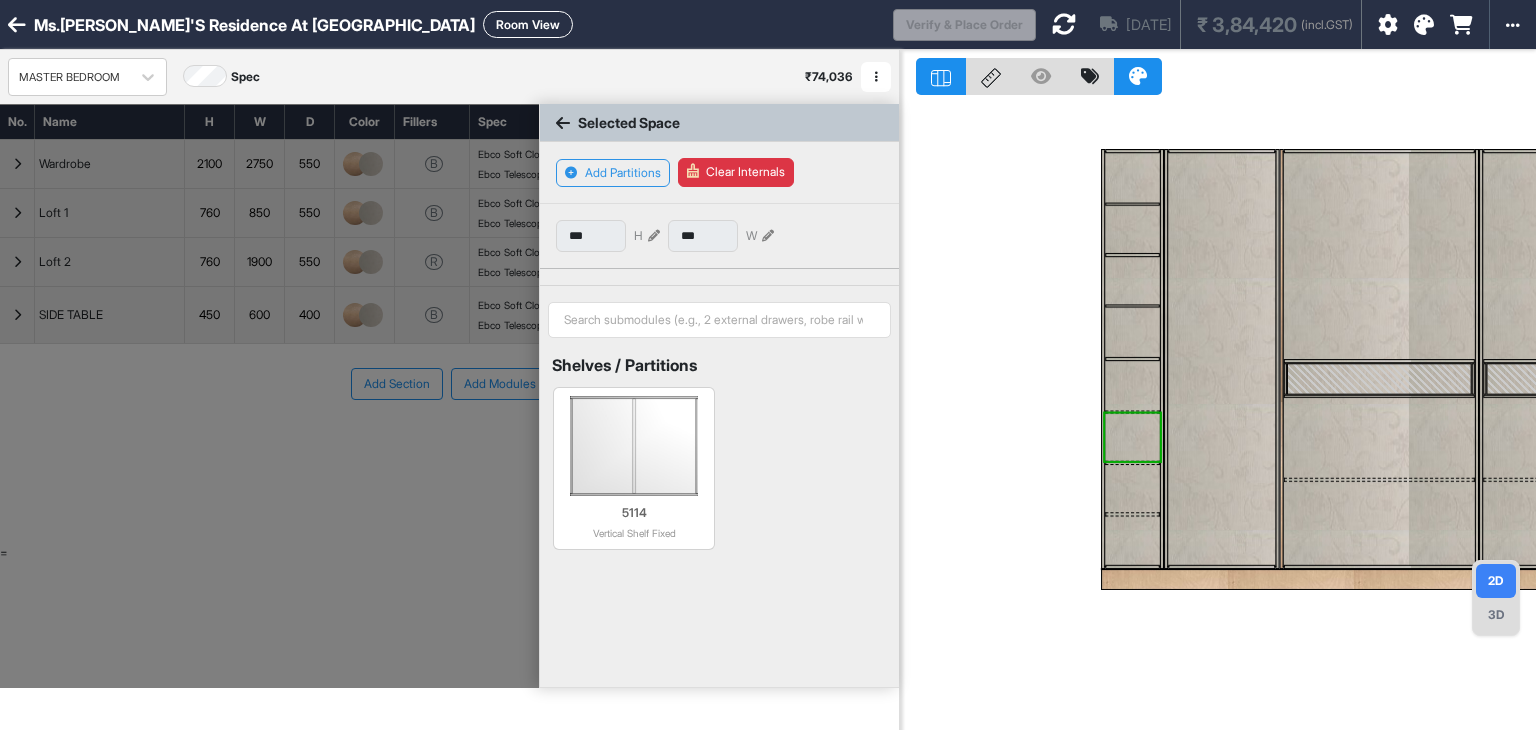 click at bounding box center [1132, 488] 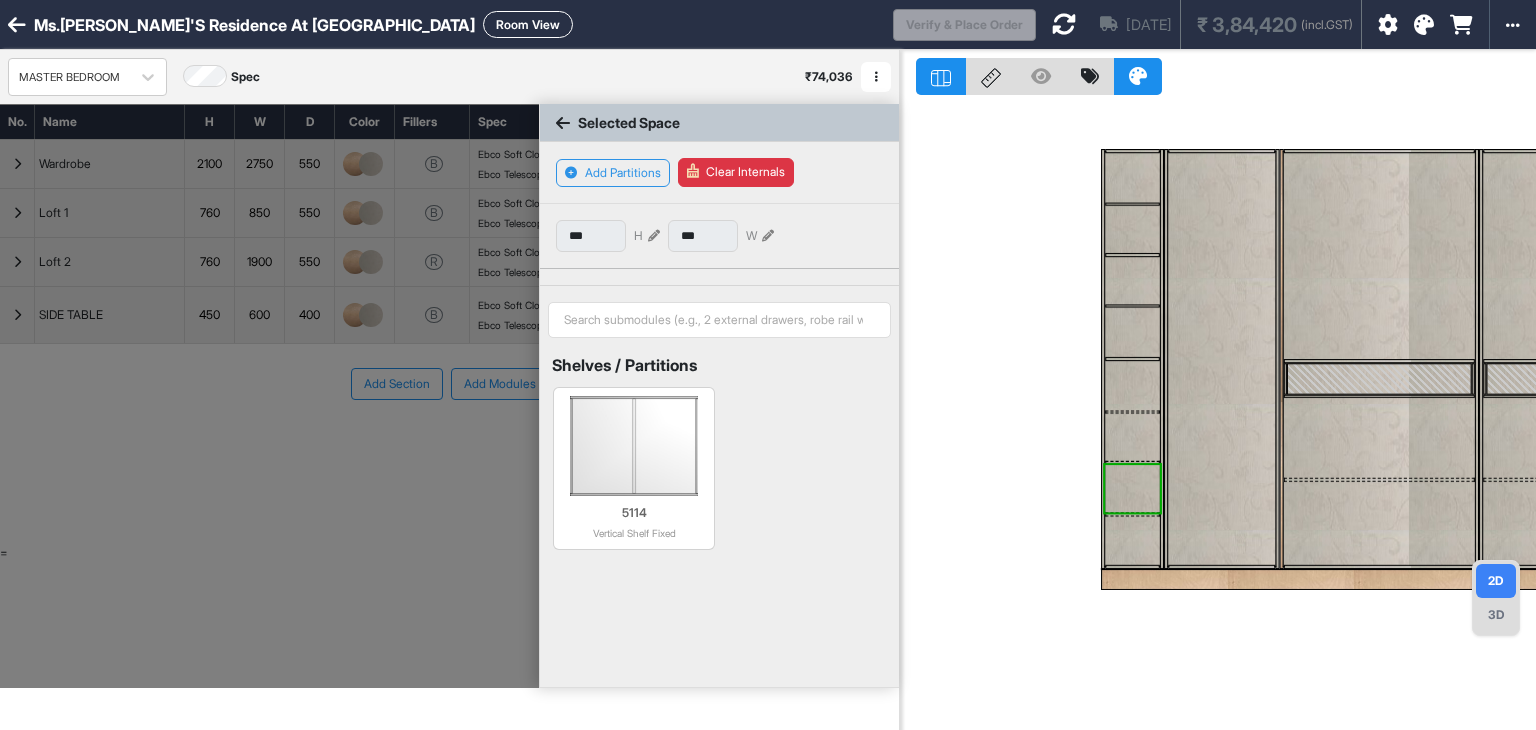 click at bounding box center [1132, 540] 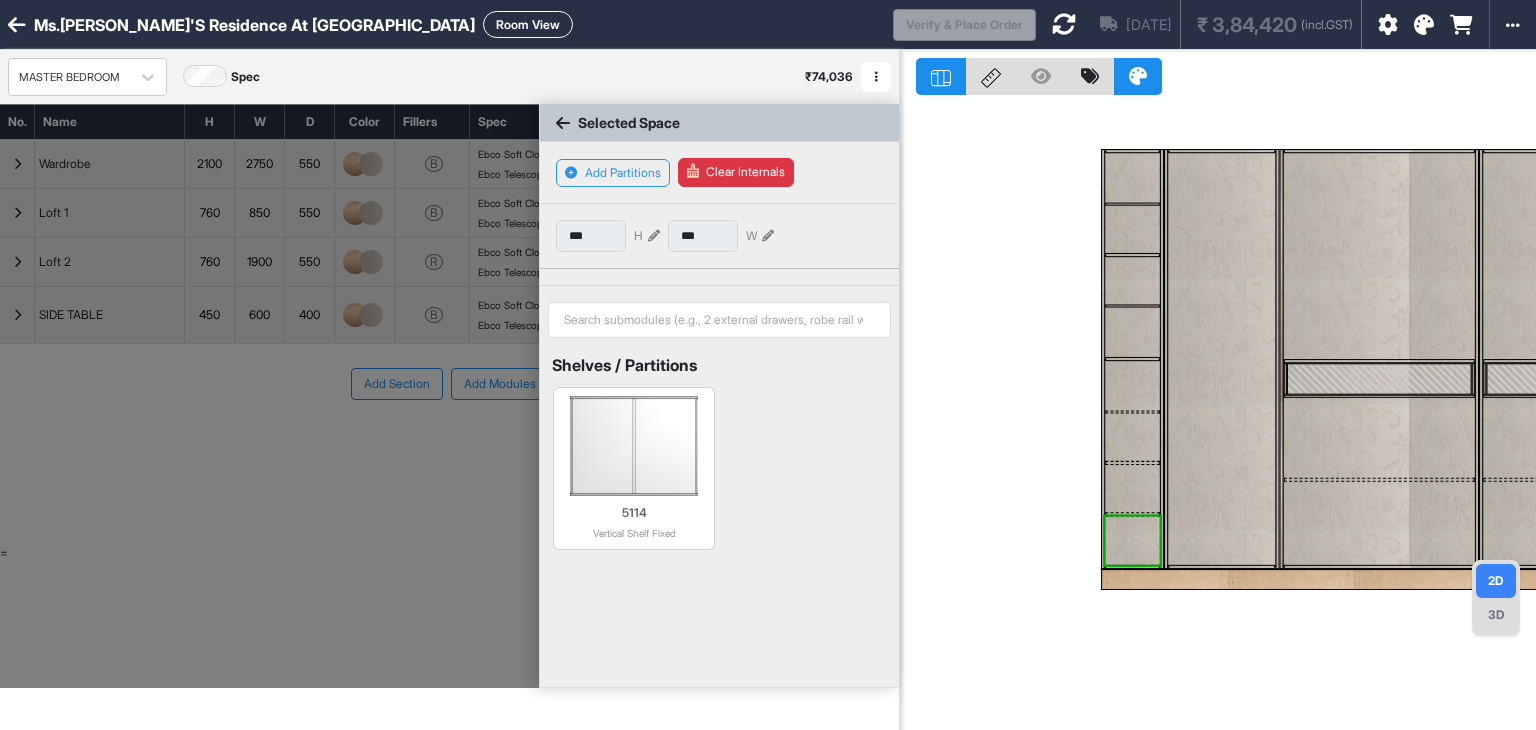 click at bounding box center (1132, 332) 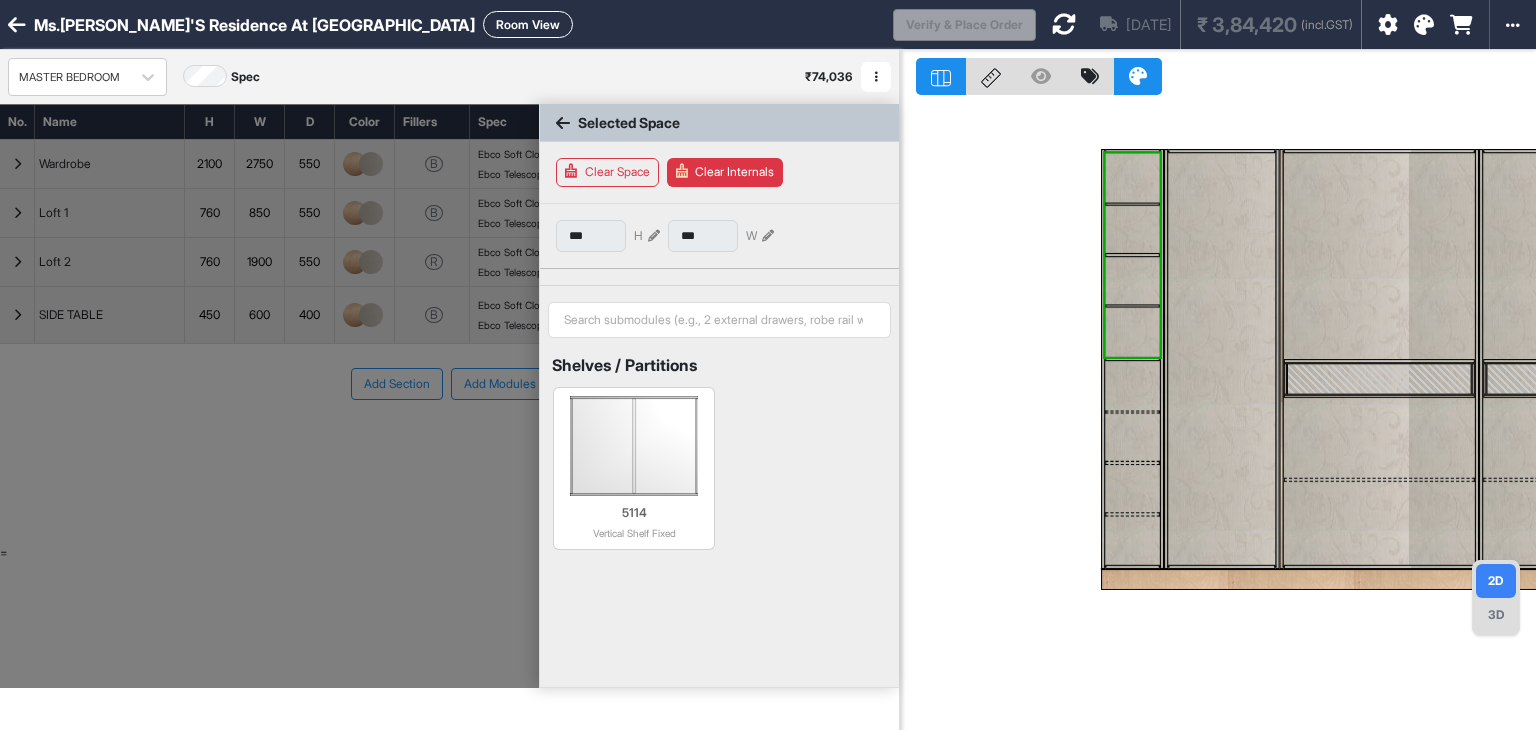 click on "Clear Internals" at bounding box center (725, 172) 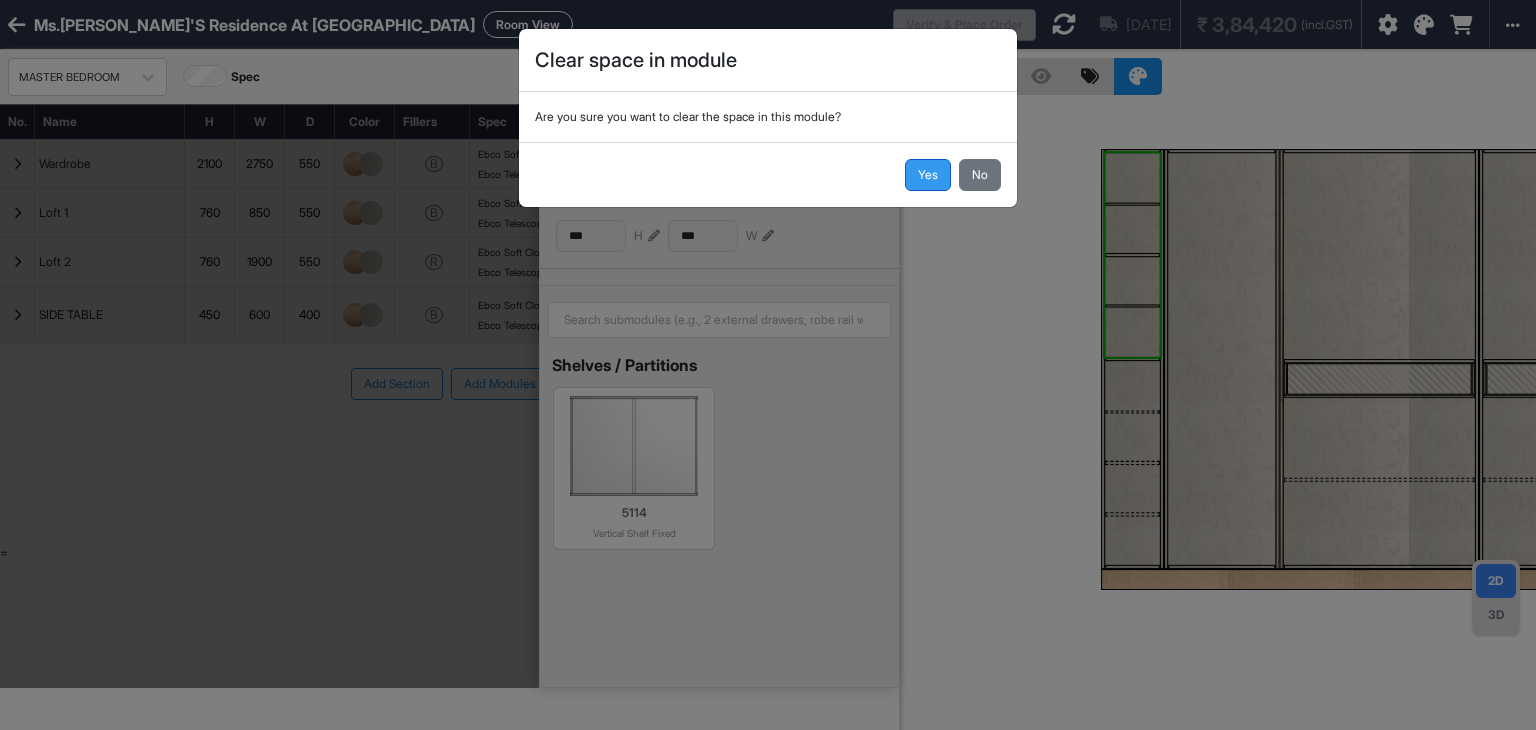 click on "Yes" at bounding box center [928, 175] 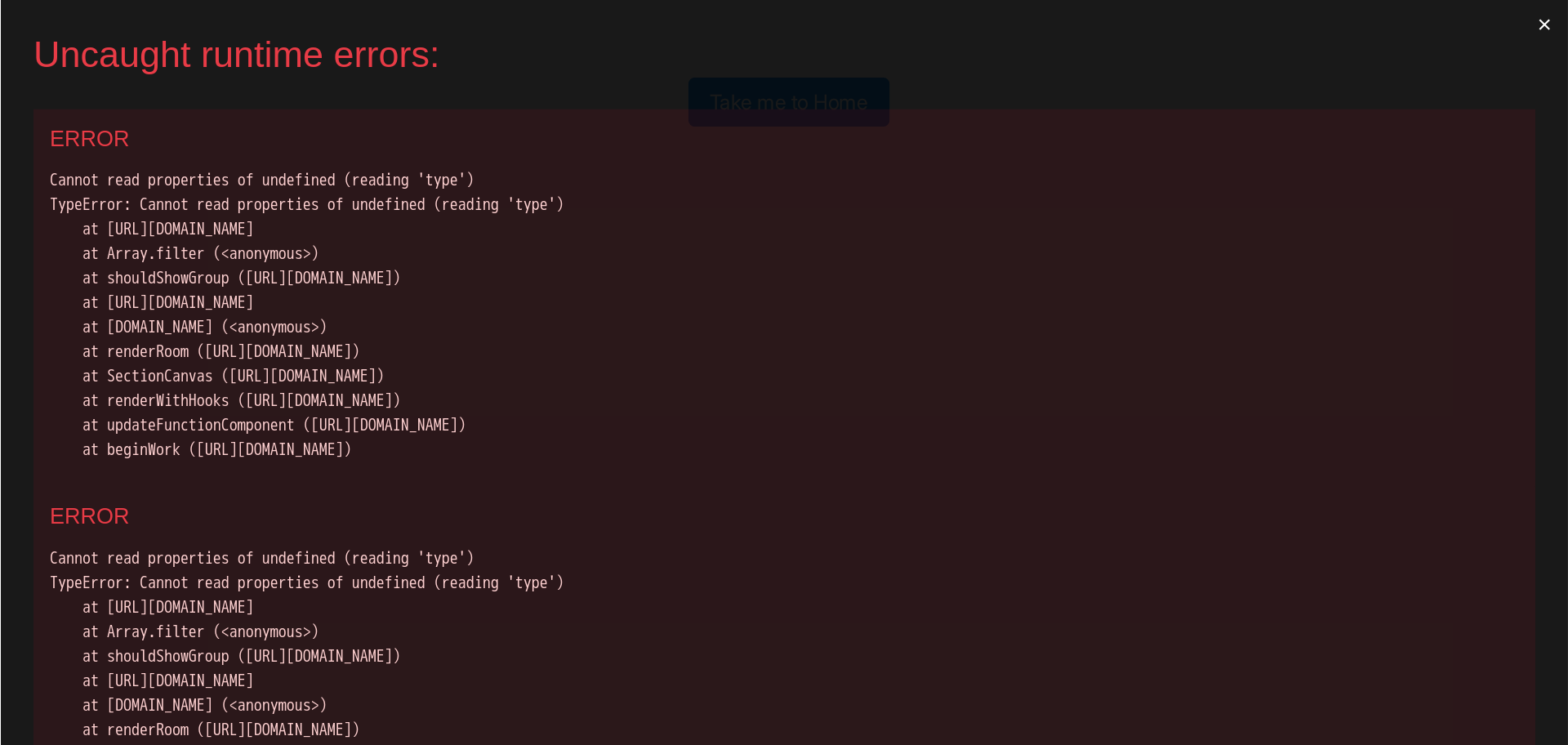 scroll, scrollTop: 0, scrollLeft: 0, axis: both 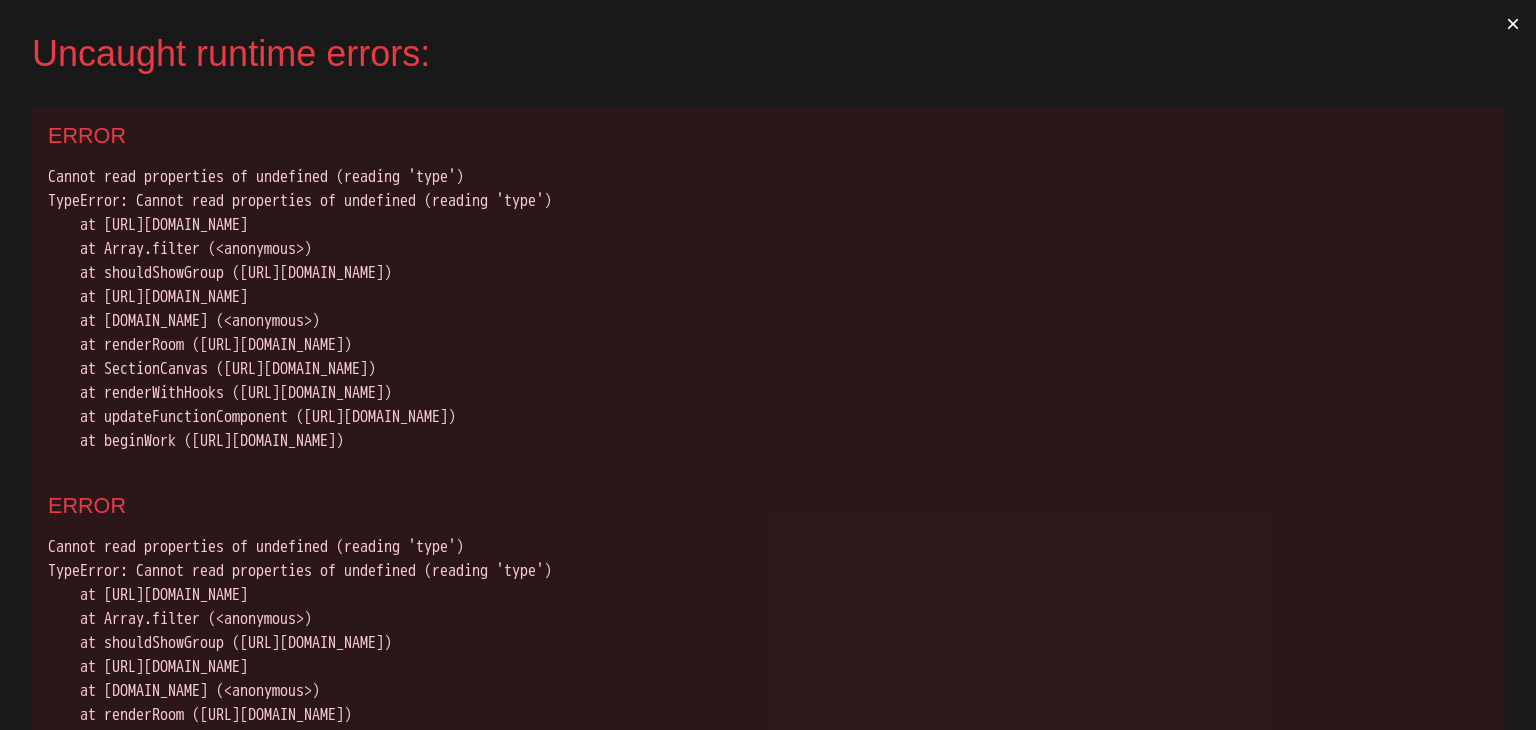 click on "×" at bounding box center [1513, 24] 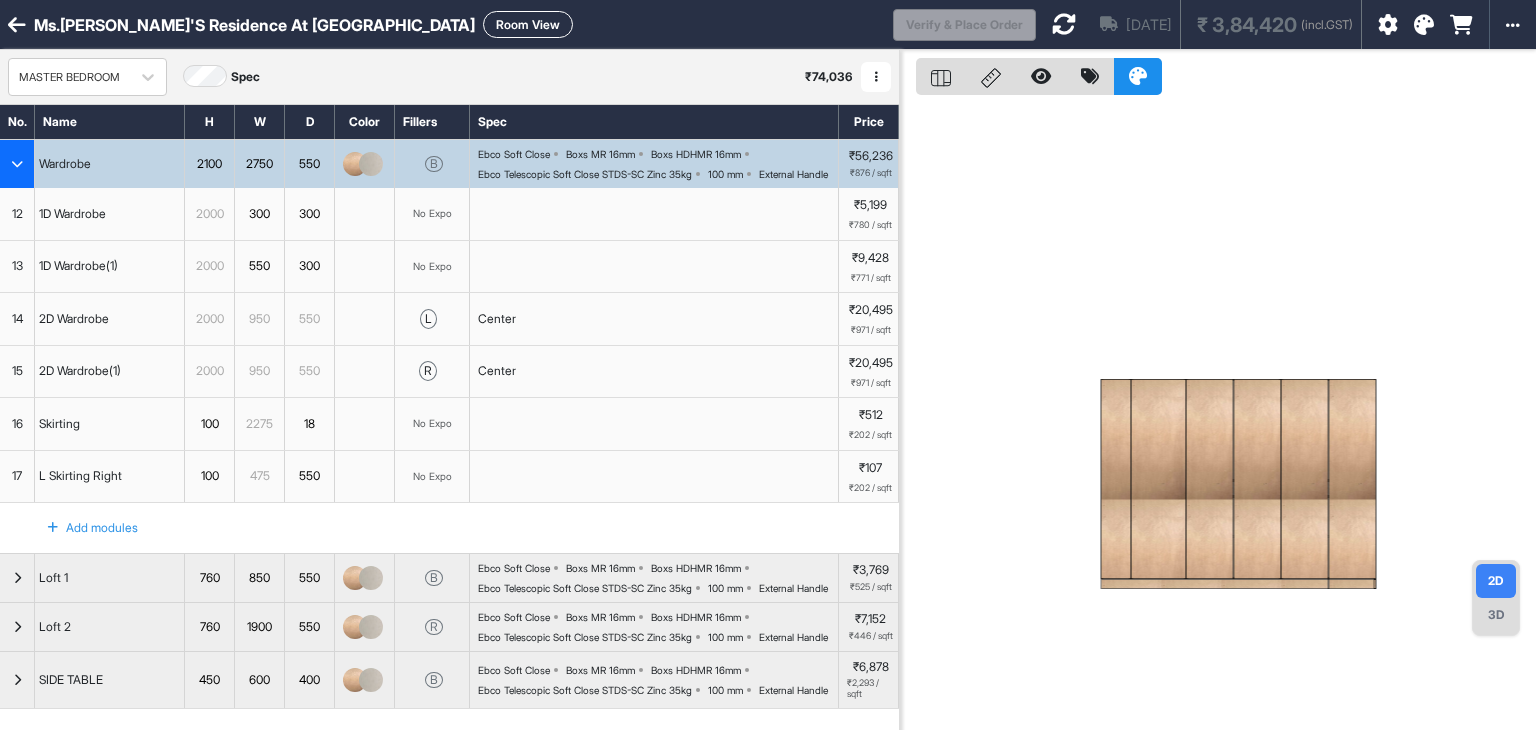 click at bounding box center [1116, 479] 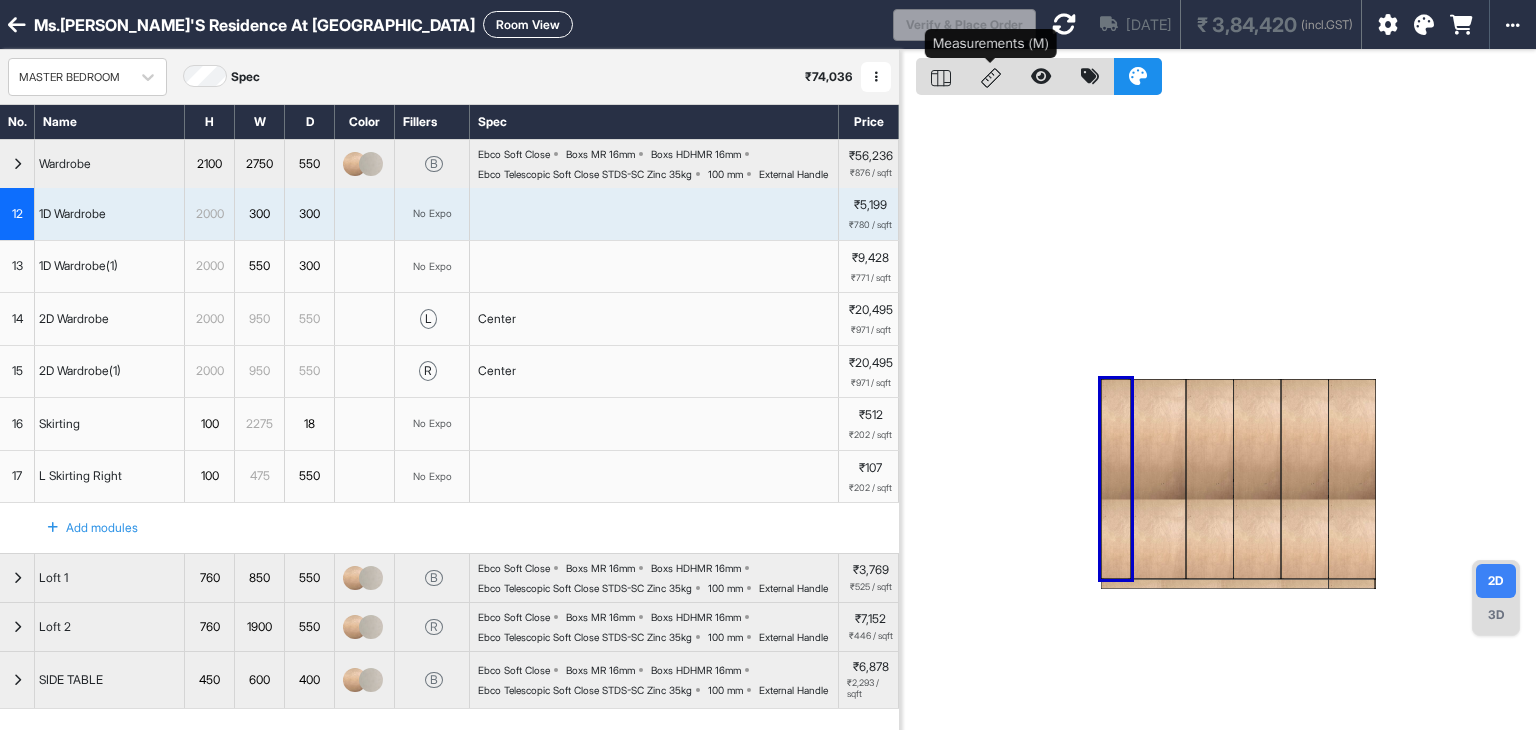 click 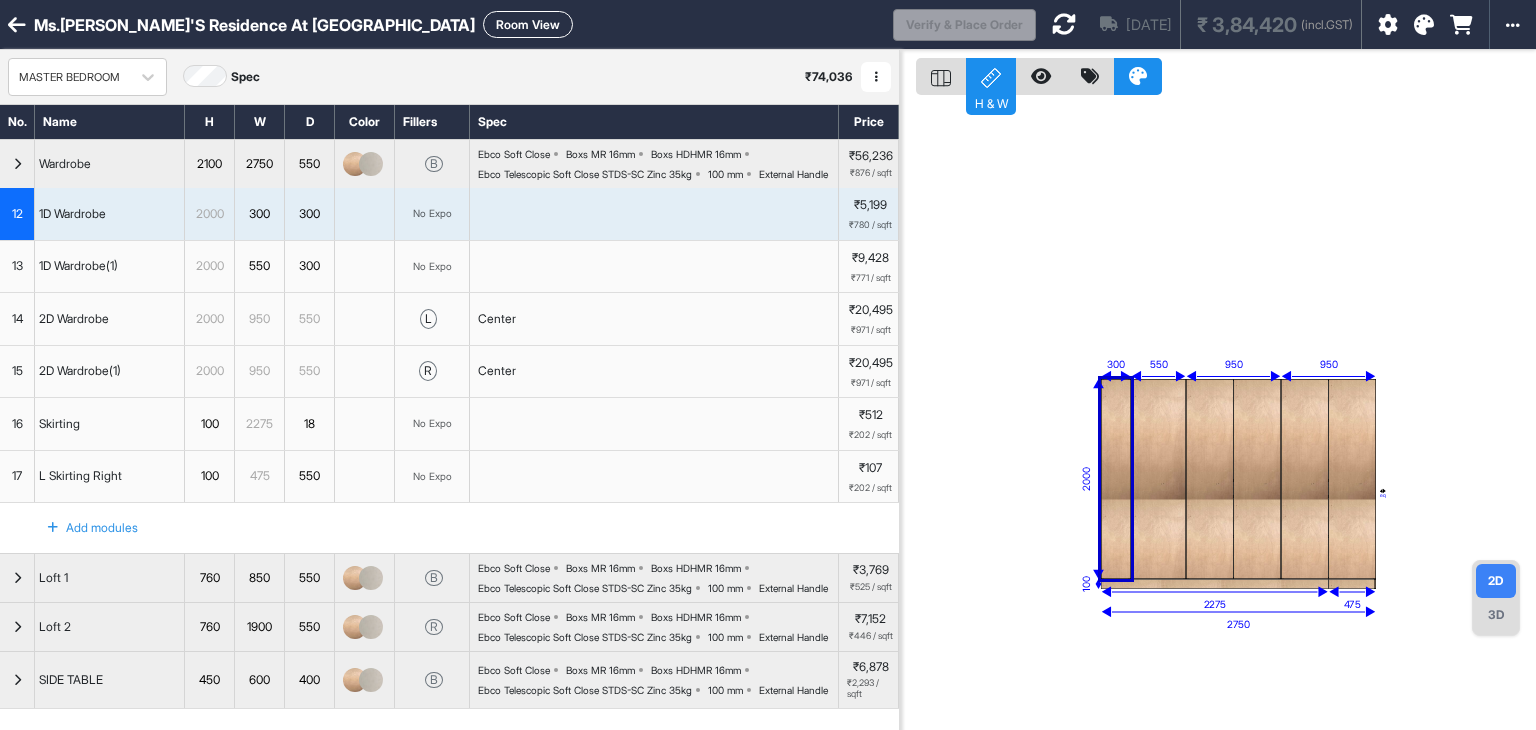 click 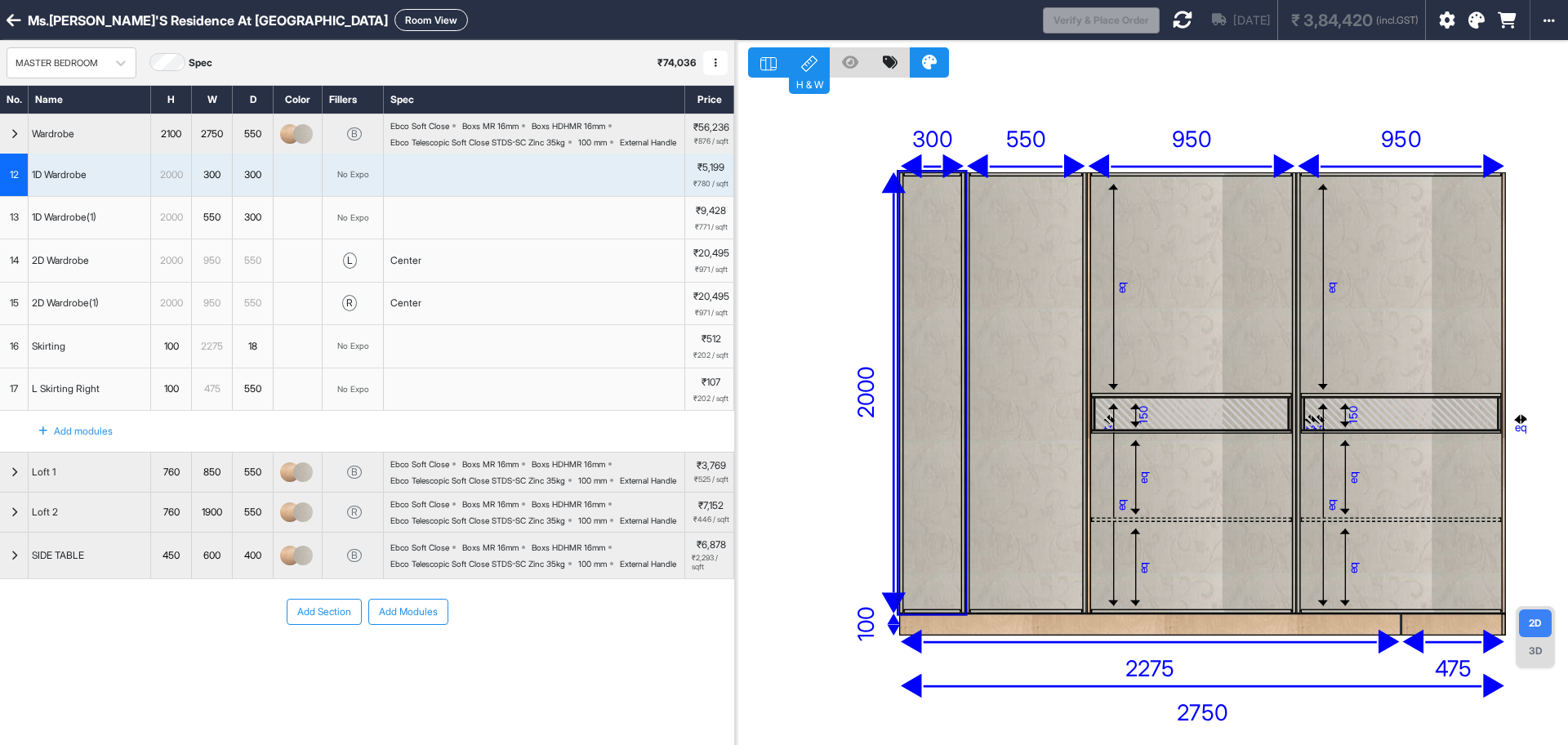 click at bounding box center (932, 393) 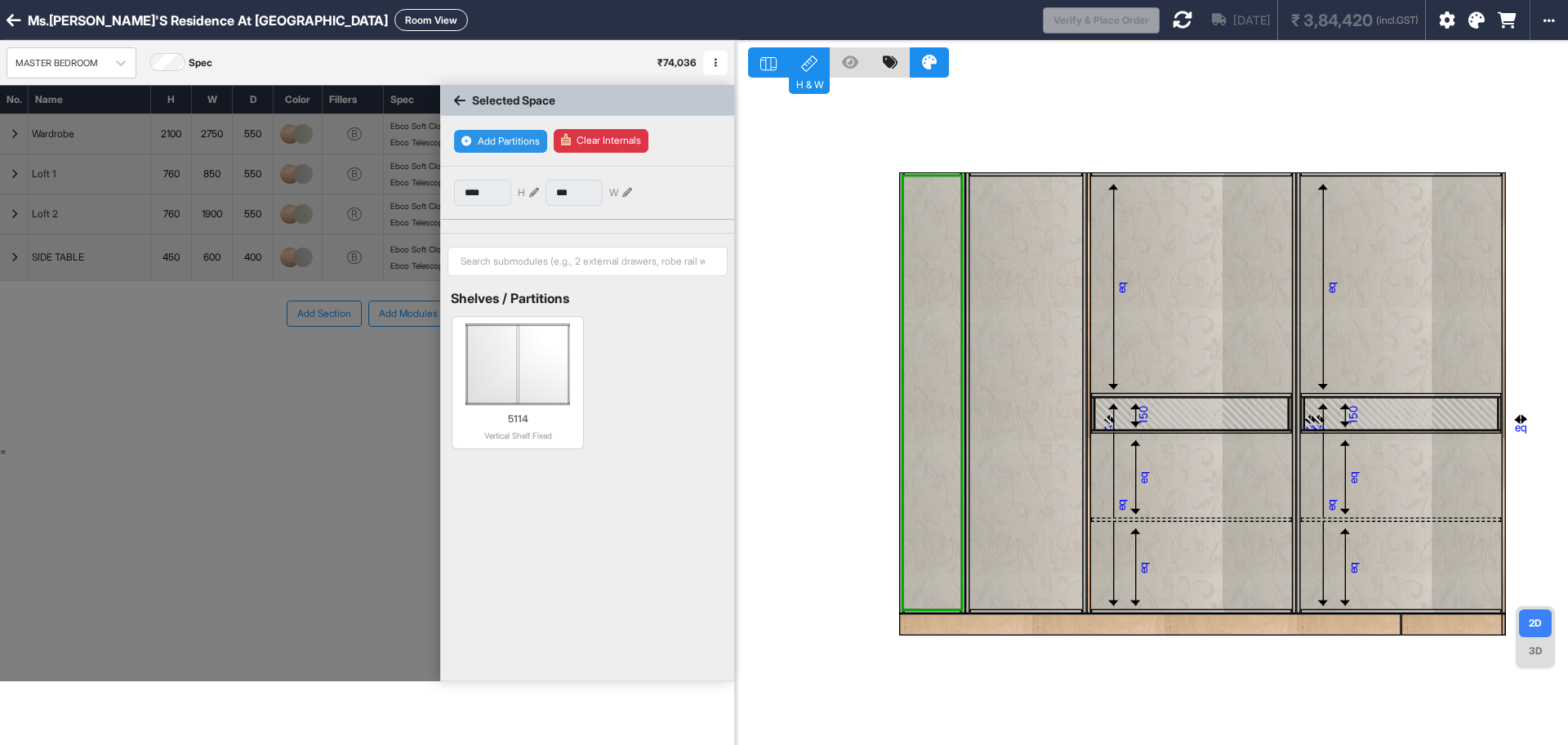click on "Add Partitions" at bounding box center [501, 141] 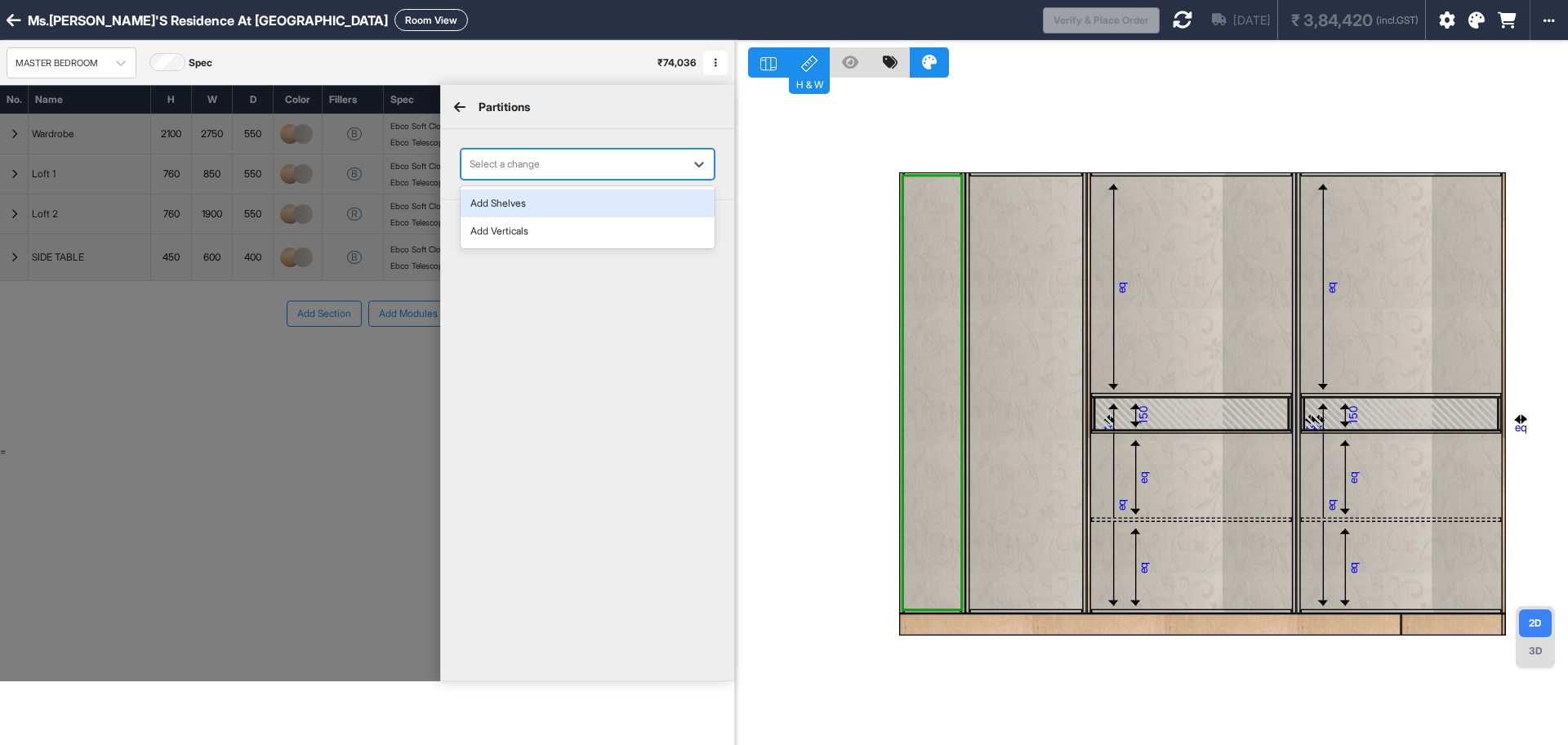 click at bounding box center (572, 164) 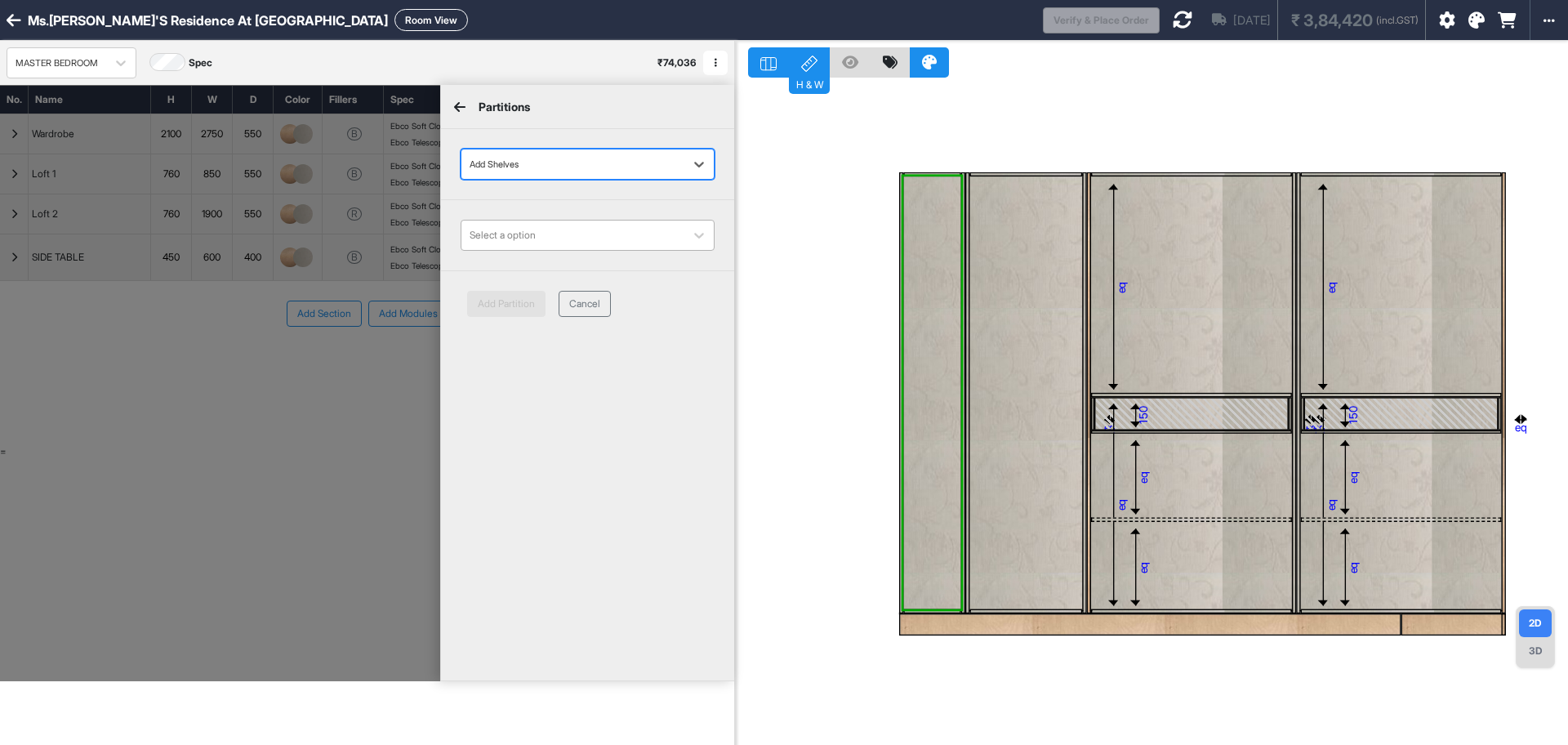 click at bounding box center (572, 235) 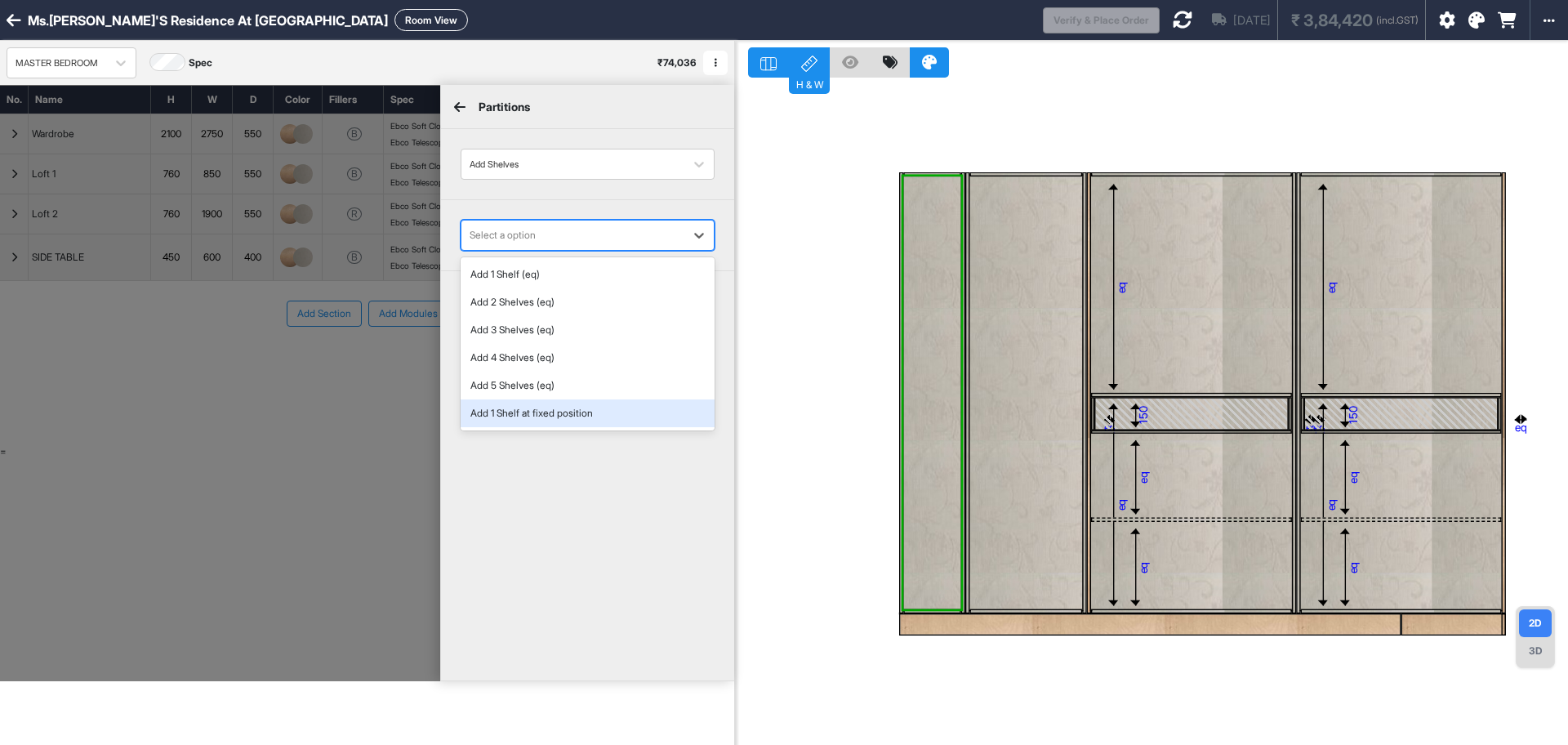 click on "Add 1 Shelf at fixed position" at bounding box center (587, 413) 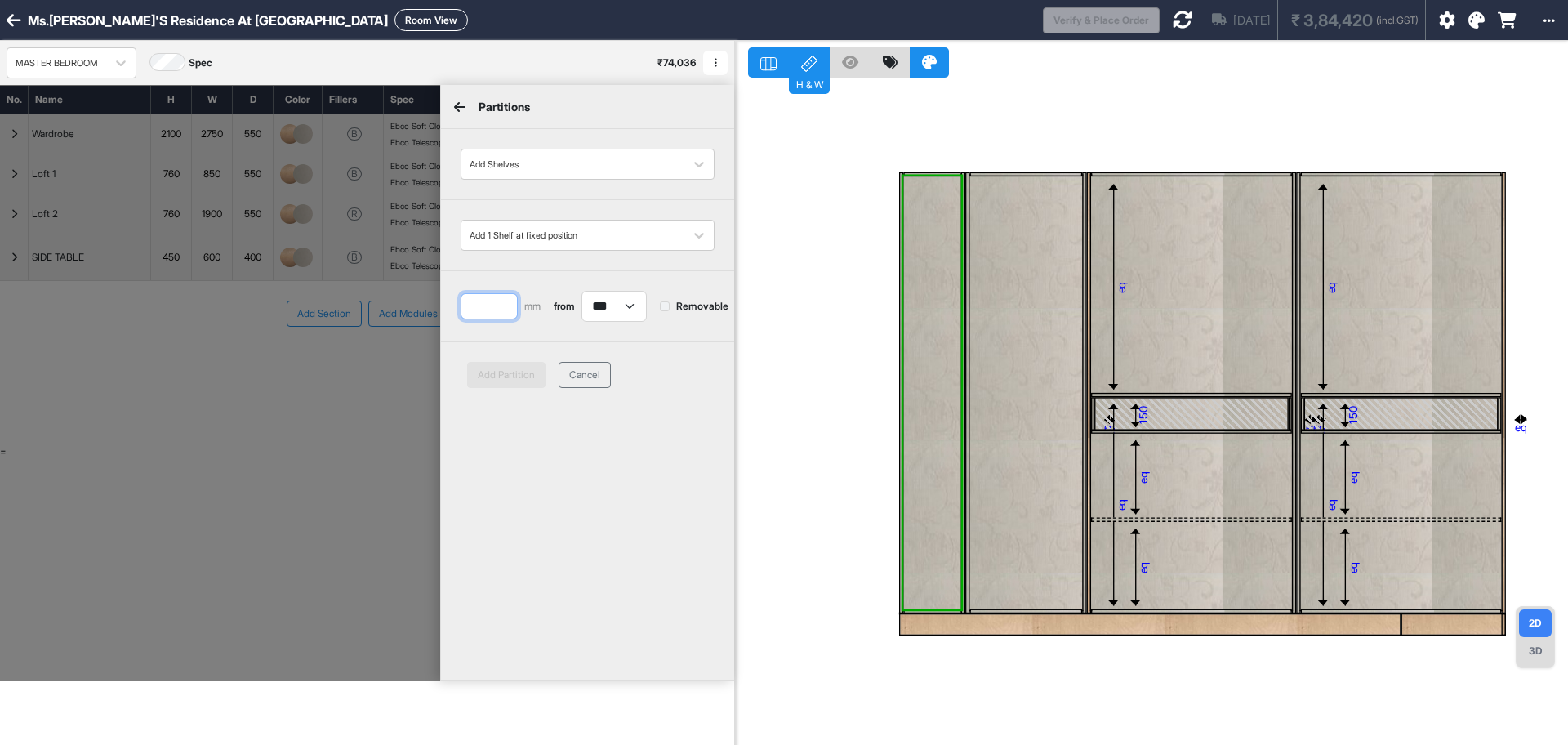 click at bounding box center (489, 306) 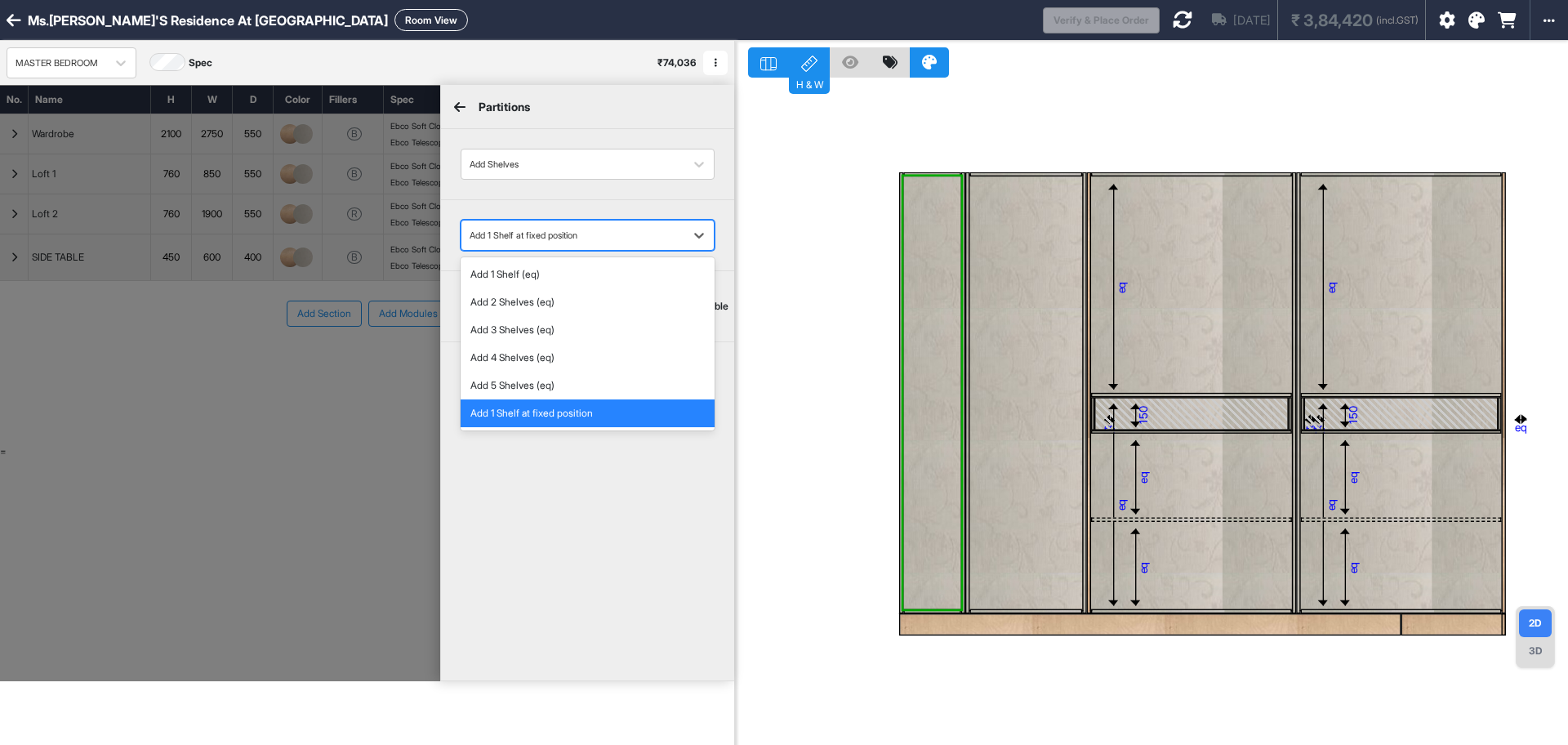 click at bounding box center (572, 235) 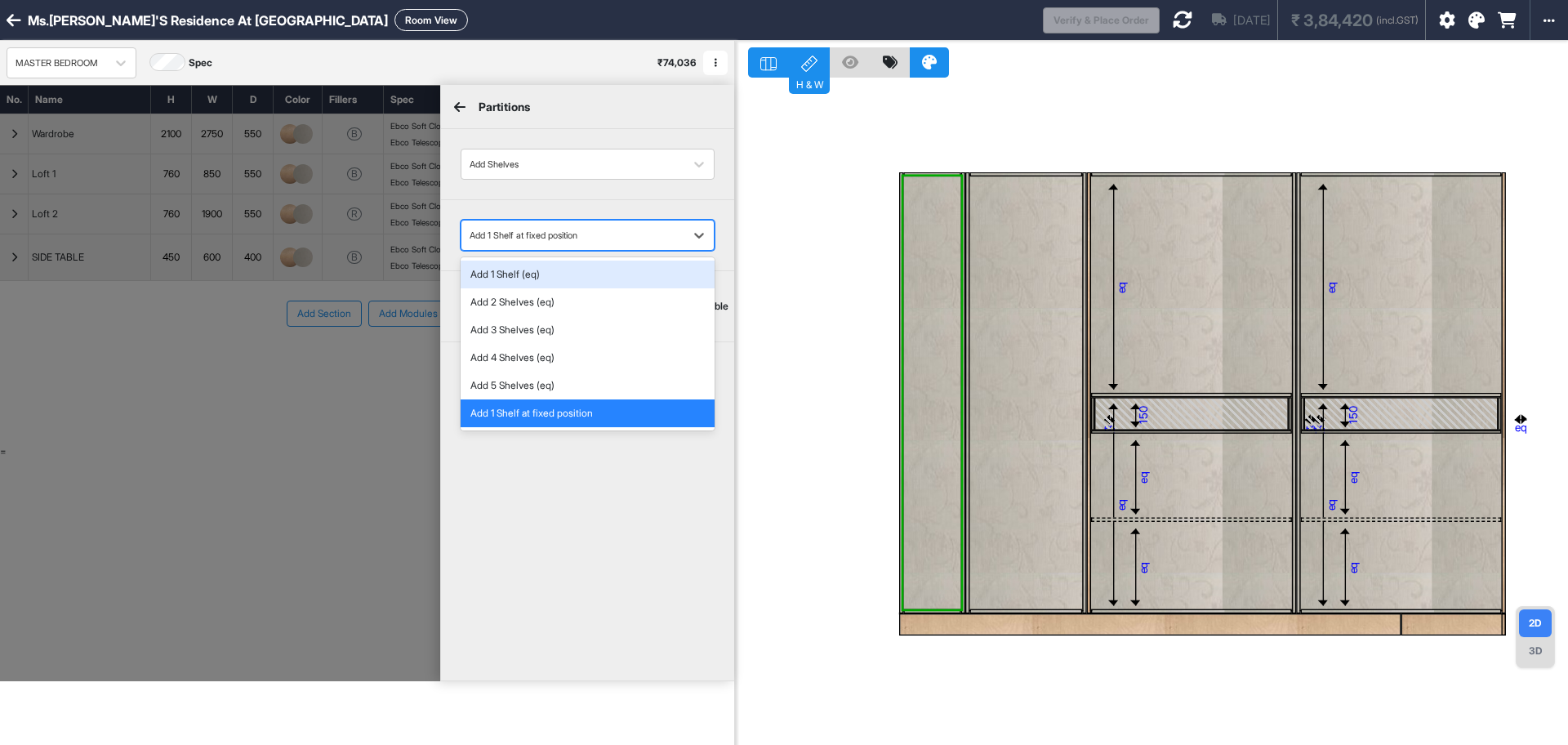 click on "Add 1 Shelf (eq)" at bounding box center (587, 274) 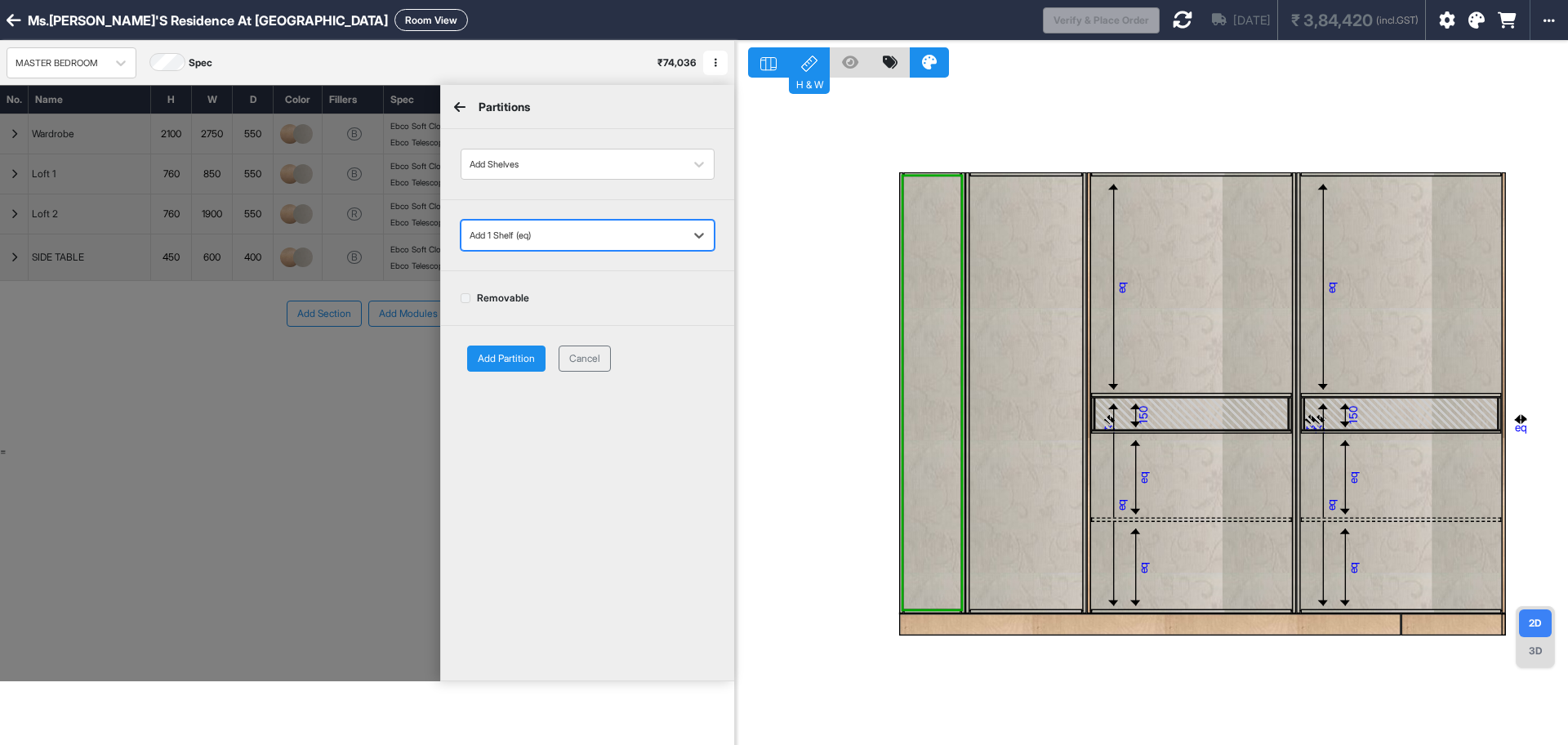 click on "Add Partition" at bounding box center [506, 359] 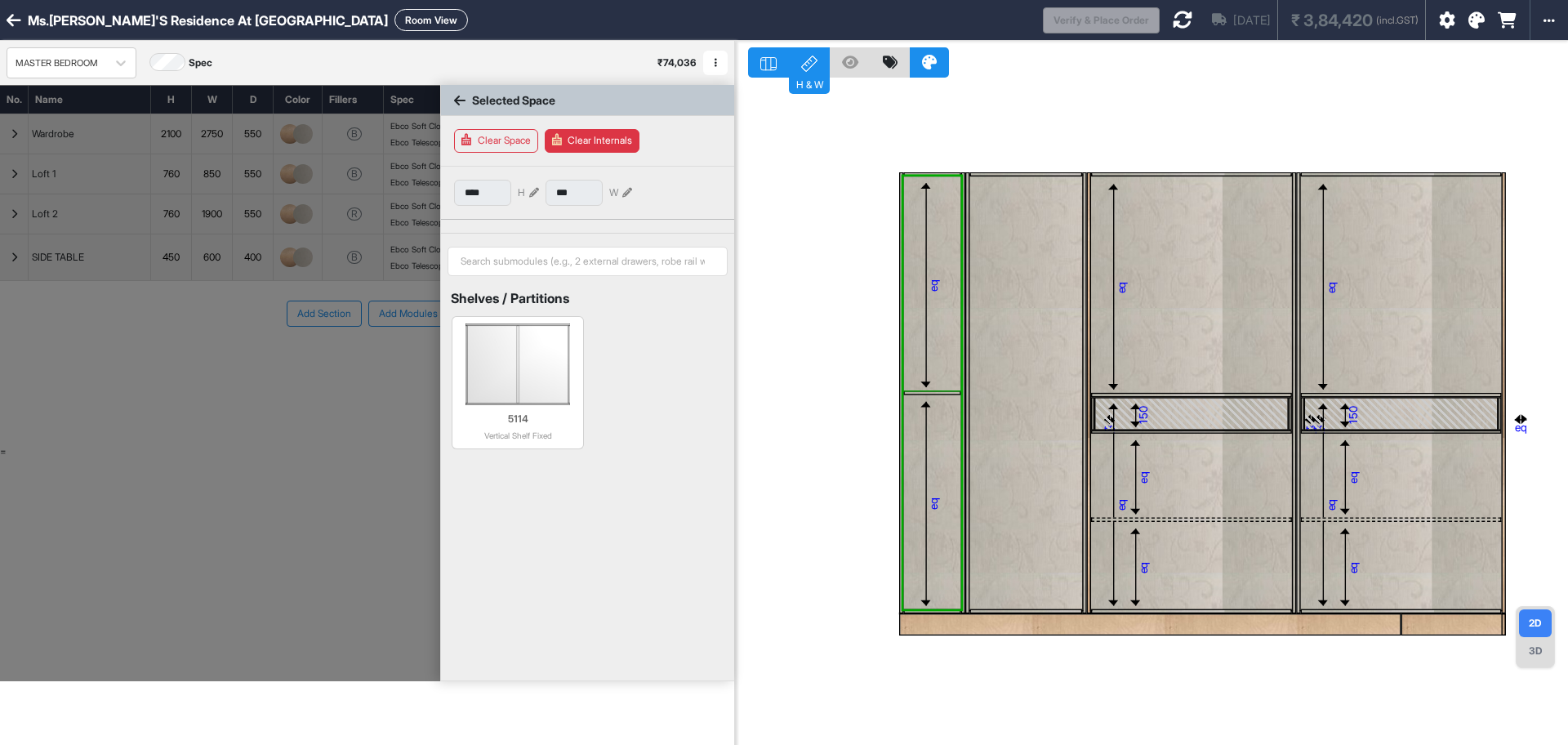 click on "eq" at bounding box center (933, 285) 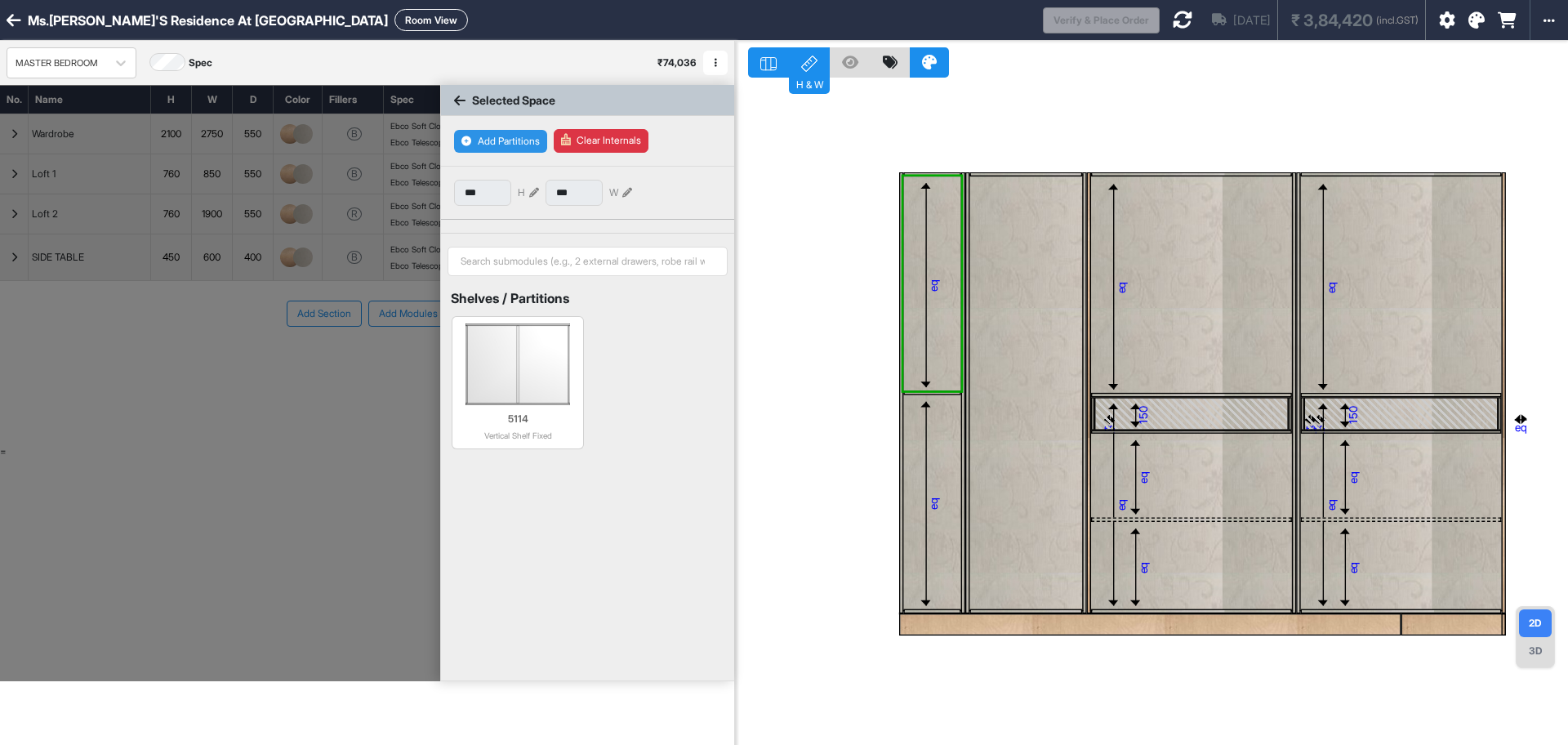 click on "Add Partitions" at bounding box center [501, 141] 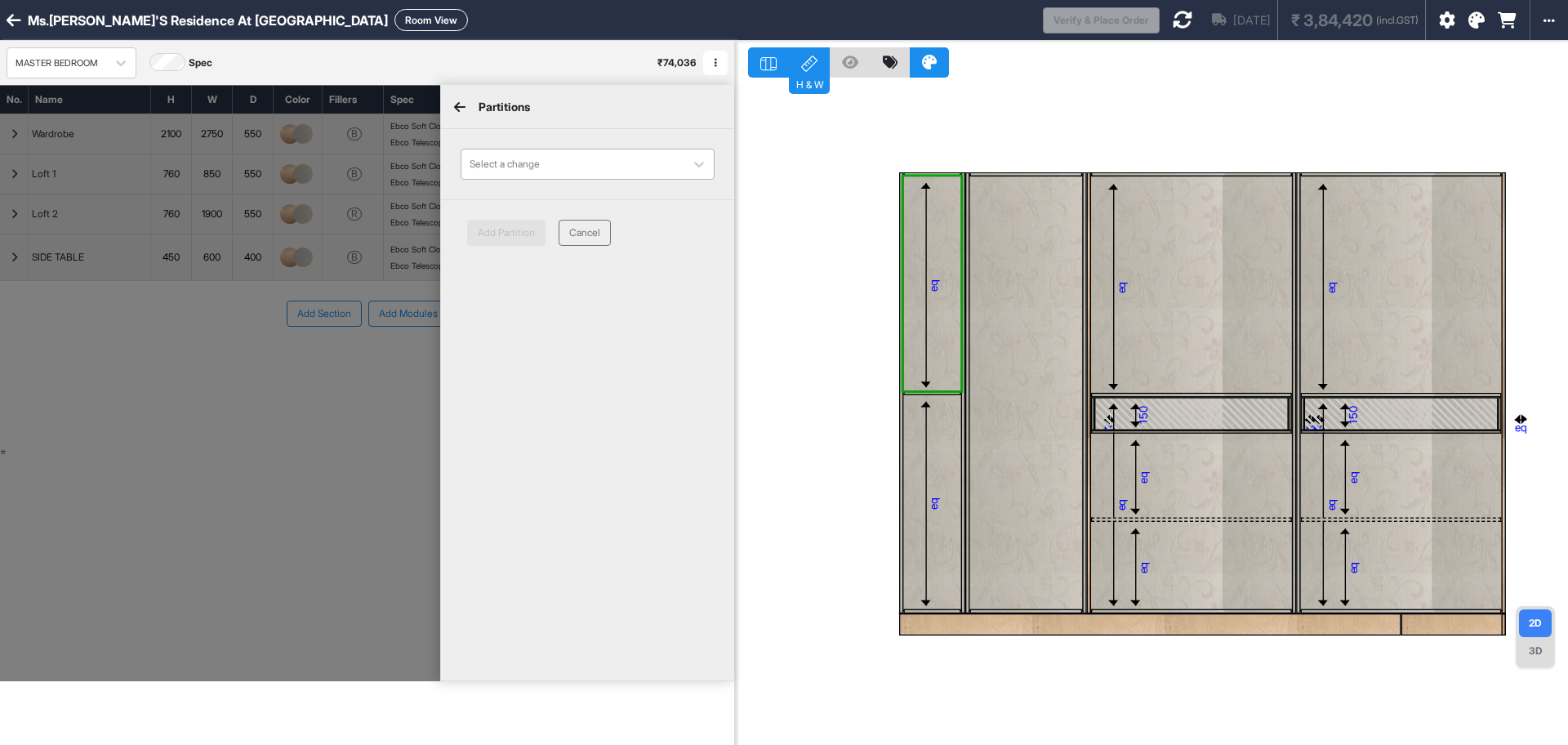 click at bounding box center [572, 164] 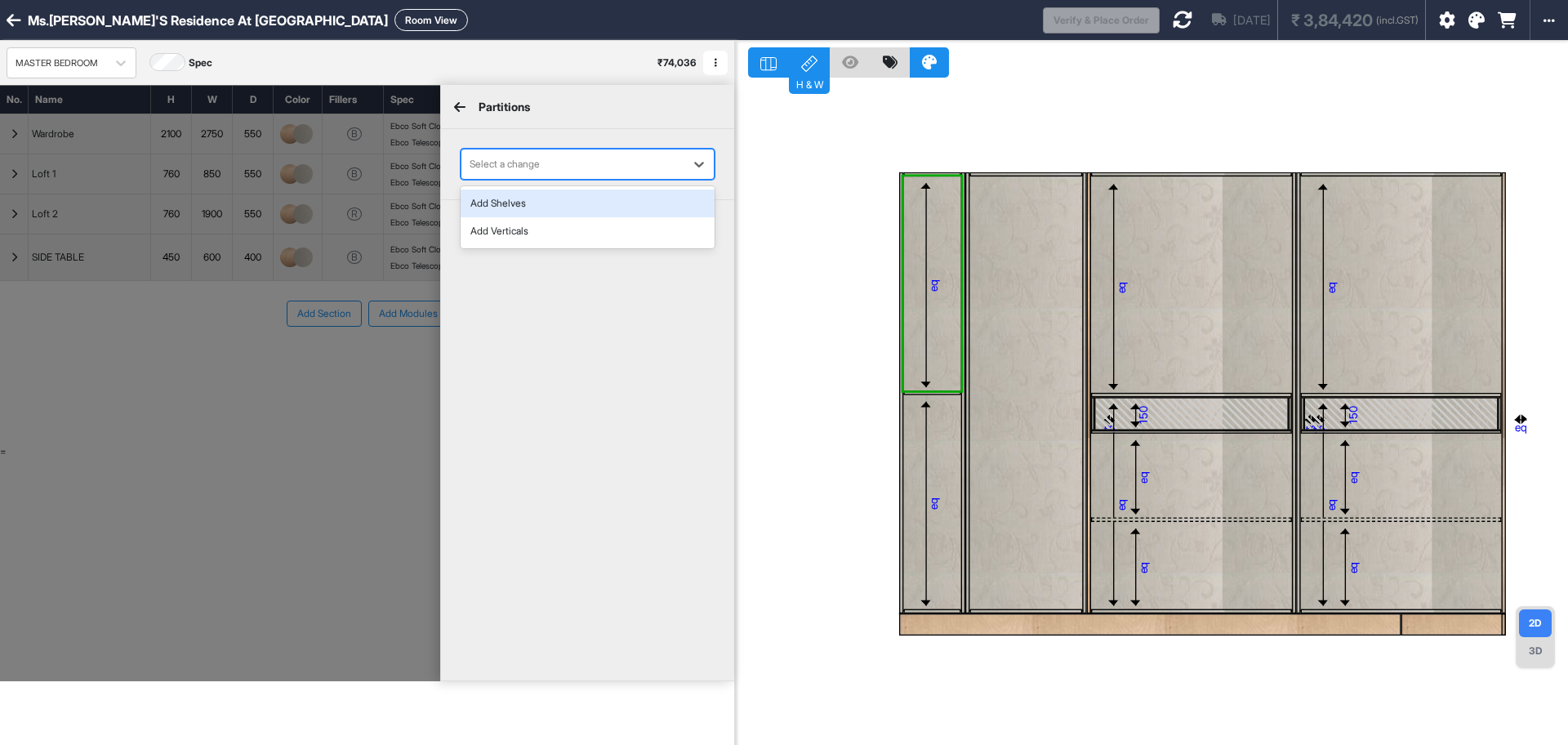 click on "Add Shelves" at bounding box center (587, 203) 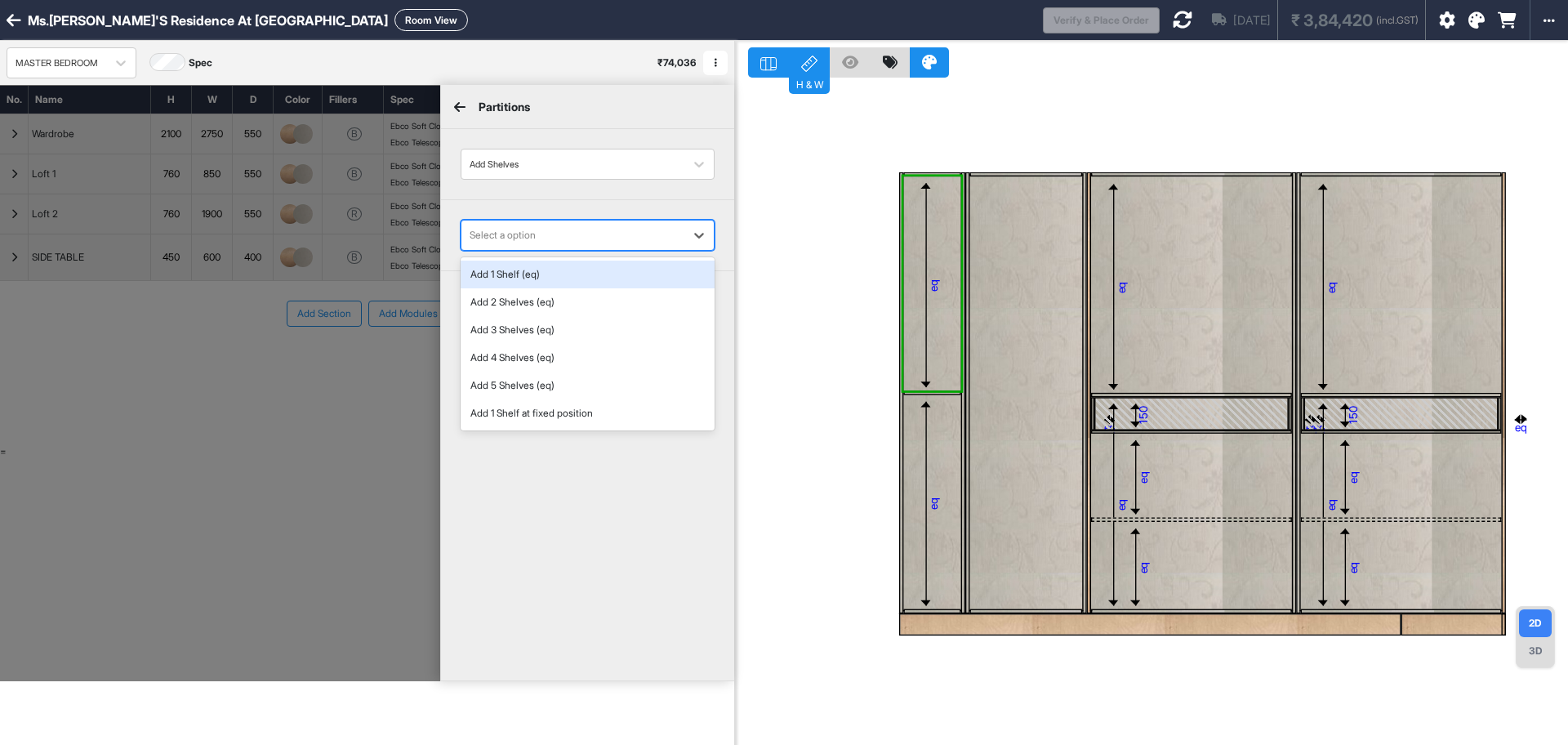 click at bounding box center [572, 235] 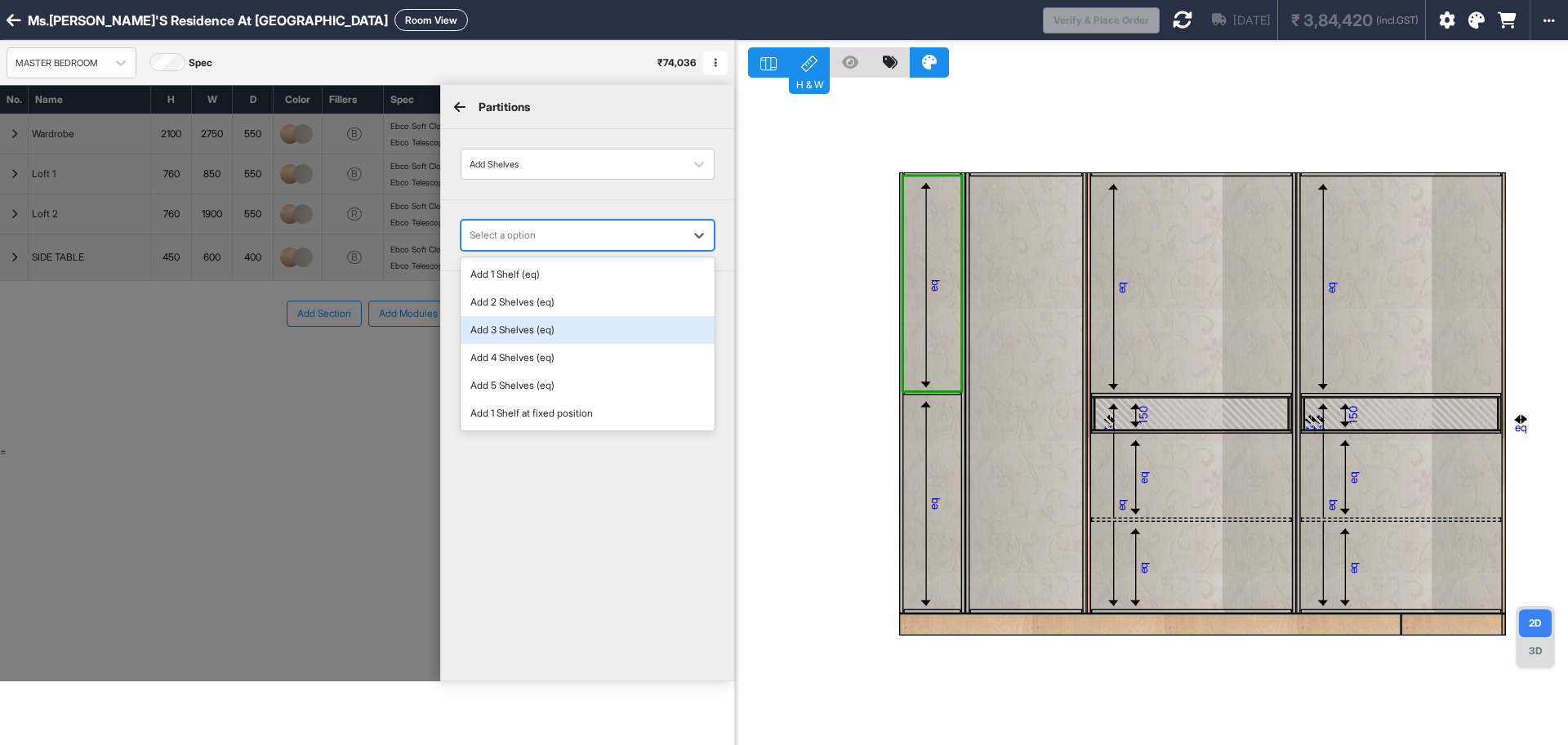 click on "Add 3 Shelves (eq)" at bounding box center (587, 330) 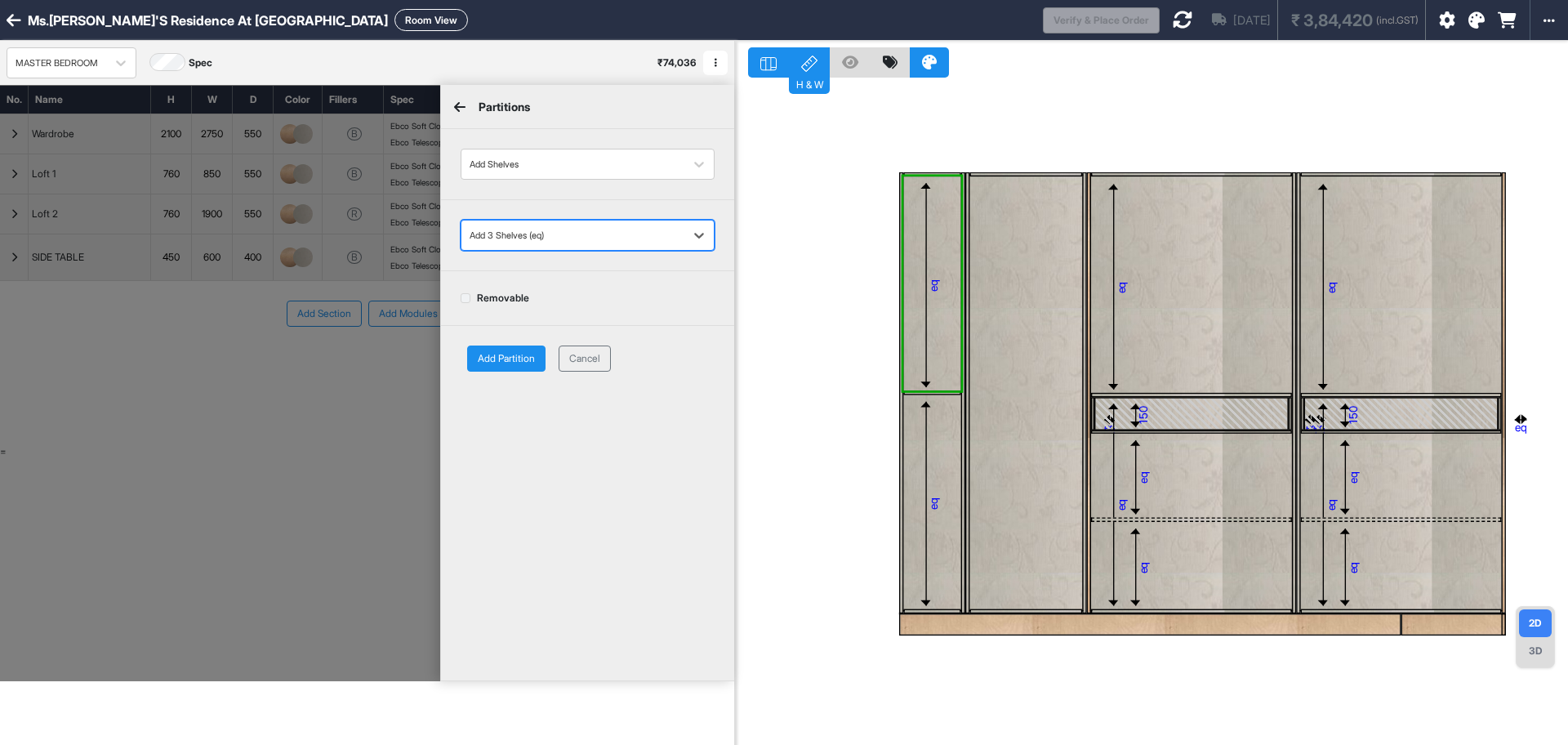click on "Add Partition" at bounding box center (506, 359) 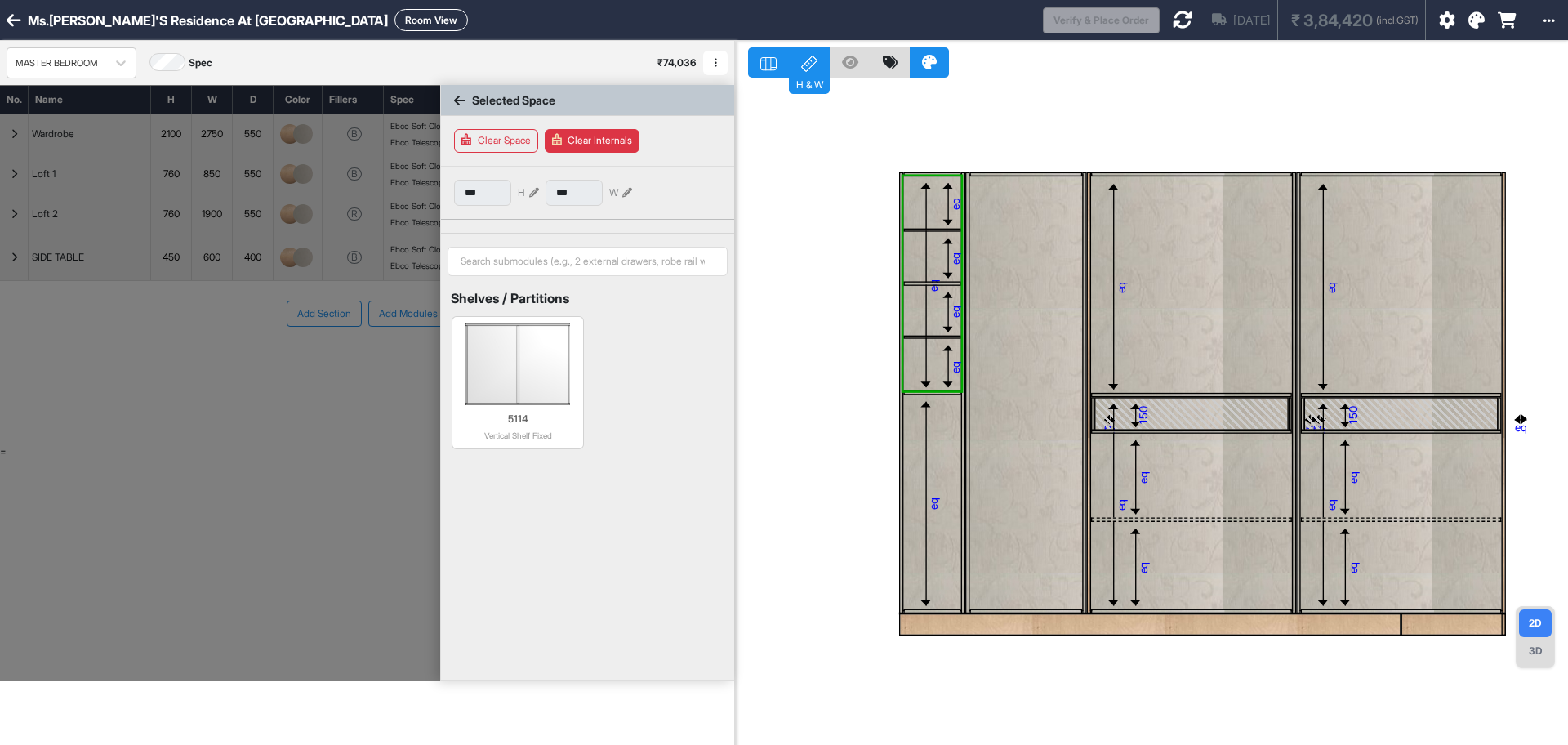 click on "eq" at bounding box center [932, 310] 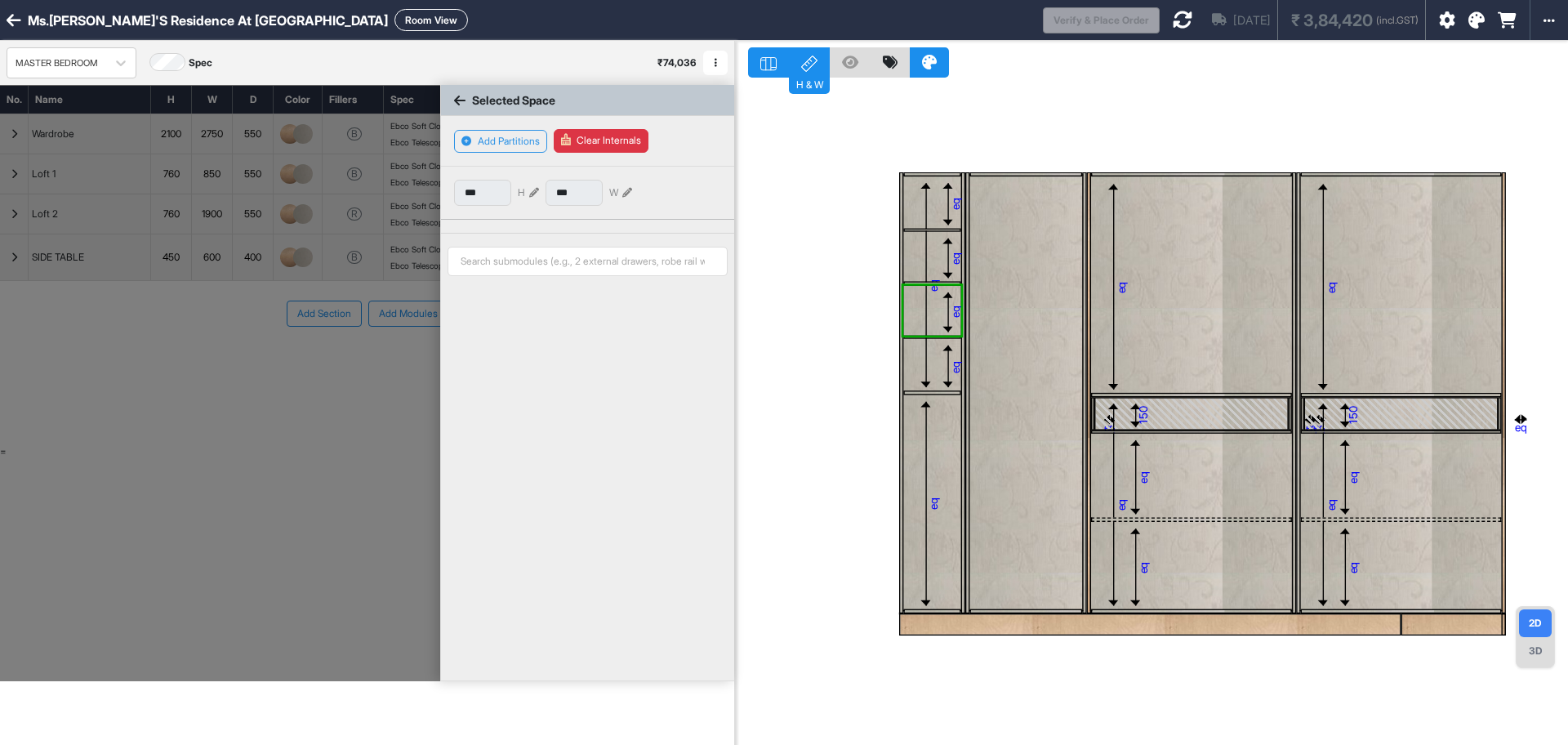 type on "***" 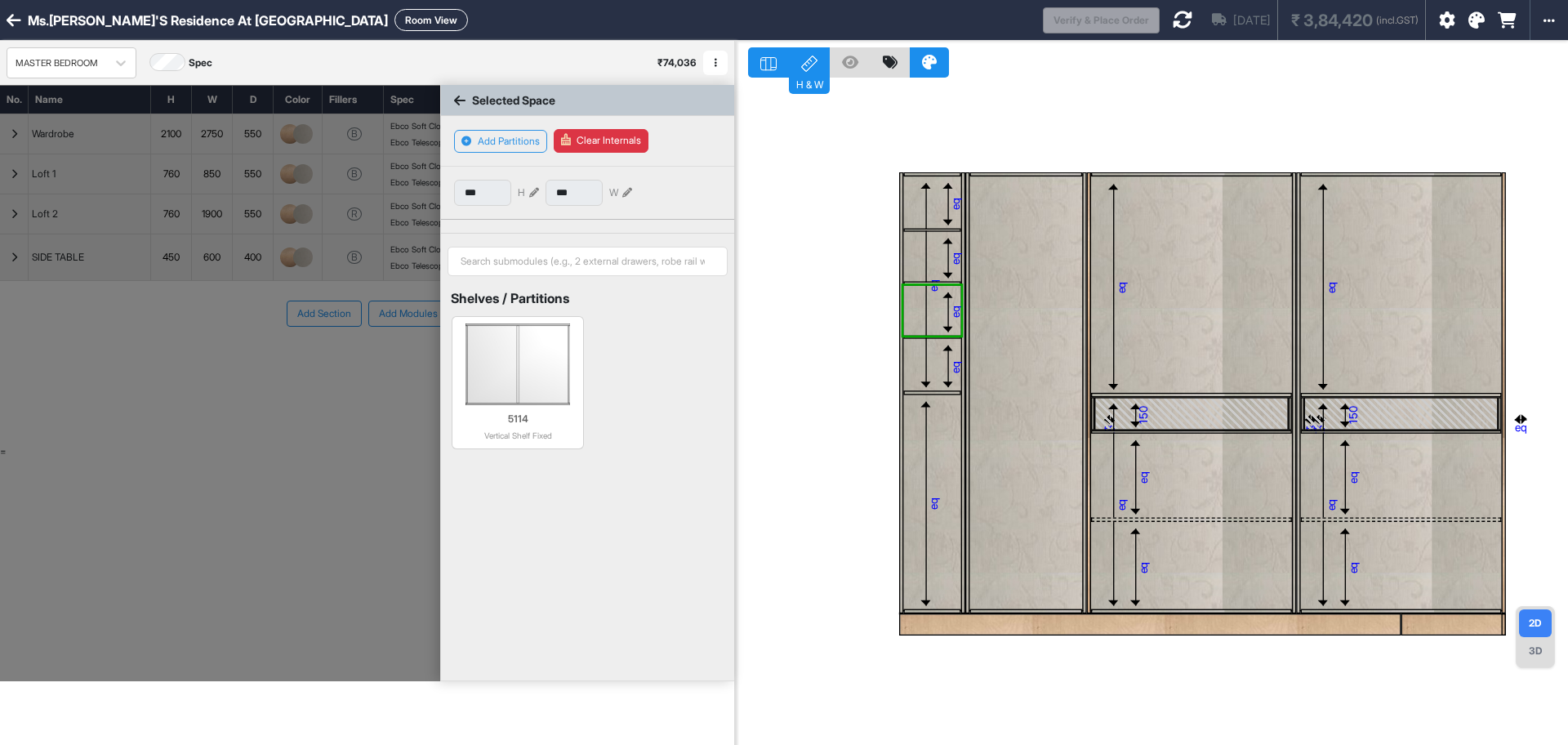 click on "eq" at bounding box center (933, 285) 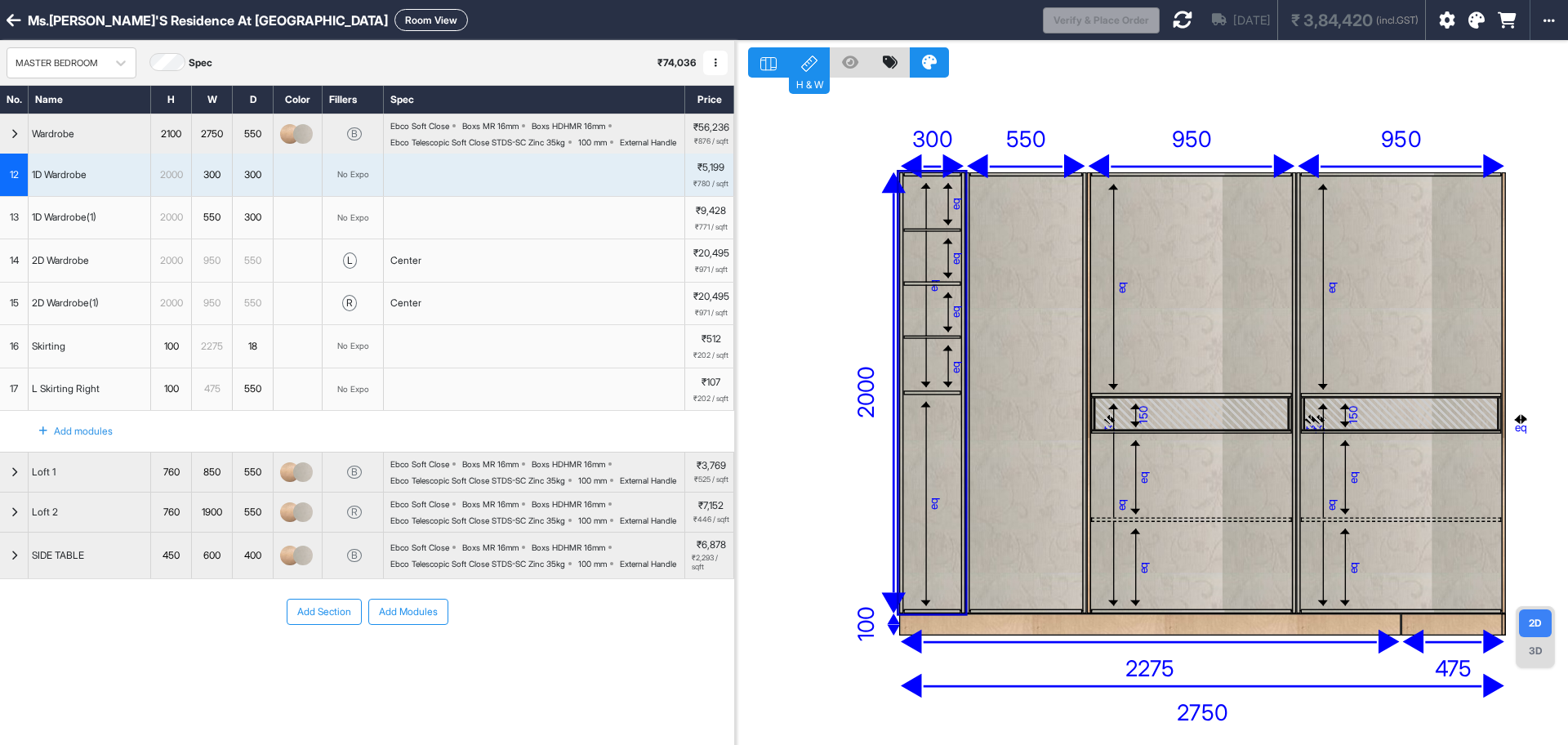 click on "eq" at bounding box center (933, 285) 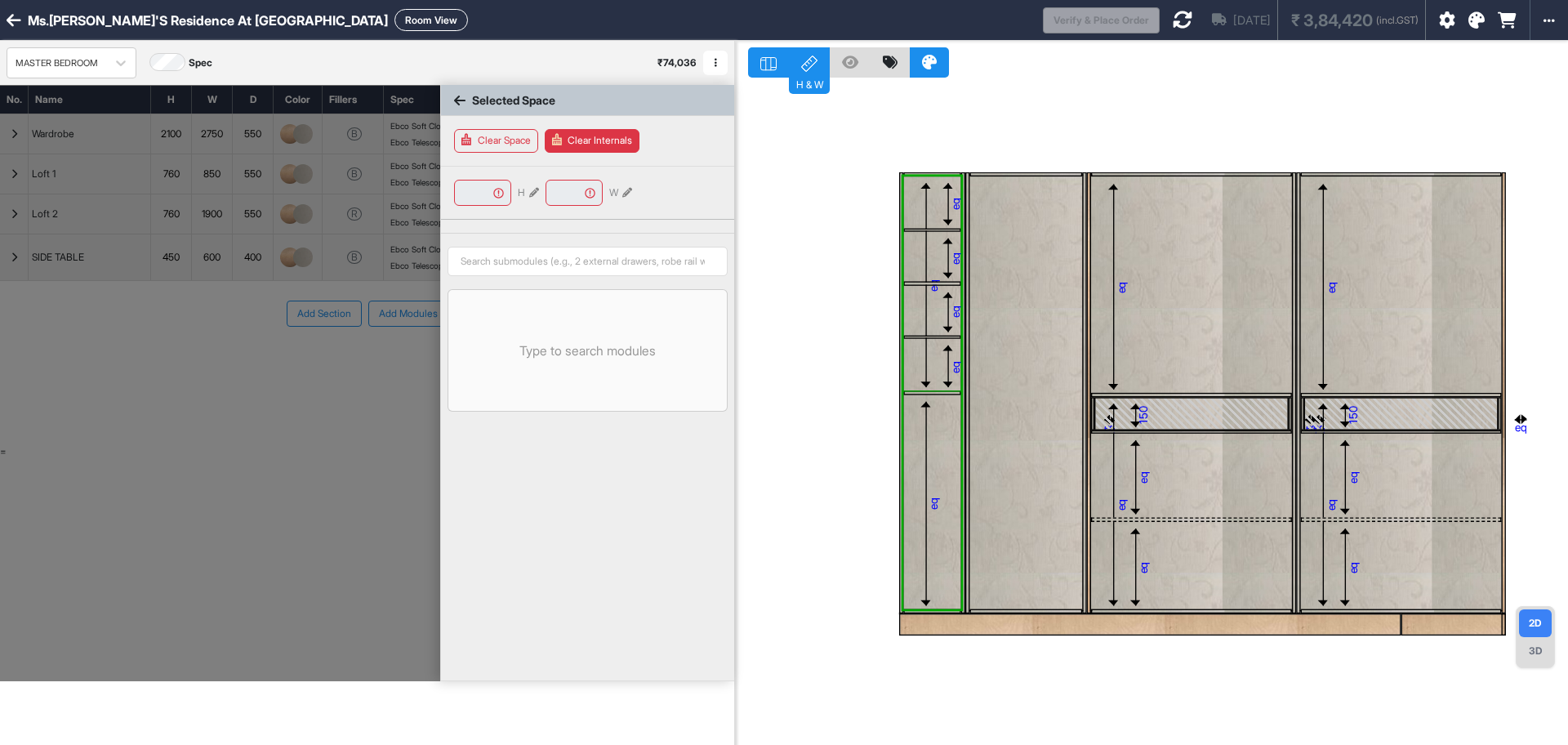 type on "****" 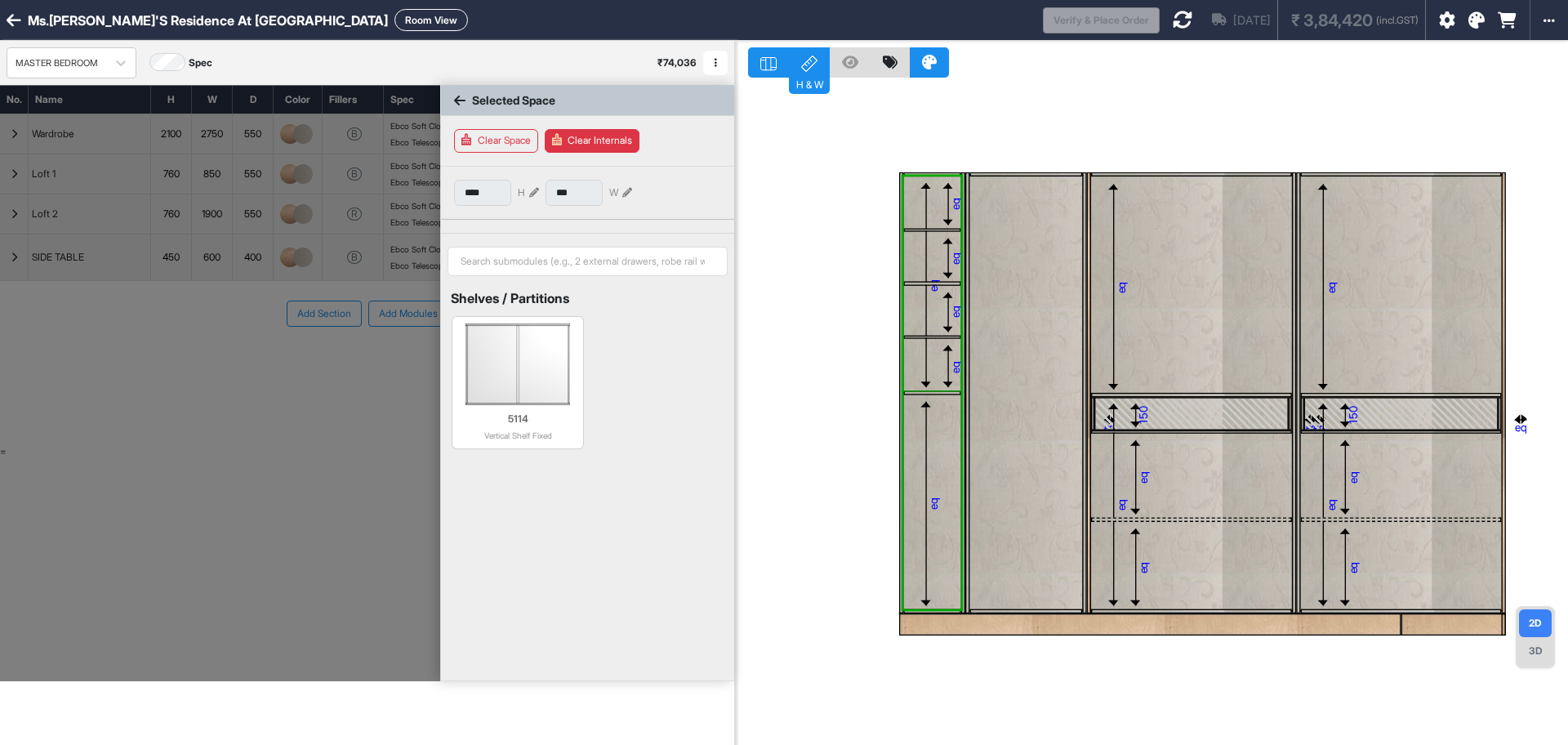 click on "eq" at bounding box center [933, 285] 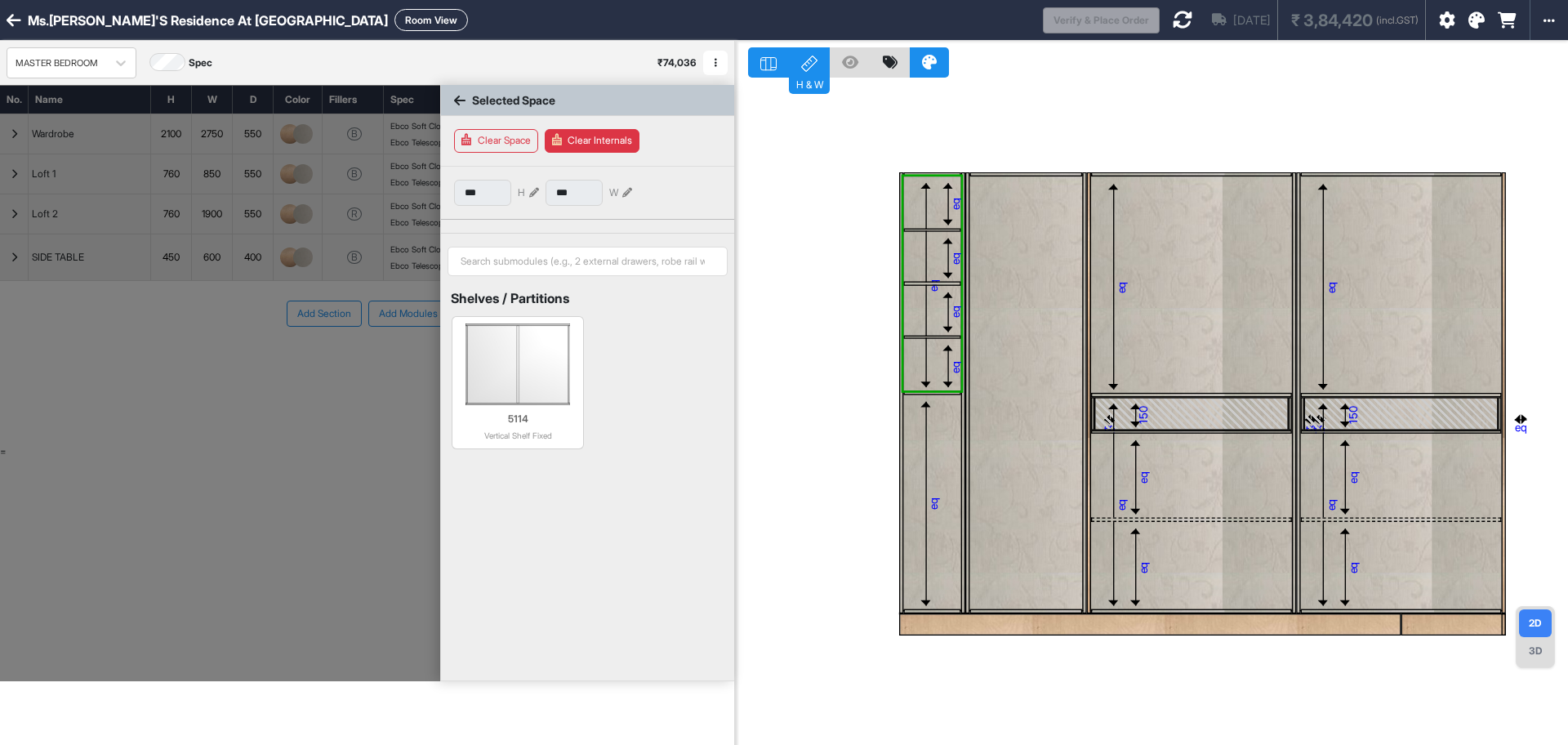 click on "eq" at bounding box center [933, 285] 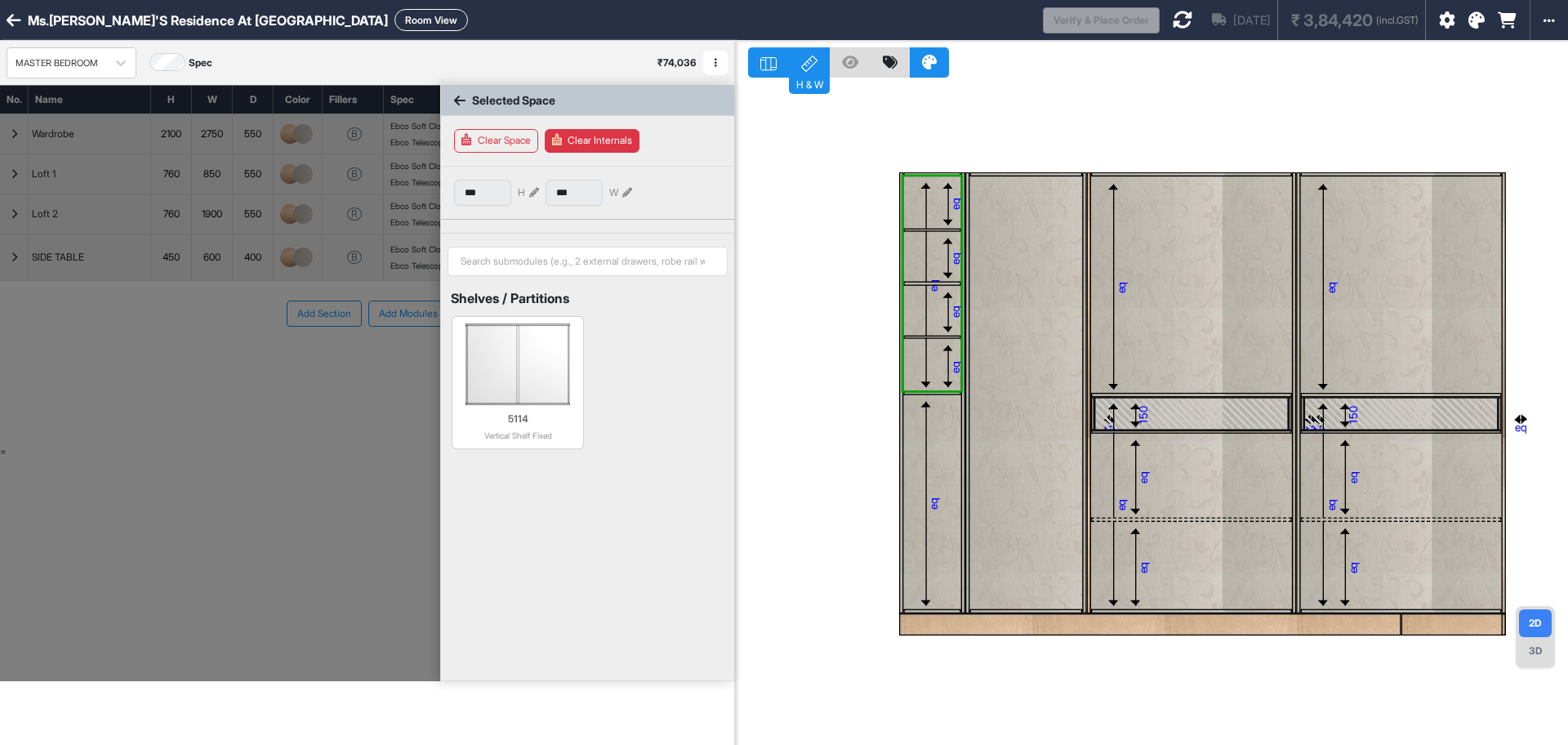 click on "eq" at bounding box center (933, 285) 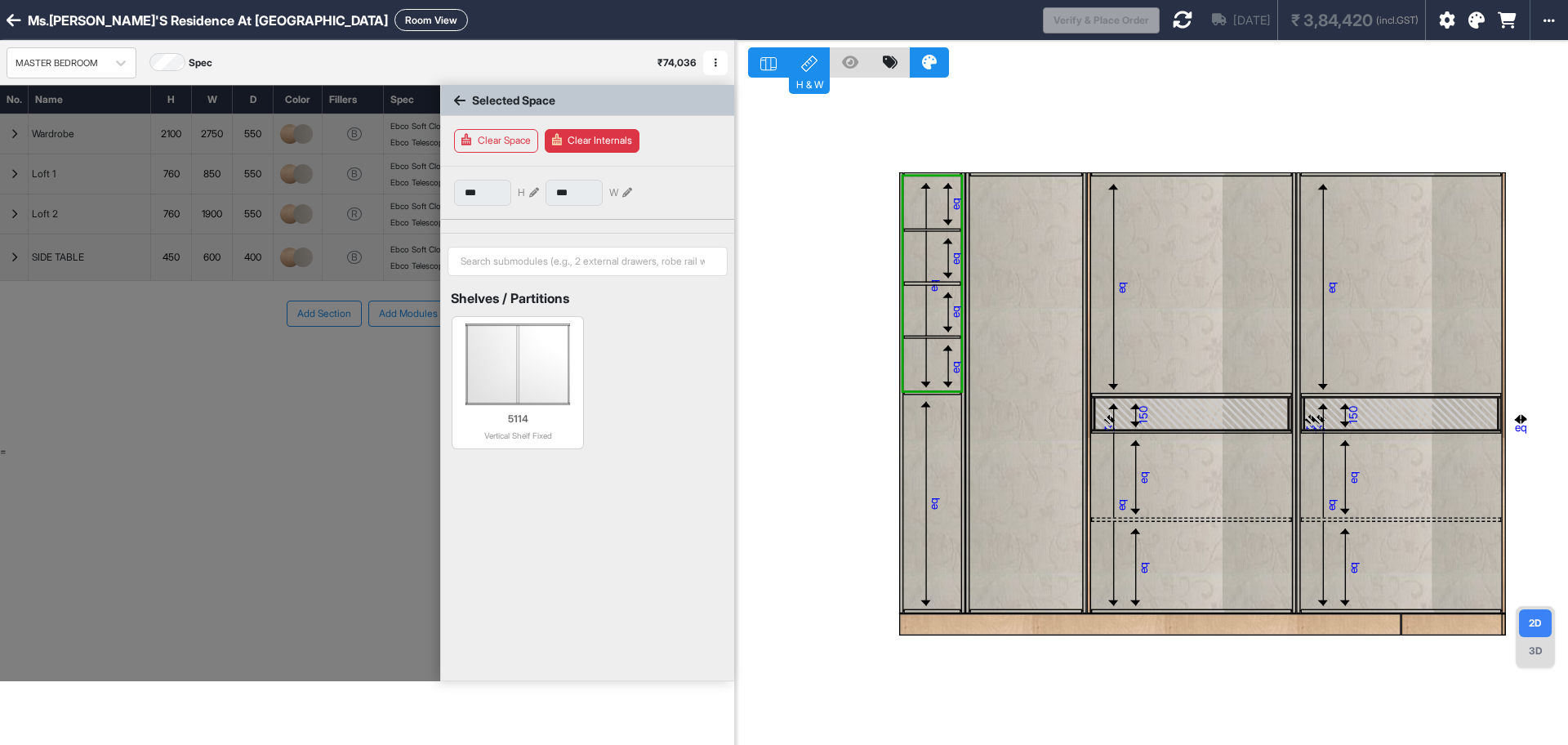 click on "eq" at bounding box center (933, 285) 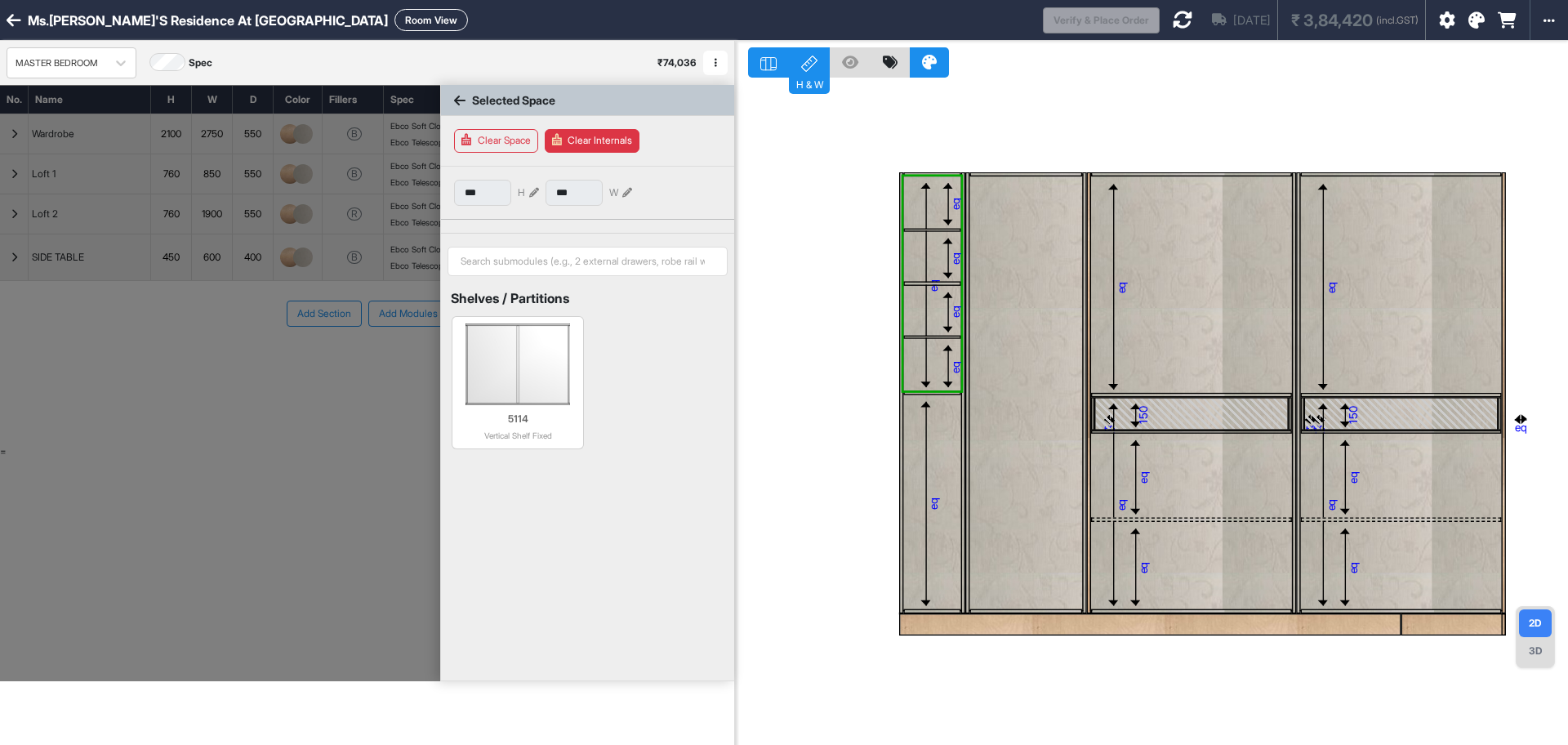 click on "eq" at bounding box center (933, 285) 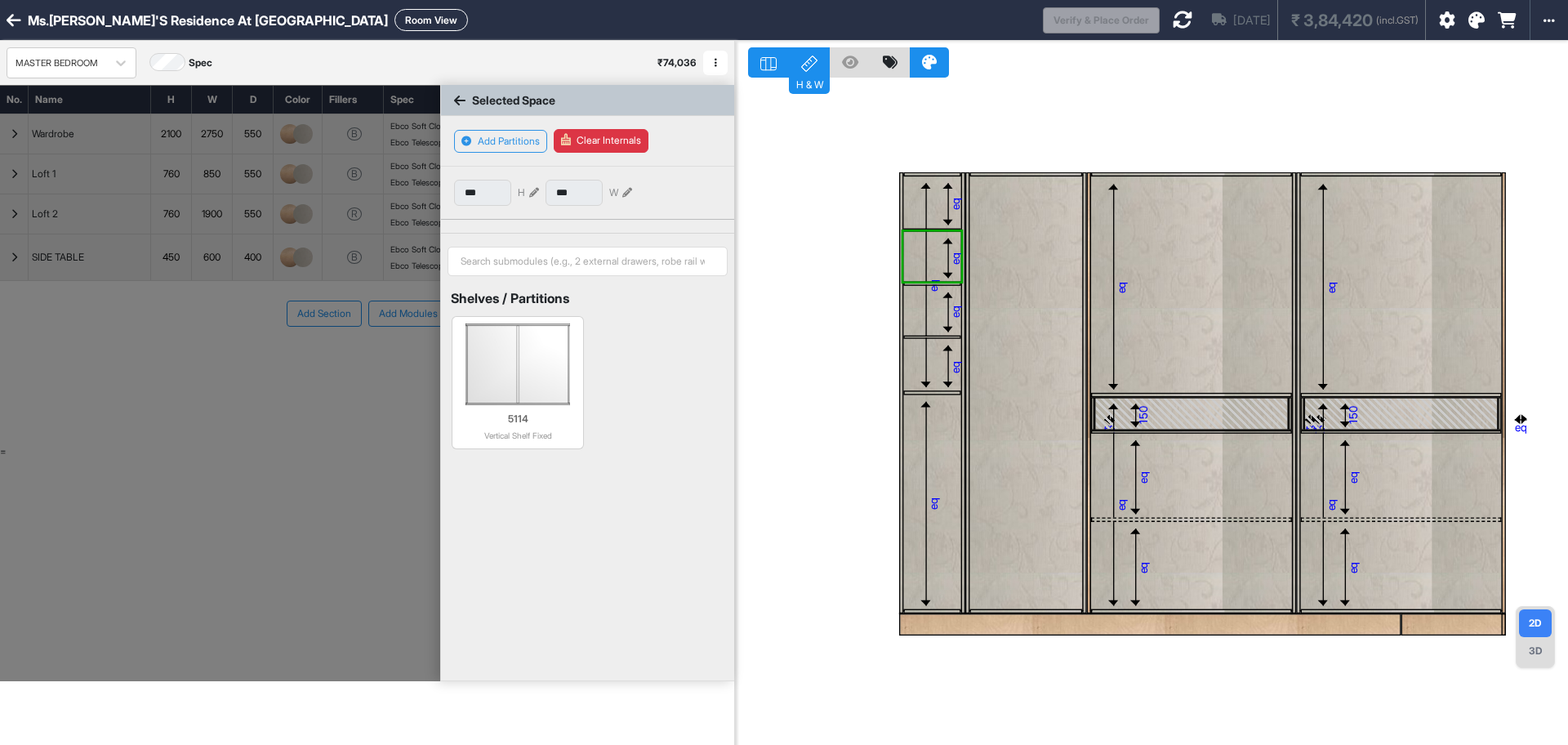 click on "eq" at bounding box center [932, 257] 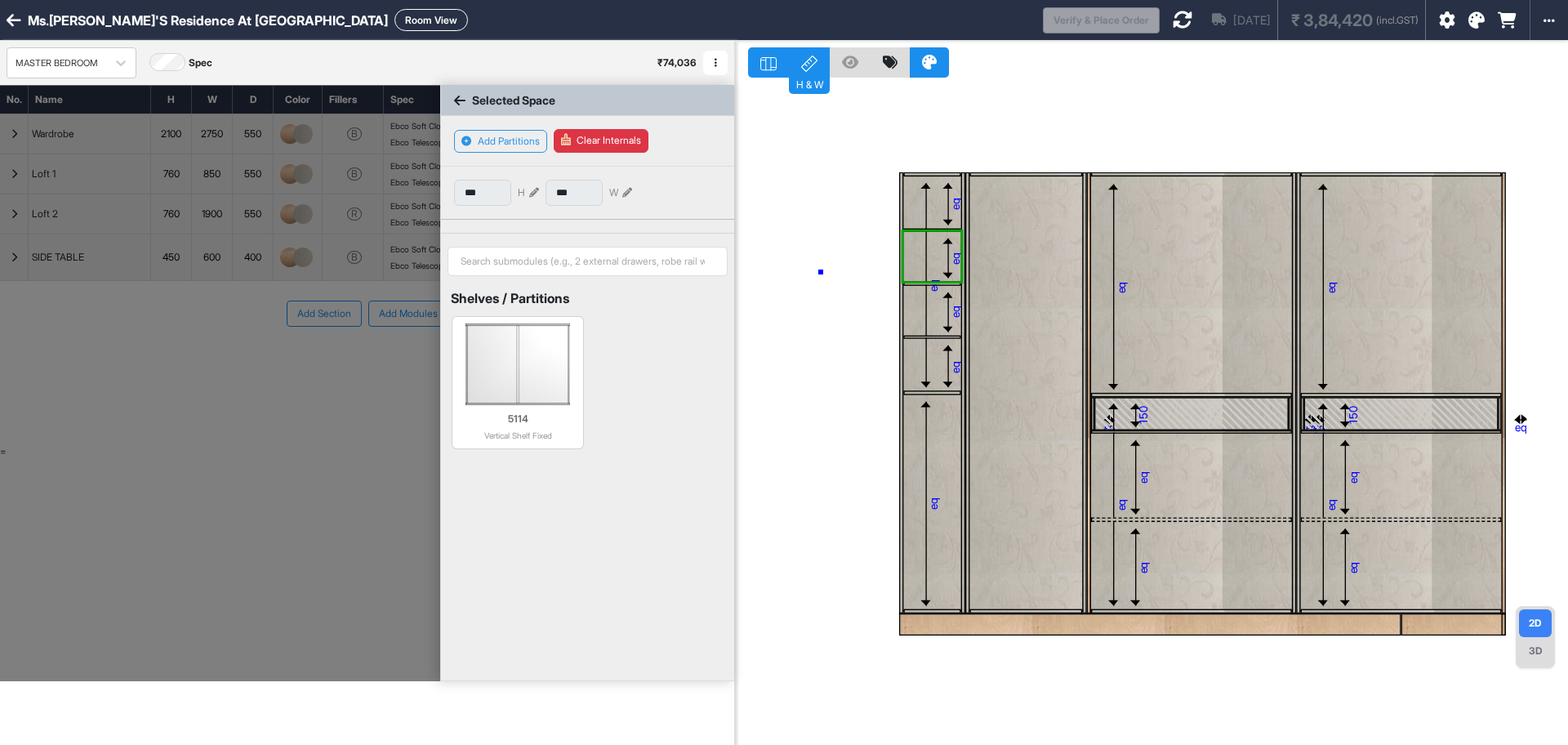 click on "eq eq eq eq eq eq eq eq eq 150 eq eq eq eq eq eq 150 eq eq eq" at bounding box center (1152, 413) 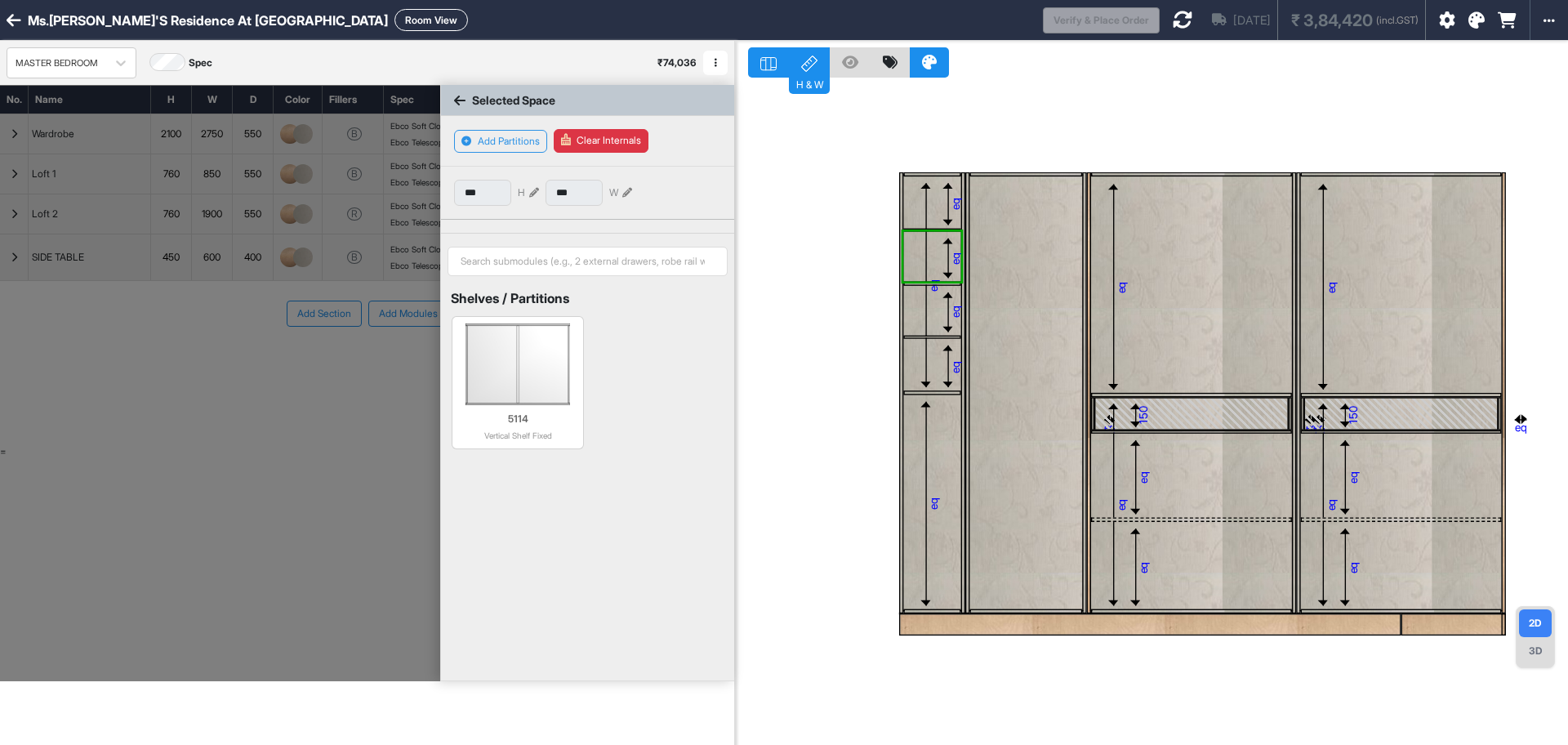 click on "eq" at bounding box center [932, 310] 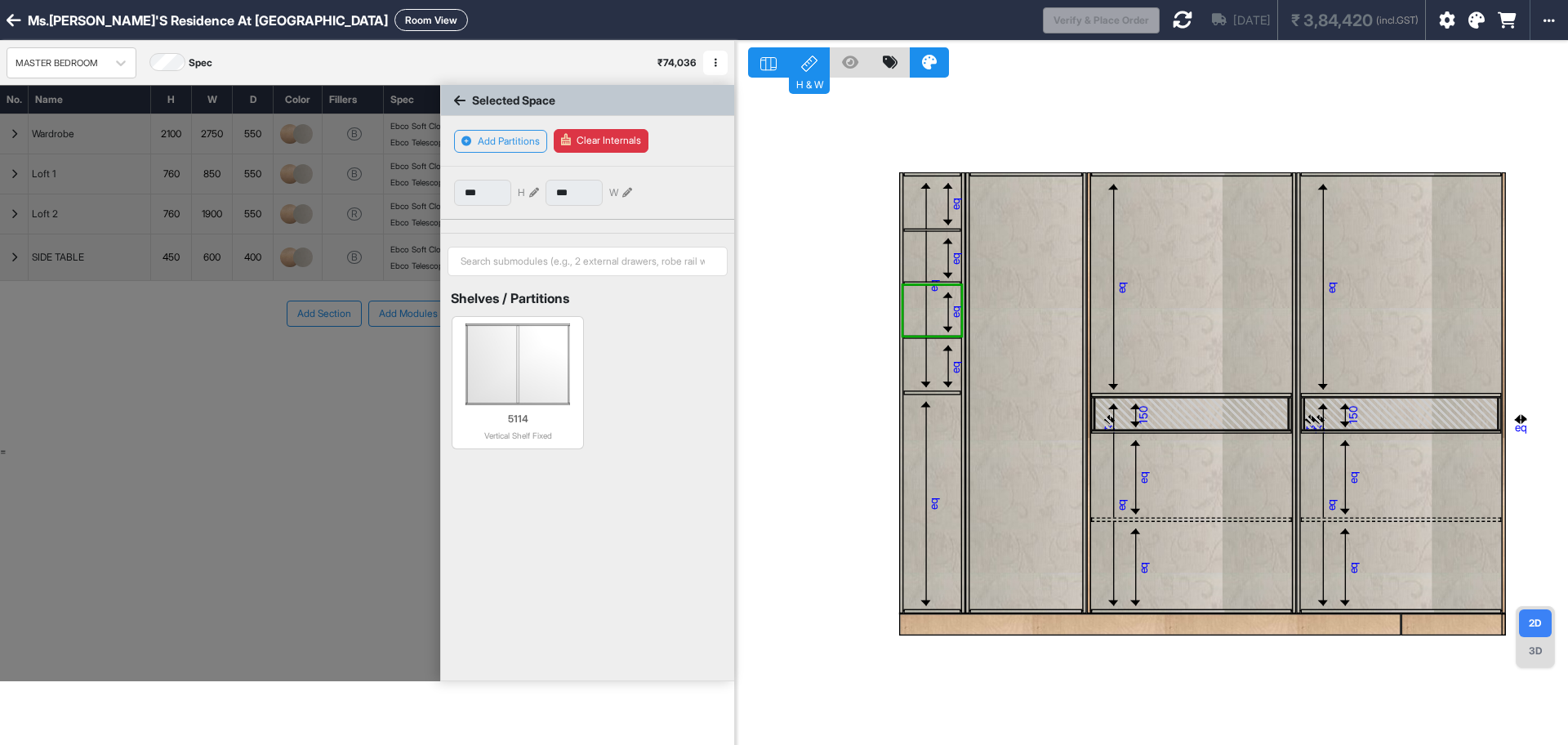 click on "eq" at bounding box center [933, 285] 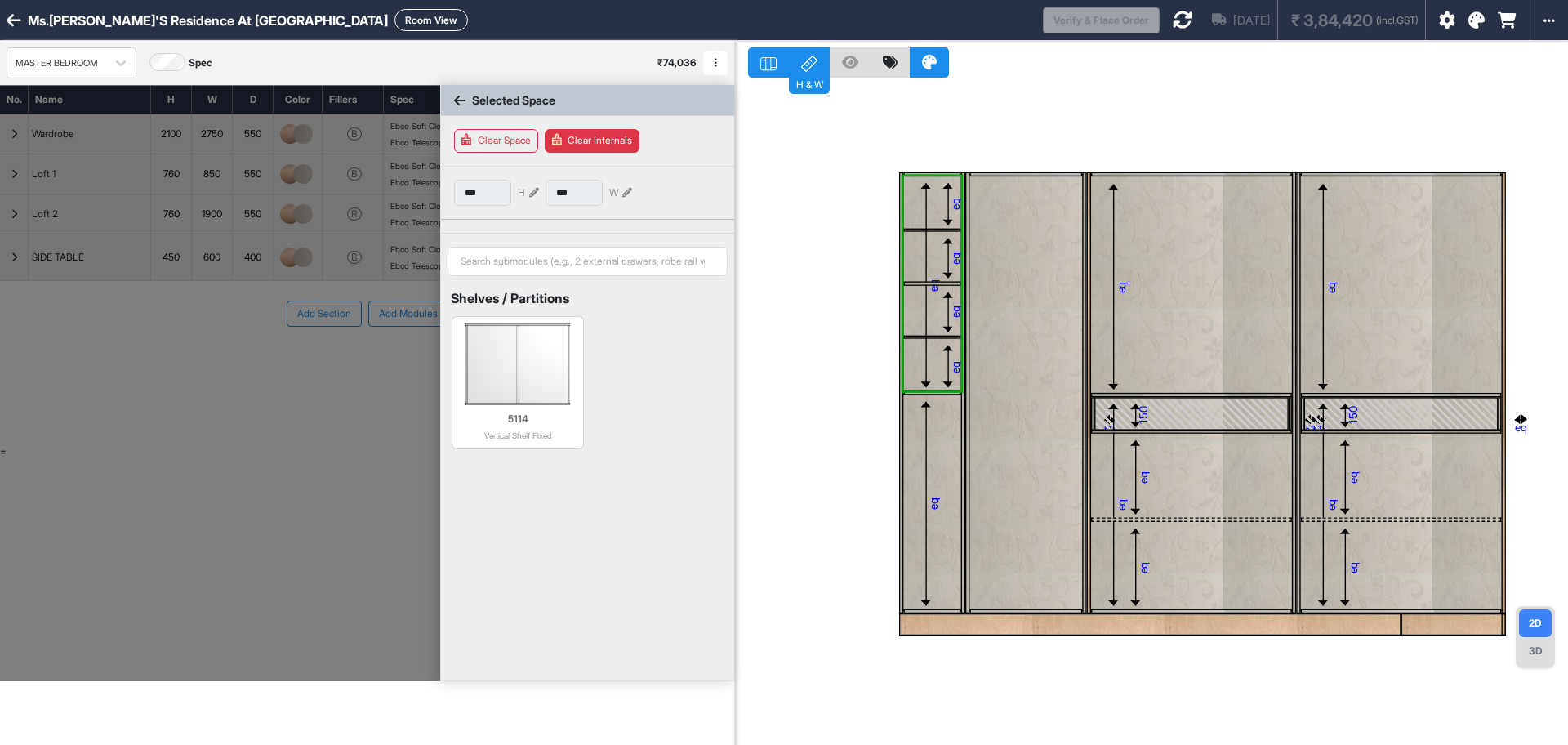 click on "eq" at bounding box center (933, 285) 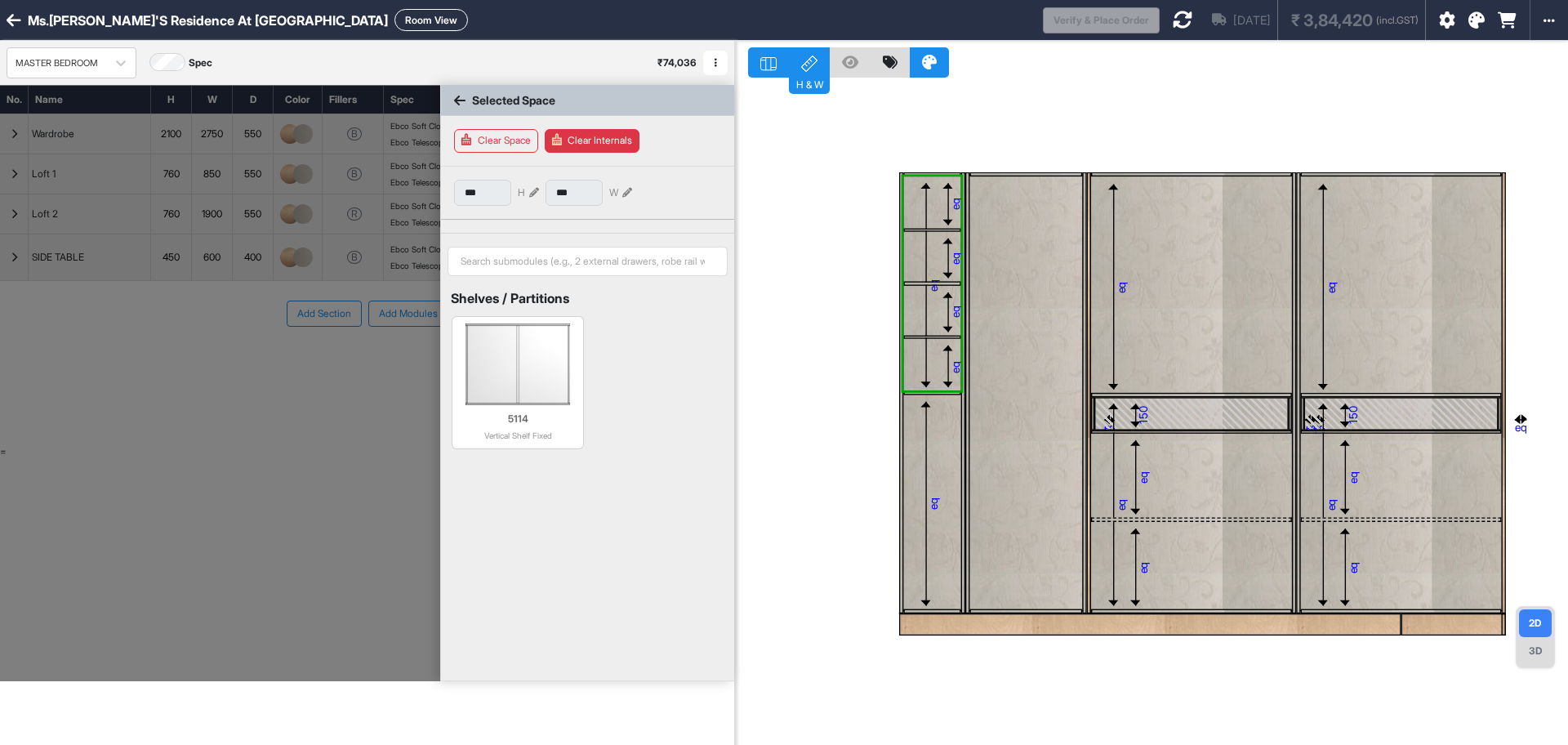 click on "eq" at bounding box center [933, 285] 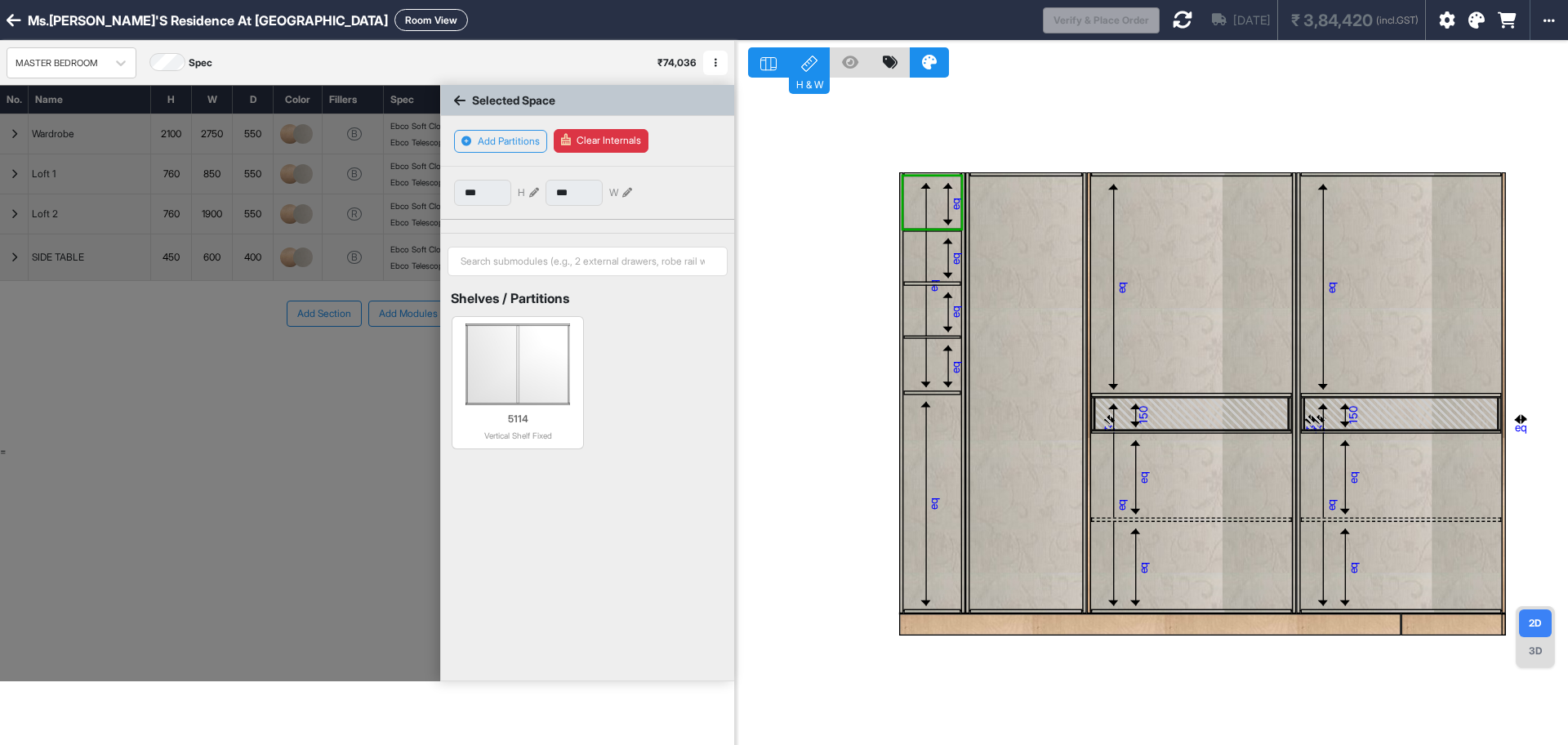 click on "eq" at bounding box center [956, 203] 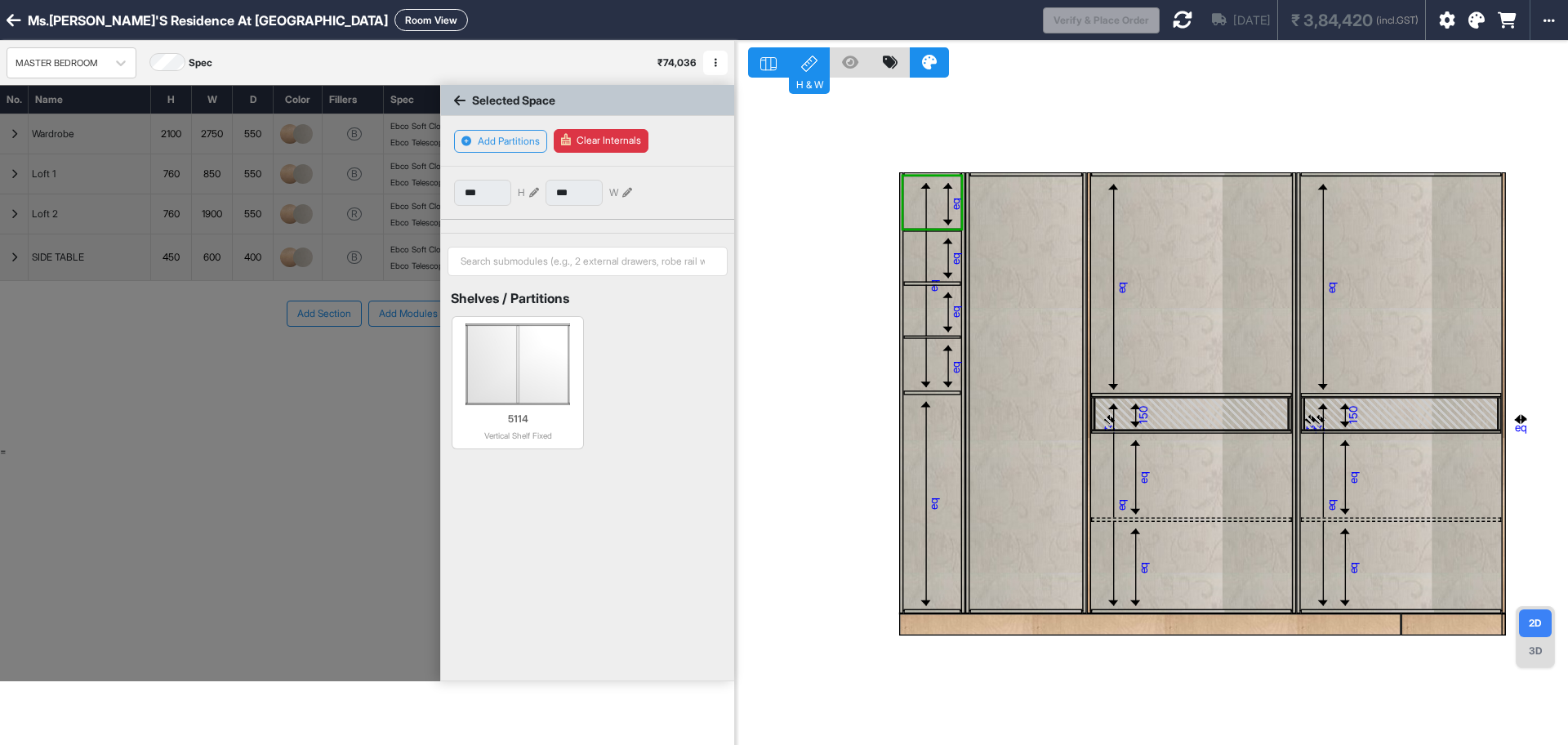 type on "***" 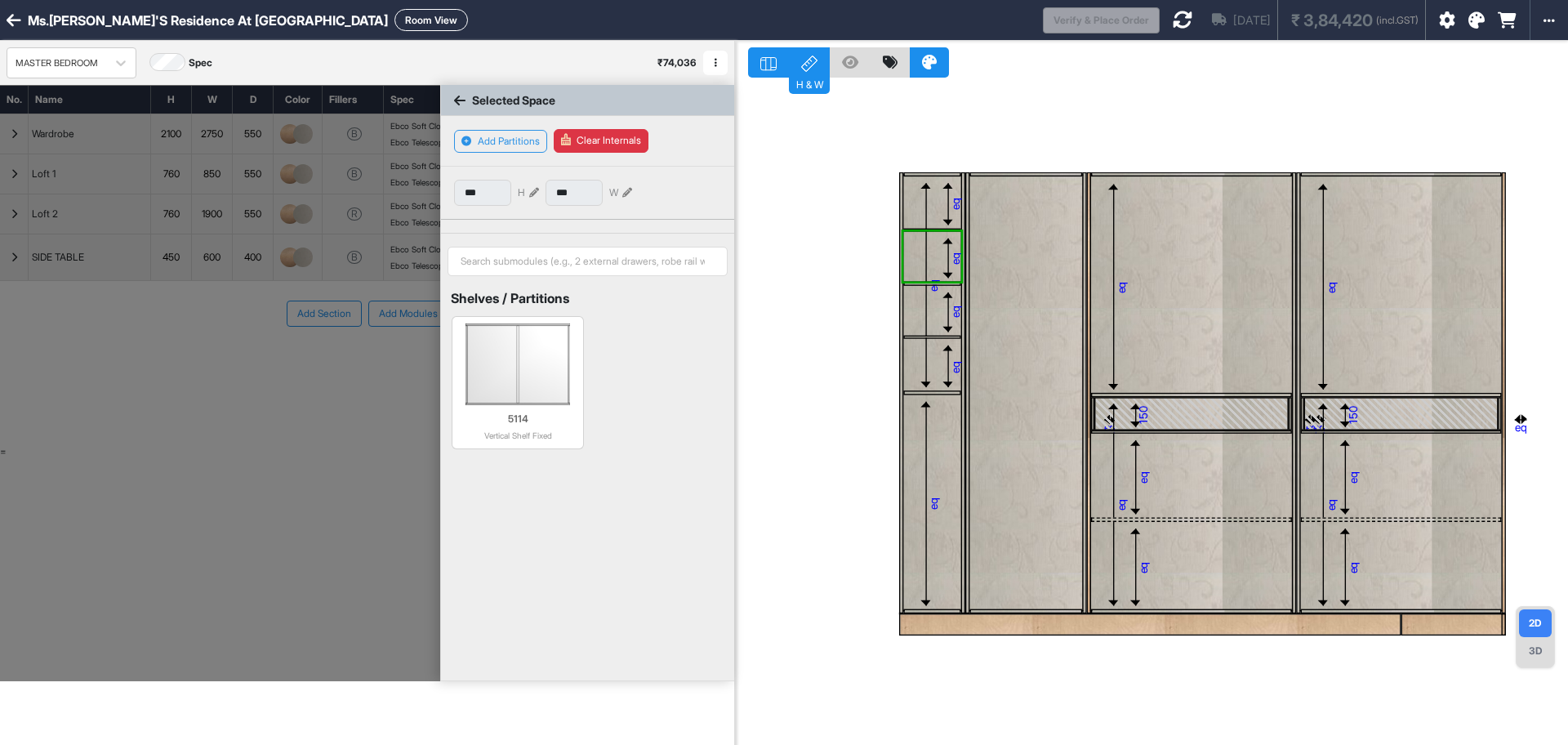 click on "eq" at bounding box center [932, 310] 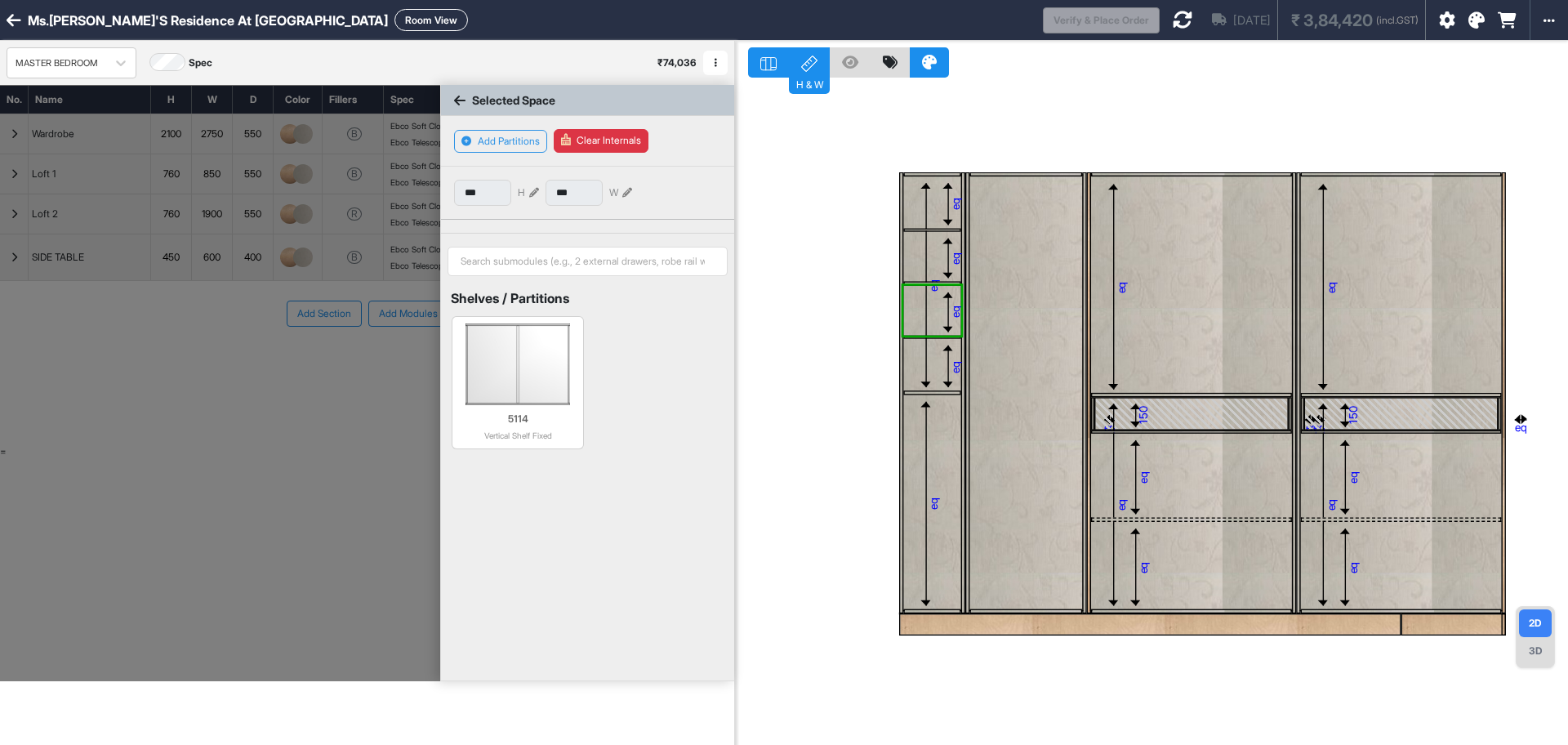 click at bounding box center [925, 285] 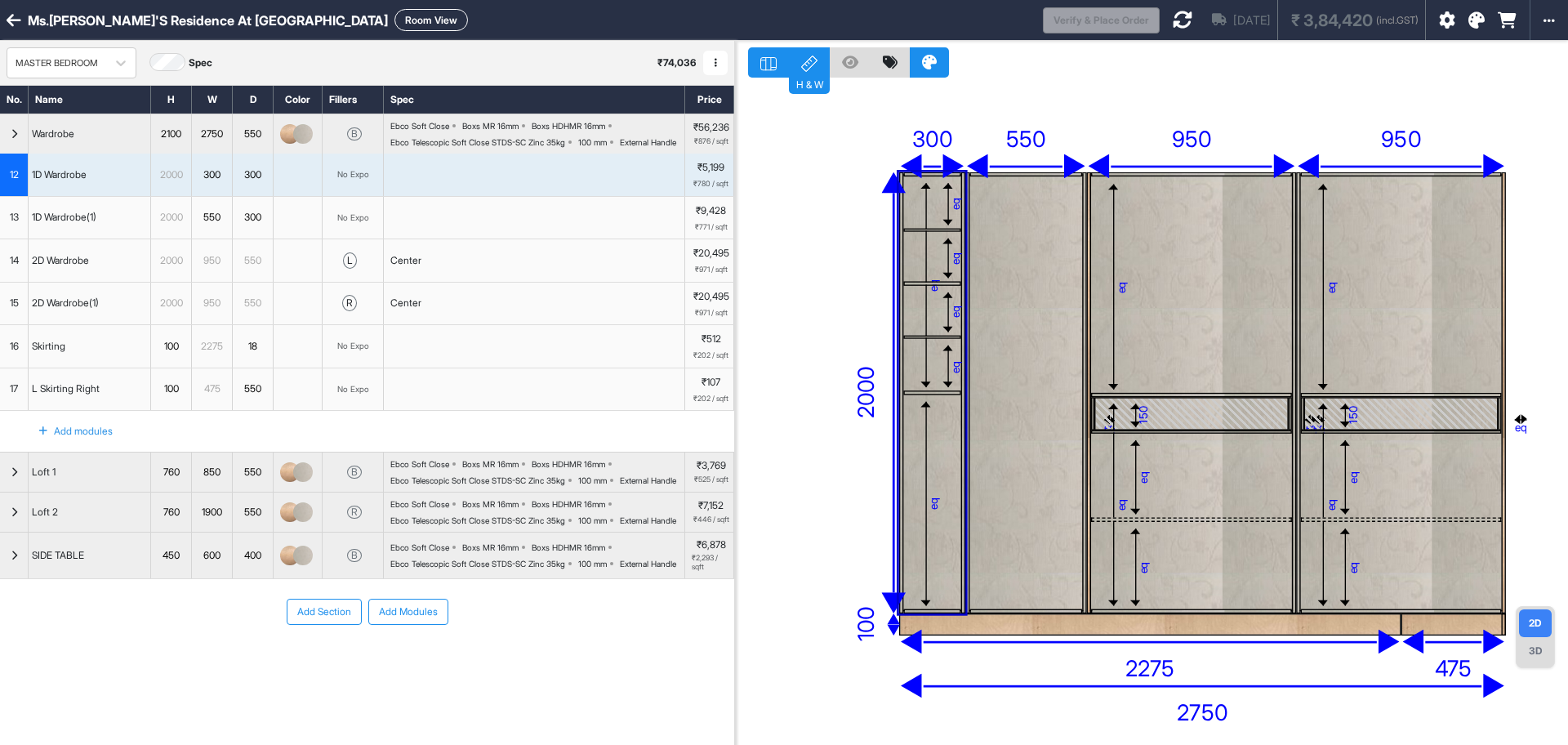 click at bounding box center (932, 166) 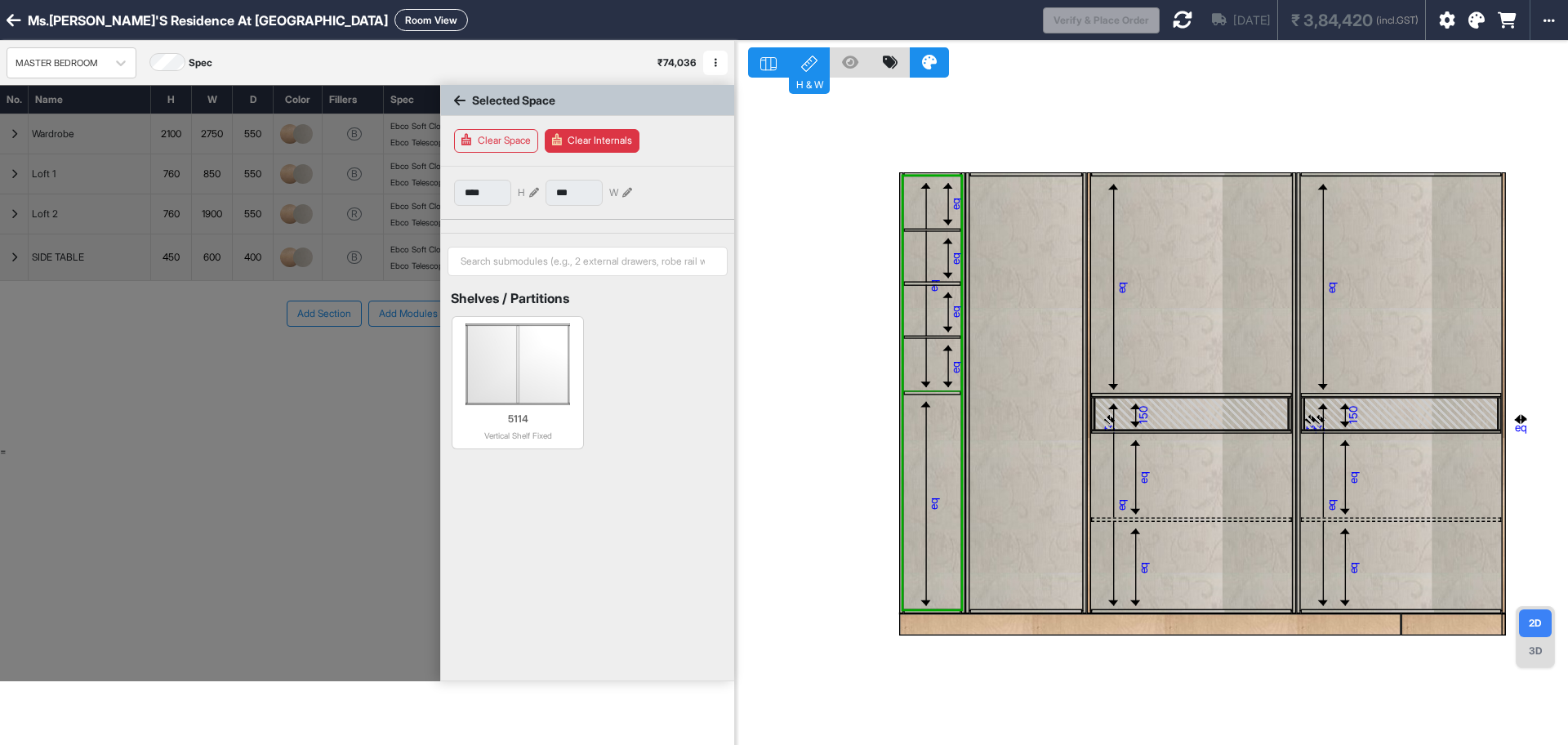 click at bounding box center (925, 285) 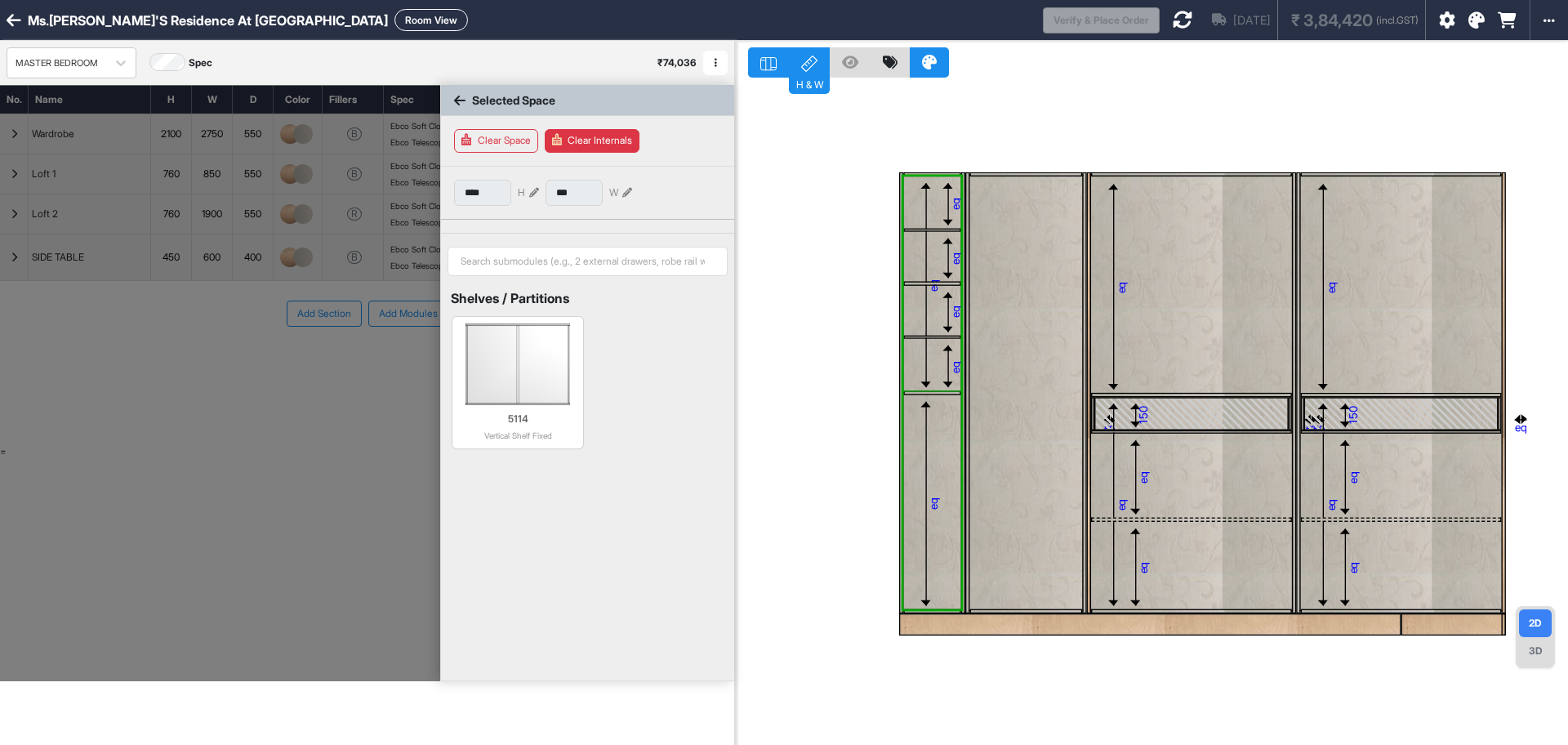 click on "eq" at bounding box center [933, 285] 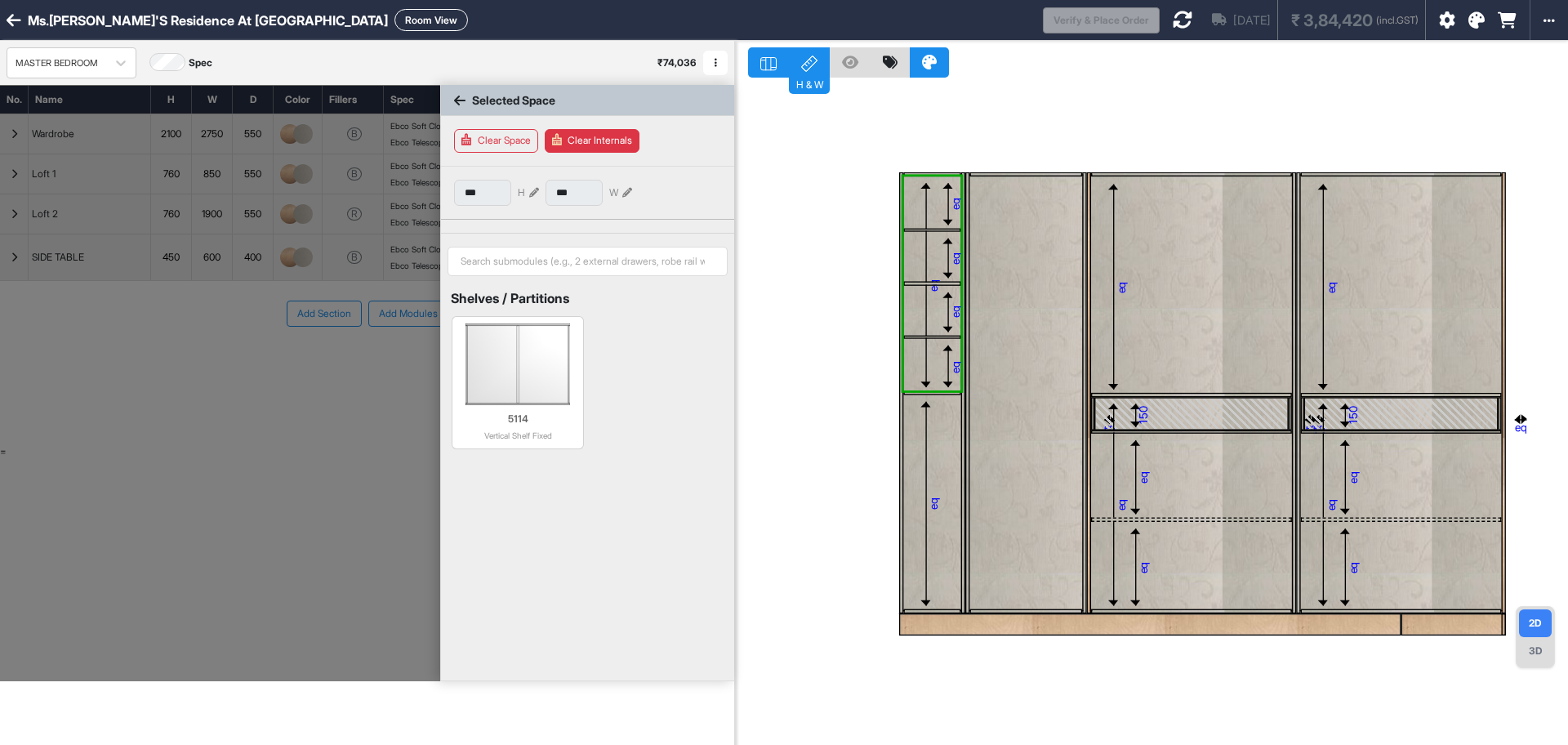 click on "eq" at bounding box center (933, 285) 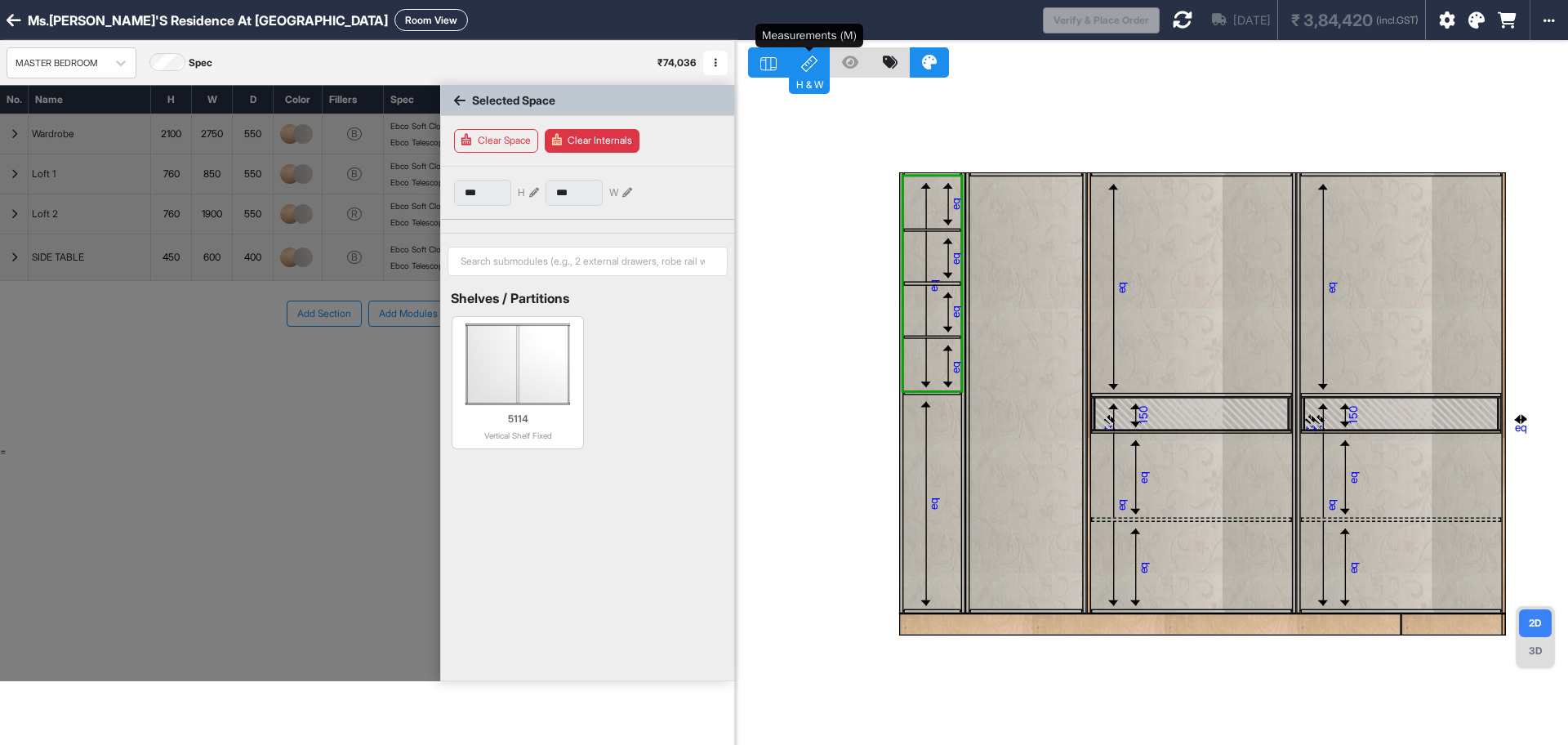 click 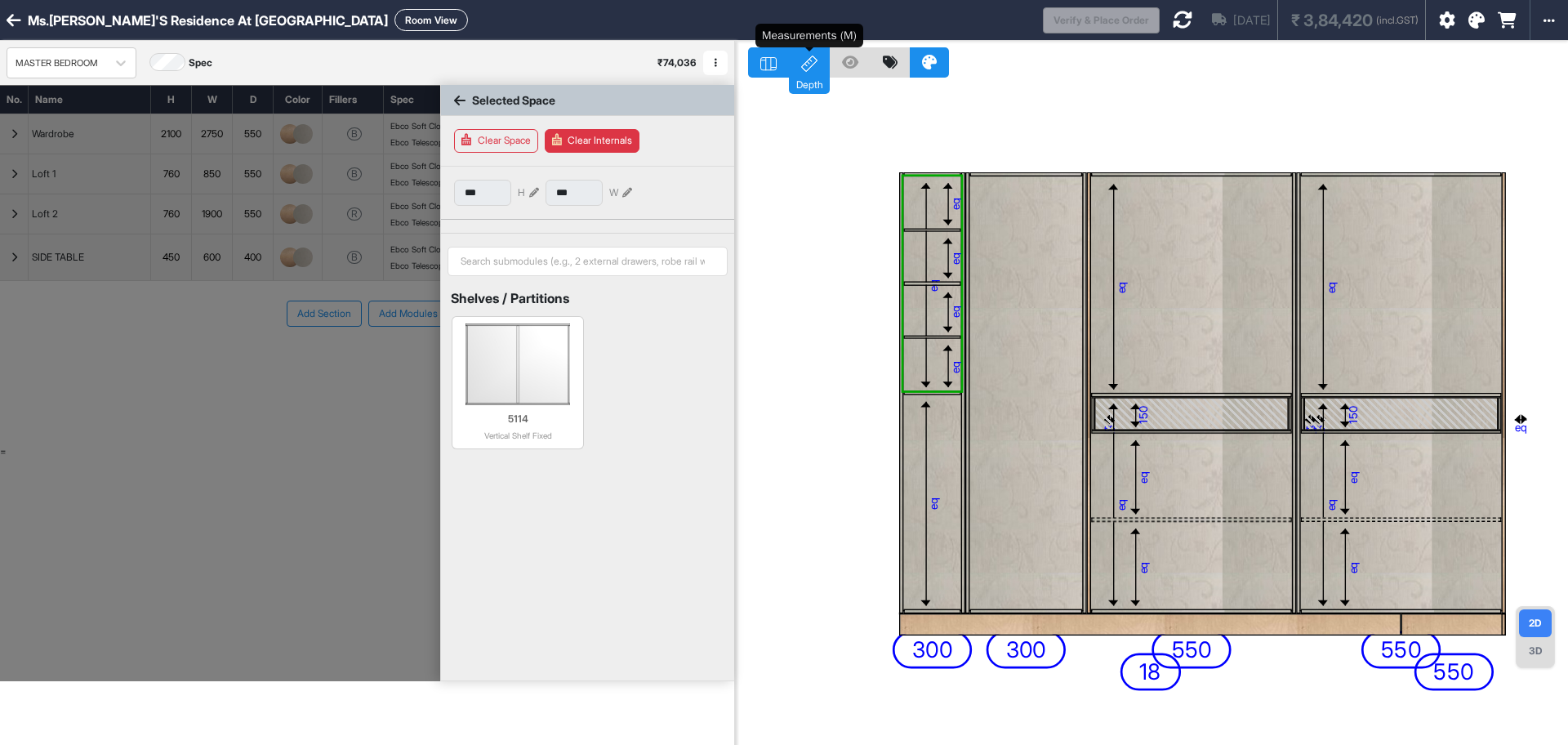 click 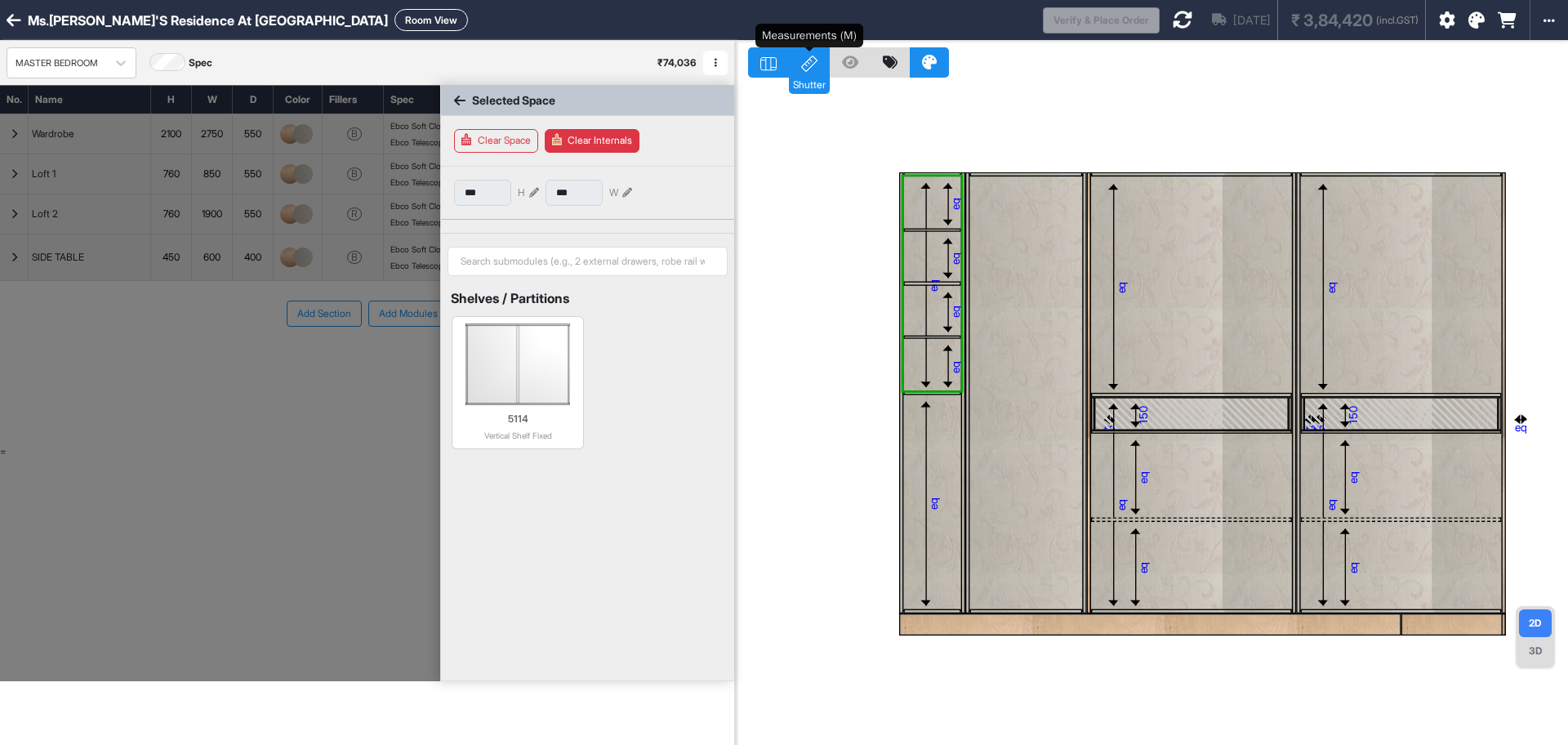 click 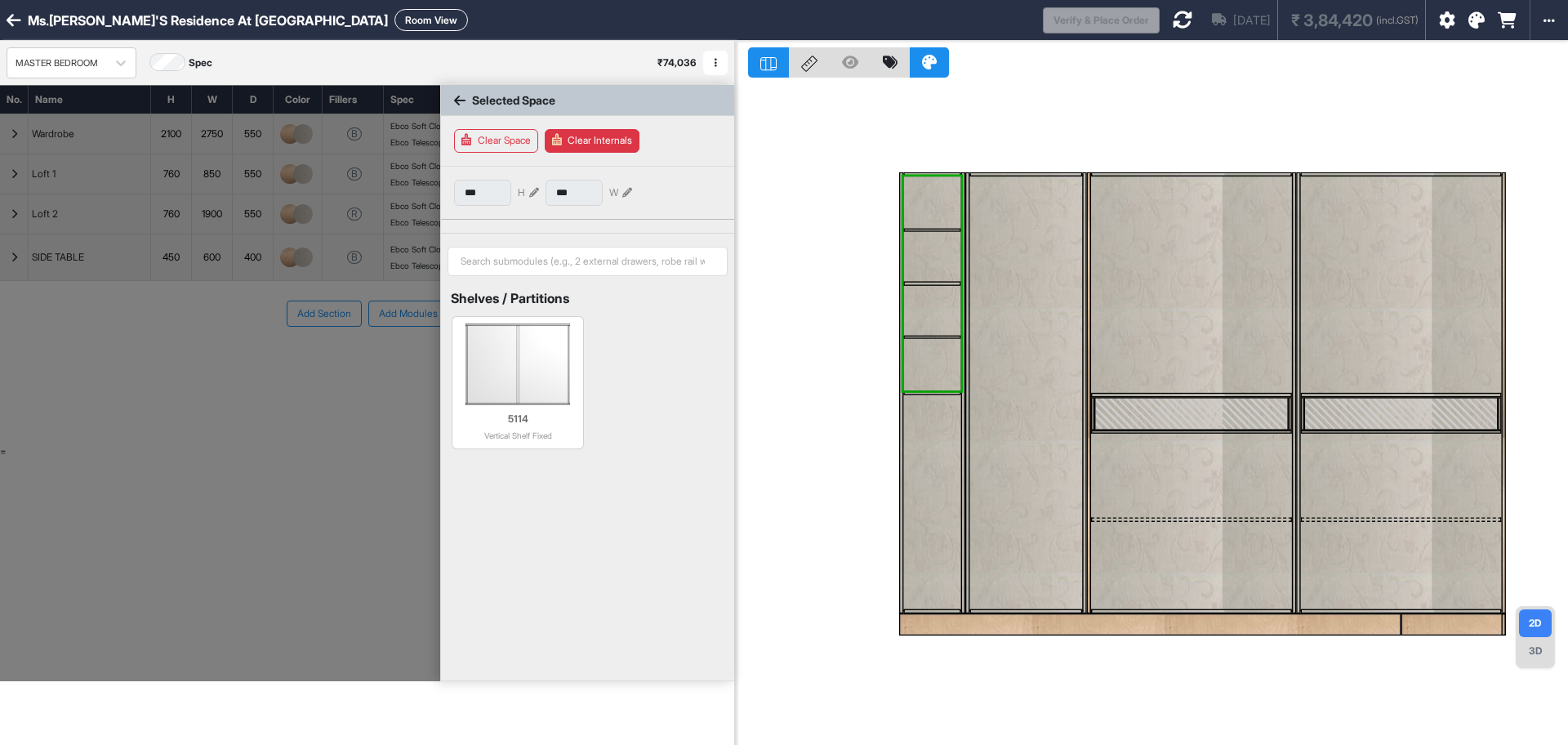 click at bounding box center (932, 202) 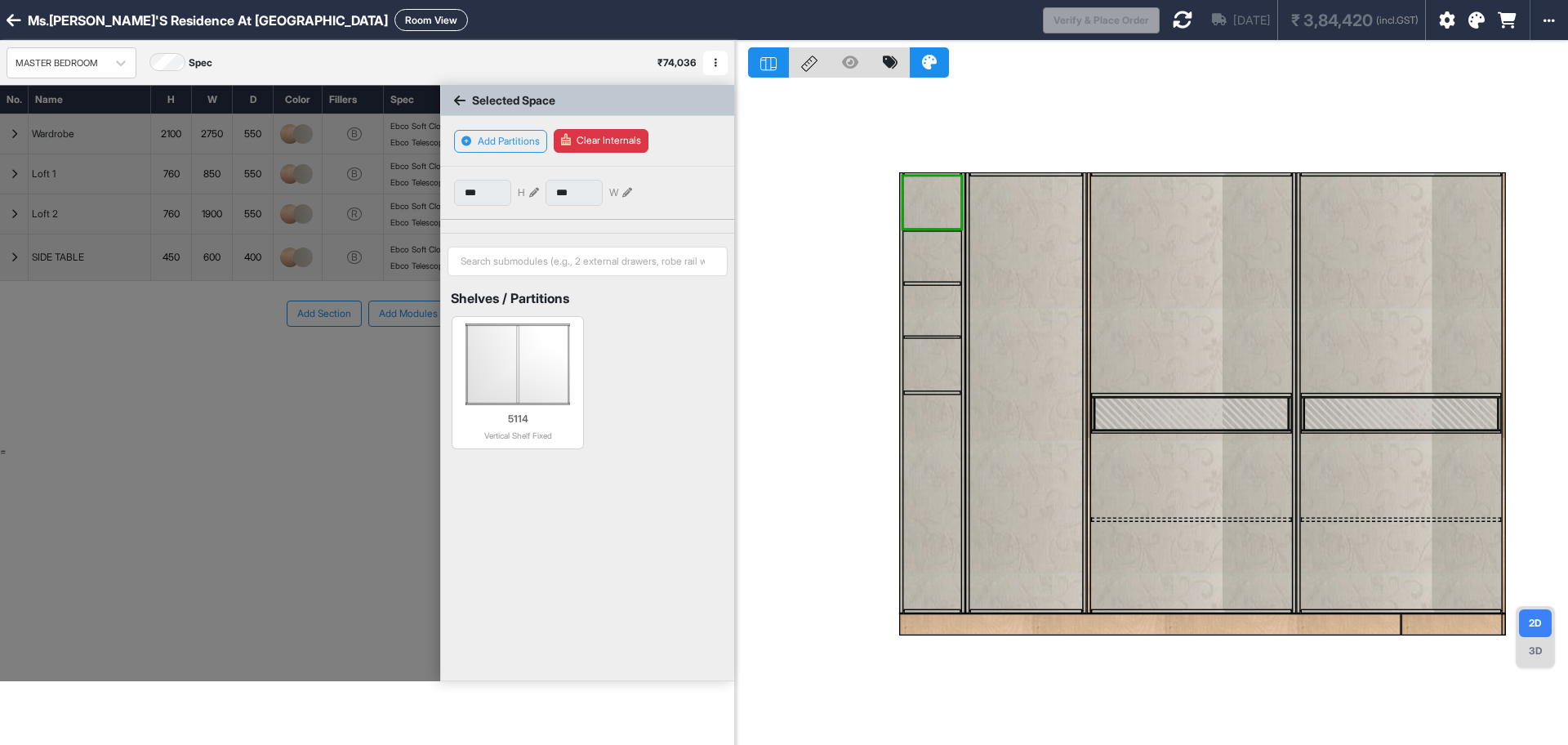 click at bounding box center (932, 202) 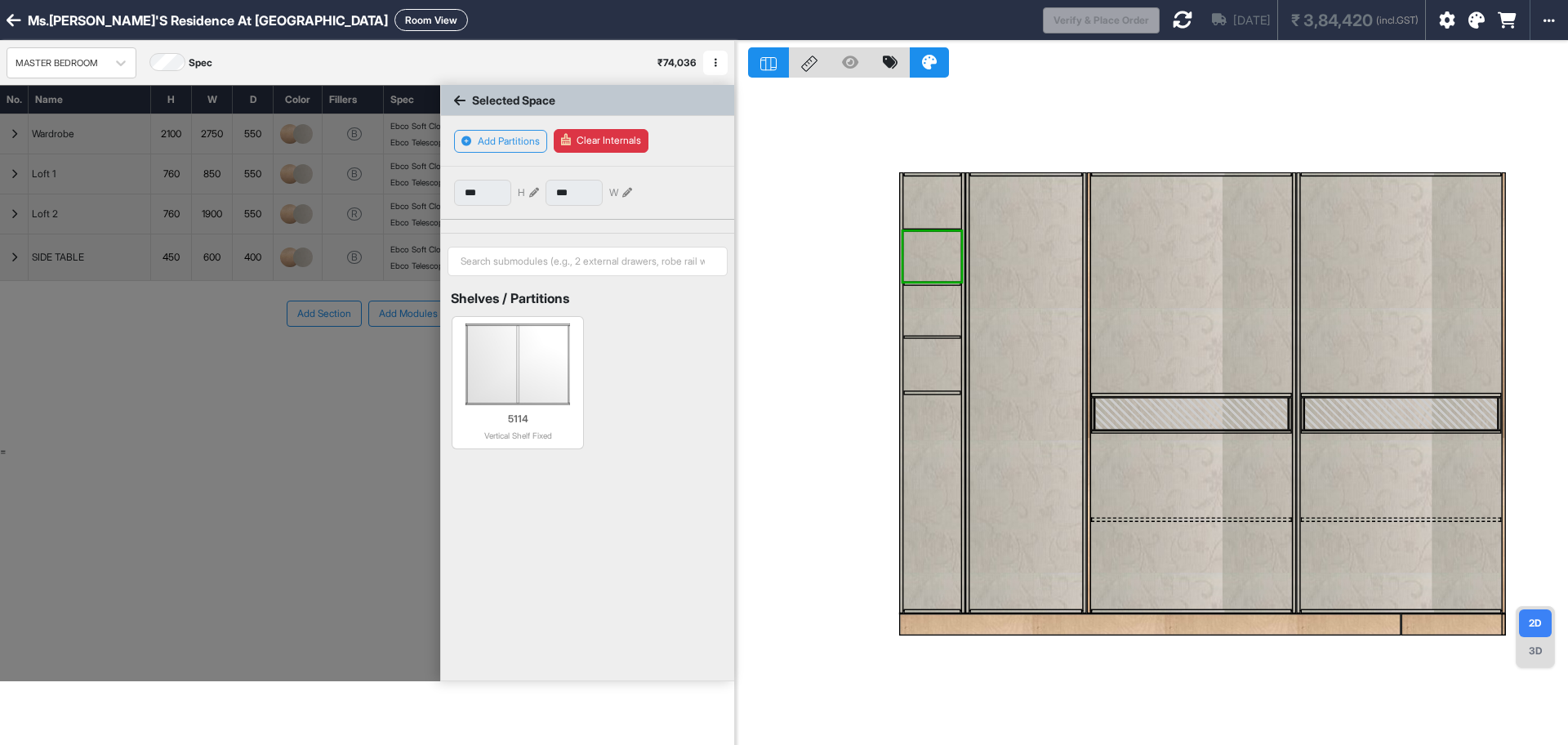 click at bounding box center [932, 310] 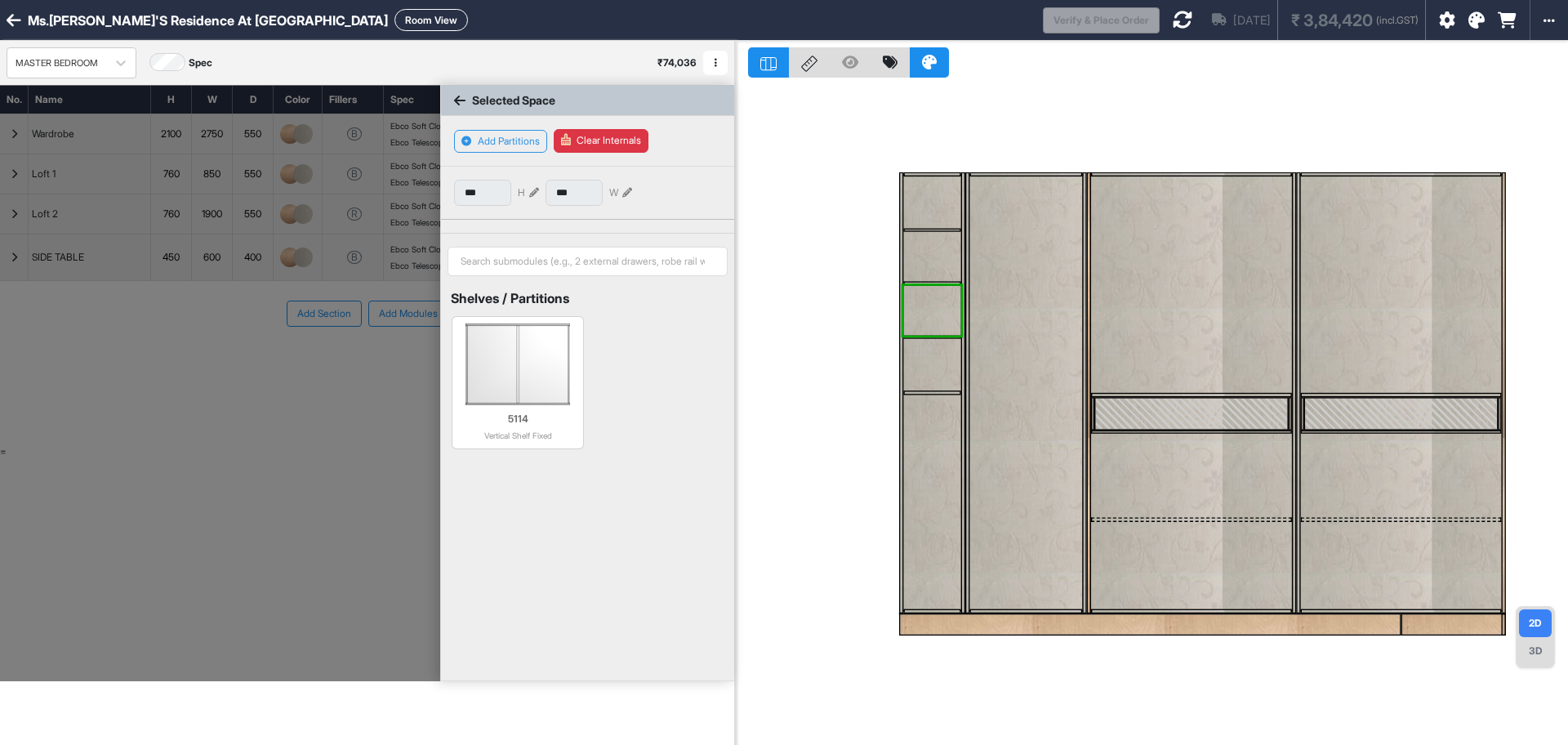 click at bounding box center [932, 364] 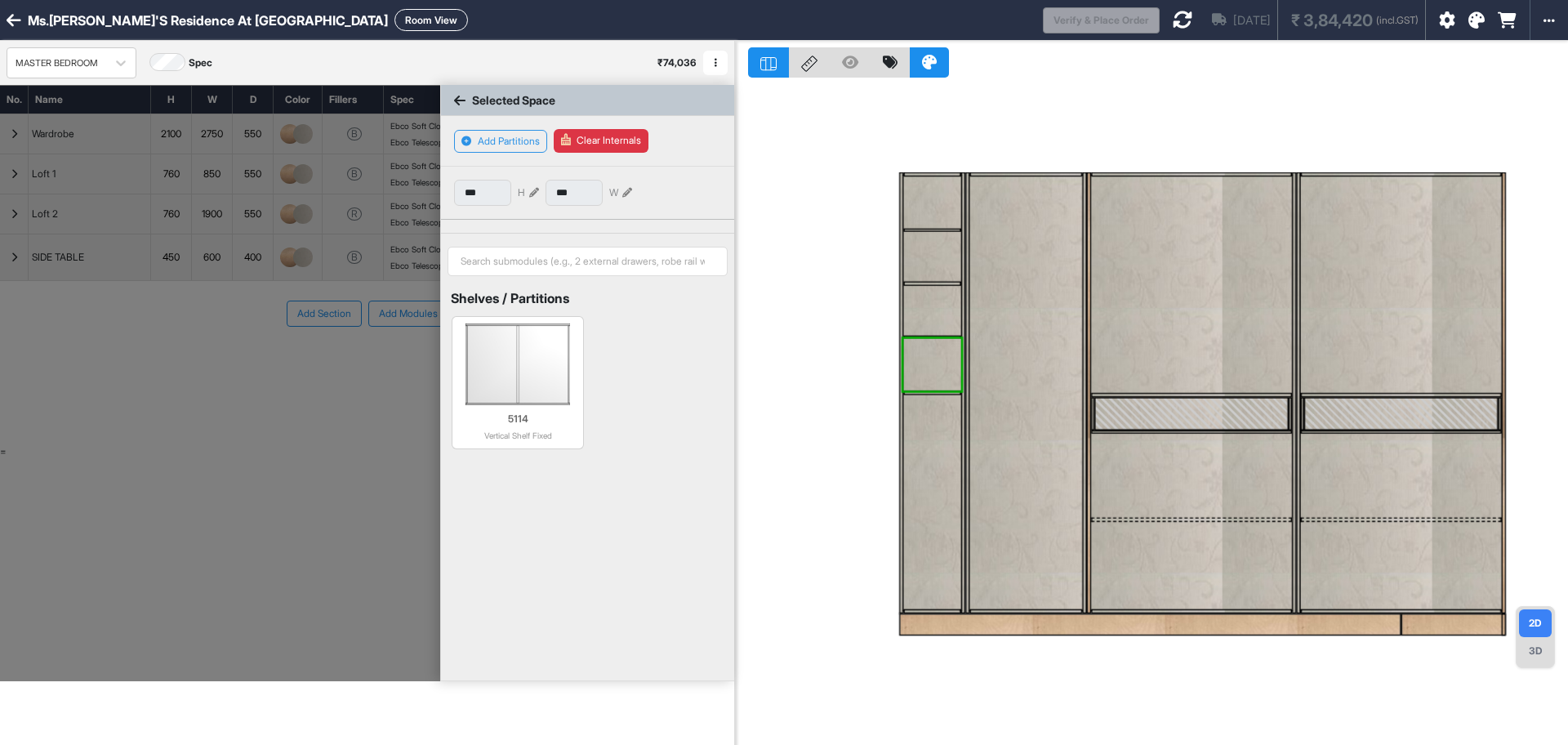 click on "Clear Internals" at bounding box center (601, 141) 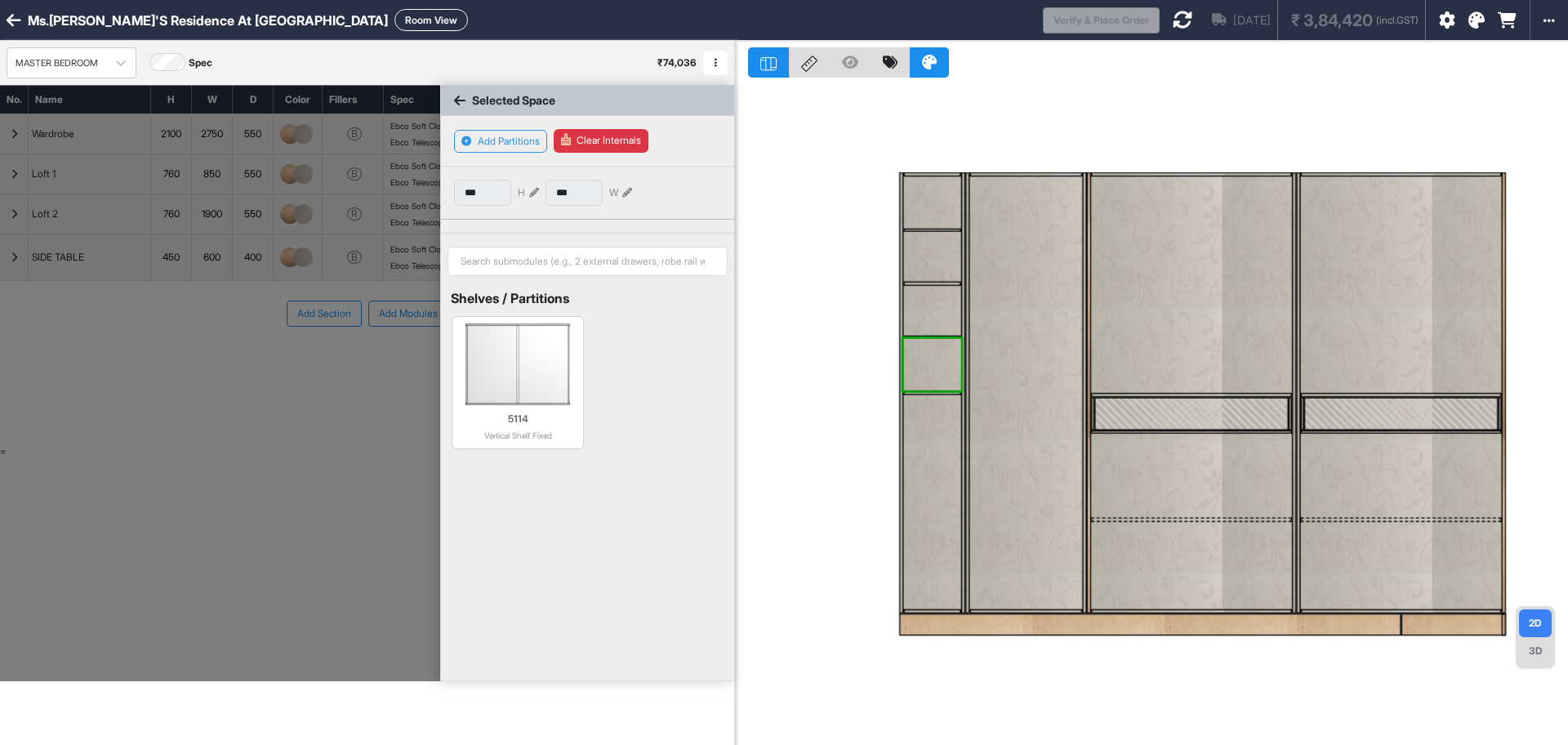 click on "Clear Internals" at bounding box center [601, 141] 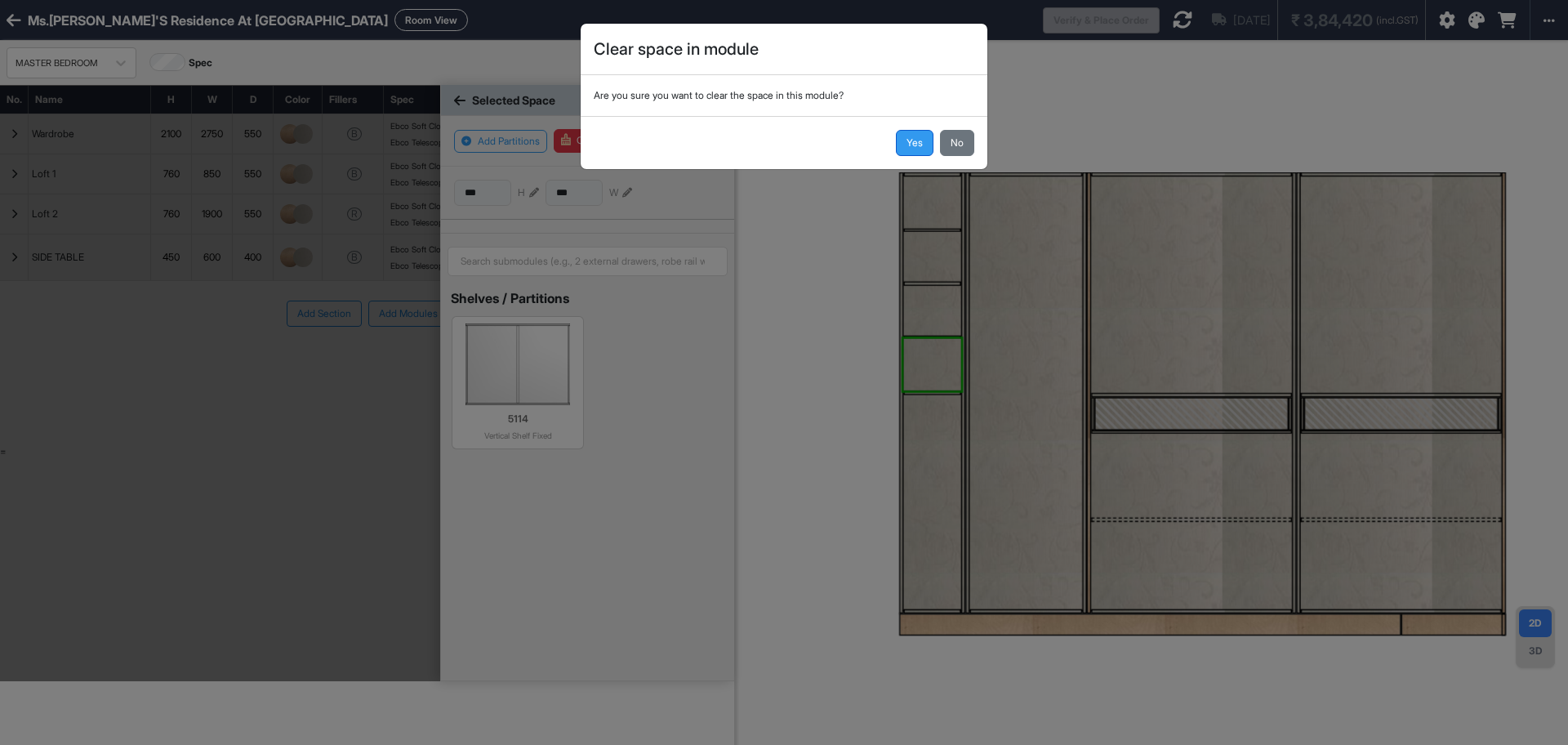 click on "Yes" at bounding box center (915, 143) 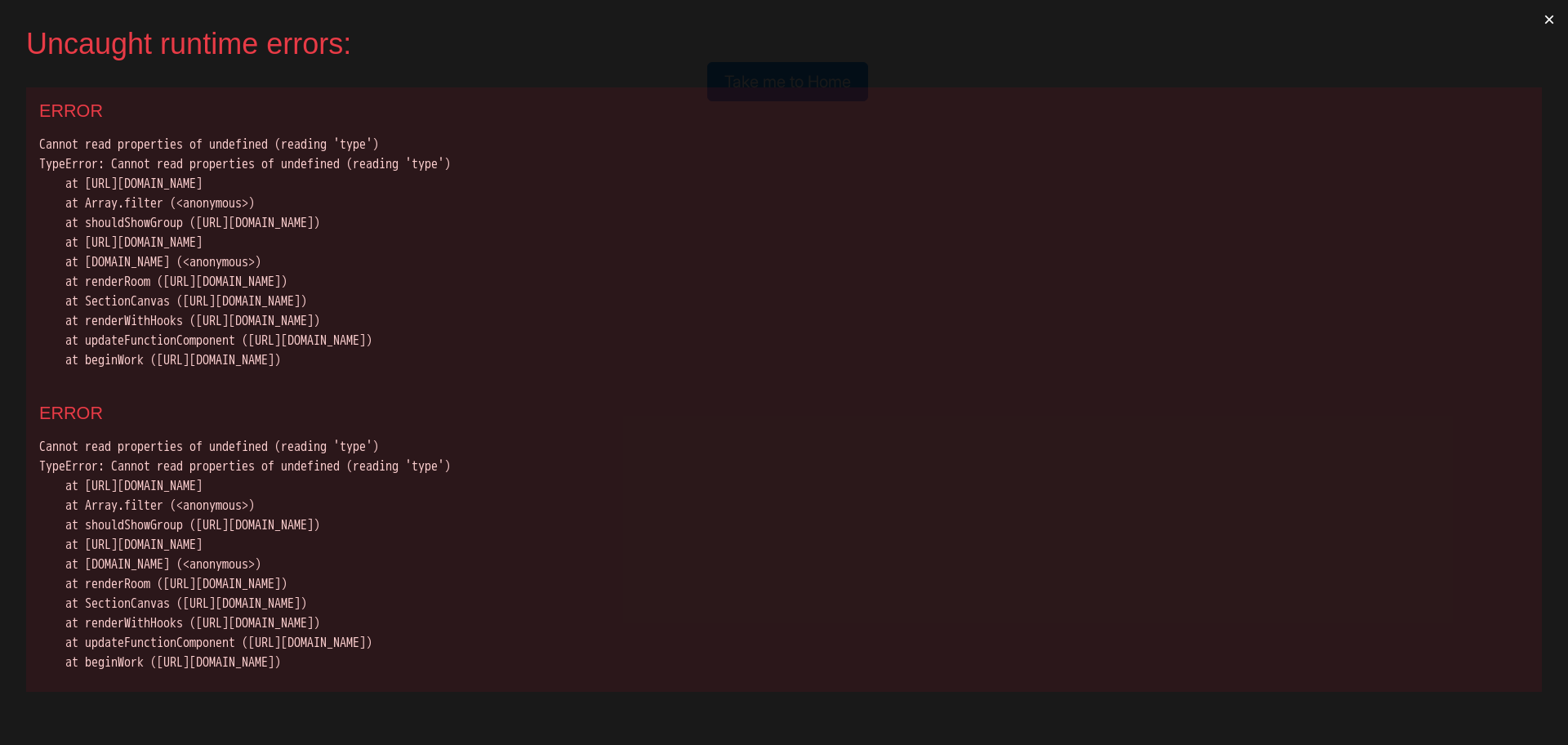 scroll, scrollTop: 0, scrollLeft: 0, axis: both 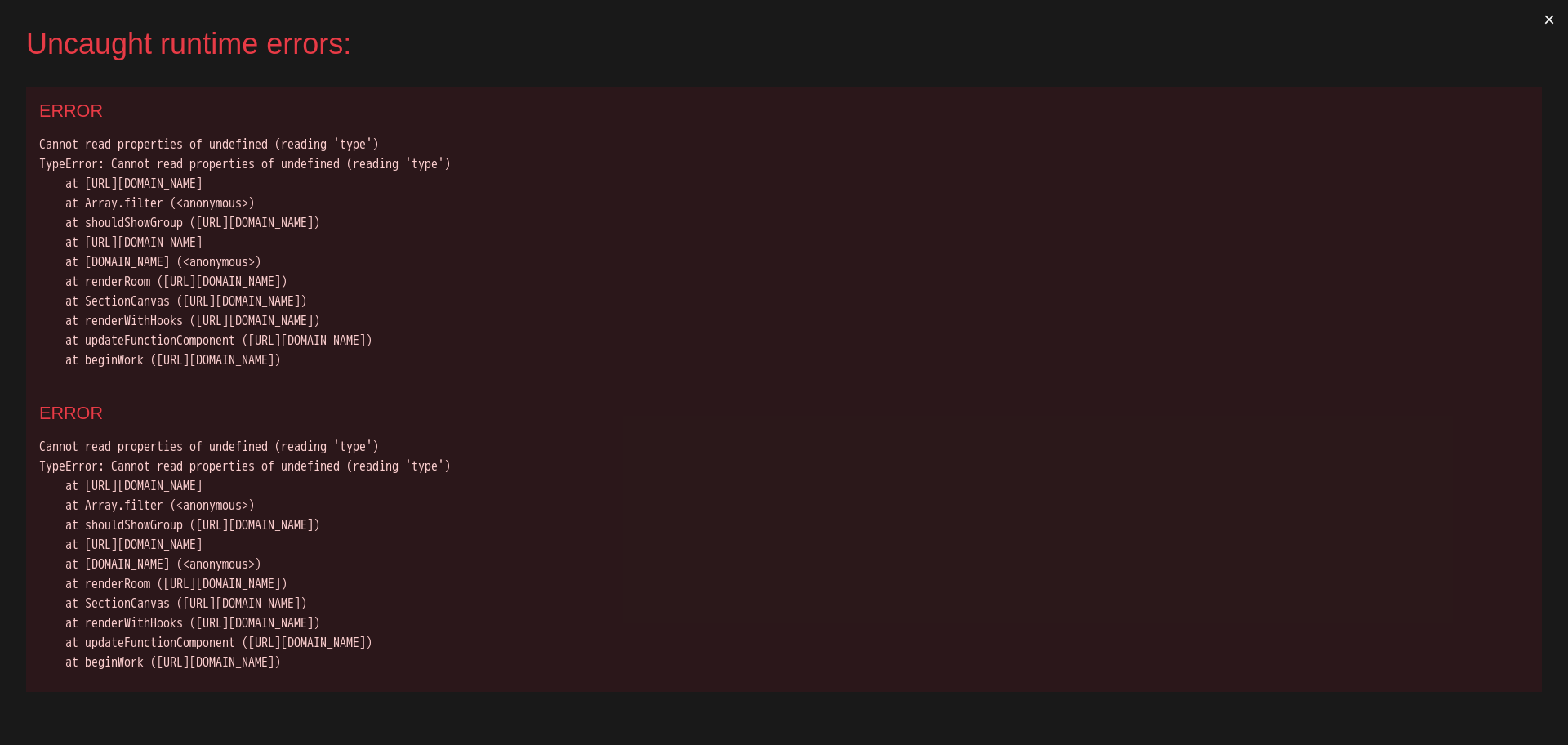 click on "×" at bounding box center (1549, 20) 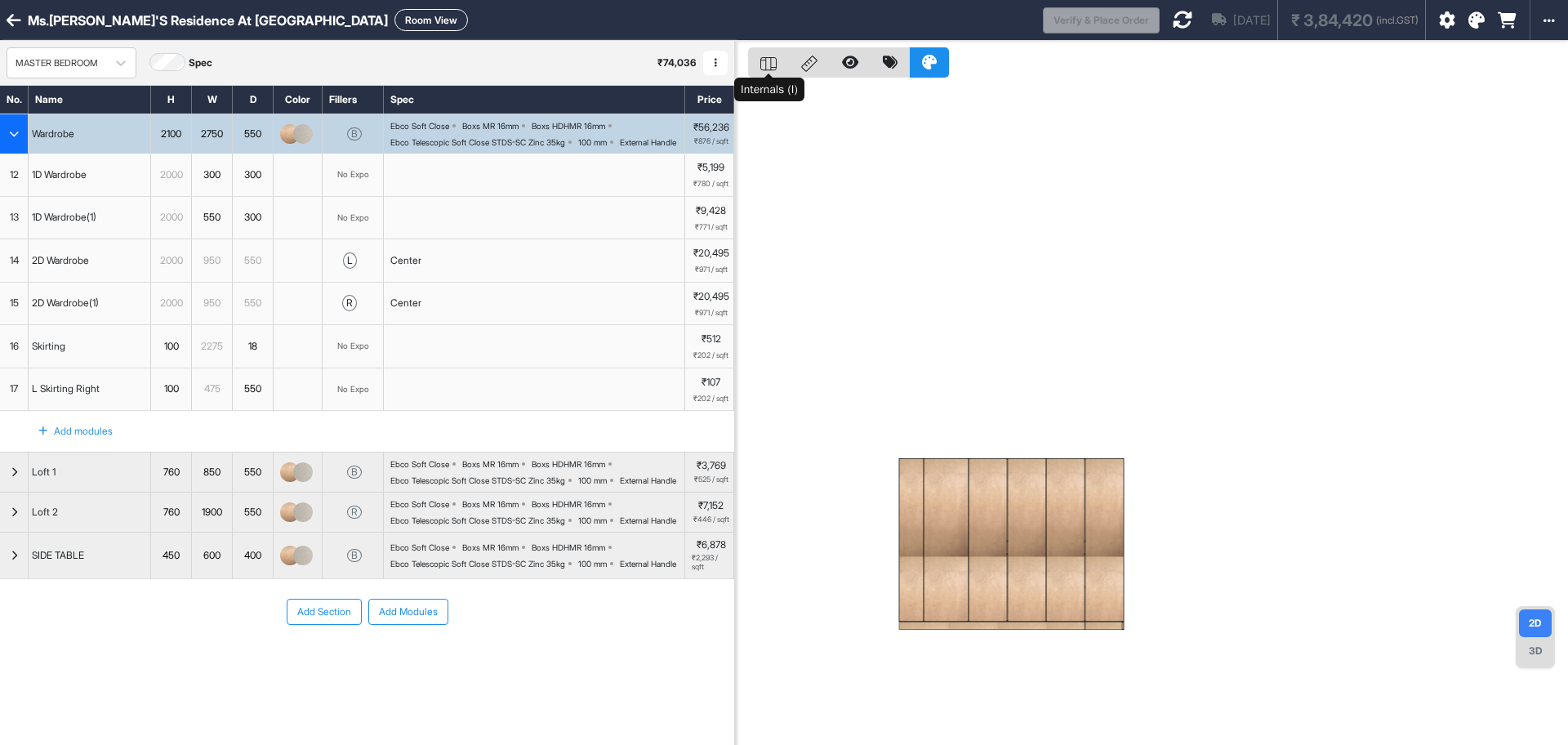click at bounding box center (768, 62) 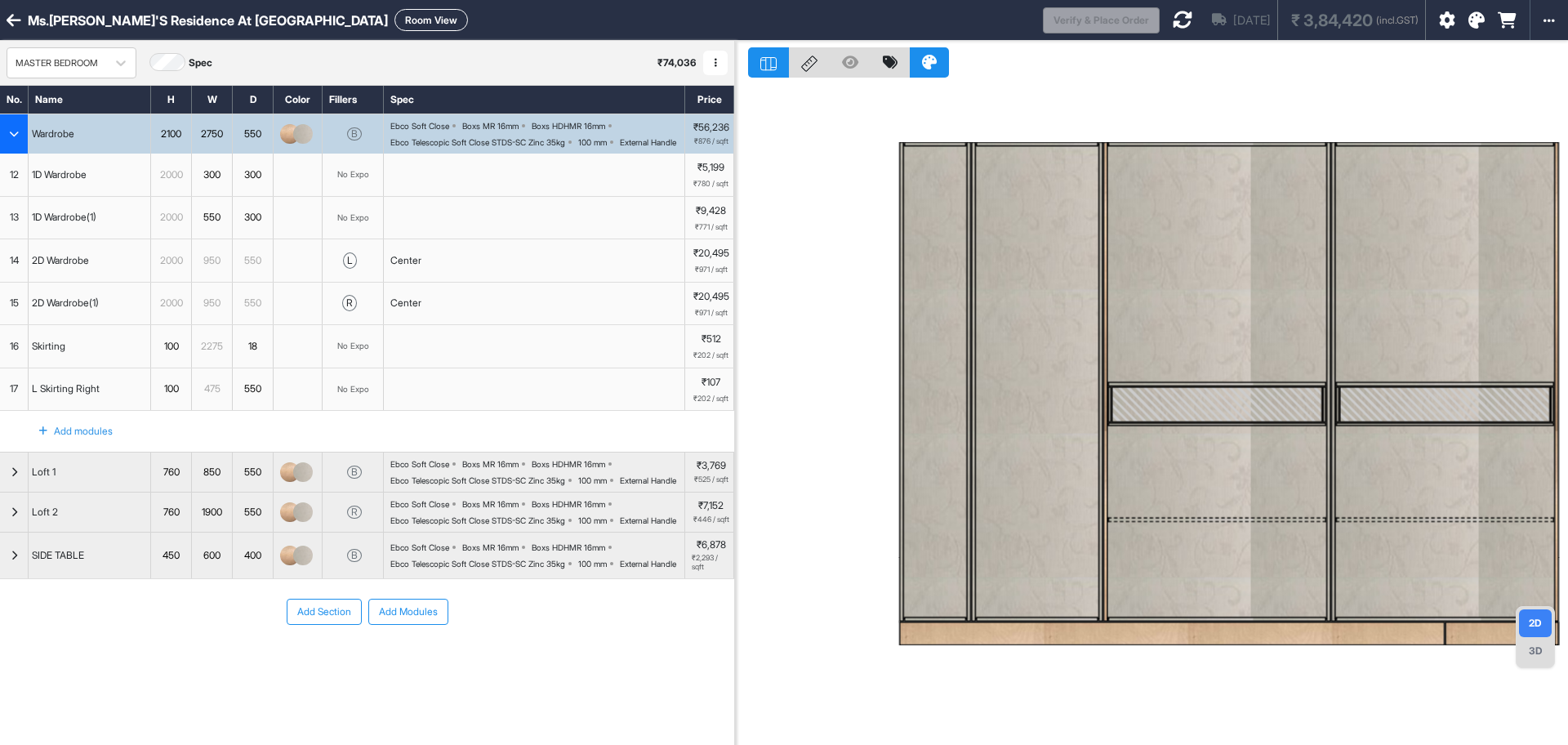 click at bounding box center (935, 381) 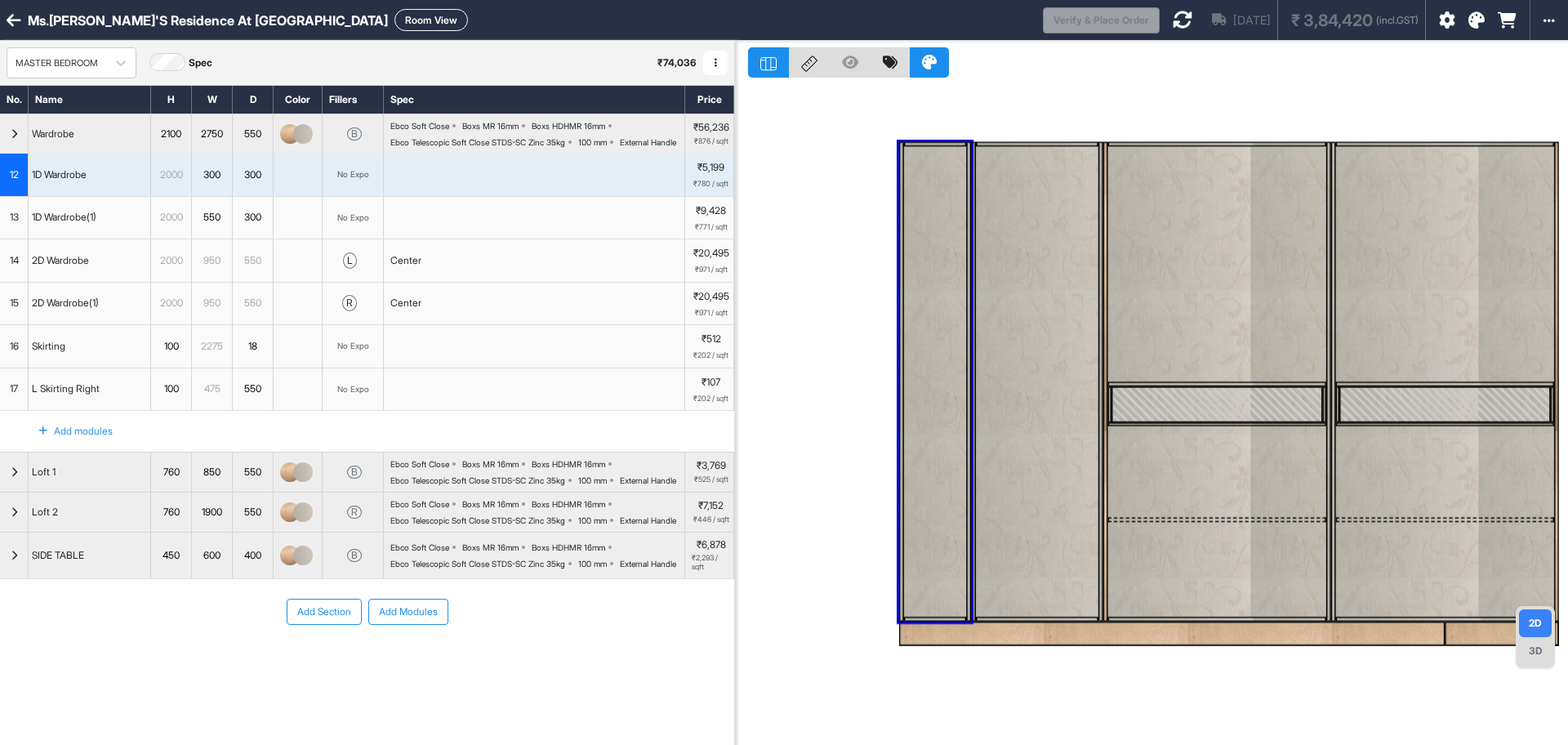 click at bounding box center [935, 381] 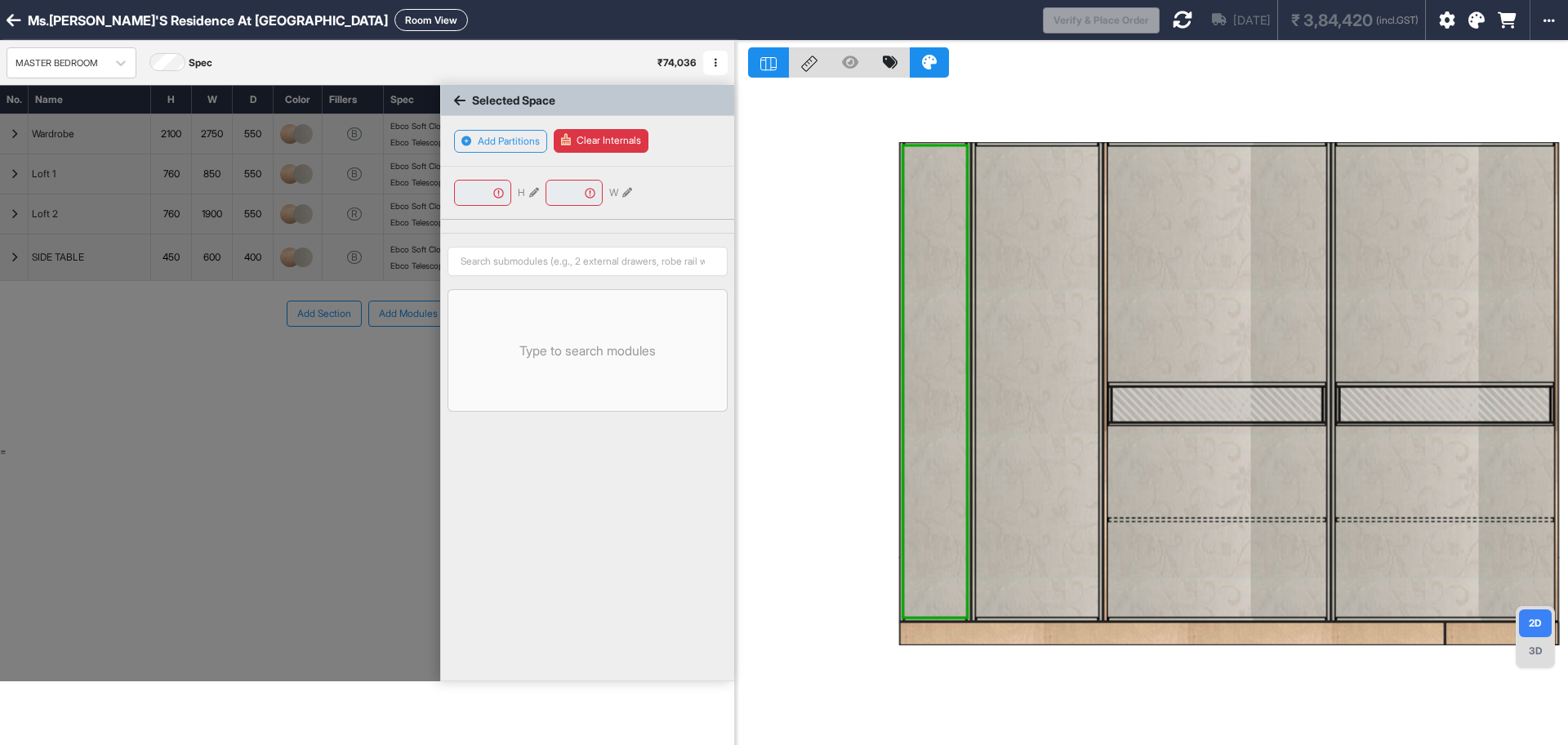 type on "****" 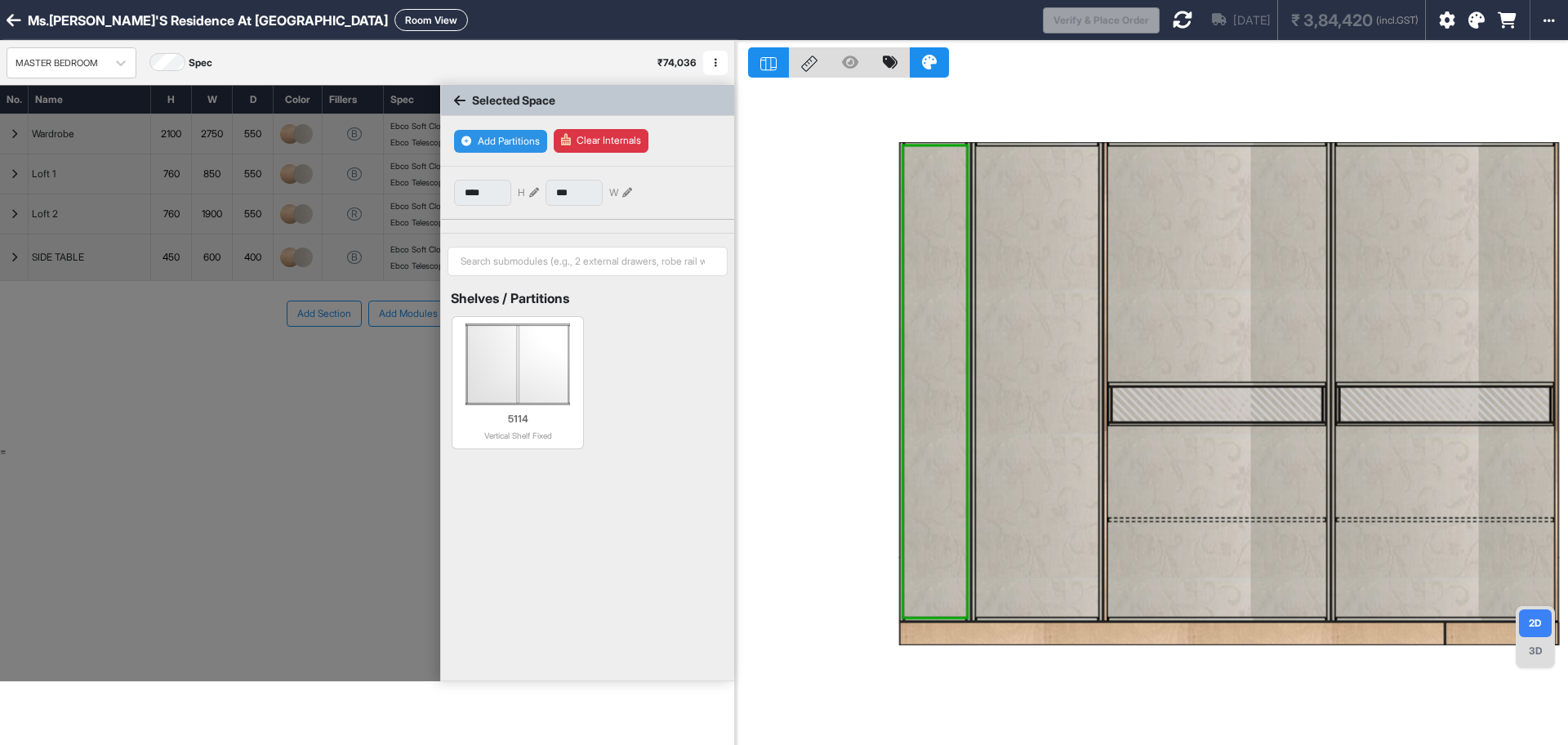 click on "Add Partitions" at bounding box center [501, 141] 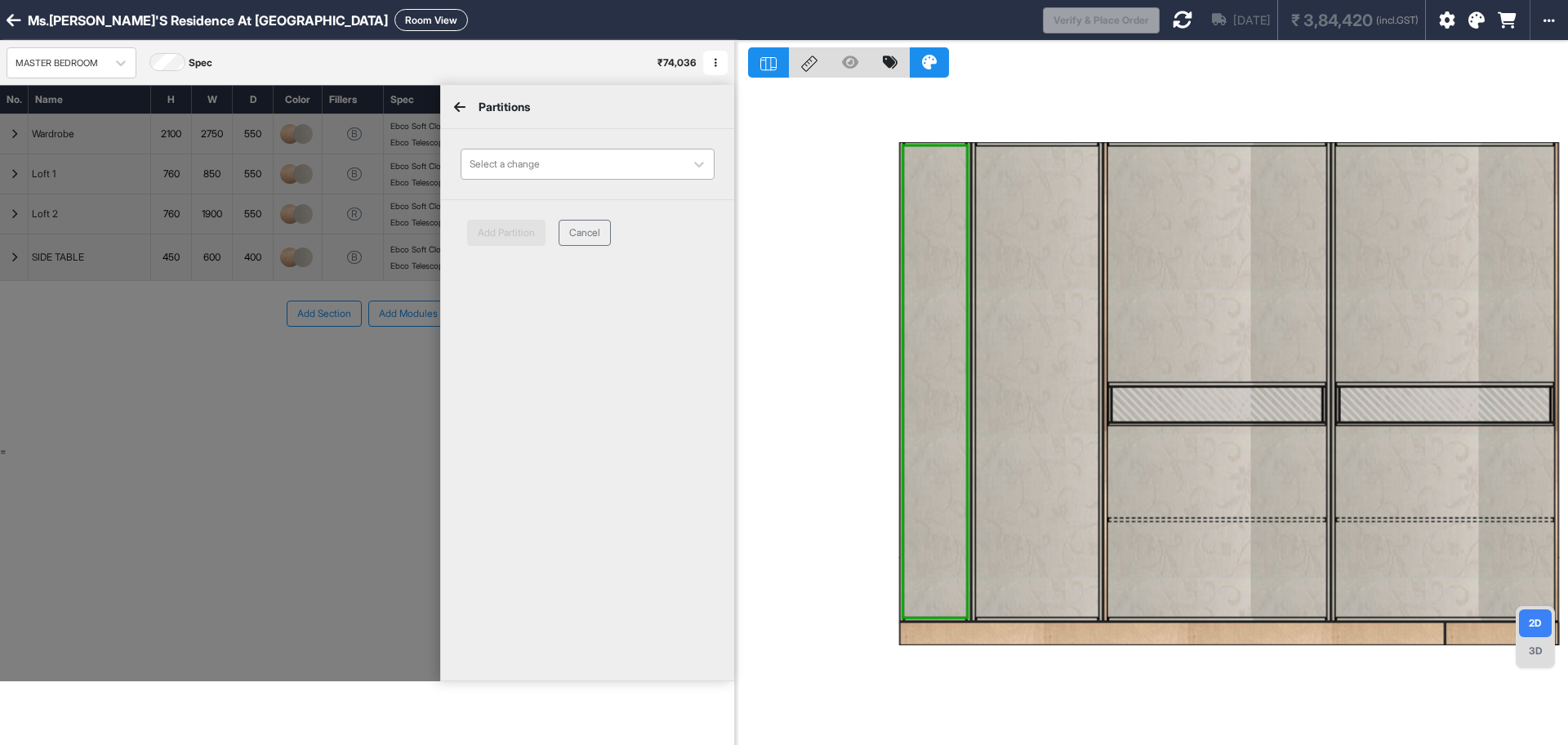 click at bounding box center (572, 164) 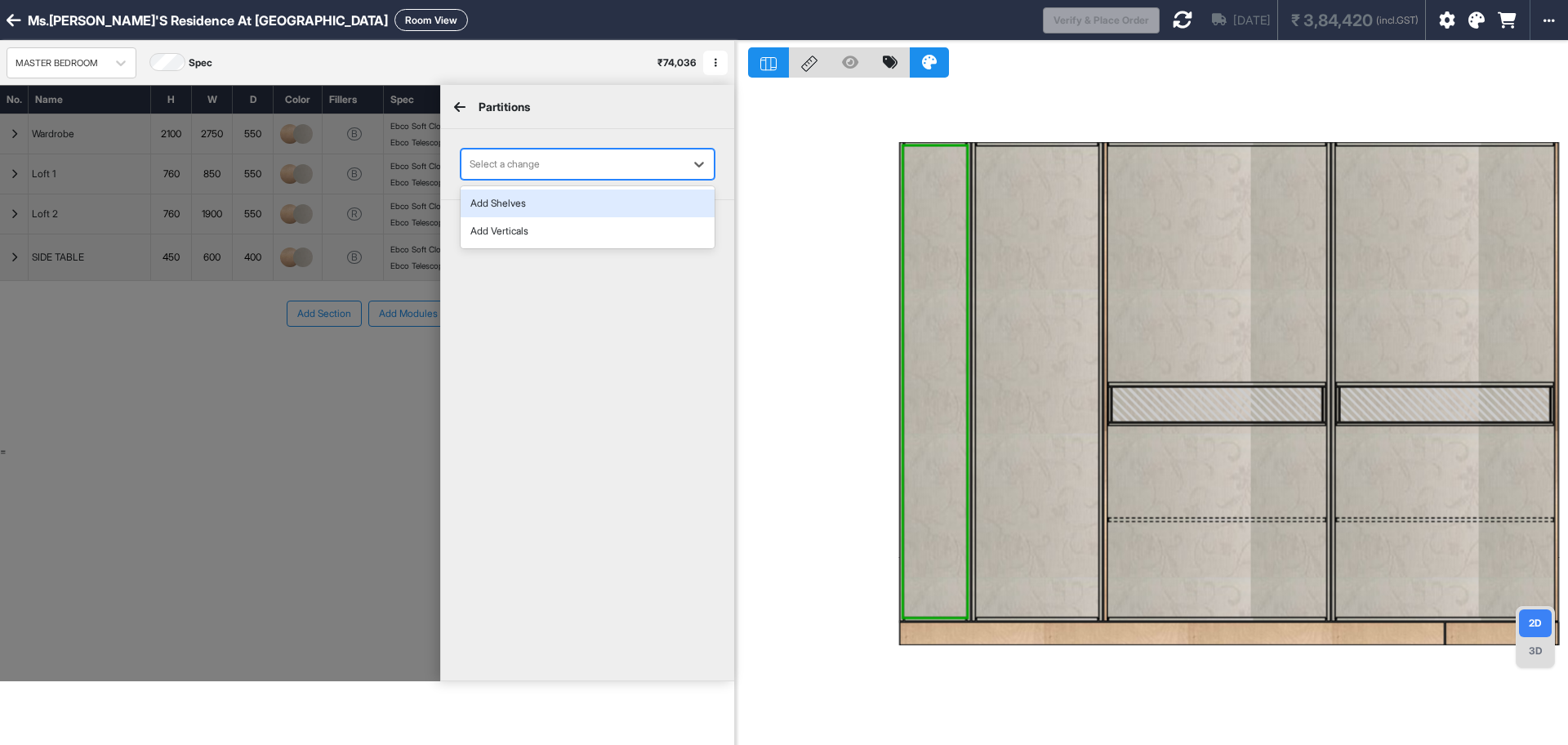 click on "Add Shelves" at bounding box center [587, 203] 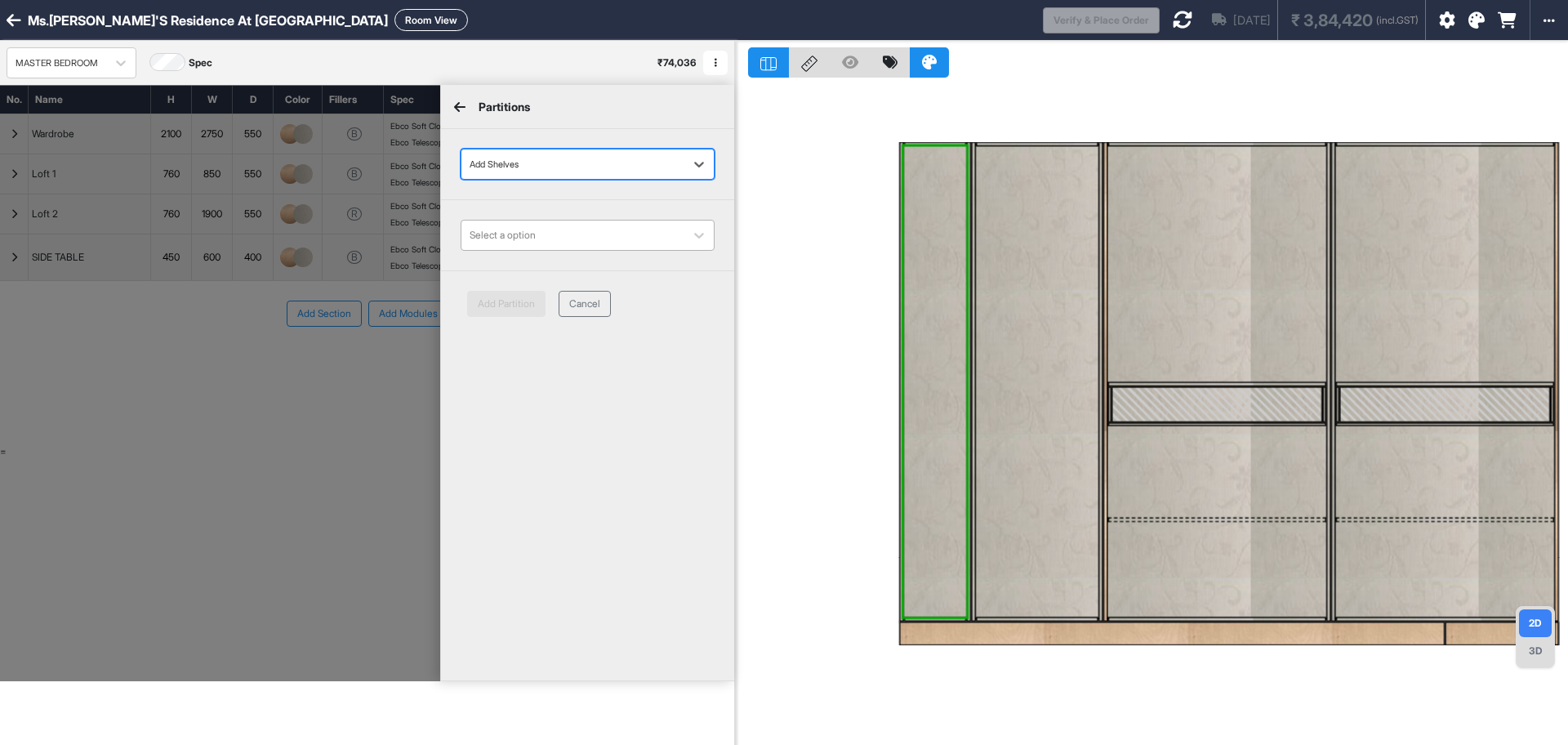 click at bounding box center (572, 235) 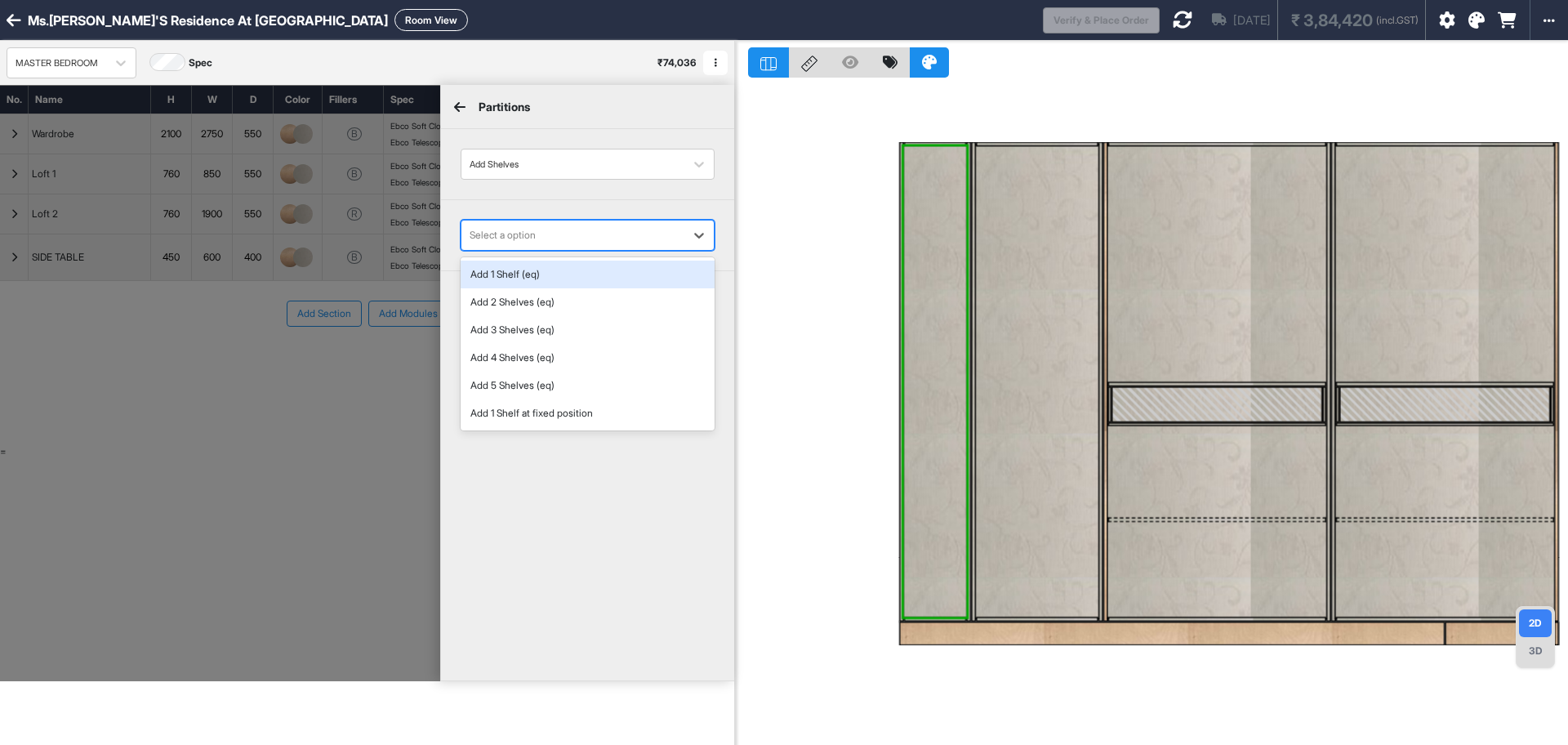 click on "Add 1 Shelf (eq)" at bounding box center [587, 274] 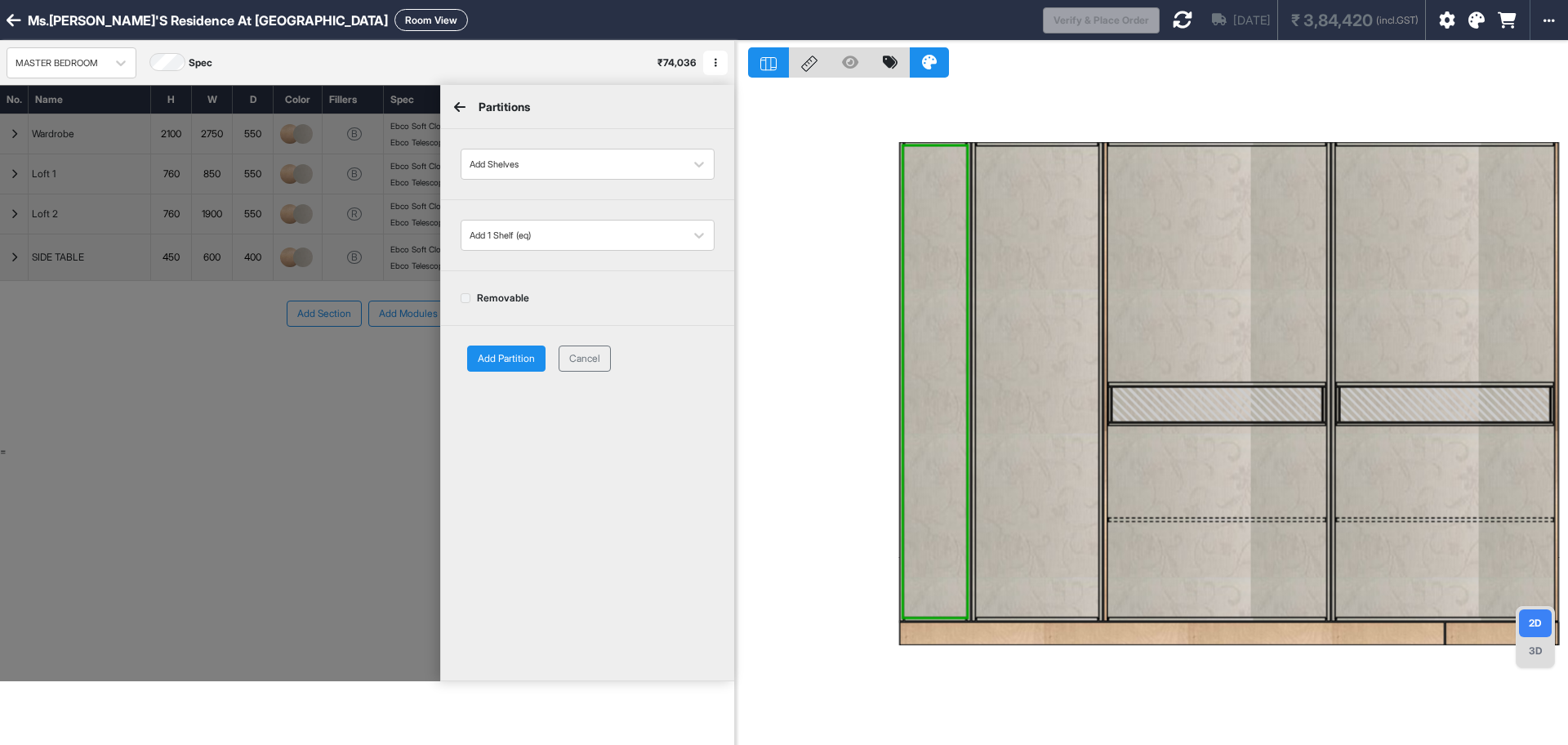click on "Add Partition" at bounding box center [506, 359] 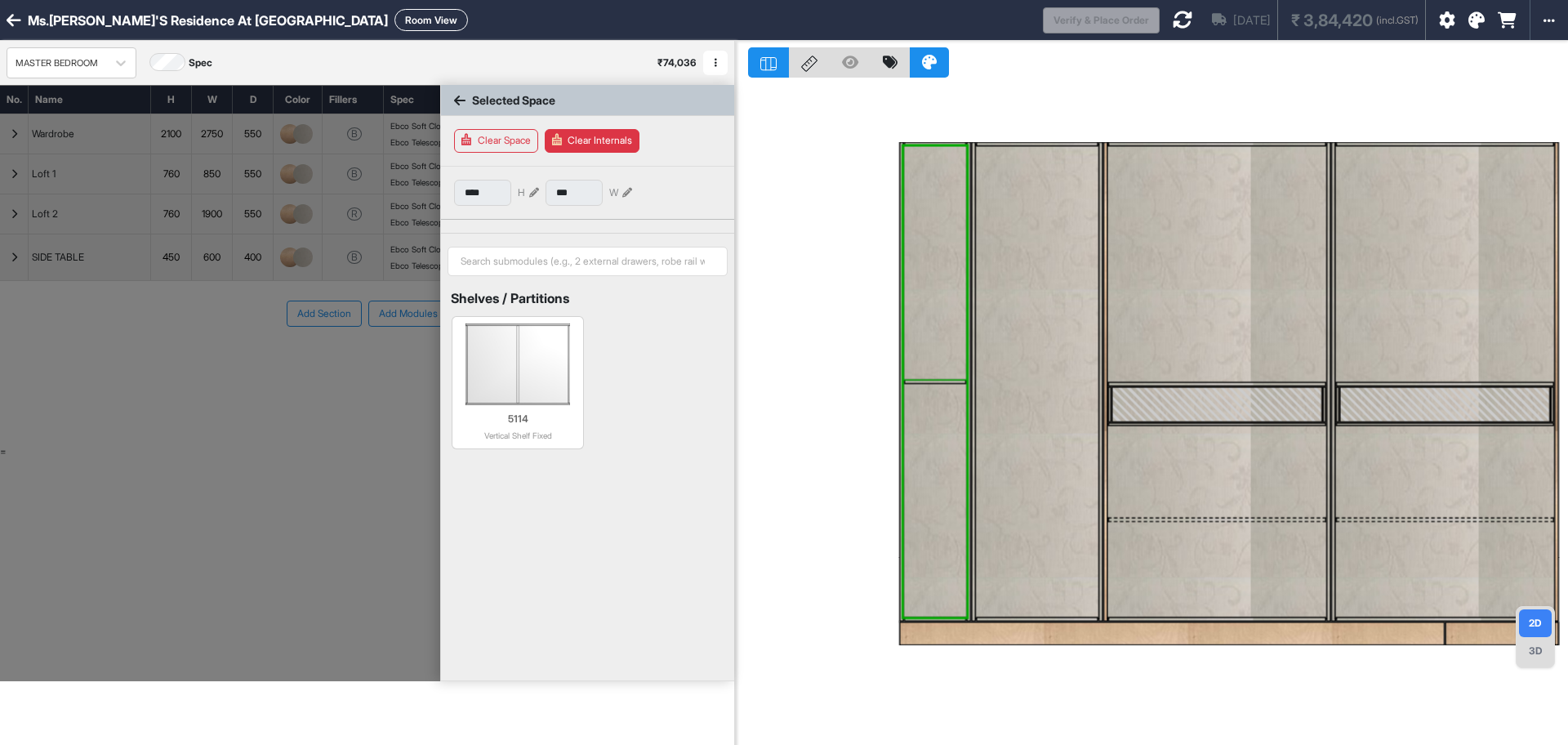 click at bounding box center (935, 263) 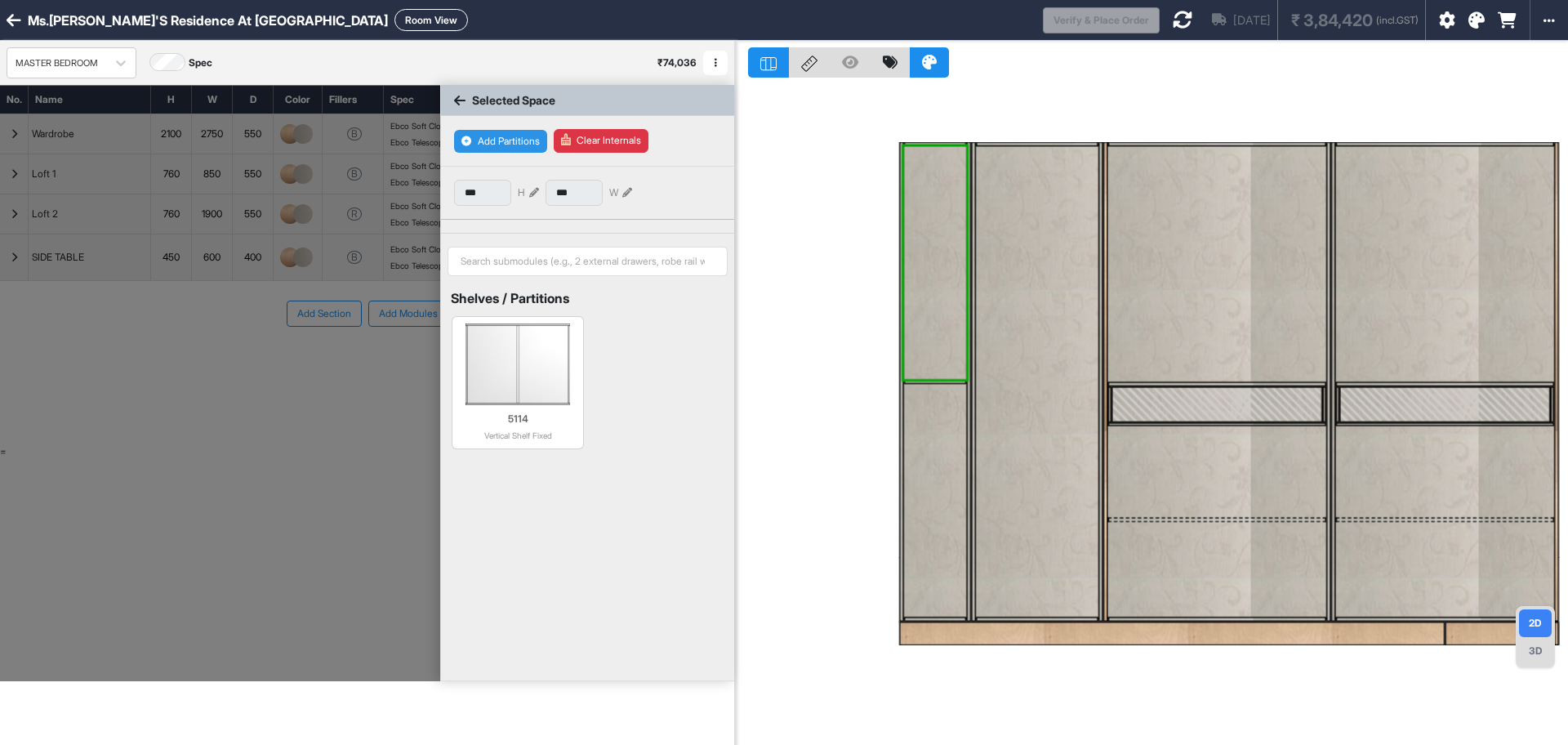 click on "Add Partitions" at bounding box center [501, 141] 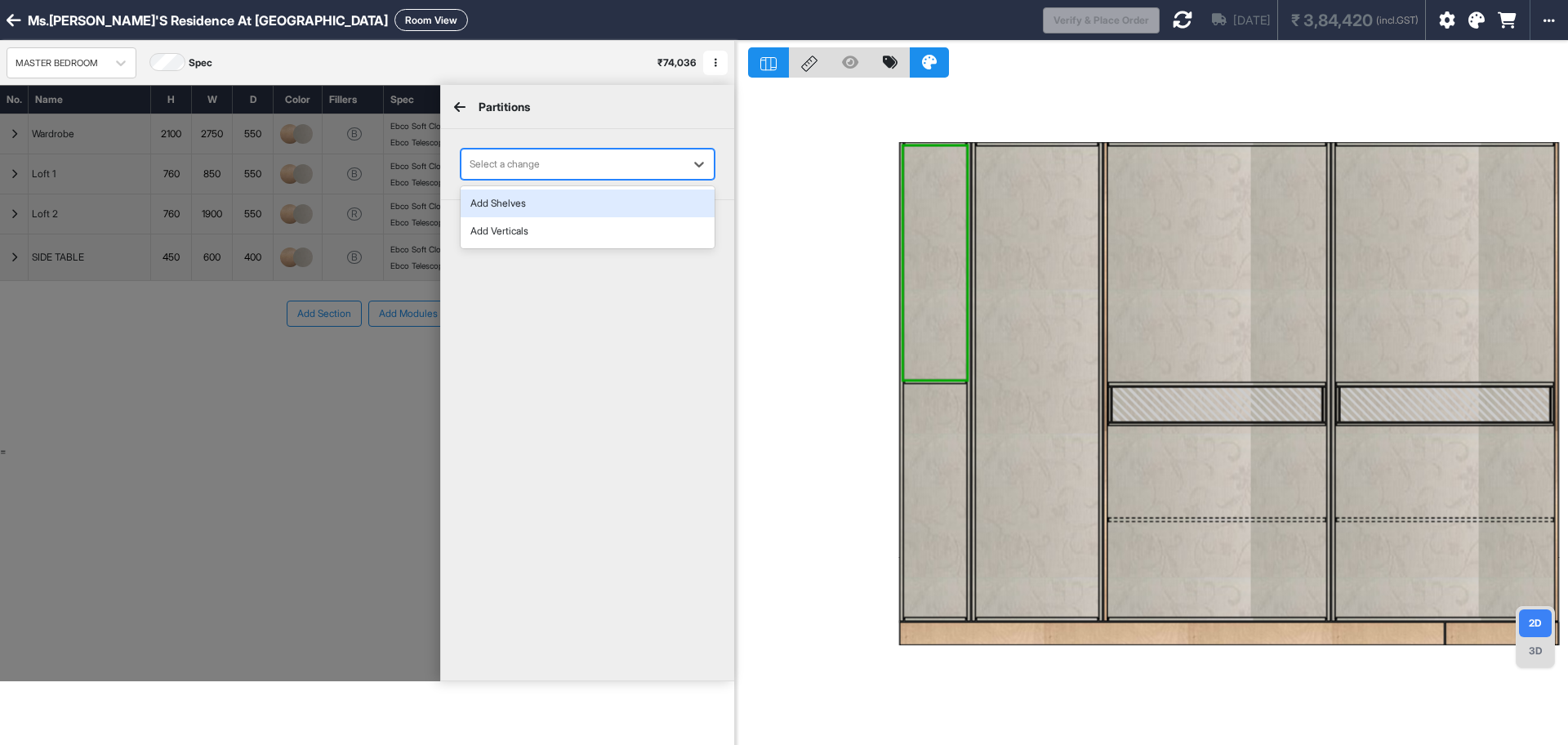 click at bounding box center [572, 164] 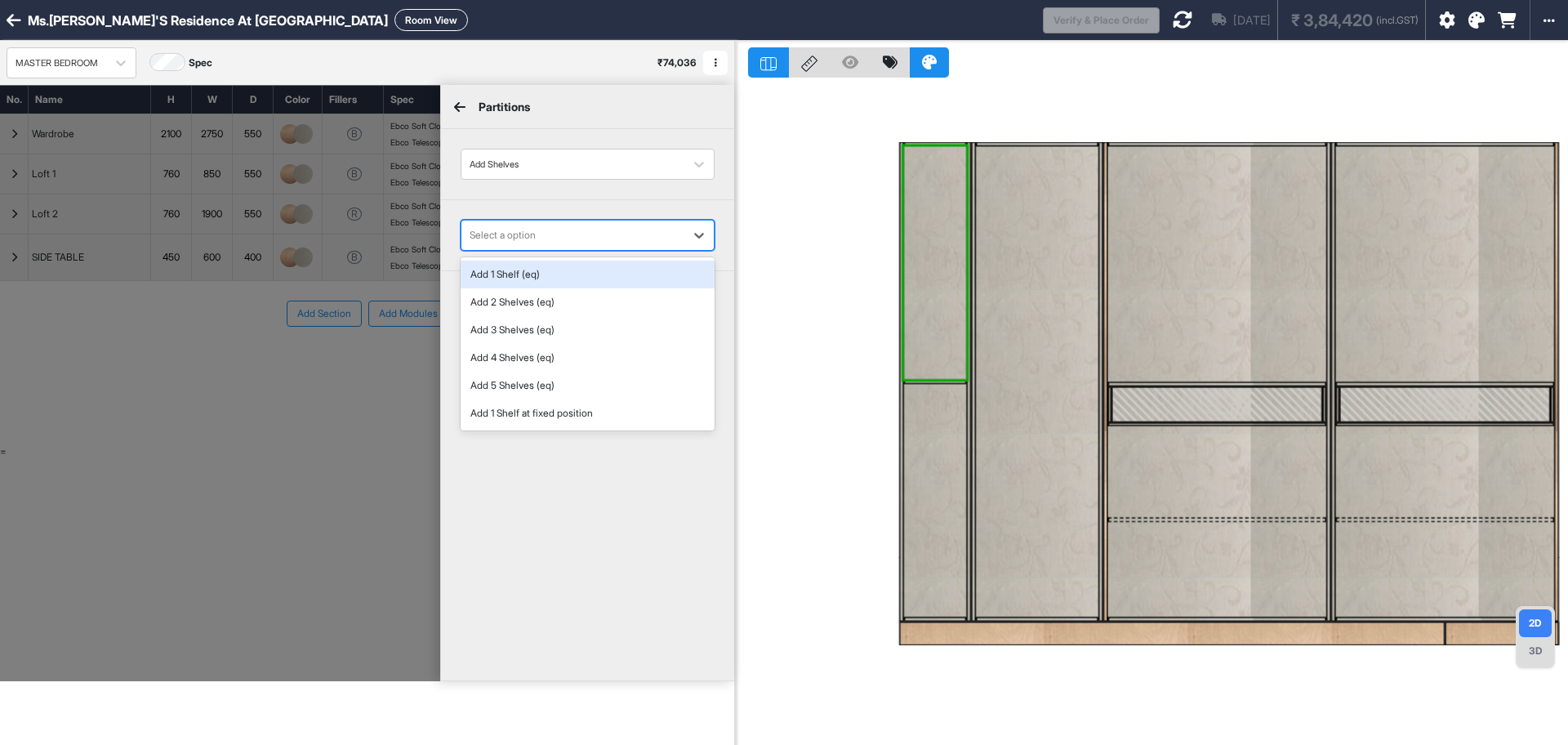 click at bounding box center [572, 235] 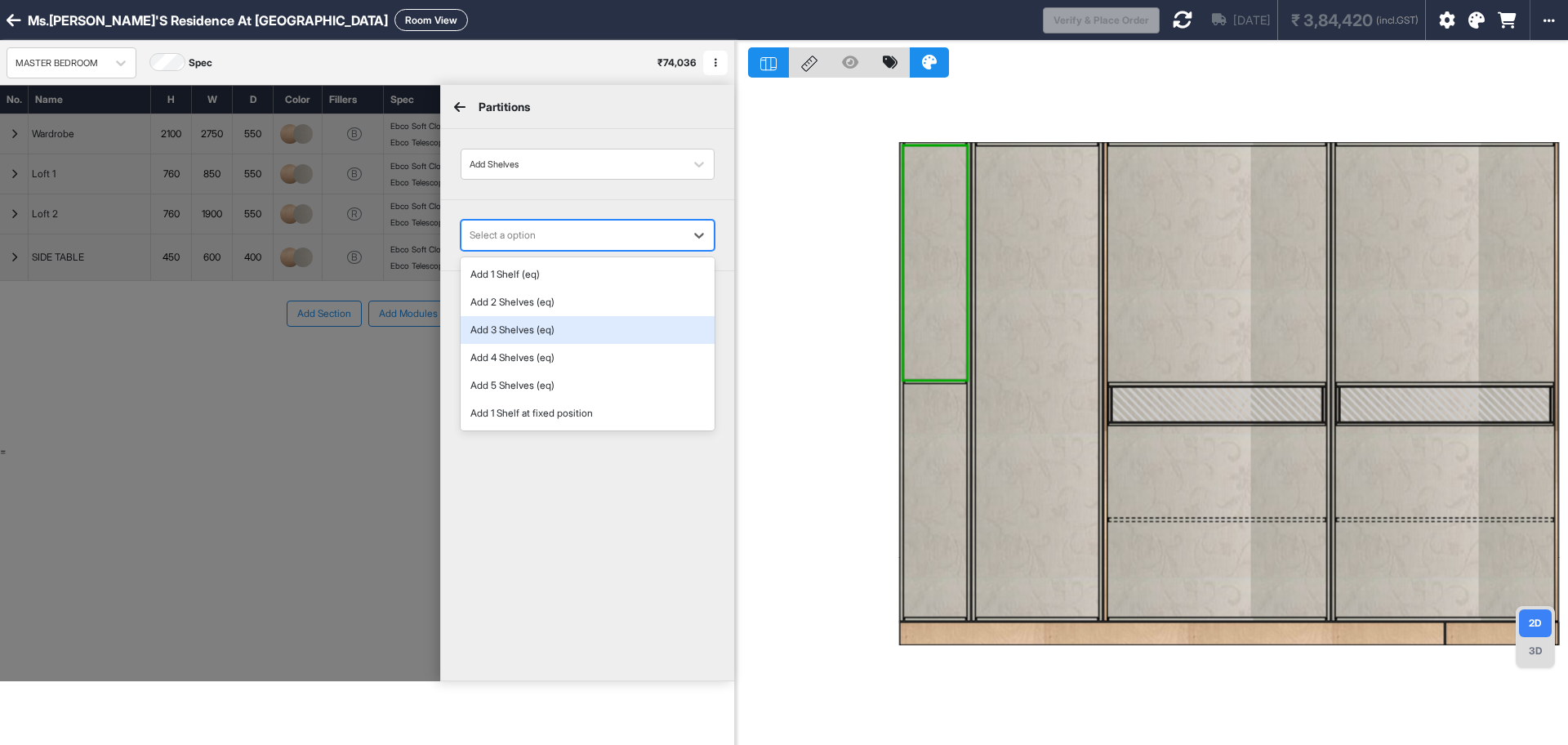 click on "Add 3 Shelves (eq)" at bounding box center [587, 330] 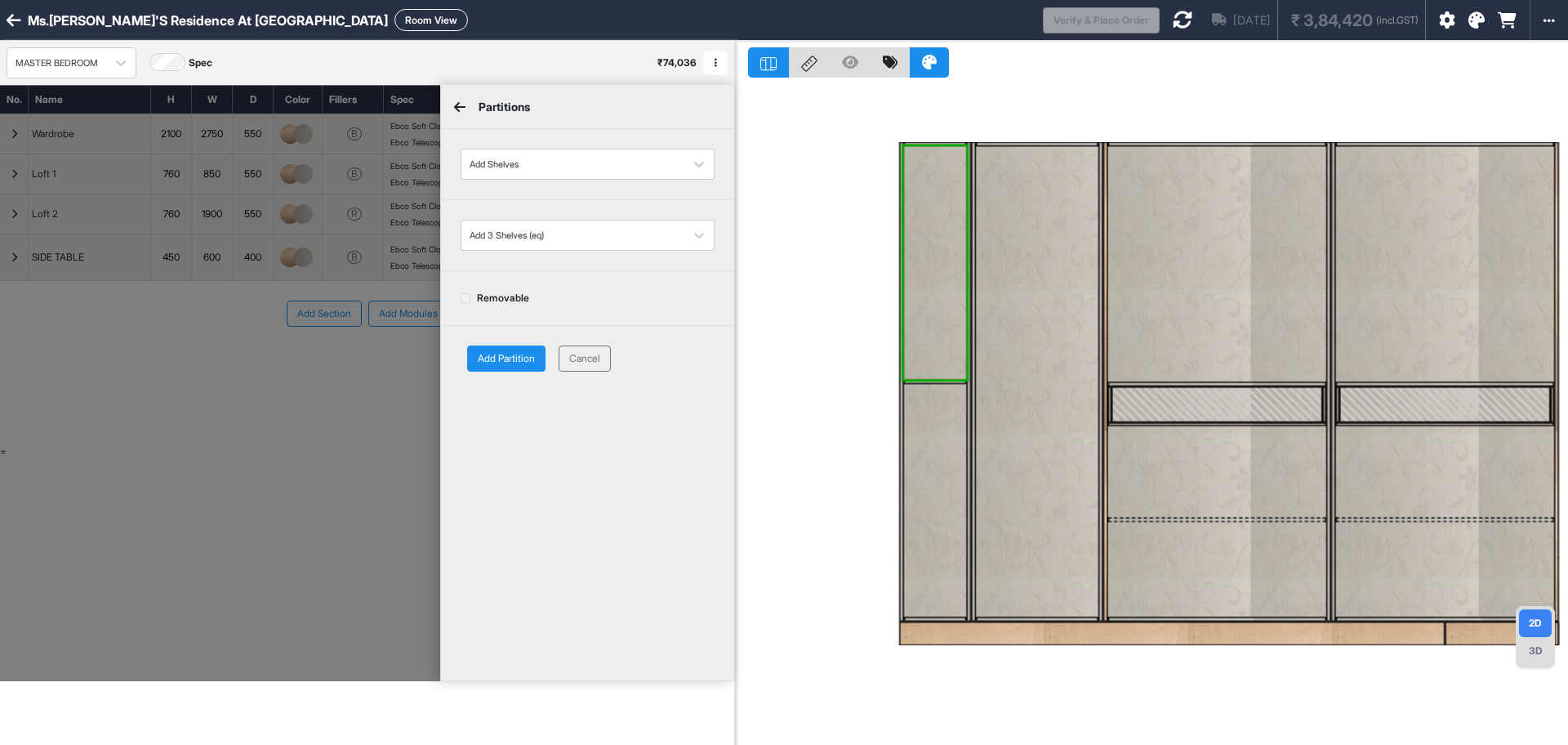 click on "Add Partition" at bounding box center (506, 359) 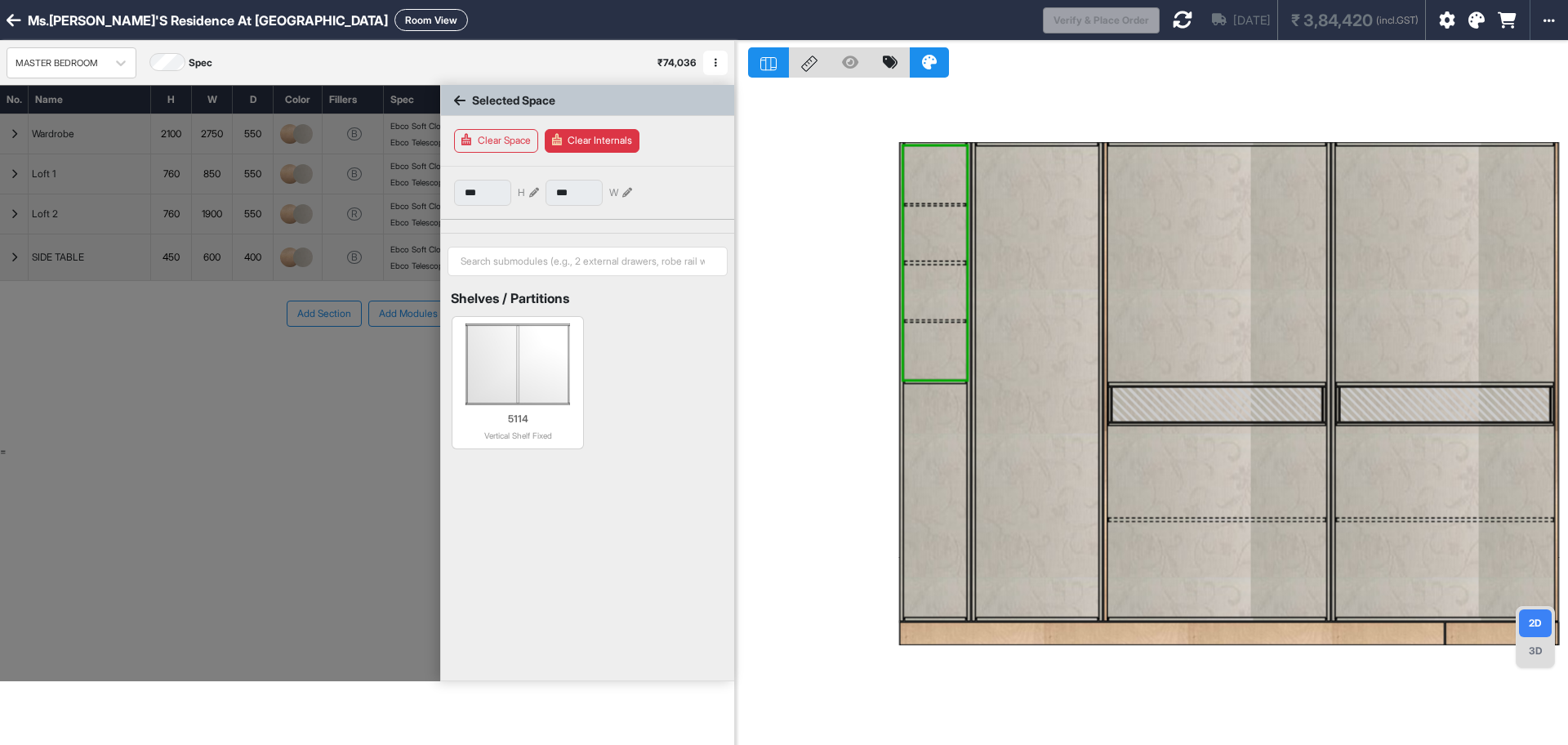 click at bounding box center [935, 234] 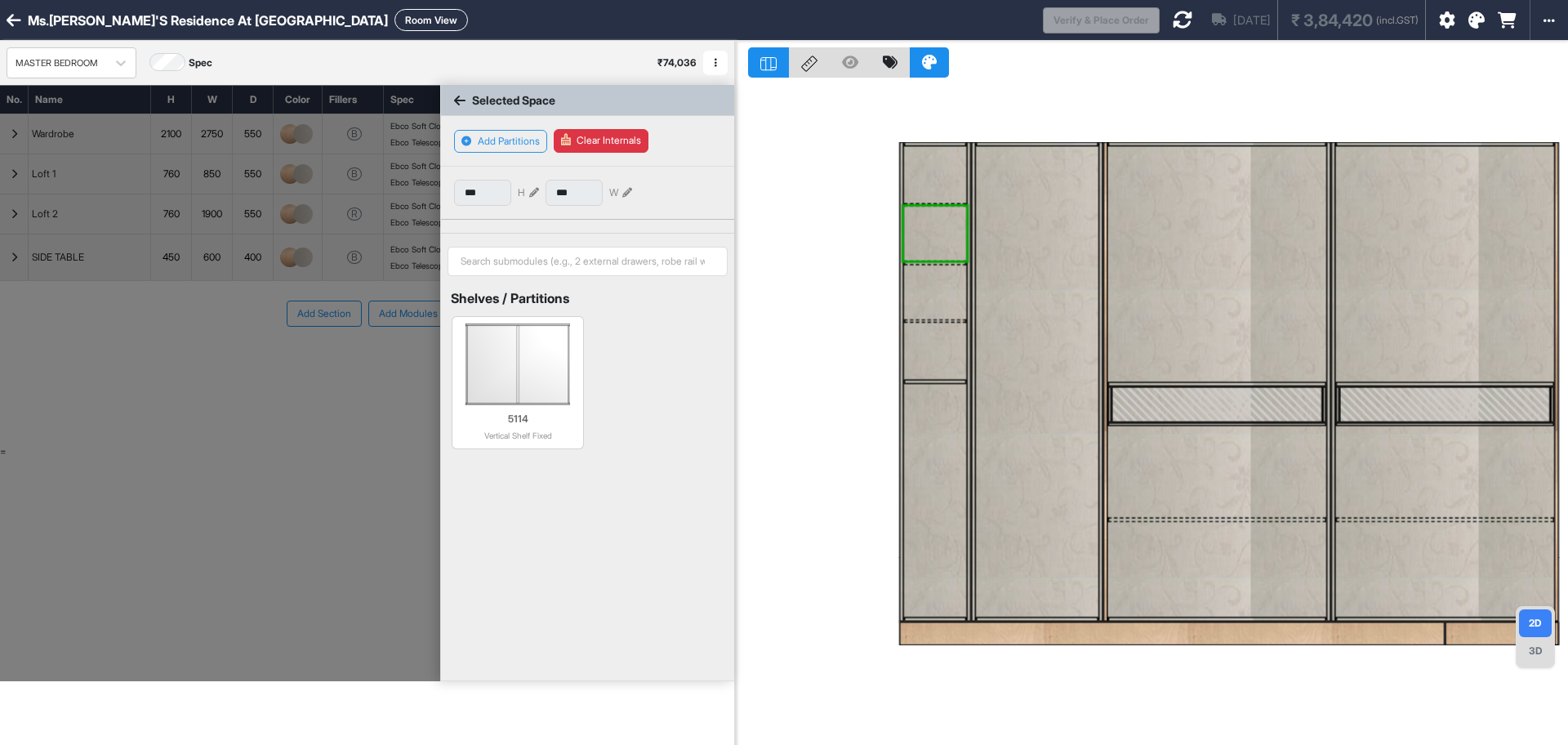 click at bounding box center (935, 234) 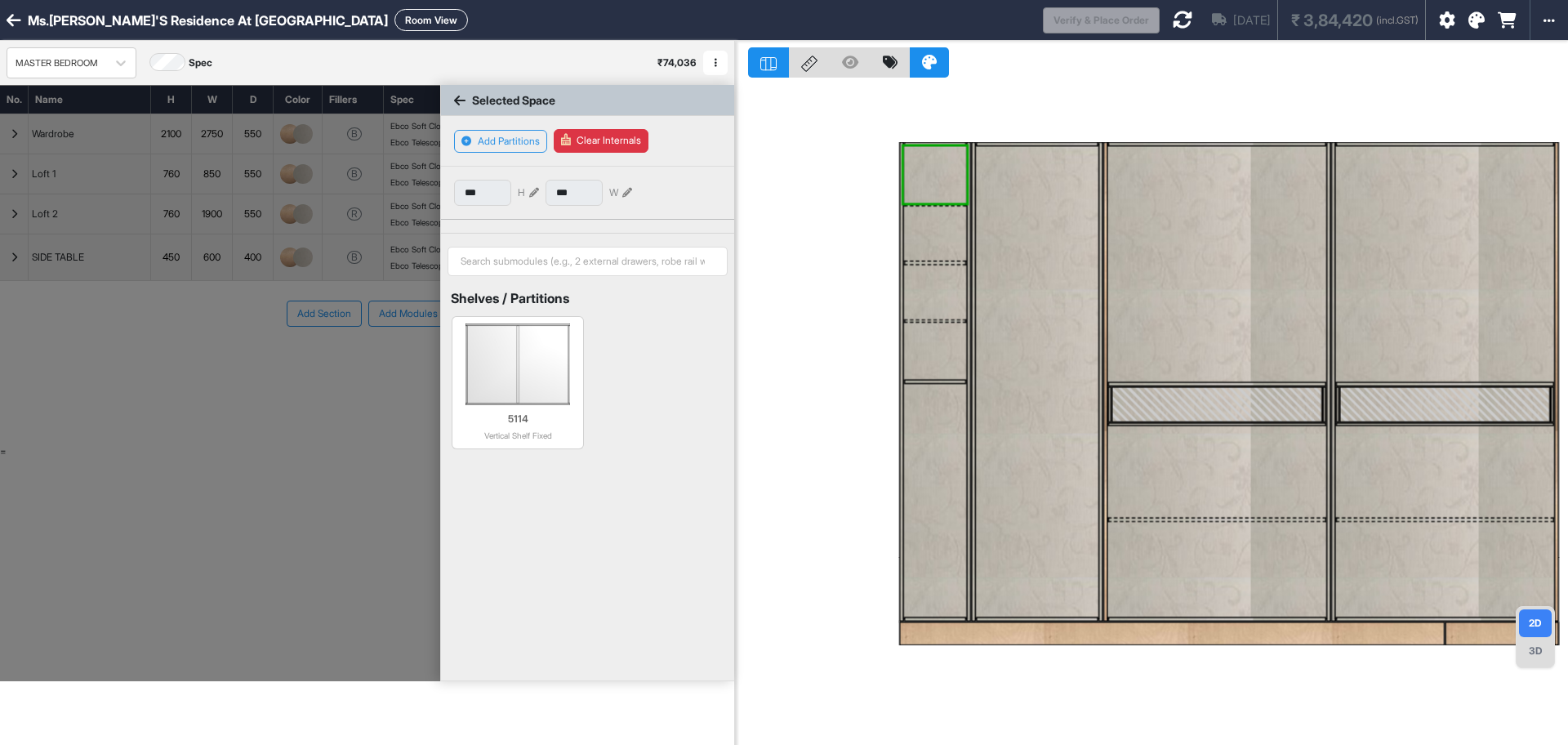 click at bounding box center [935, 292] 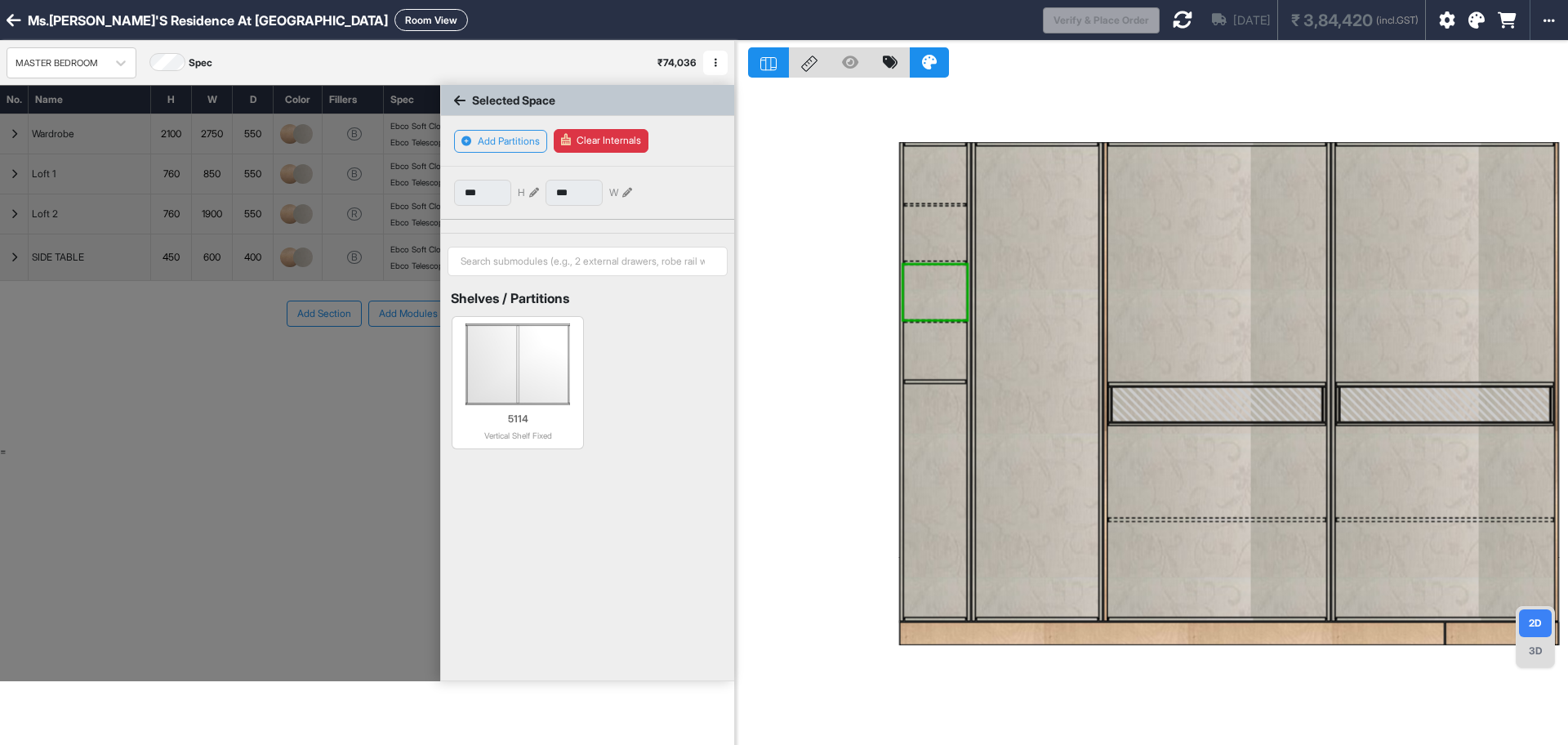 click at bounding box center (935, 351) 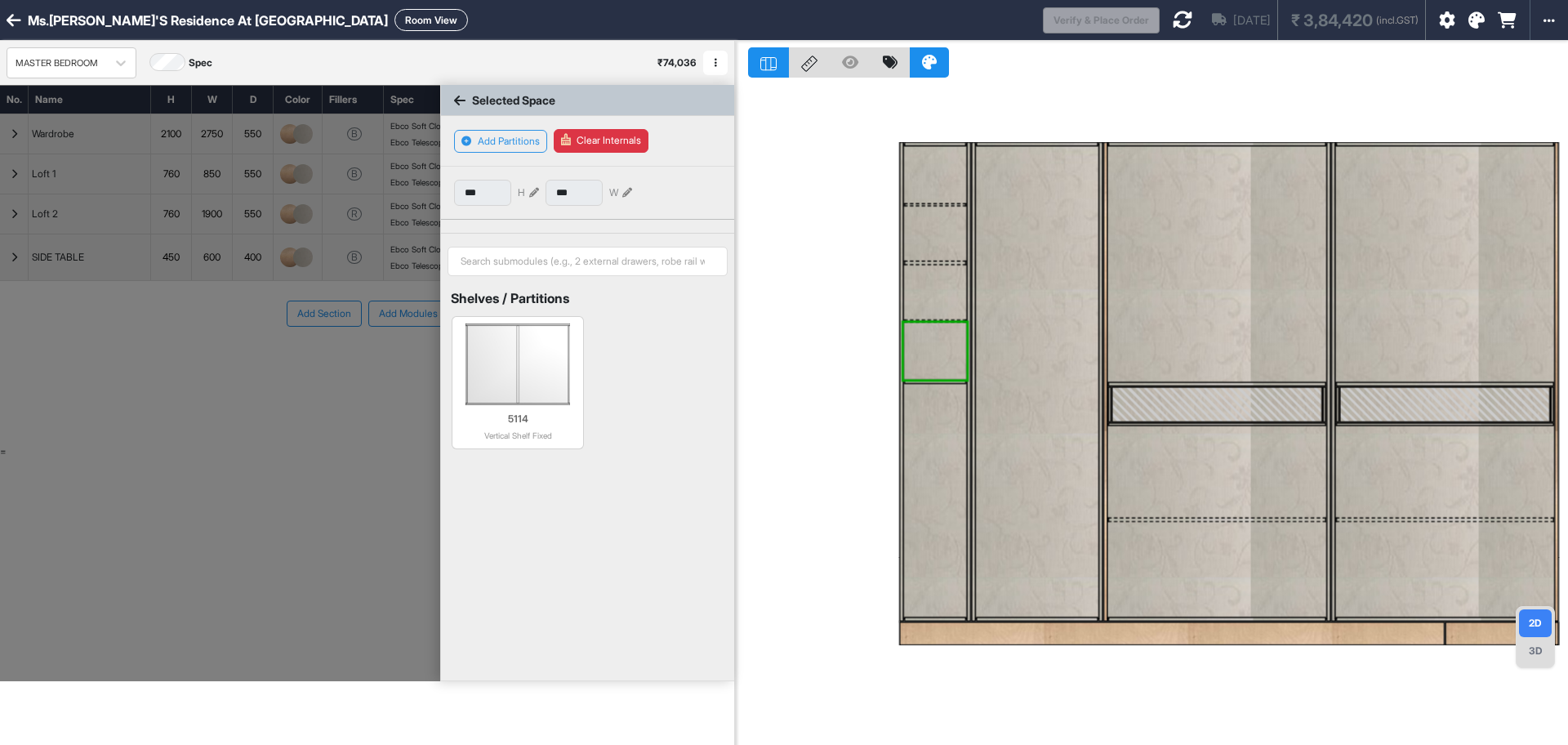 click at bounding box center [935, 174] 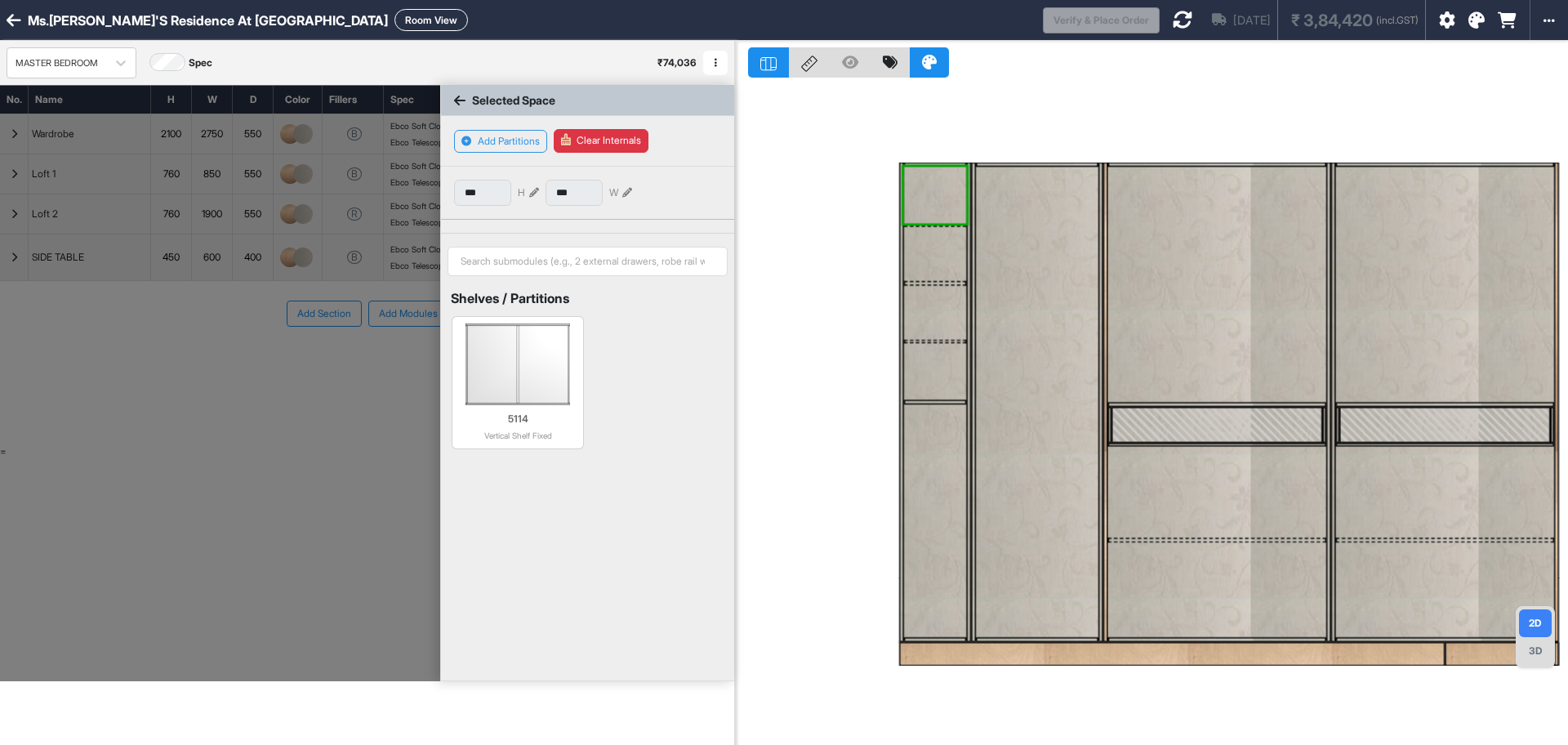 click at bounding box center [935, 194] 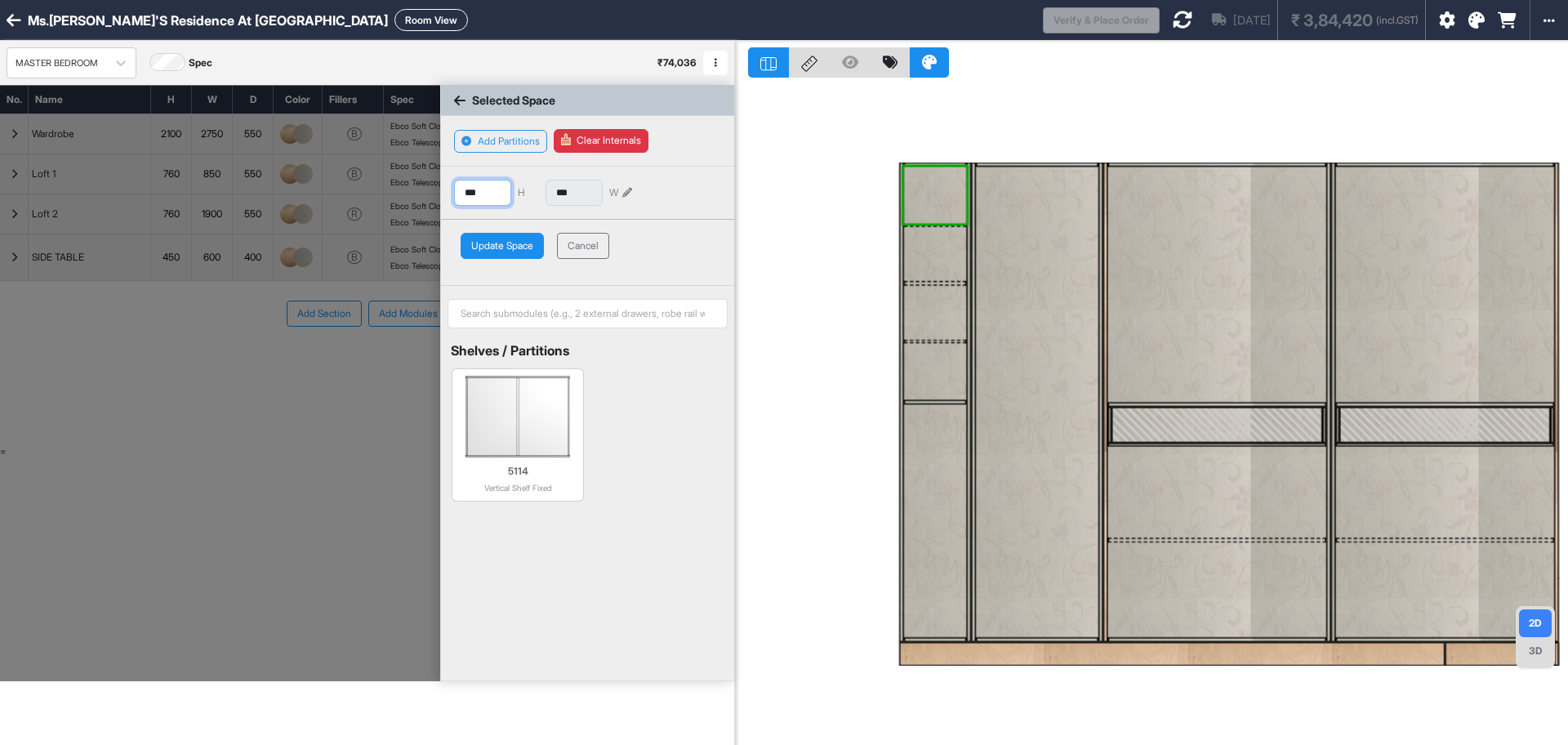 drag, startPoint x: 480, startPoint y: 197, endPoint x: 449, endPoint y: 197, distance: 31 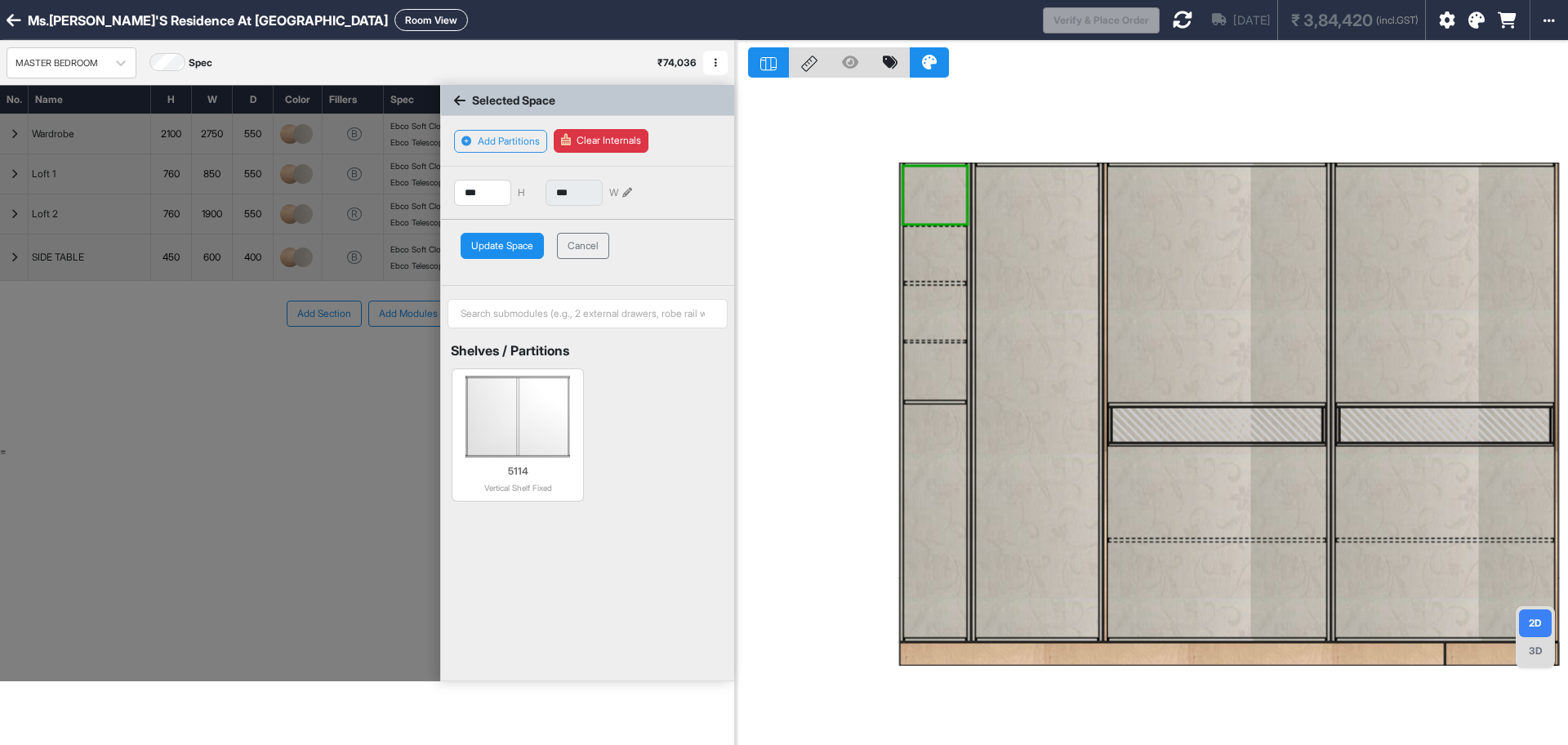 click on "Update Space" at bounding box center (502, 246) 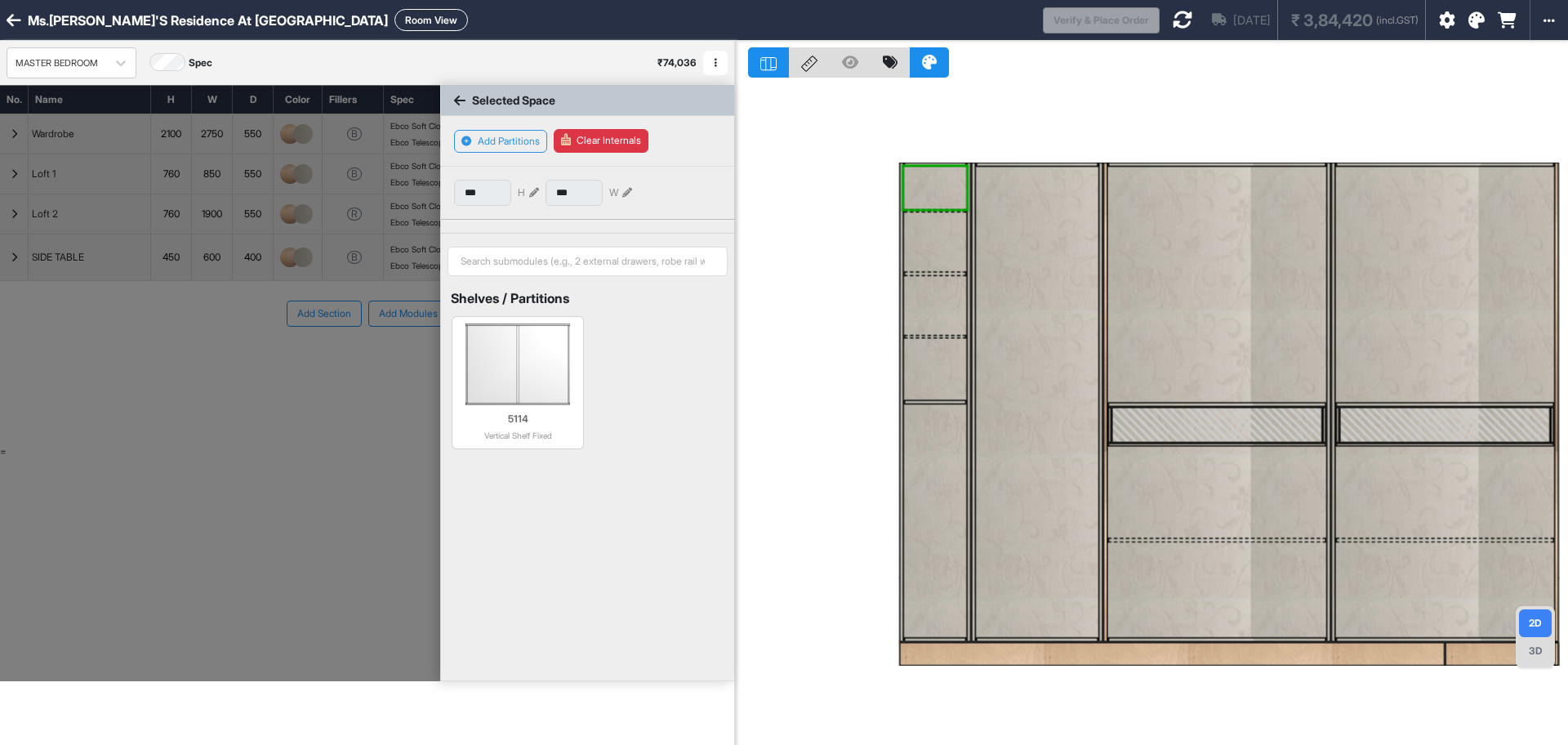 click at bounding box center [935, 243] 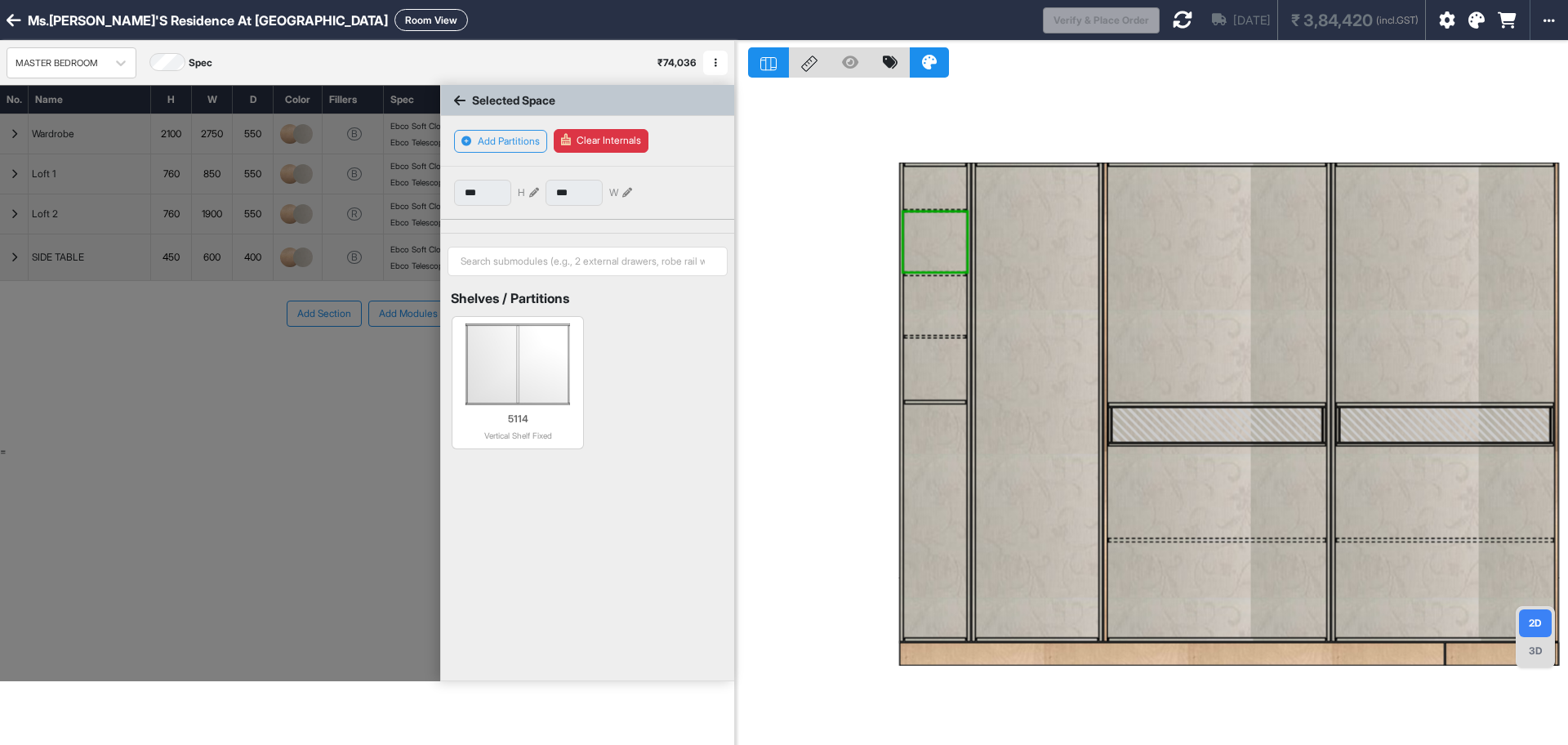 click at bounding box center (935, 243) 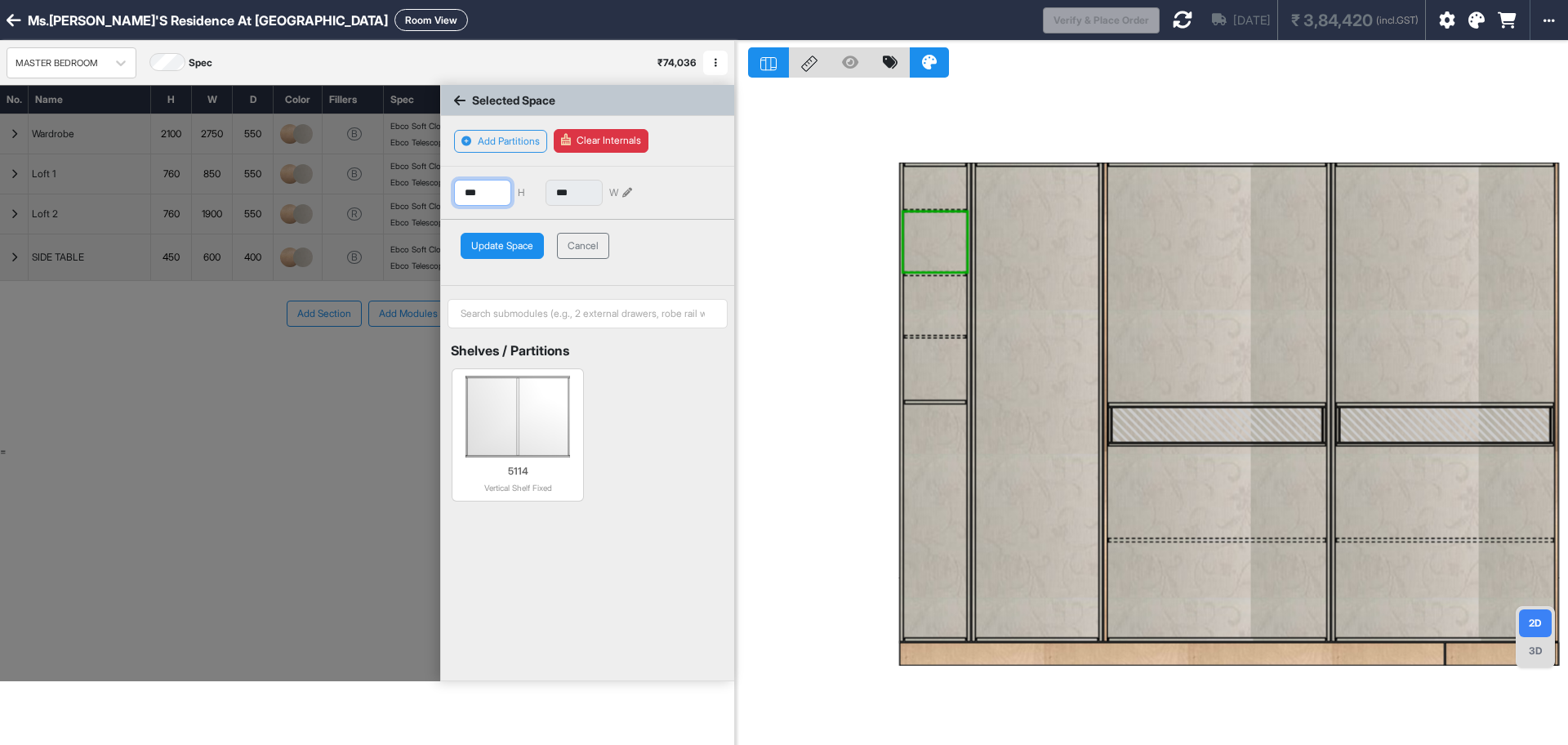 click on "***" at bounding box center [483, 193] 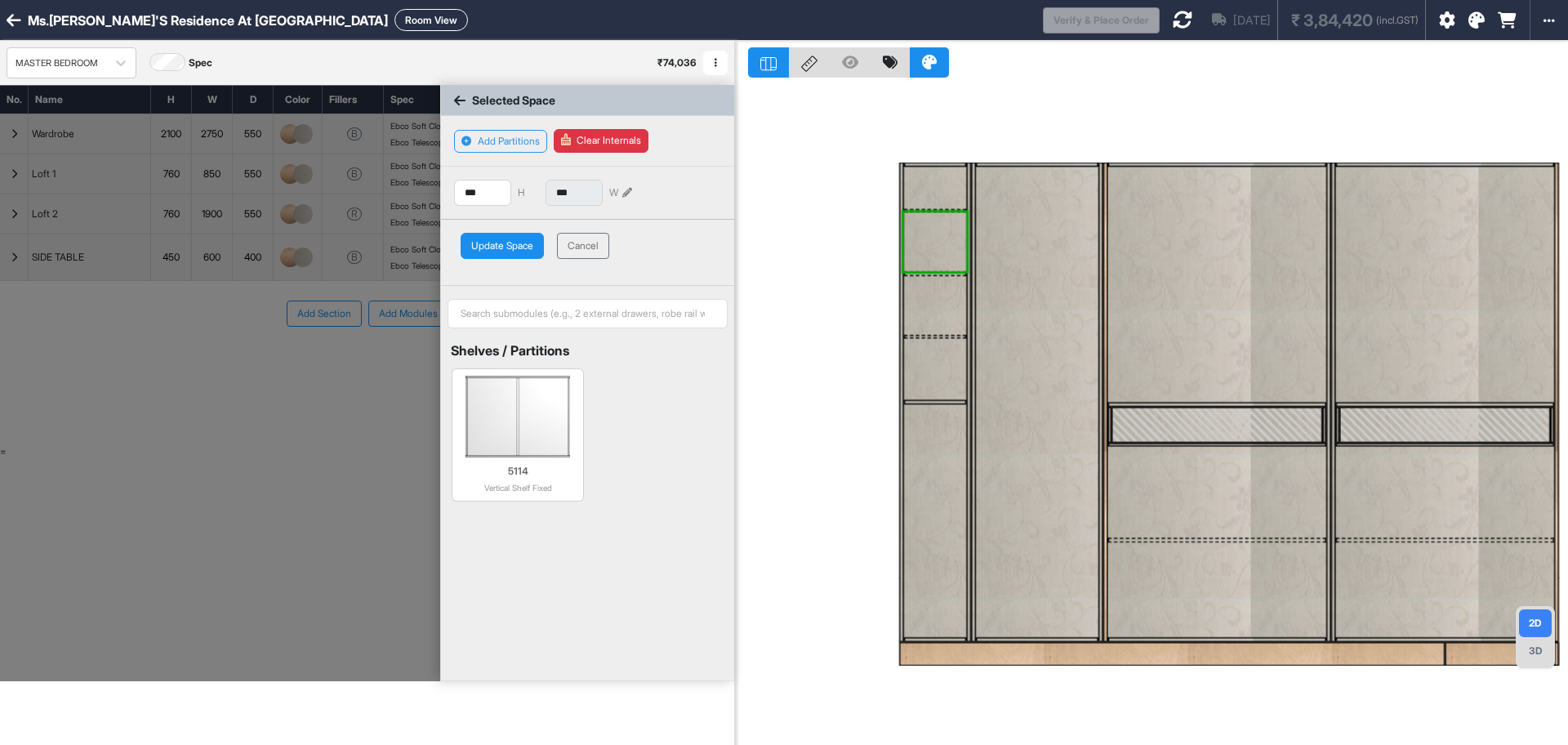 click on "Update Space" at bounding box center (502, 246) 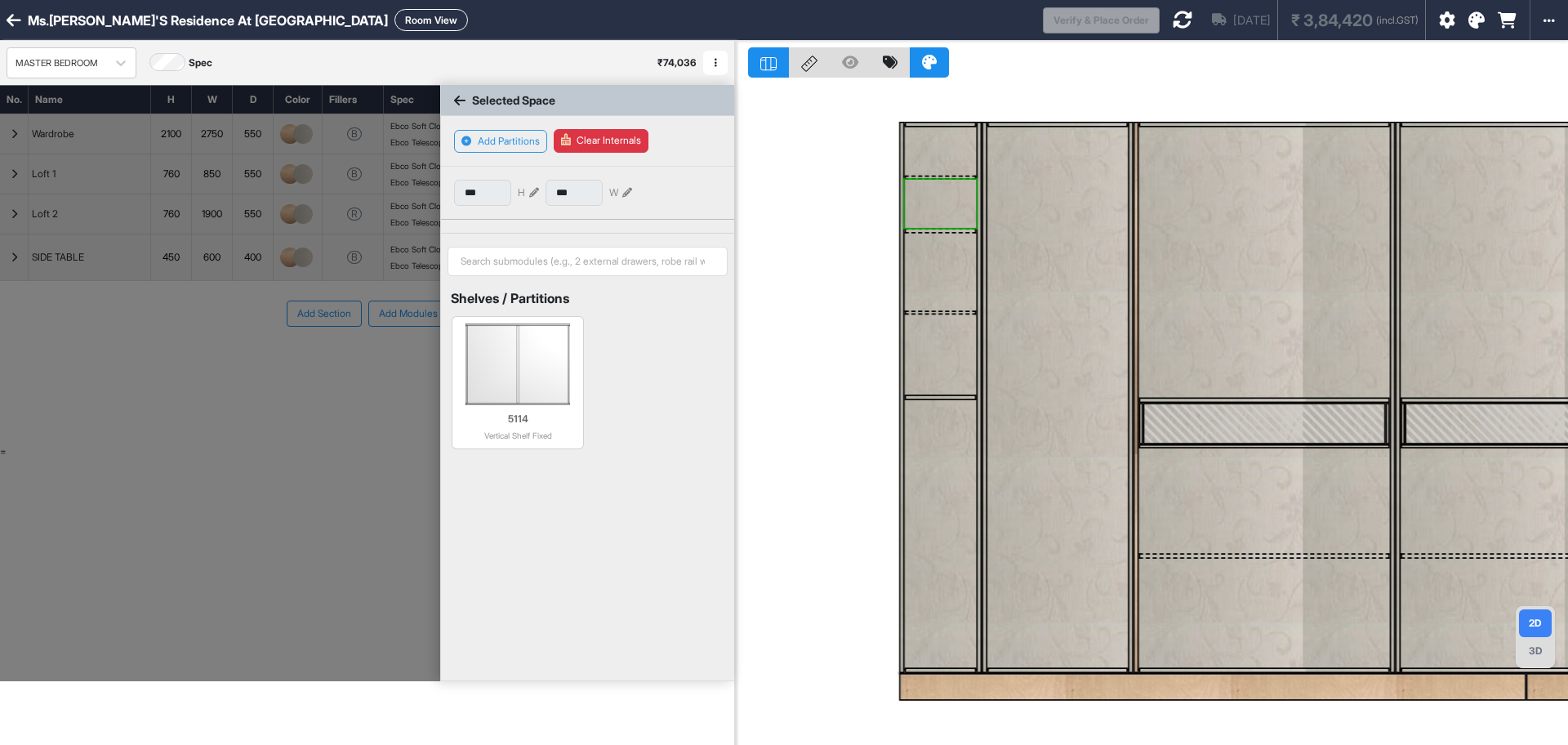 click at bounding box center [940, 271] 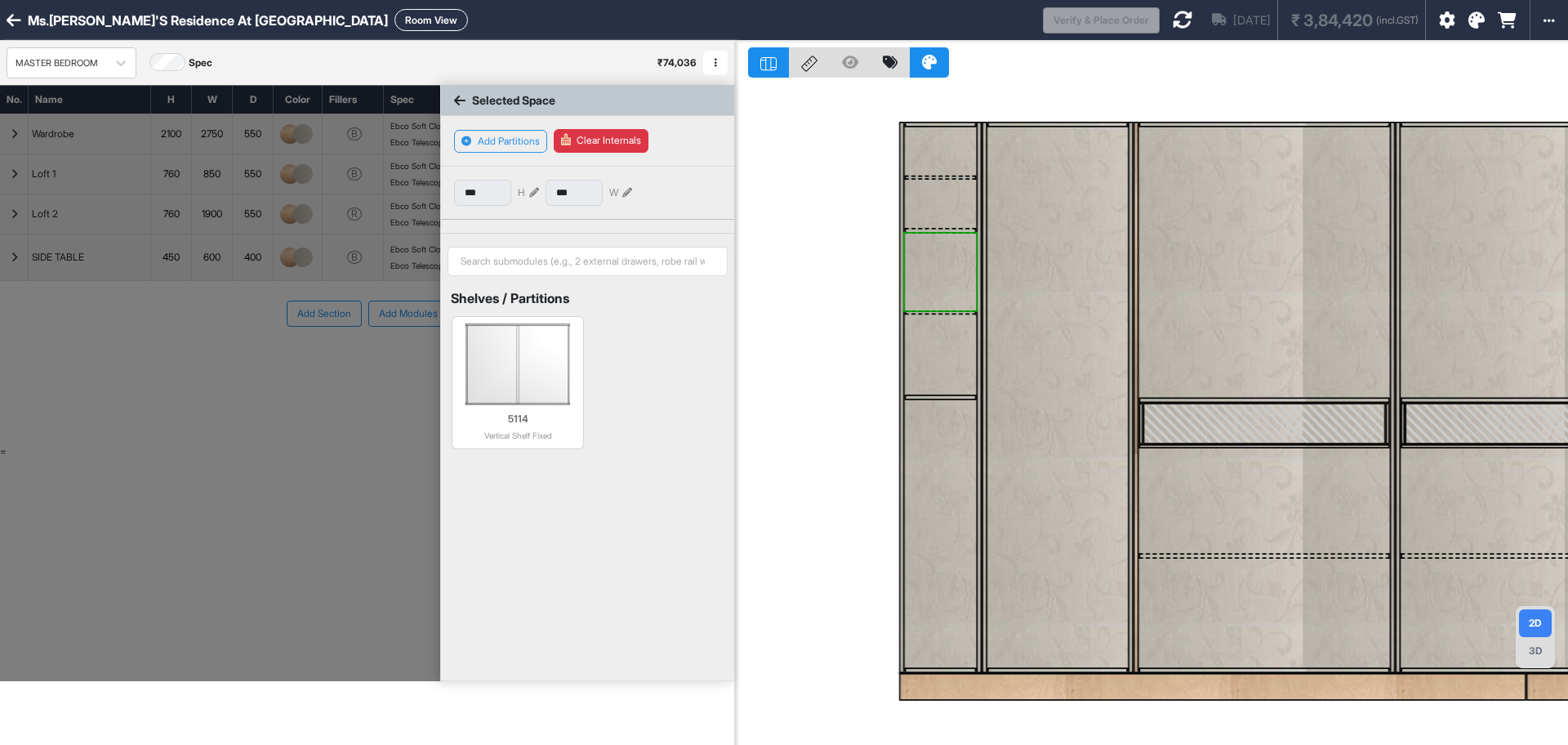 click at bounding box center [940, 271] 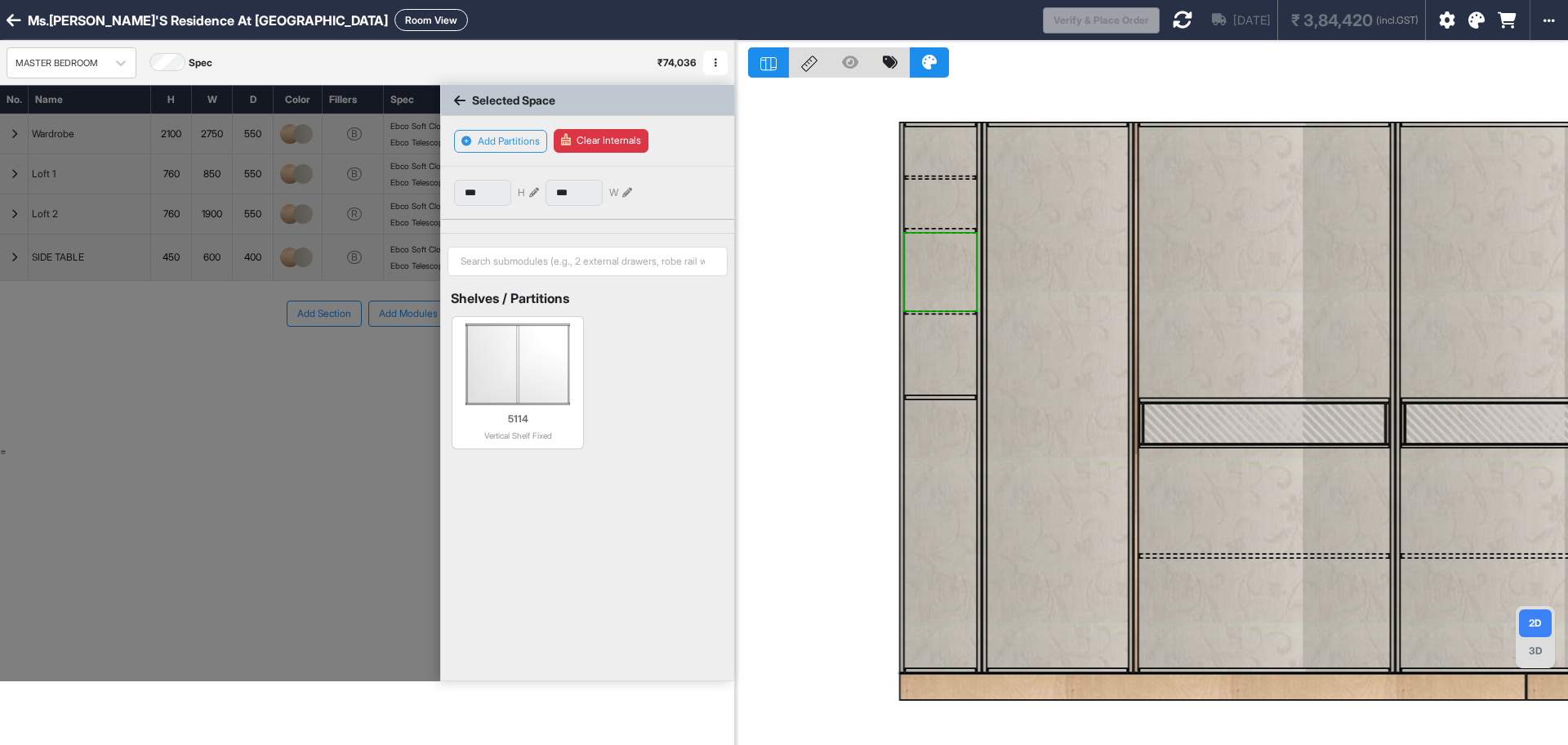 click at bounding box center (534, 193) 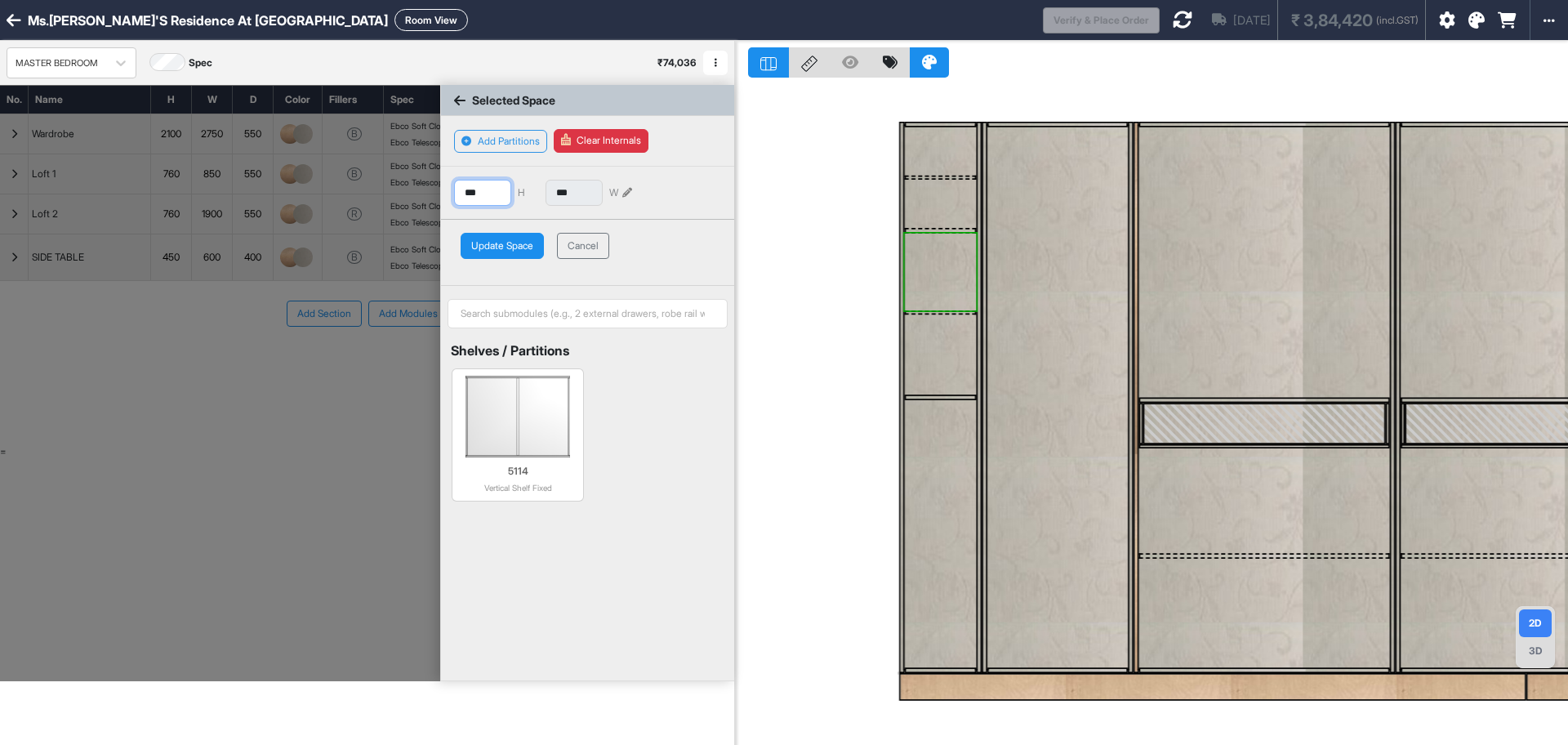 drag, startPoint x: 487, startPoint y: 195, endPoint x: 445, endPoint y: 193, distance: 42.047592 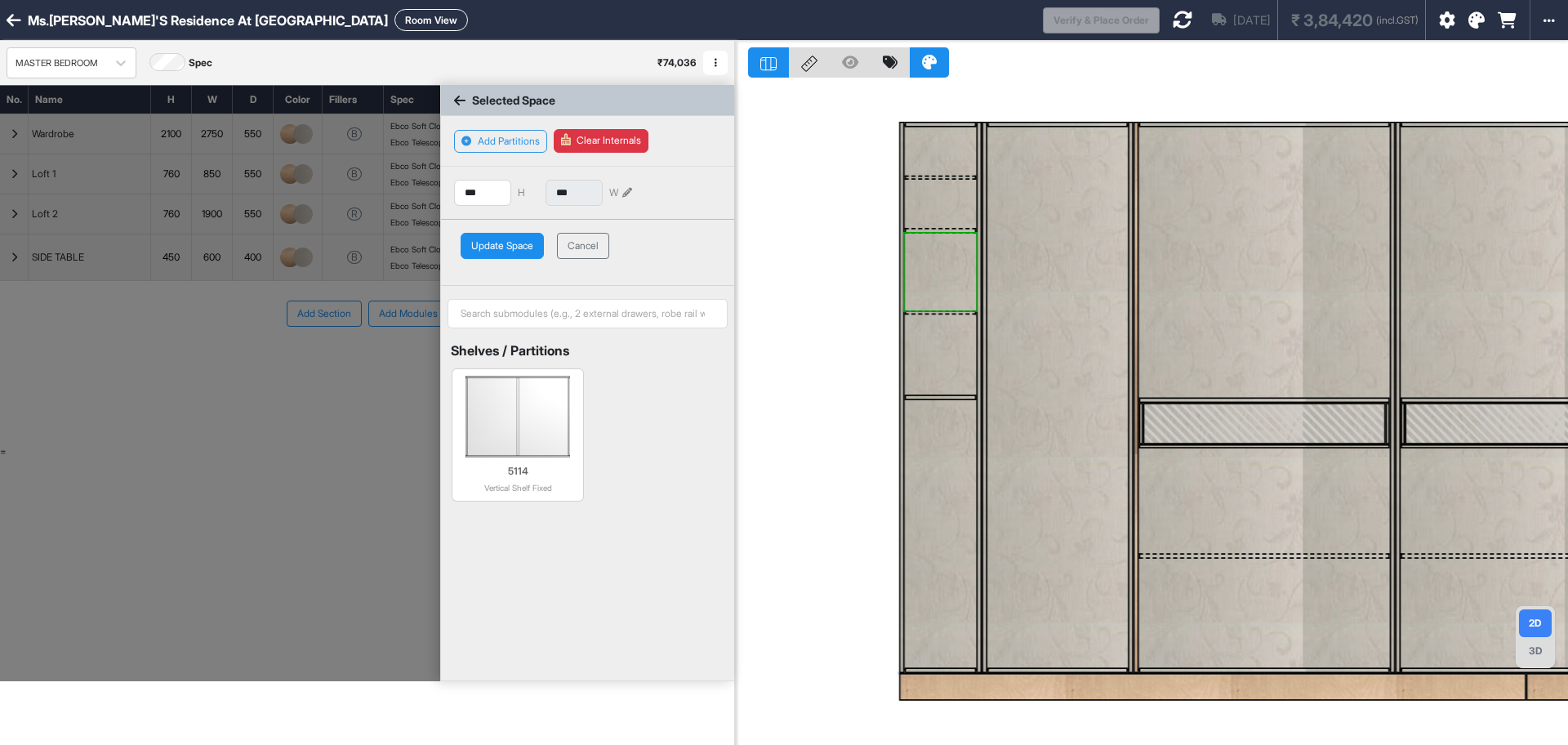 click on "Update Space" at bounding box center [502, 246] 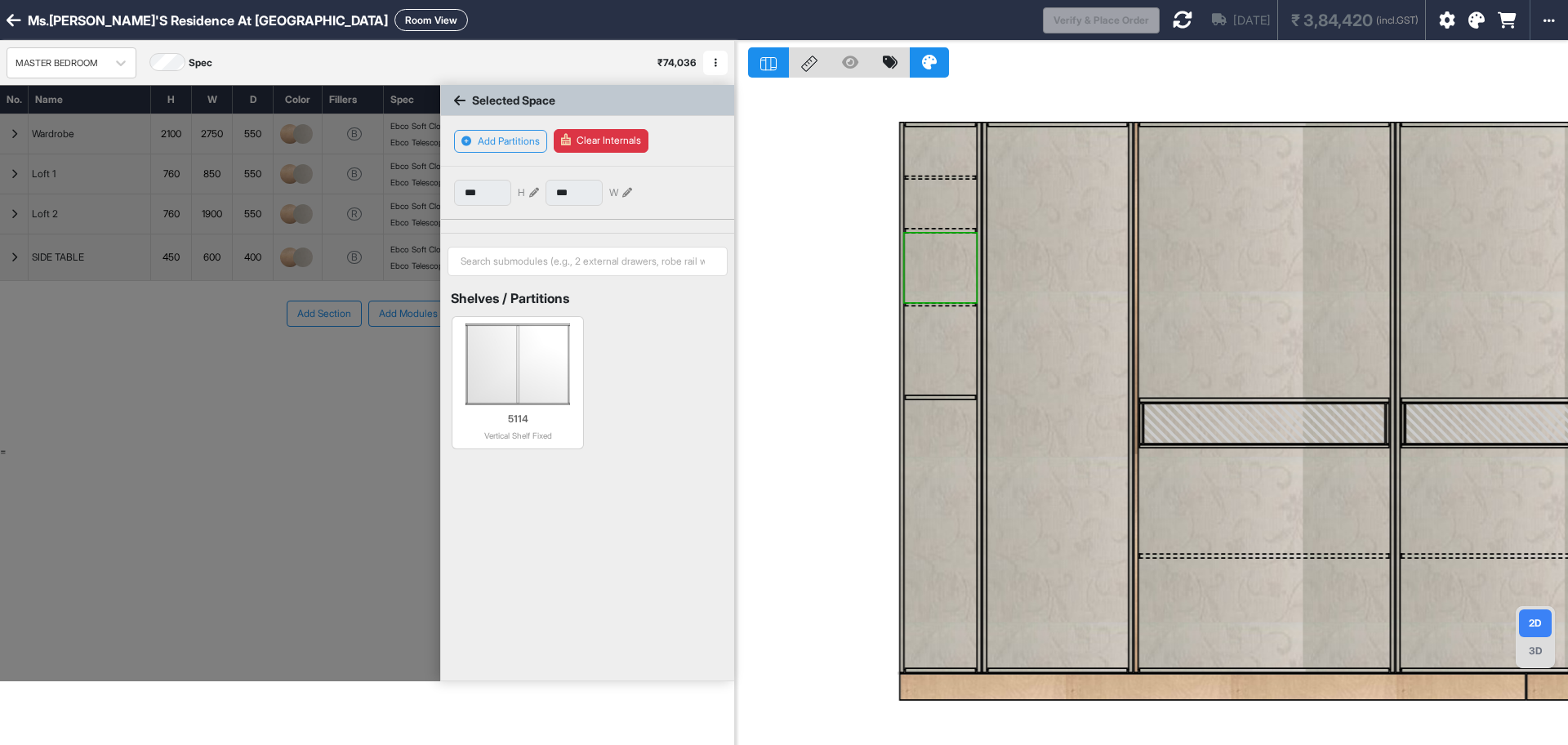 click at bounding box center (940, 350) 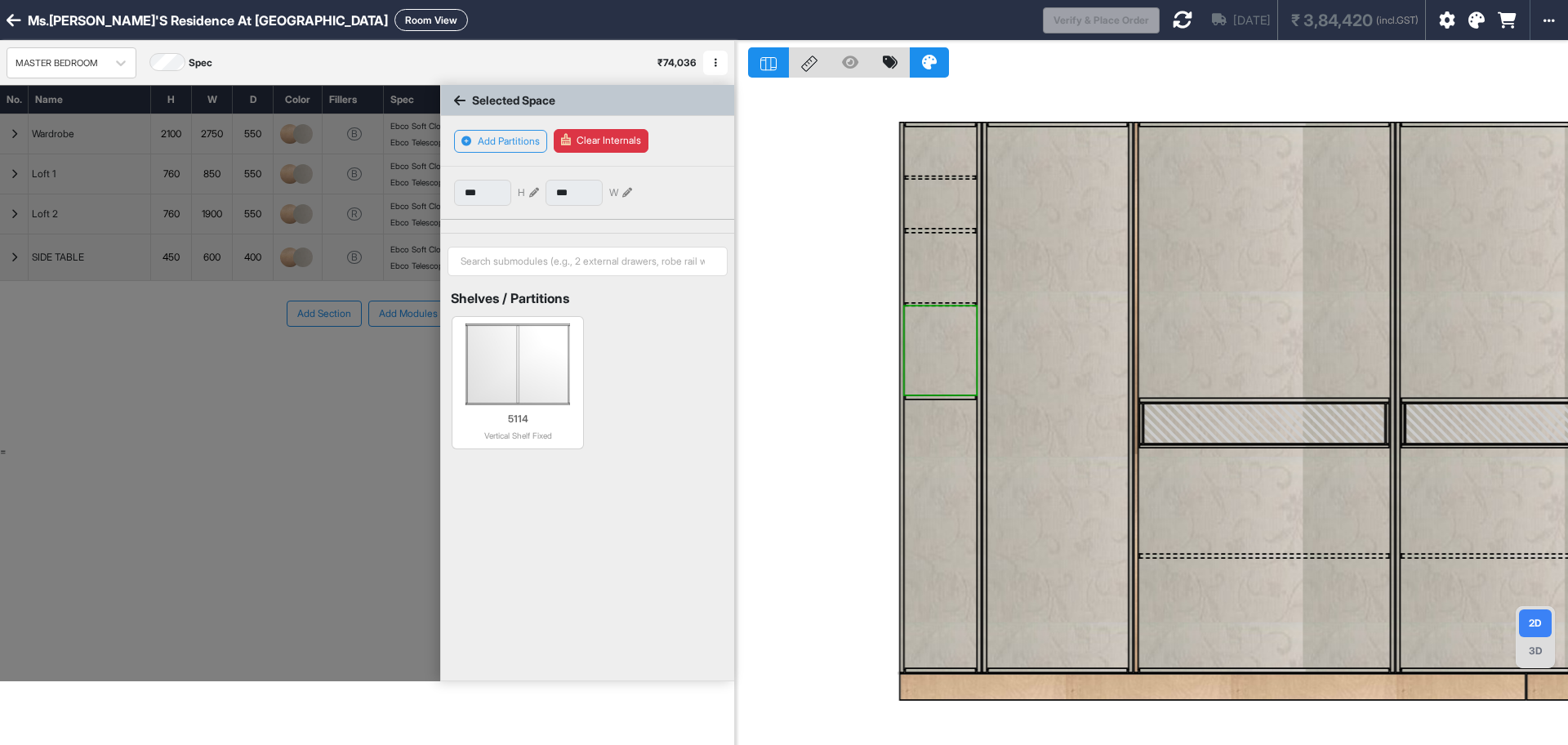 click at bounding box center [534, 193] 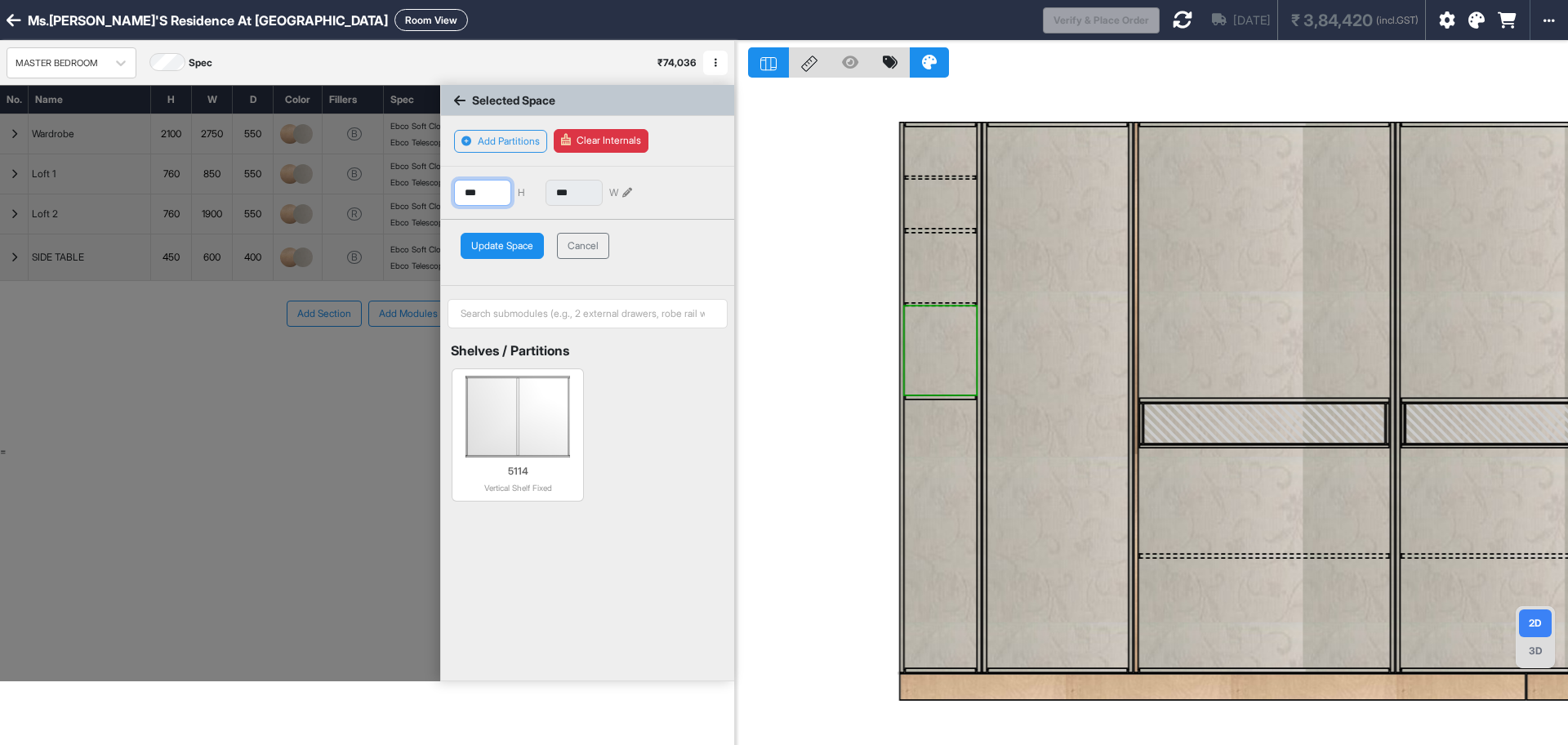 drag, startPoint x: 492, startPoint y: 194, endPoint x: 442, endPoint y: 203, distance: 50.803543 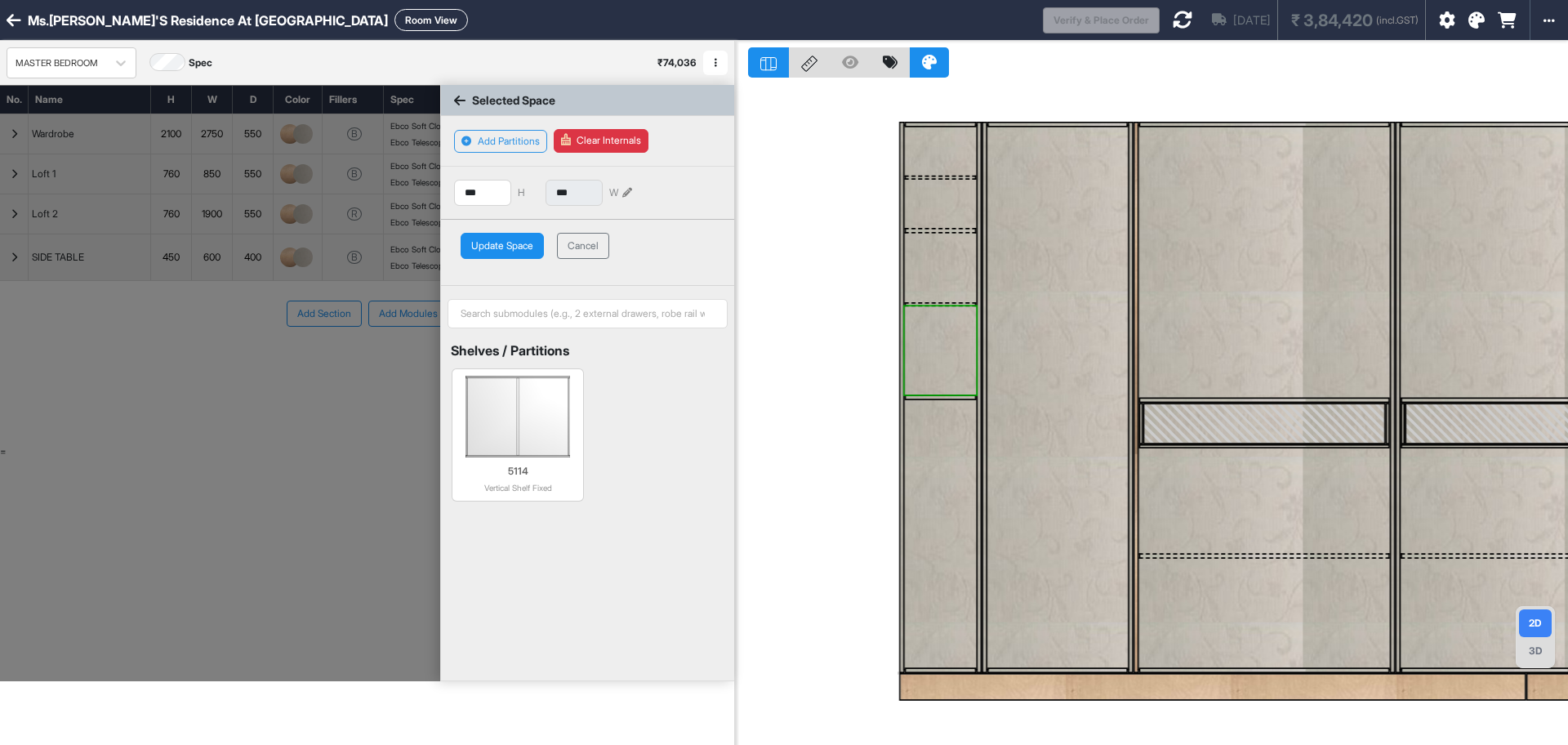 click at bounding box center [940, 533] 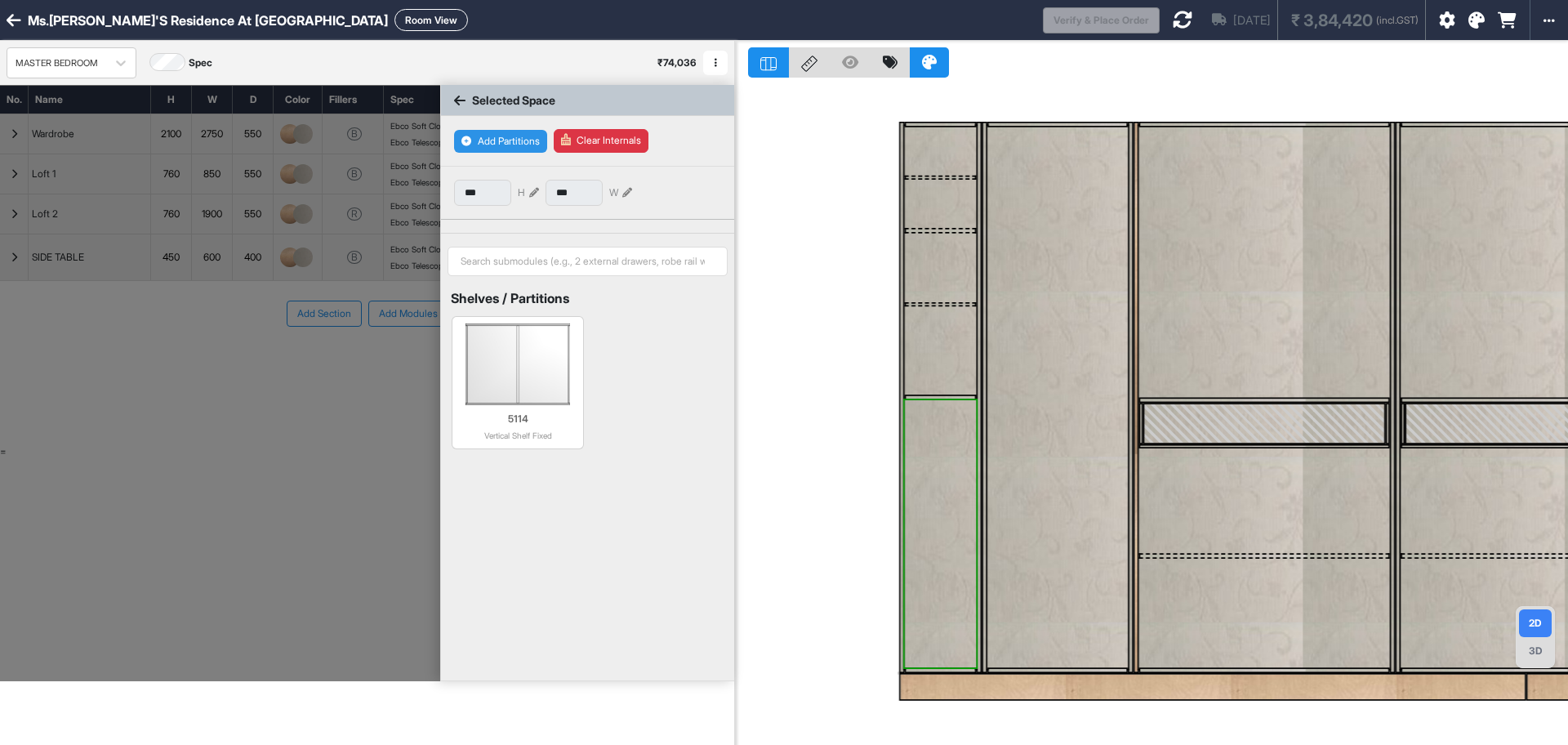 click on "Add Partitions" at bounding box center [501, 141] 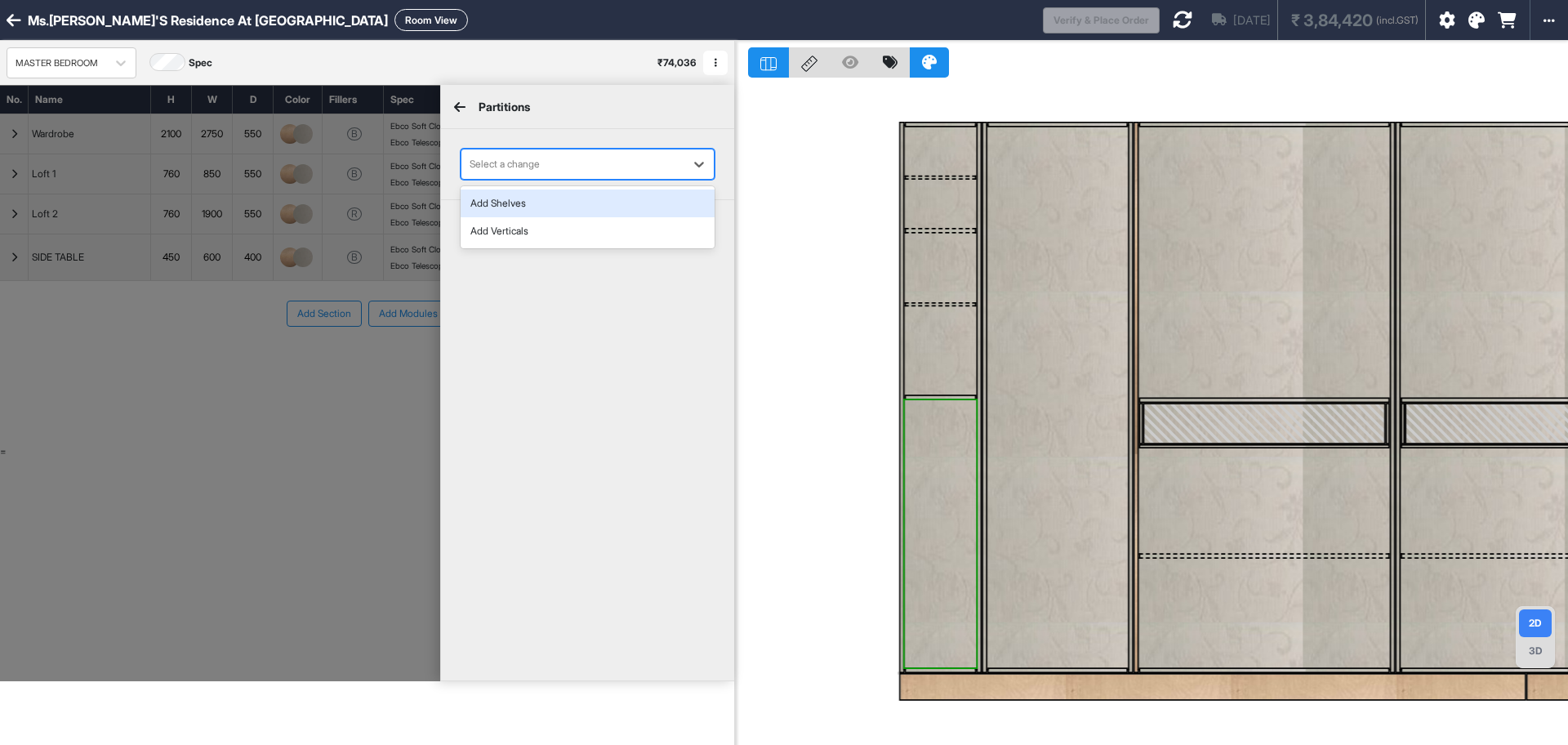 click at bounding box center (572, 164) 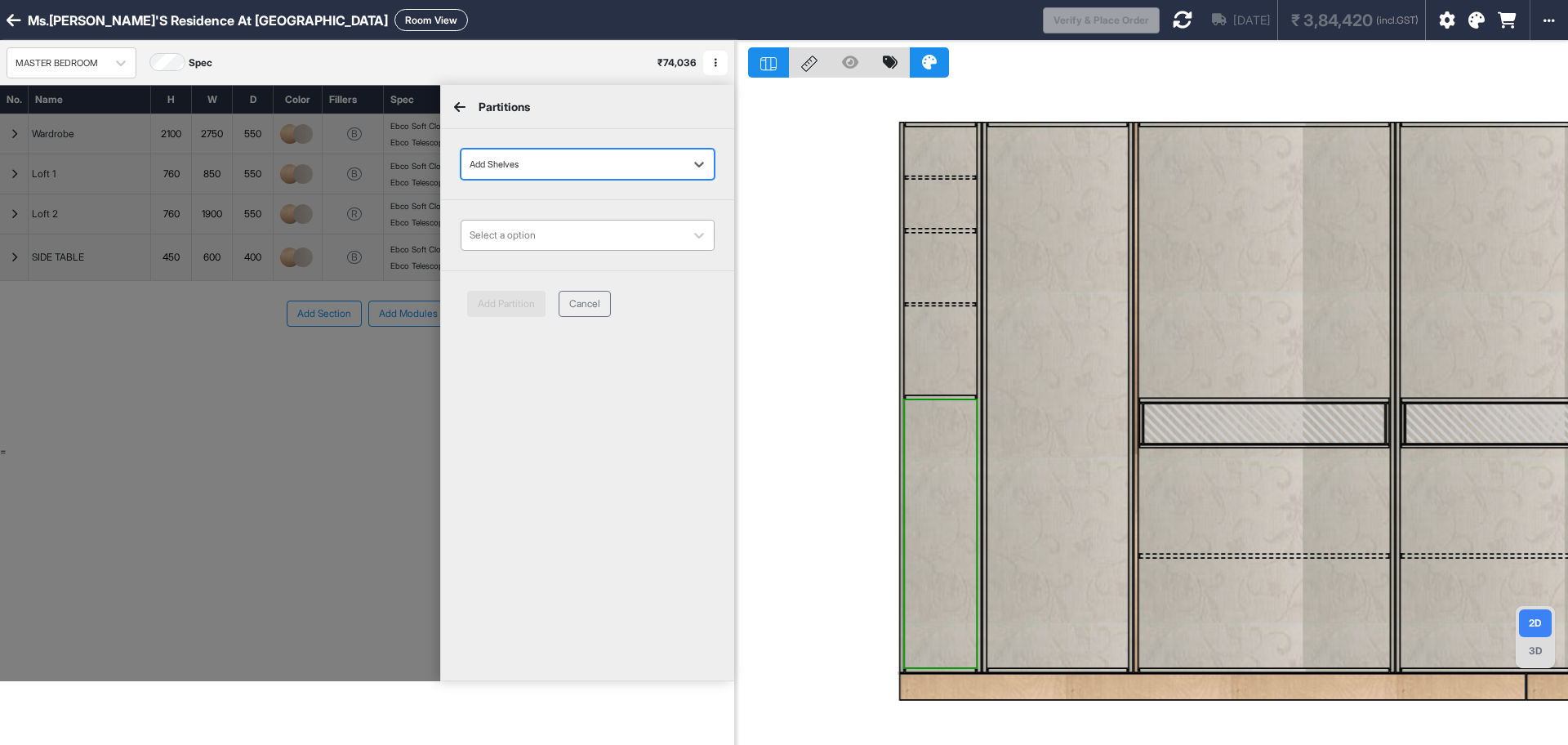 click at bounding box center (572, 235) 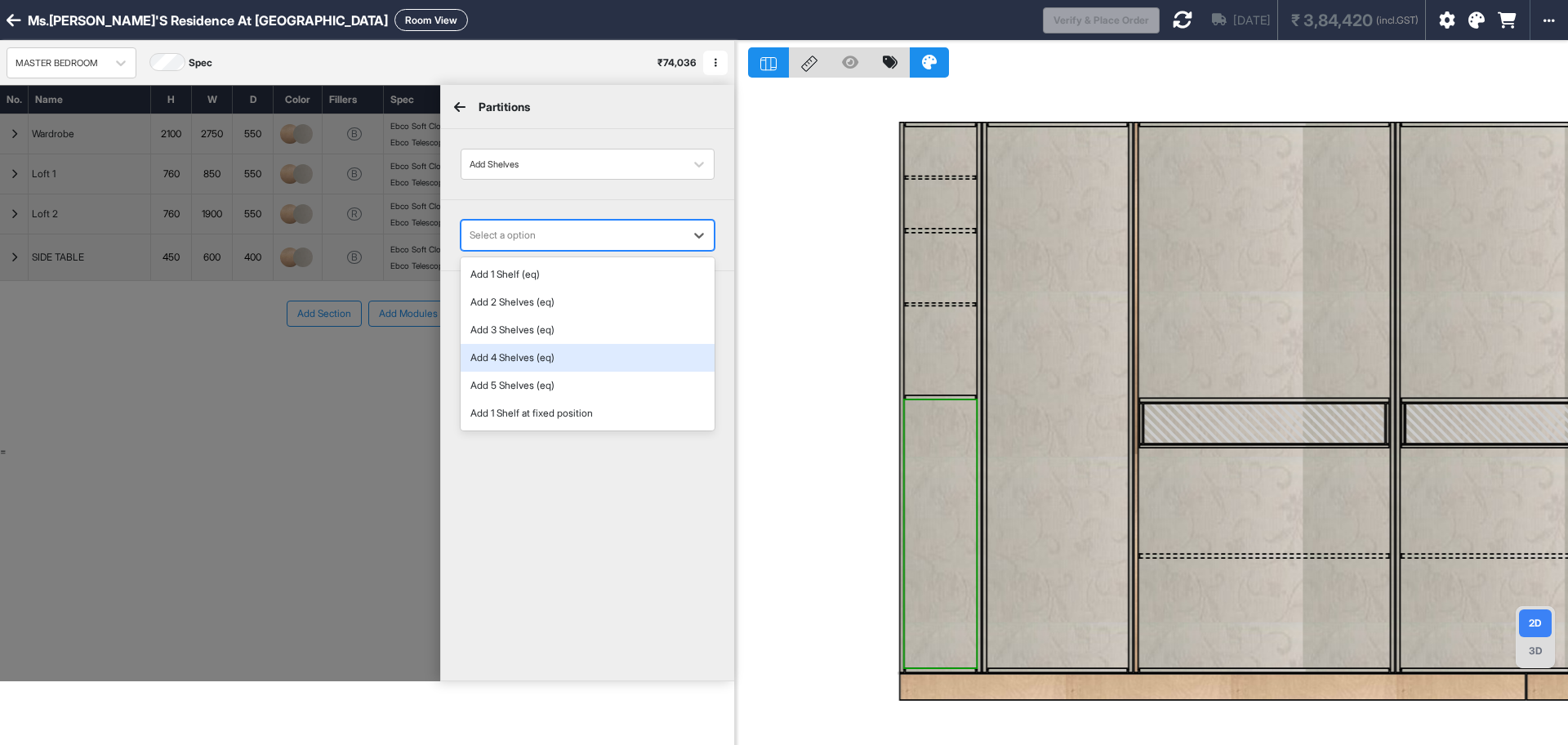 click on "Add 4 Shelves (eq)" at bounding box center (587, 358) 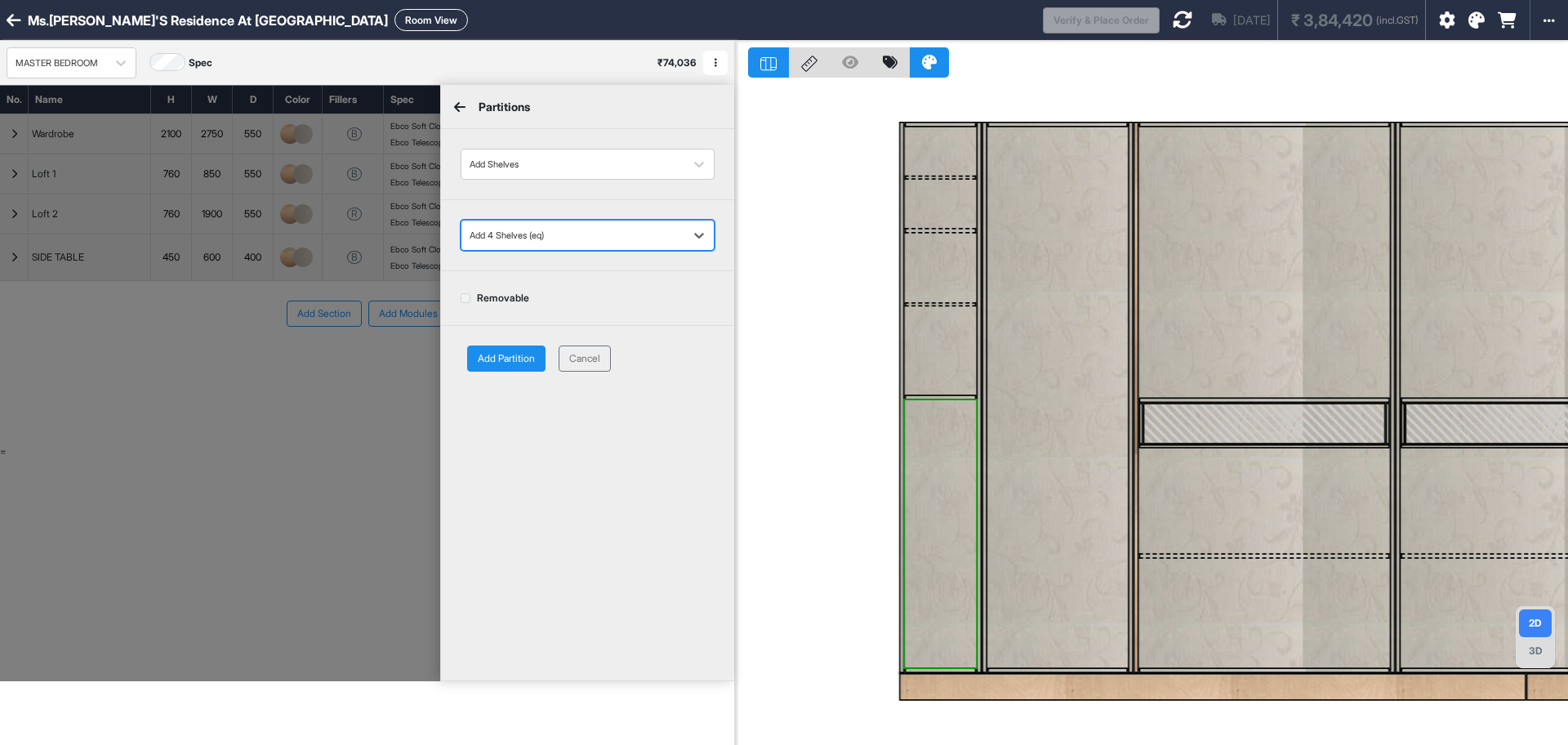 click on "Removable" at bounding box center (495, 298) 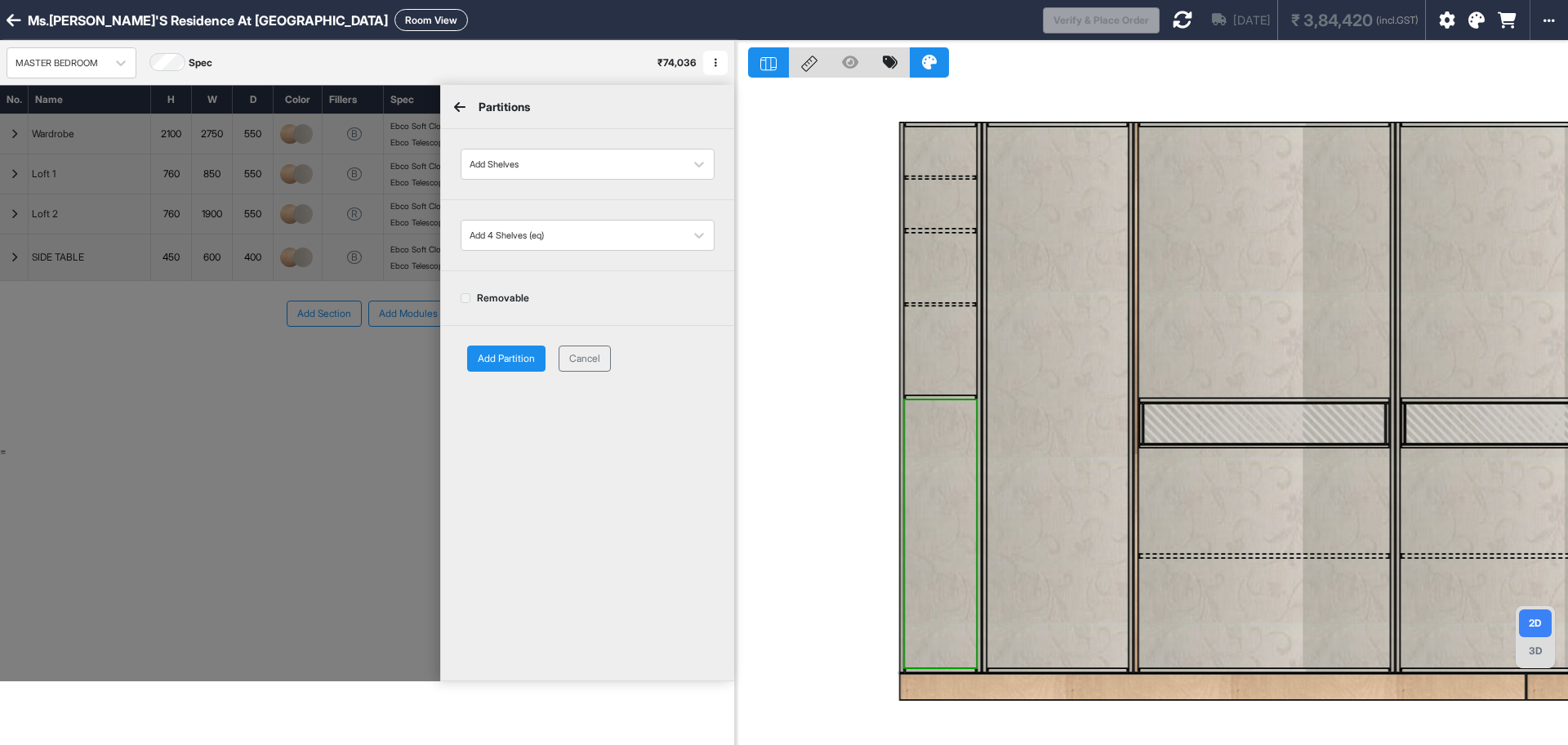 click on "Add Partition" at bounding box center (506, 359) 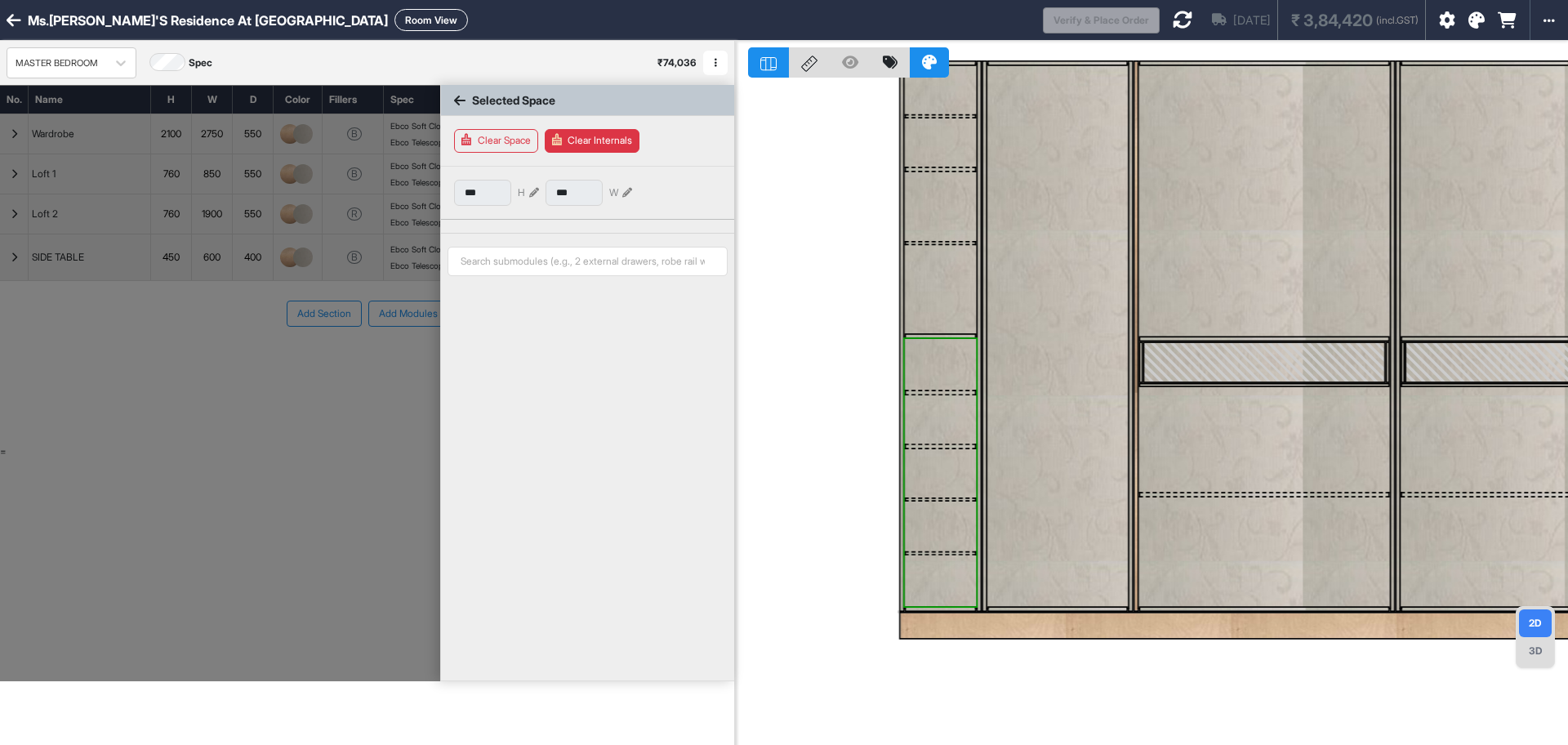 click at bounding box center [940, 581] 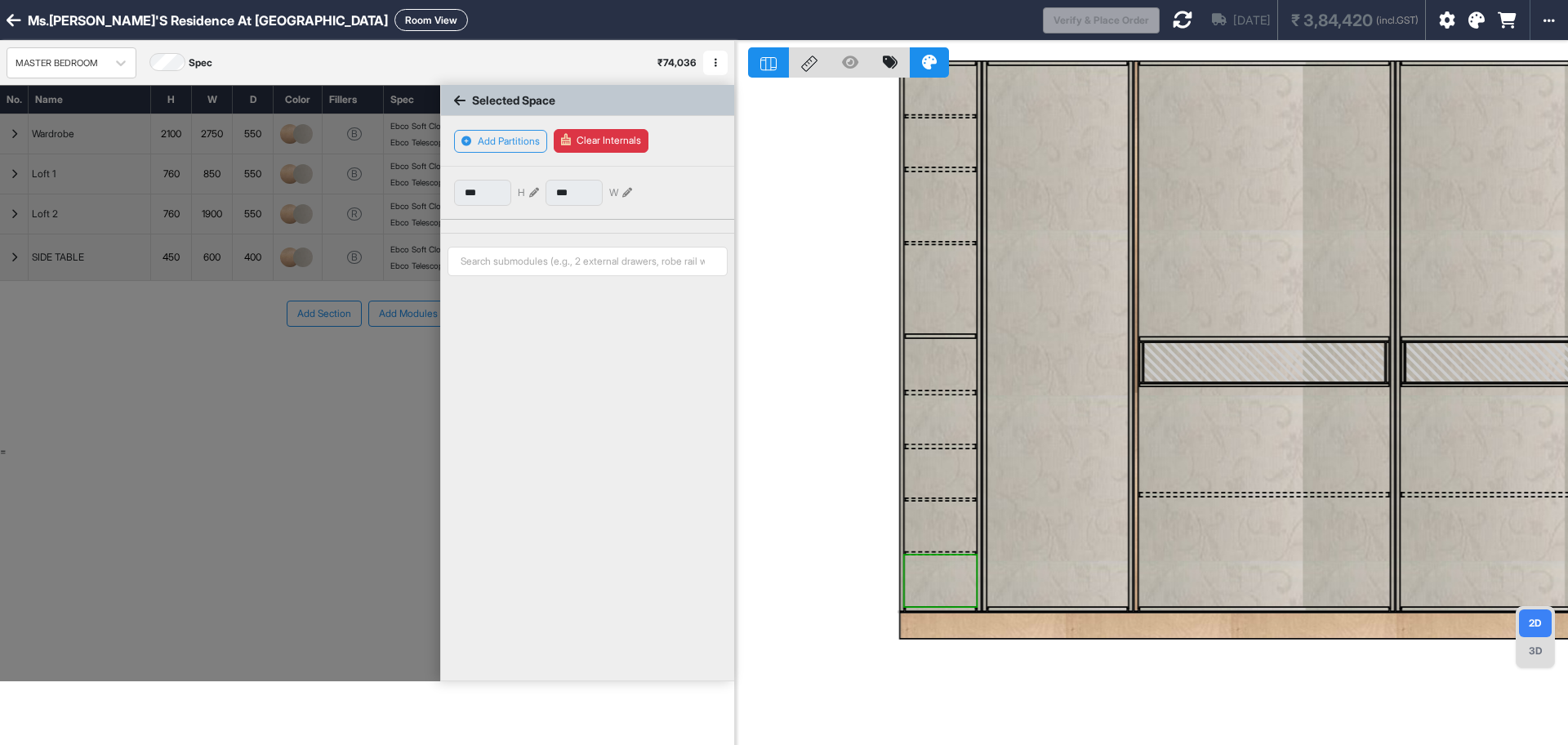 click at bounding box center (940, 581) 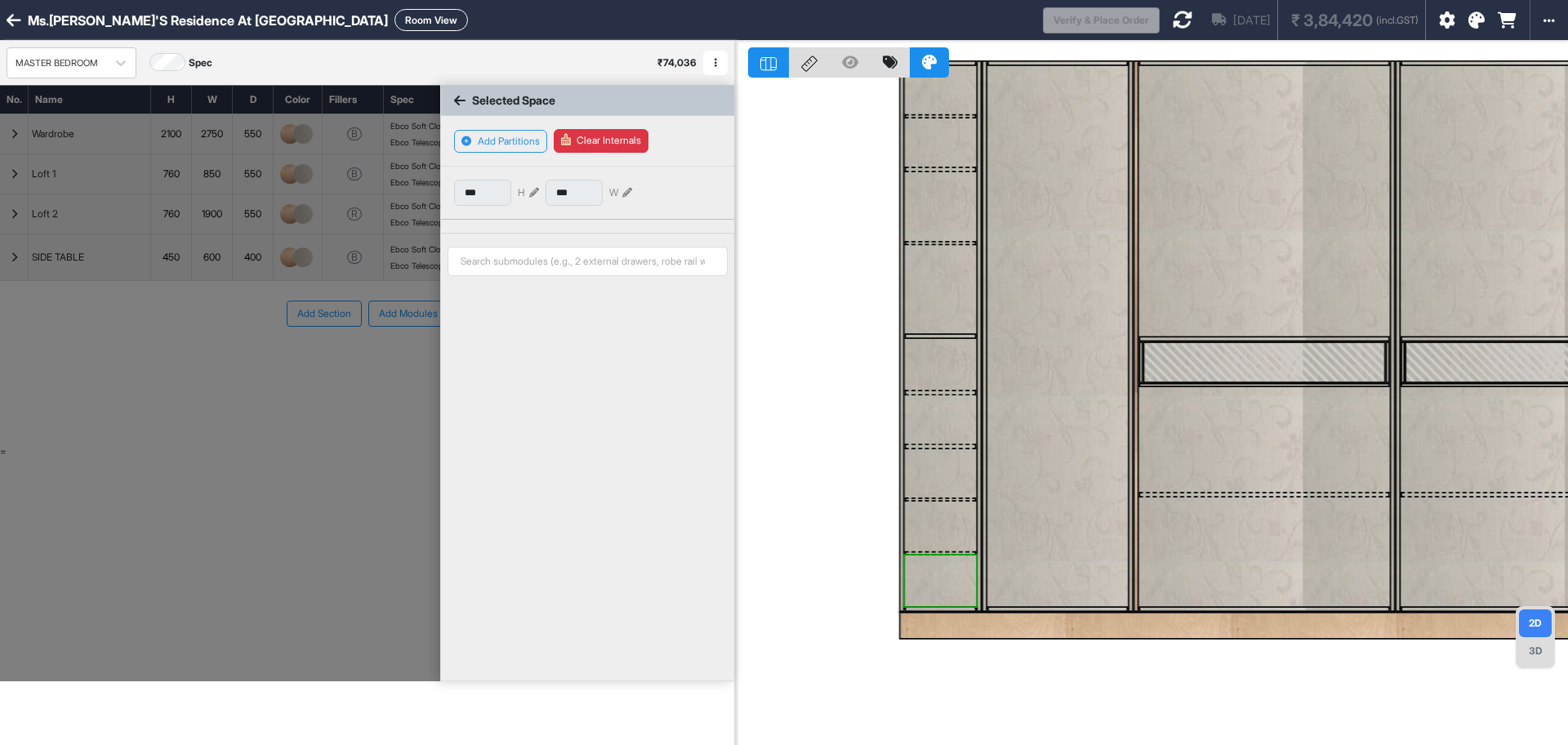 click at bounding box center [534, 193] 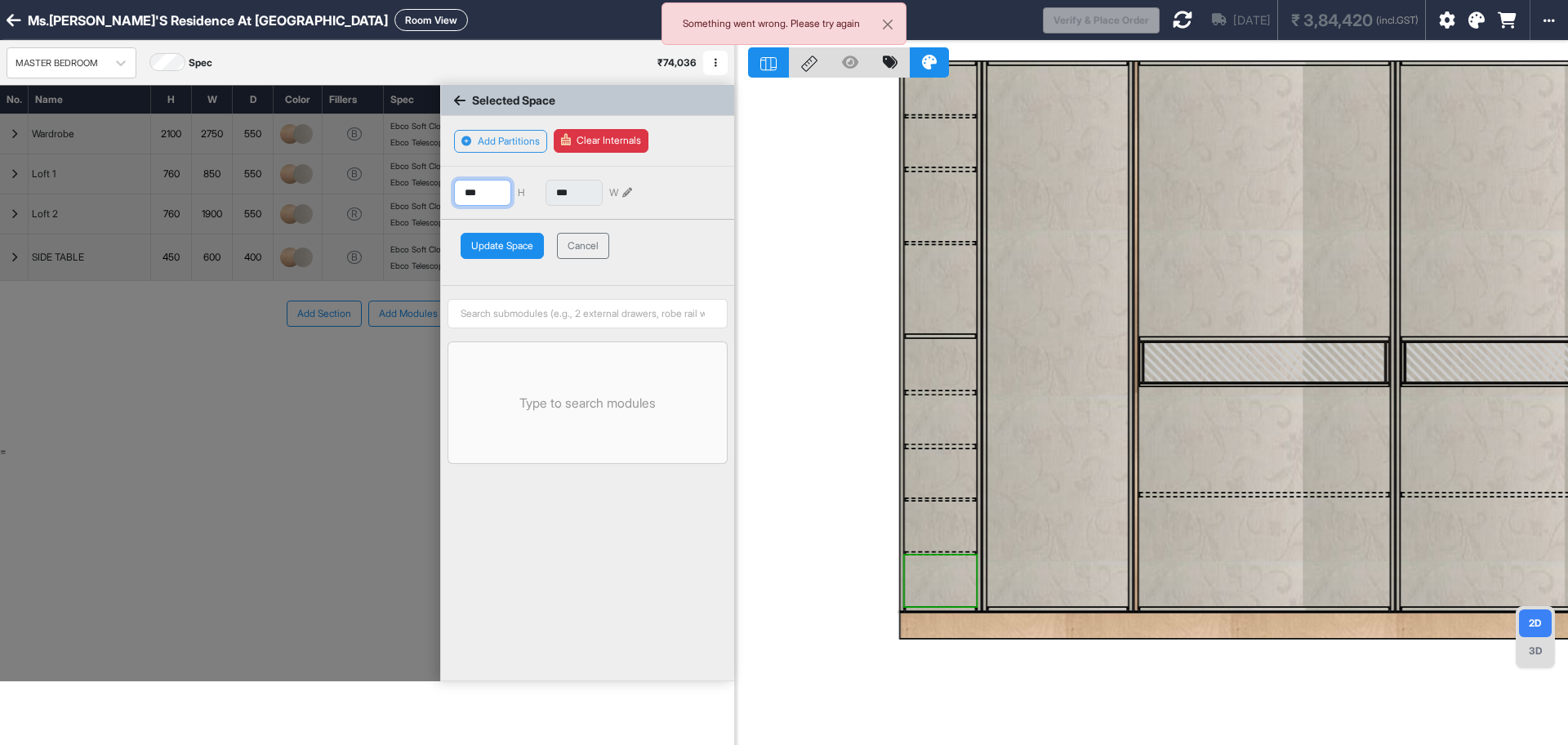 drag, startPoint x: 488, startPoint y: 189, endPoint x: 452, endPoint y: 192, distance: 36.12478 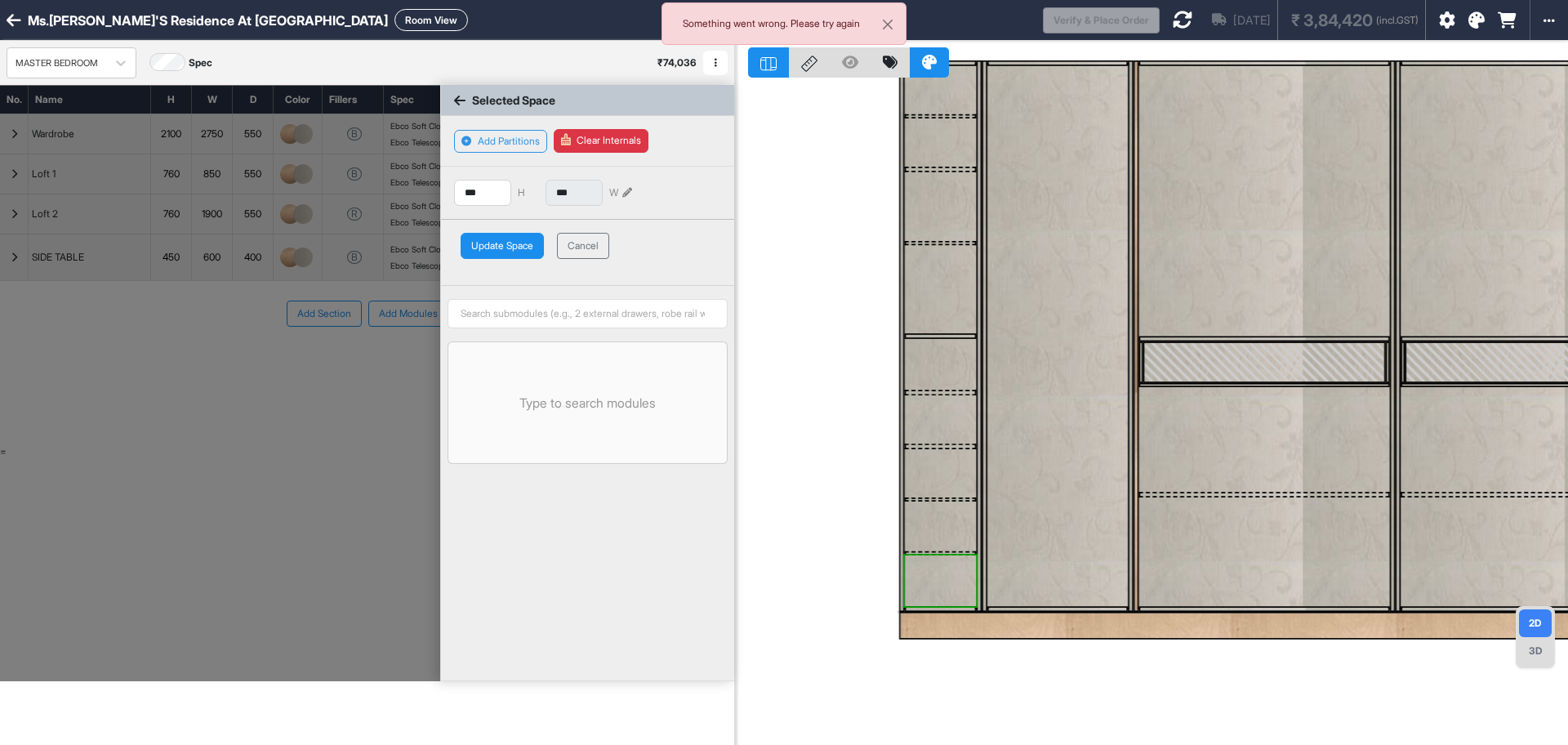 click on "Update Space" at bounding box center (502, 246) 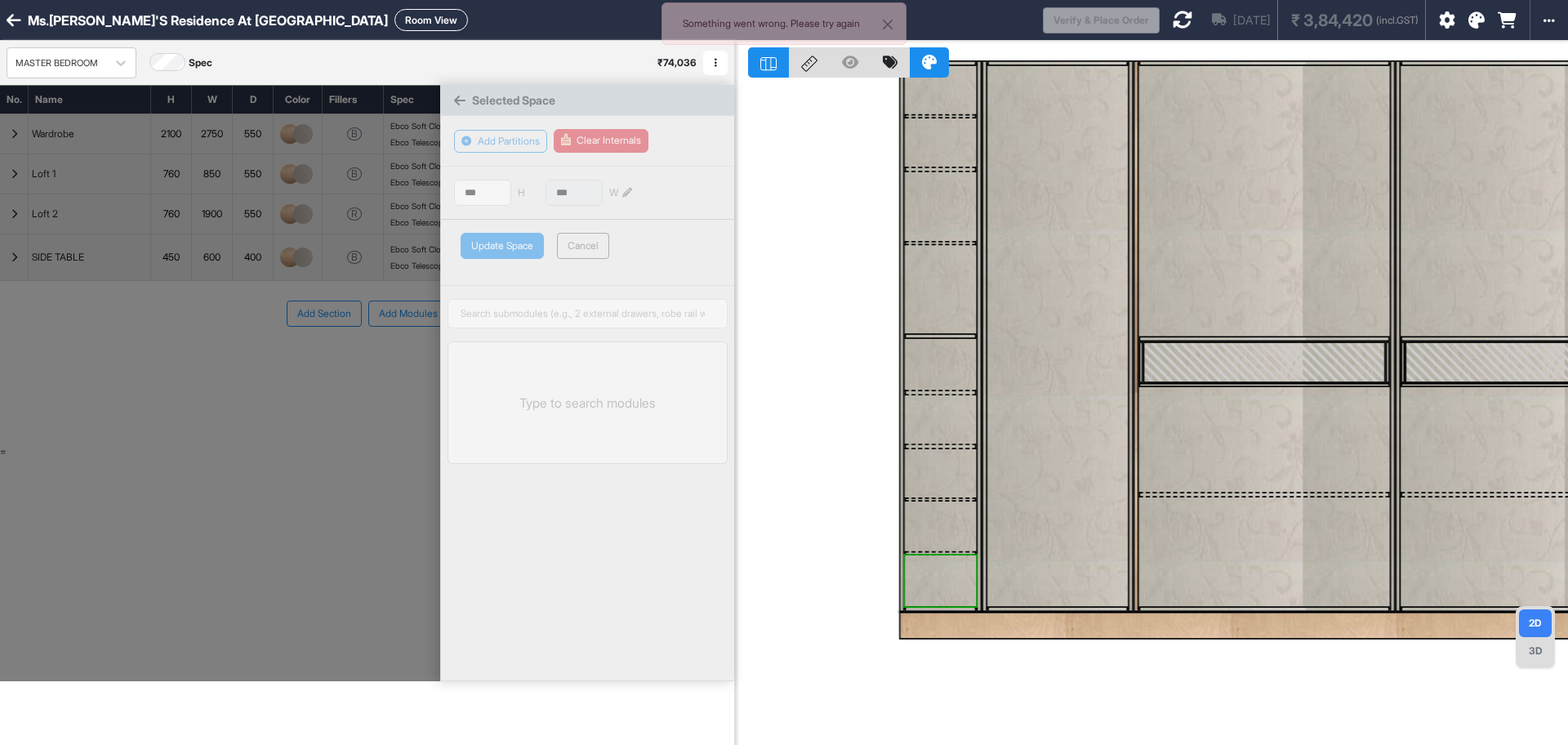 click at bounding box center [940, 526] 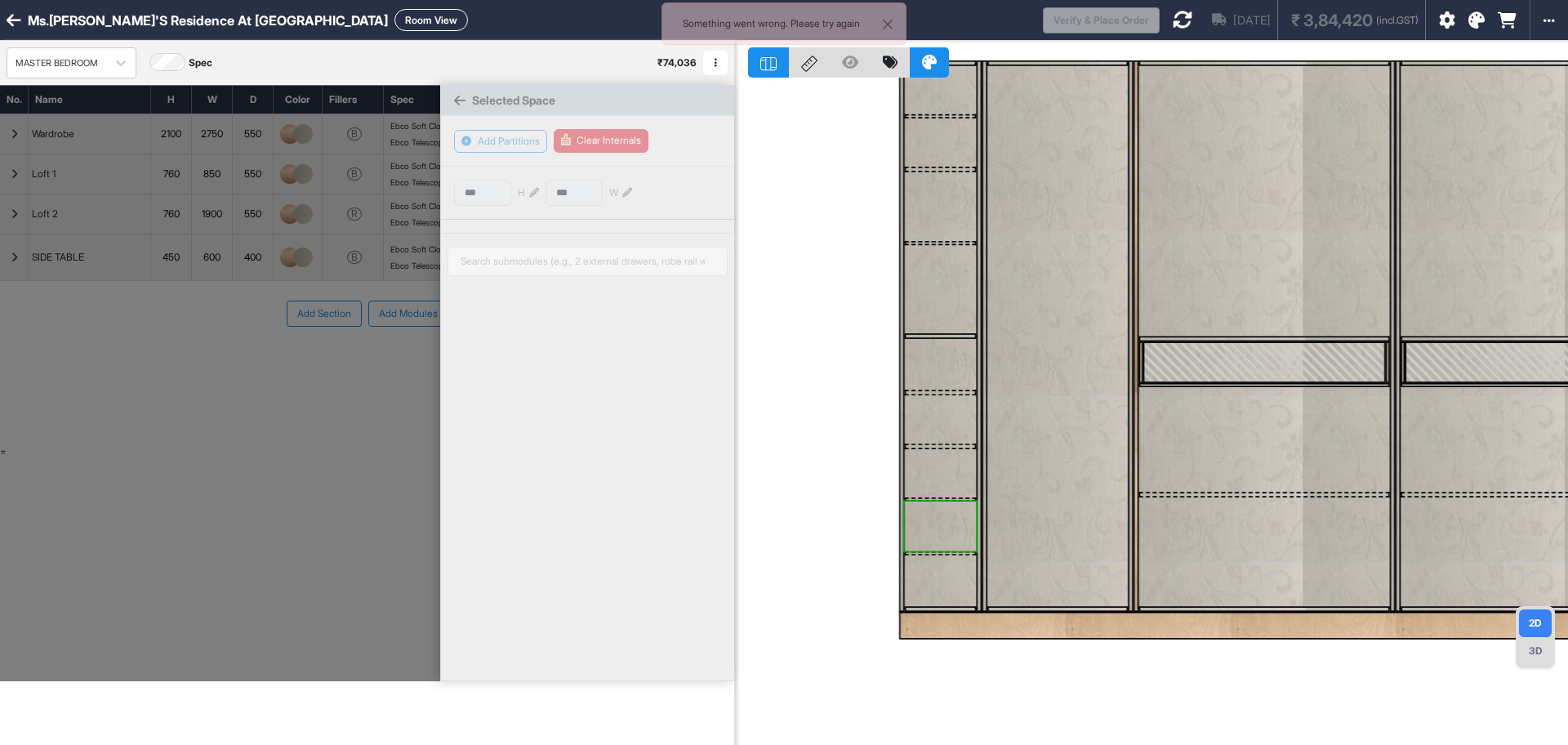 click at bounding box center [940, 526] 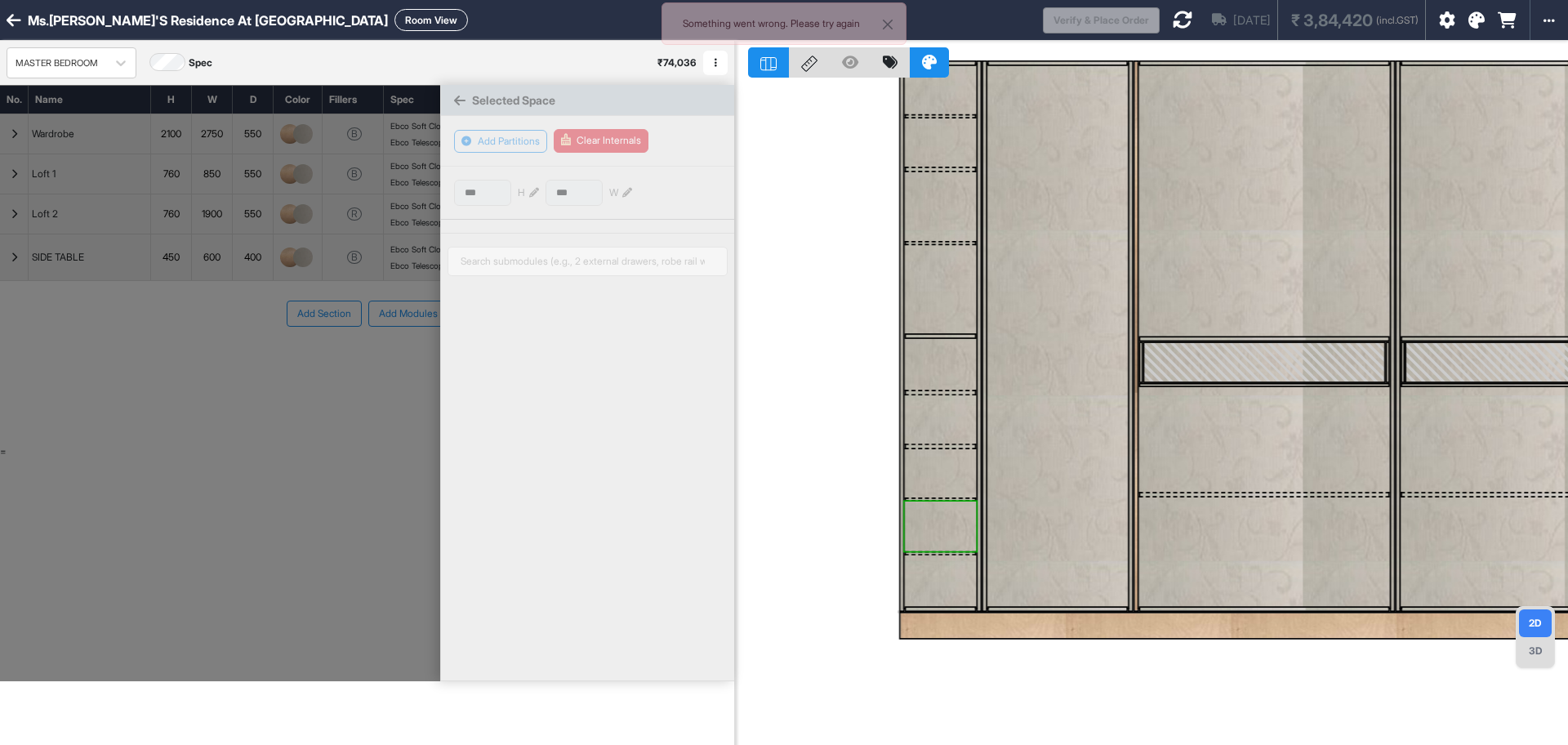 click at bounding box center (940, 526) 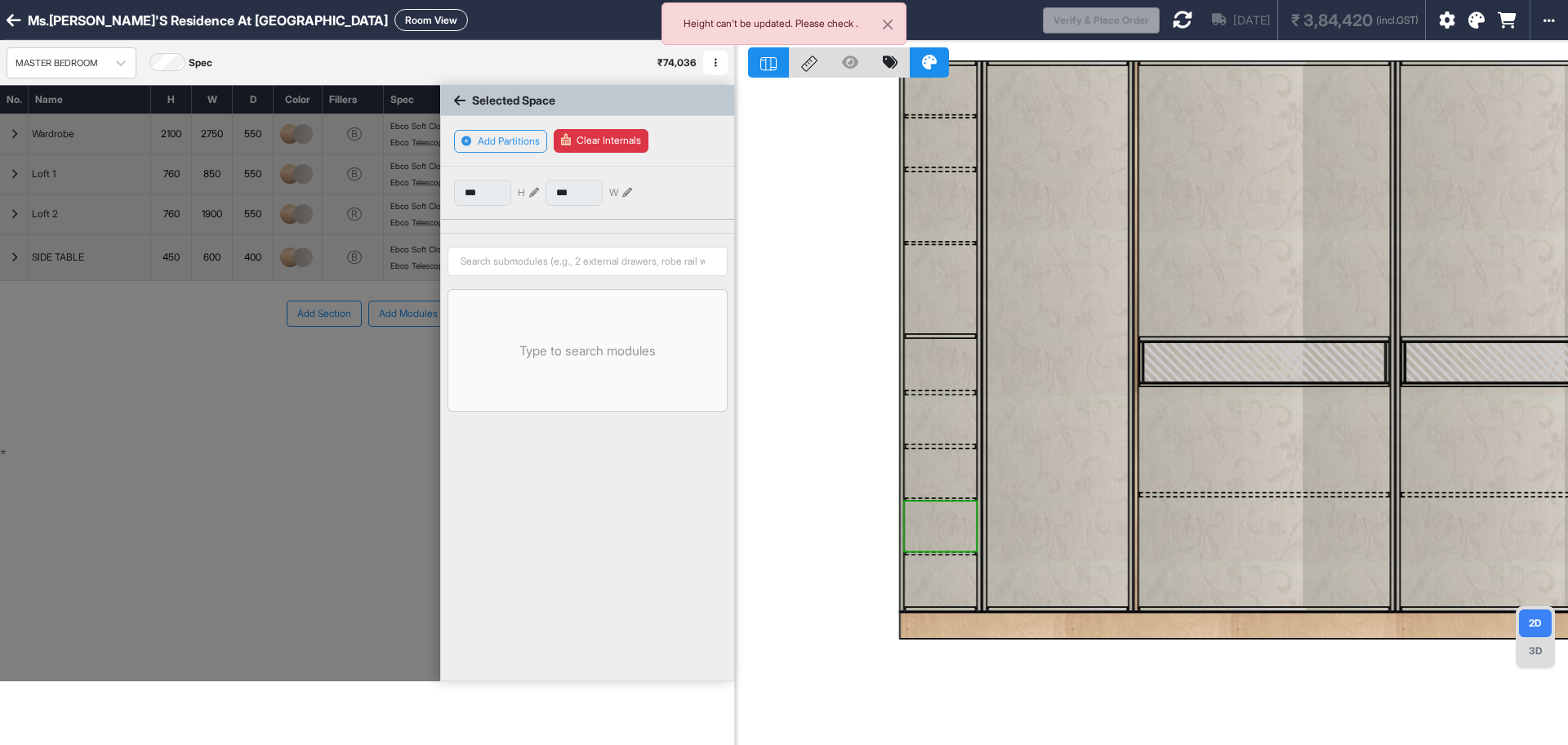 click at bounding box center (534, 193) 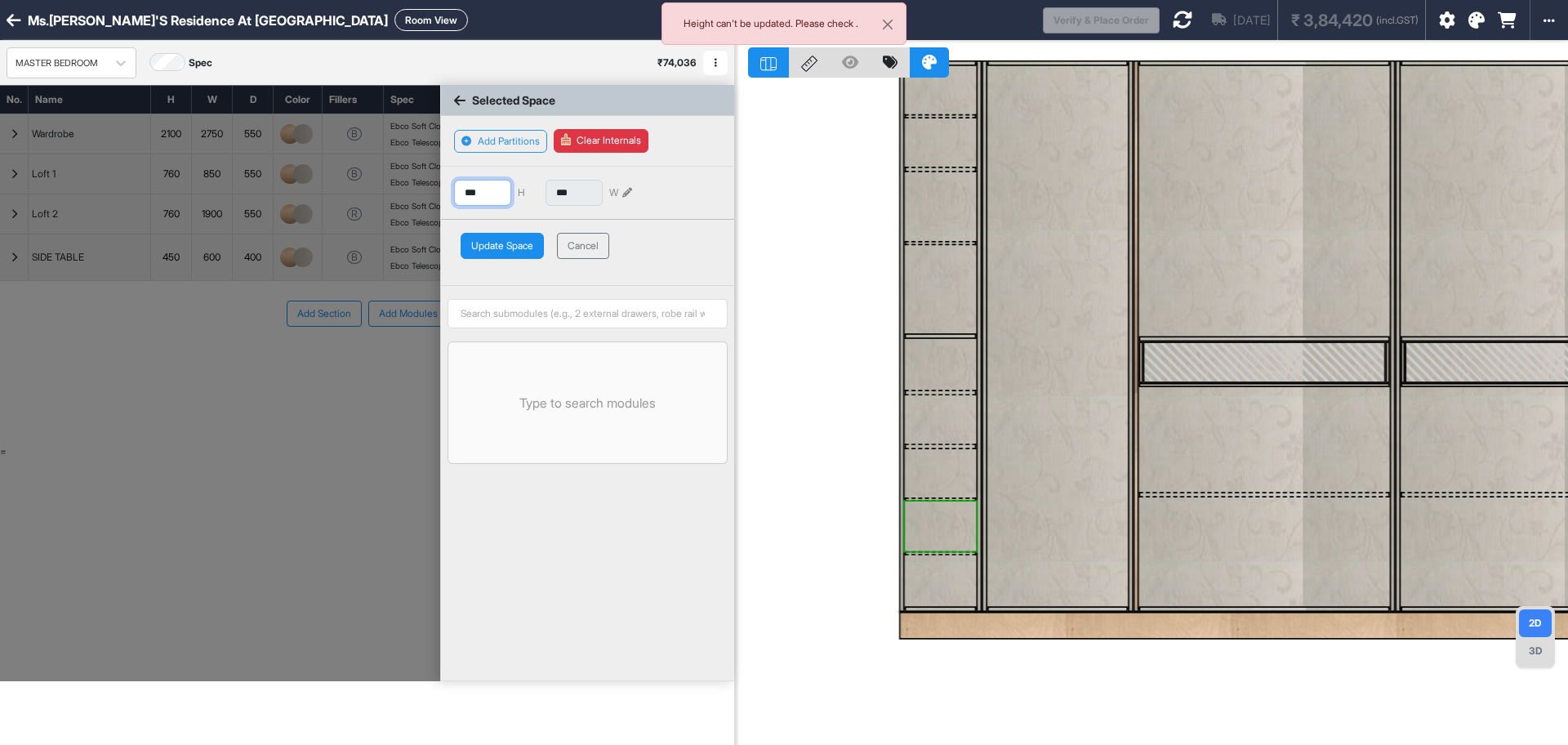 drag, startPoint x: 496, startPoint y: 194, endPoint x: 444, endPoint y: 206, distance: 53.3667 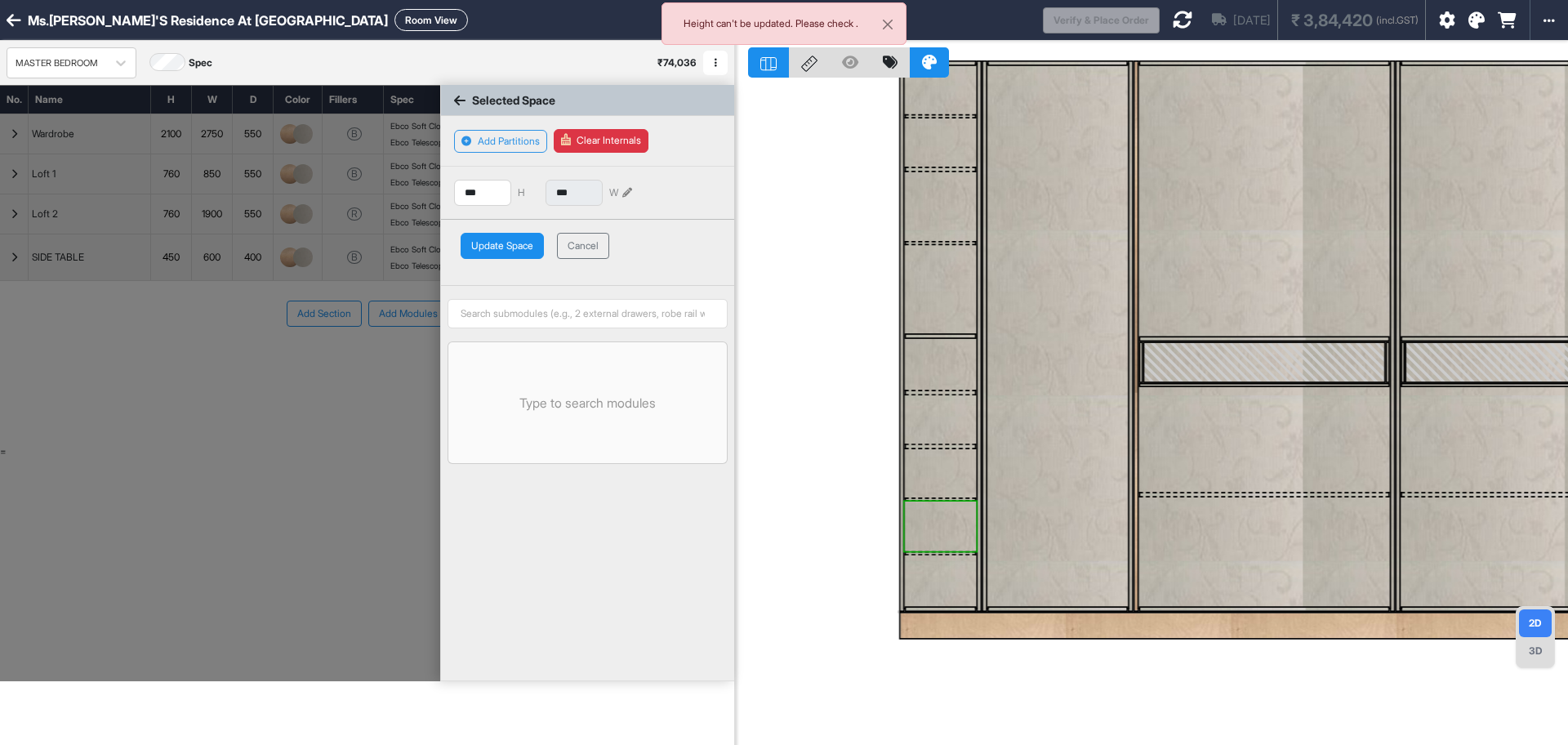 click on "Update Space" at bounding box center [502, 246] 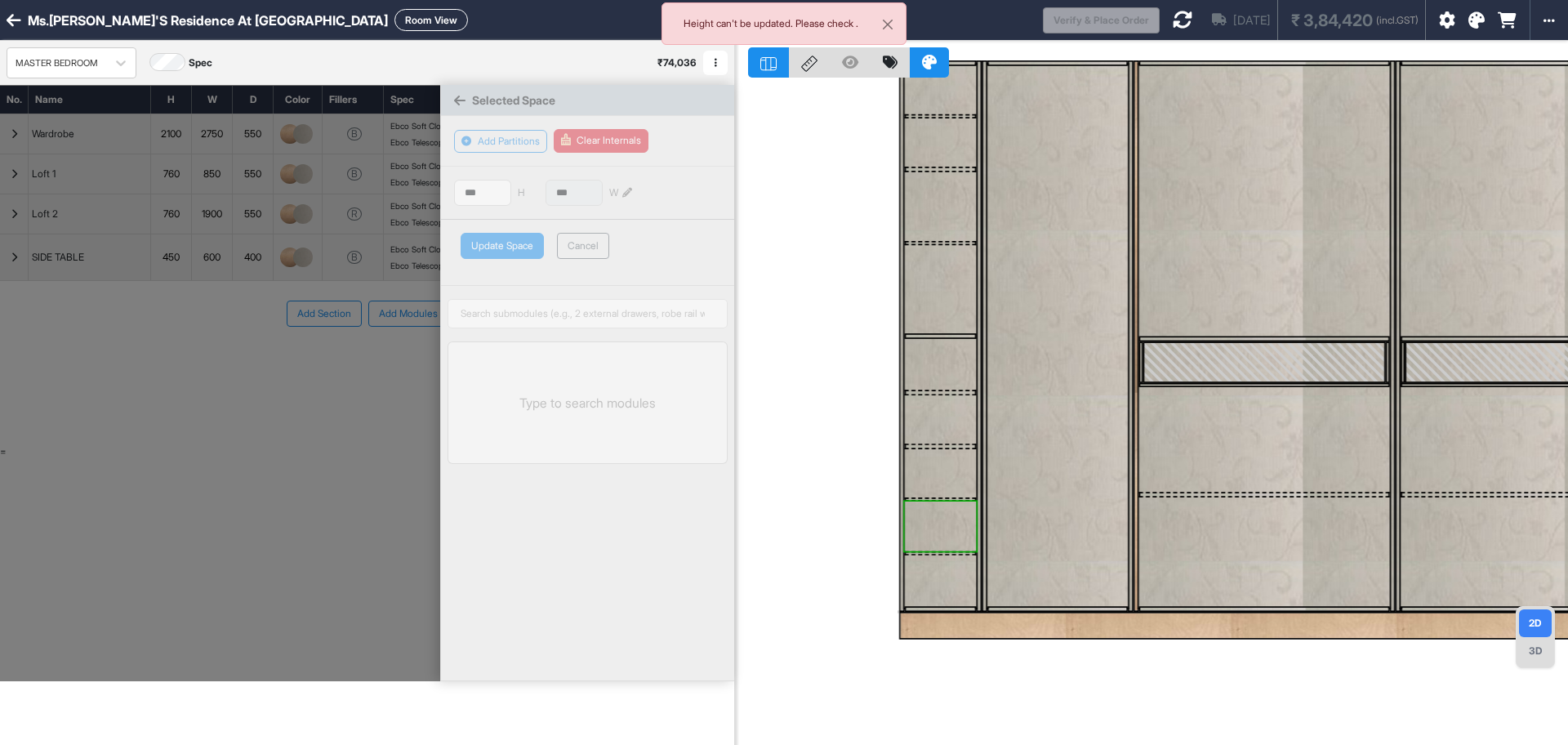 click at bounding box center (940, 472) 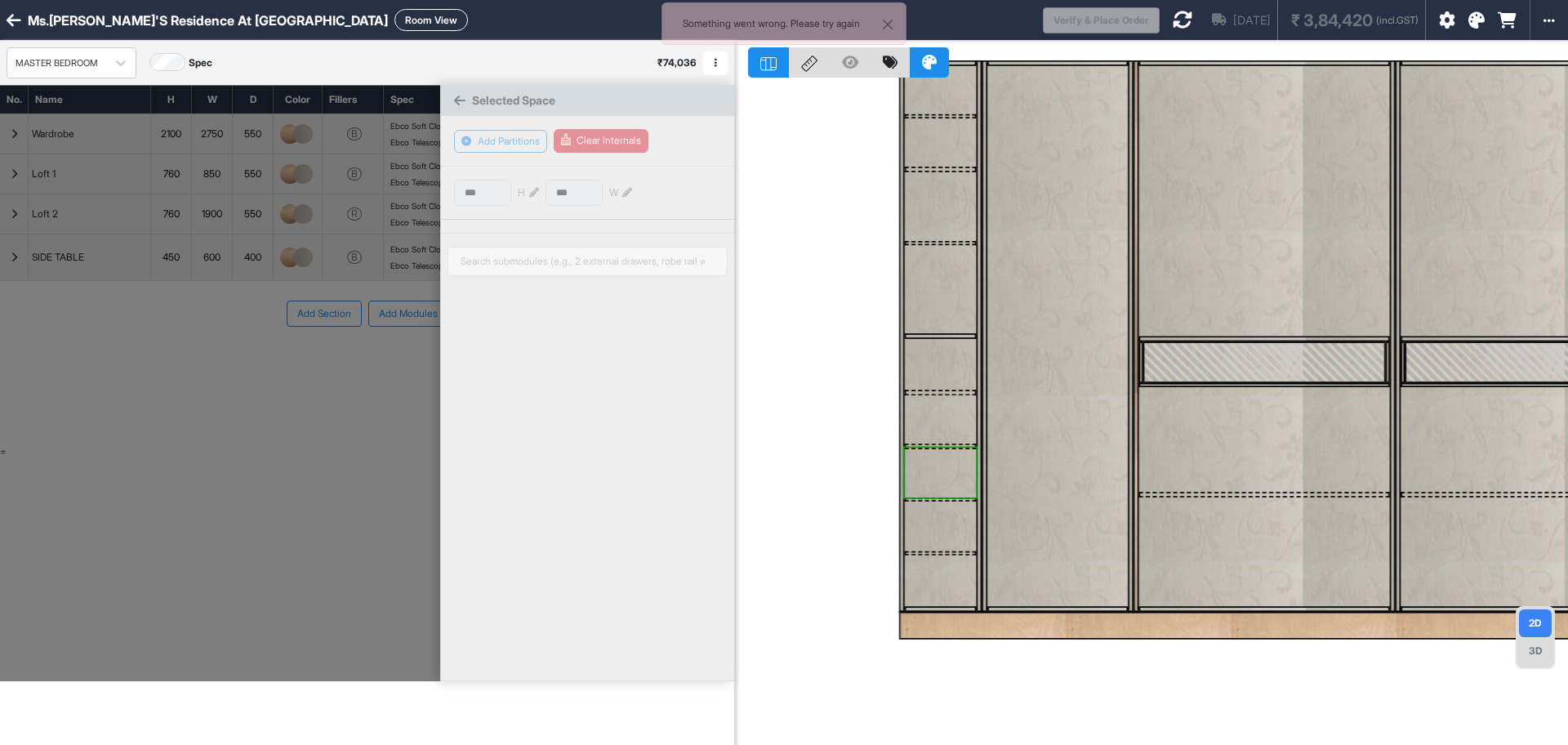 click at bounding box center [940, 472] 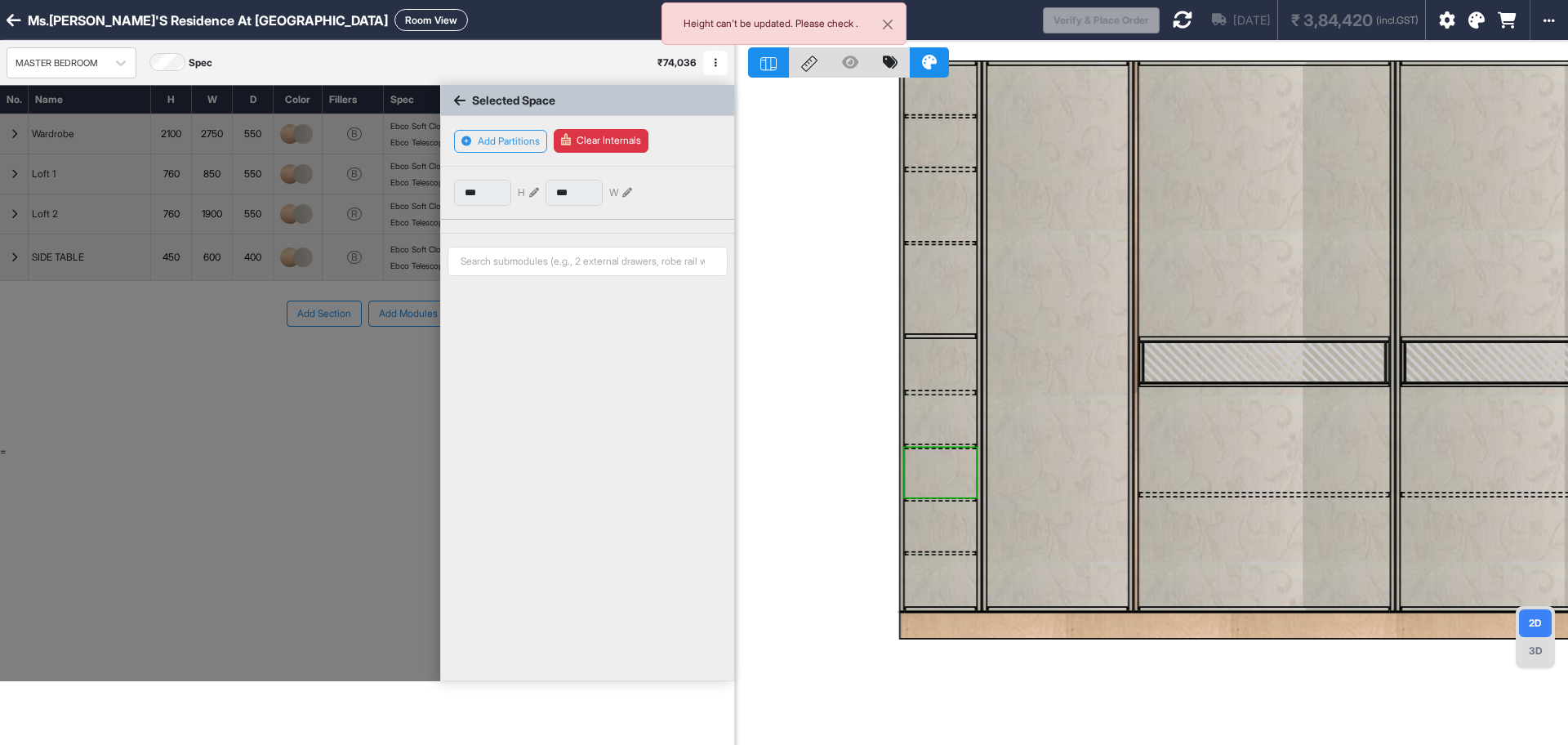 click at bounding box center (534, 193) 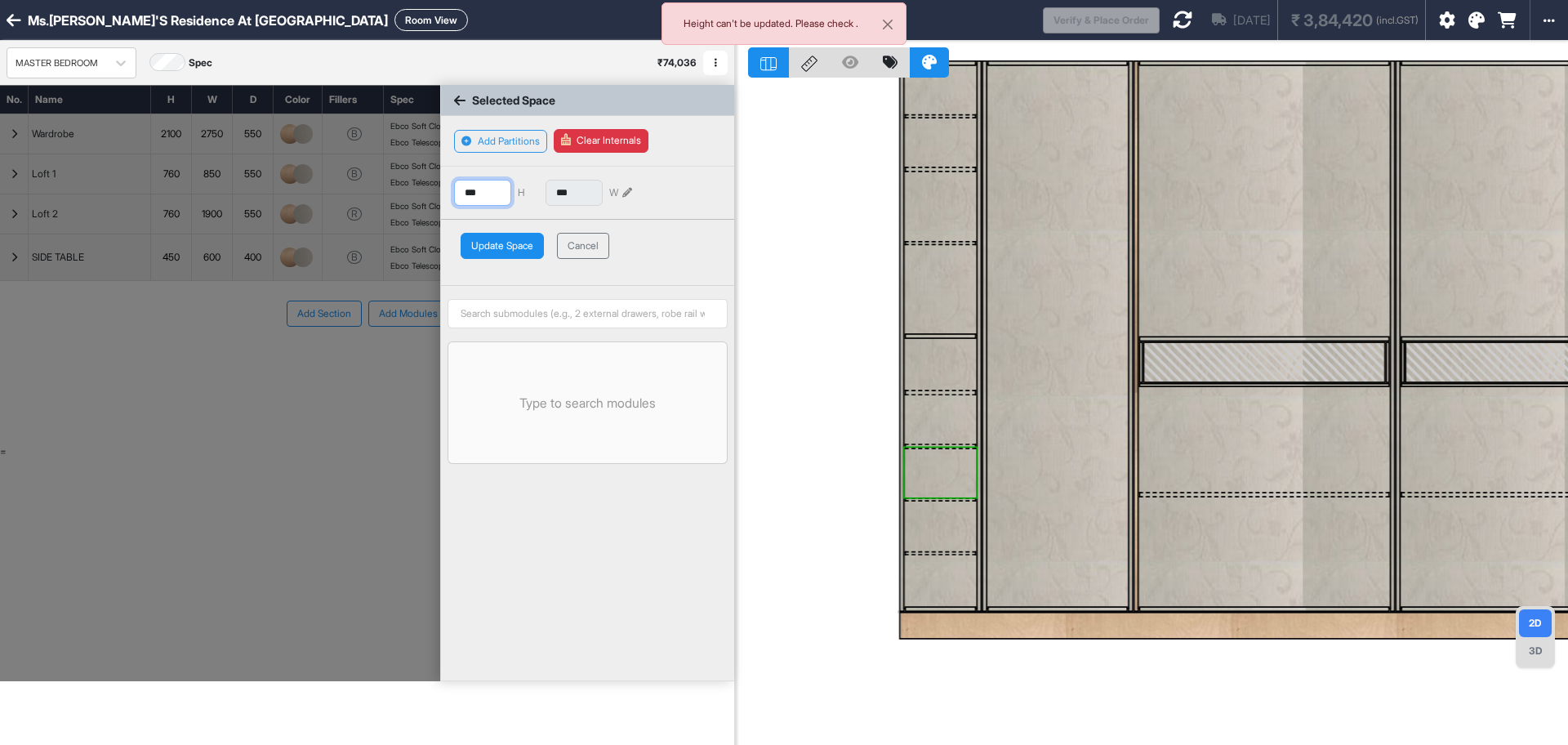 drag, startPoint x: 497, startPoint y: 189, endPoint x: 396, endPoint y: 189, distance: 101 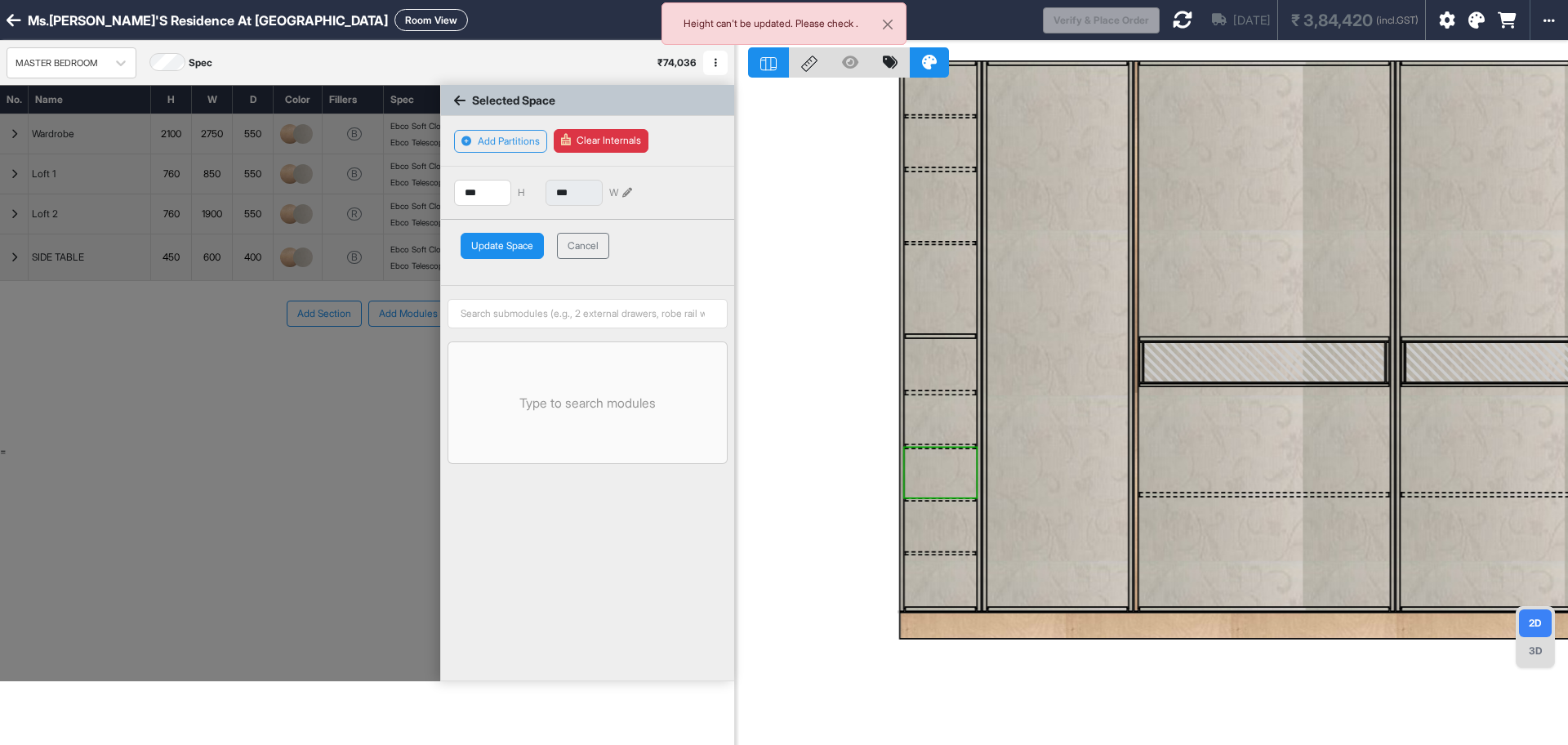 click on "Update Space" at bounding box center (502, 246) 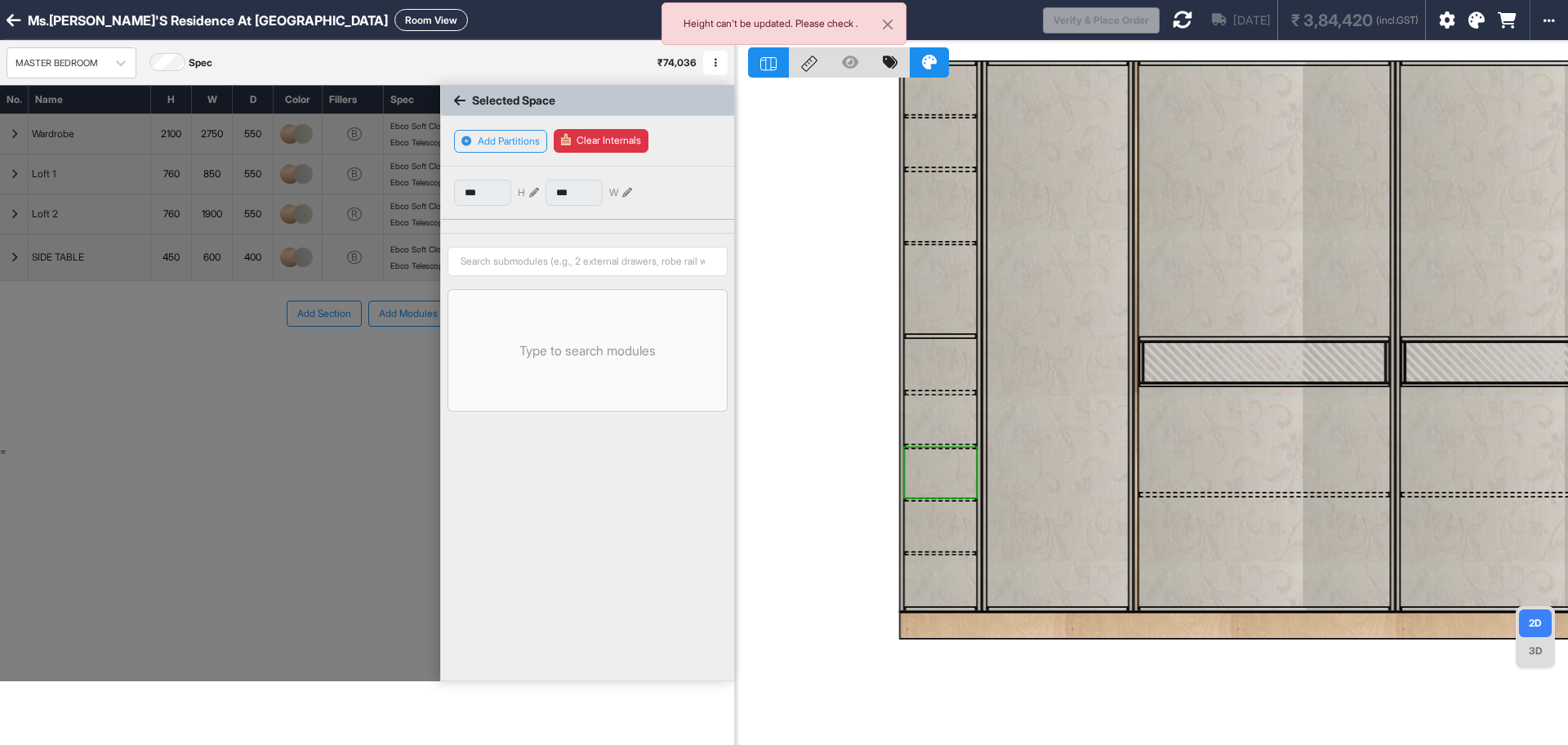 click at bounding box center [534, 193] 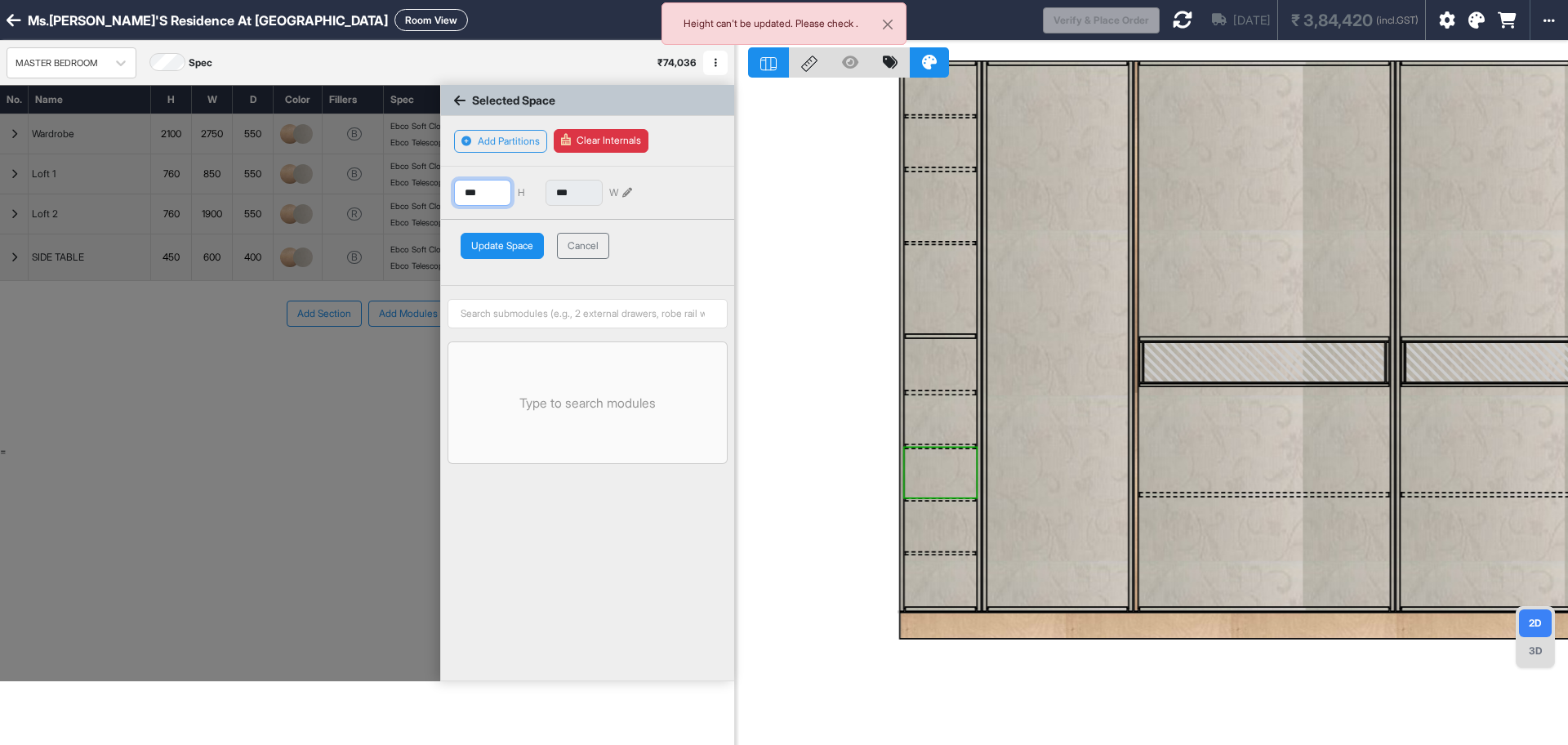drag, startPoint x: 483, startPoint y: 189, endPoint x: 461, endPoint y: 195, distance: 22.80351 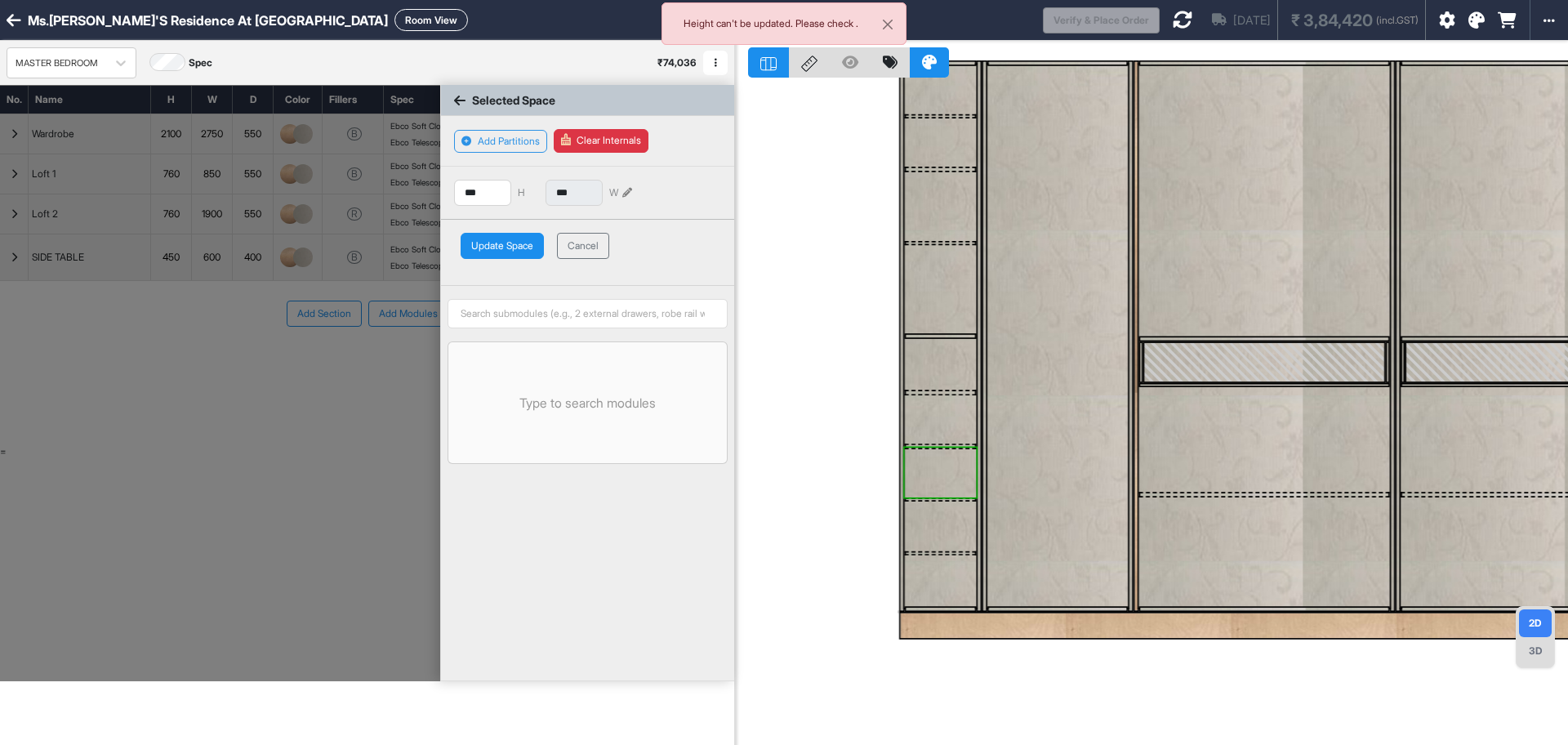 click on "Update Space" at bounding box center [502, 246] 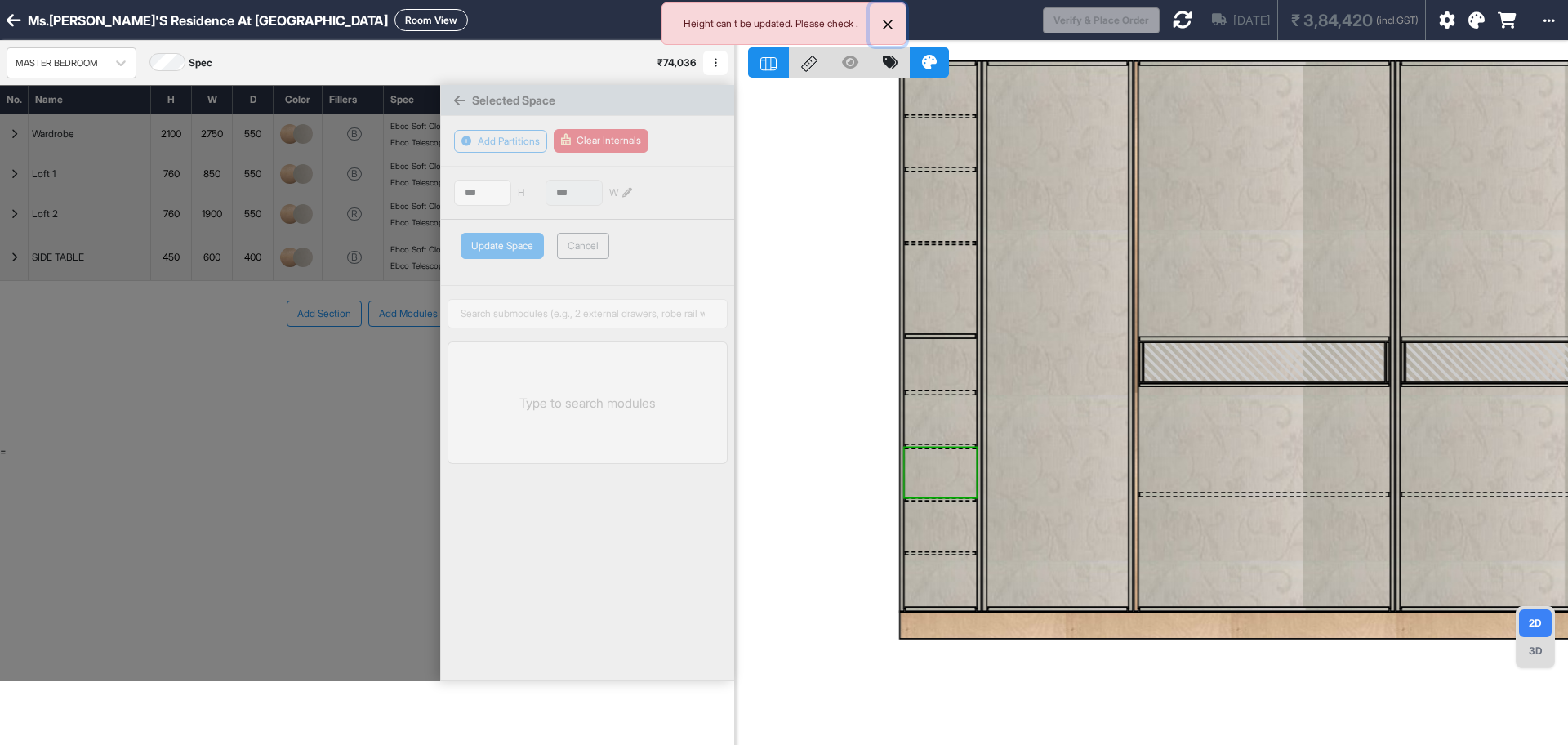 click at bounding box center (888, 25) 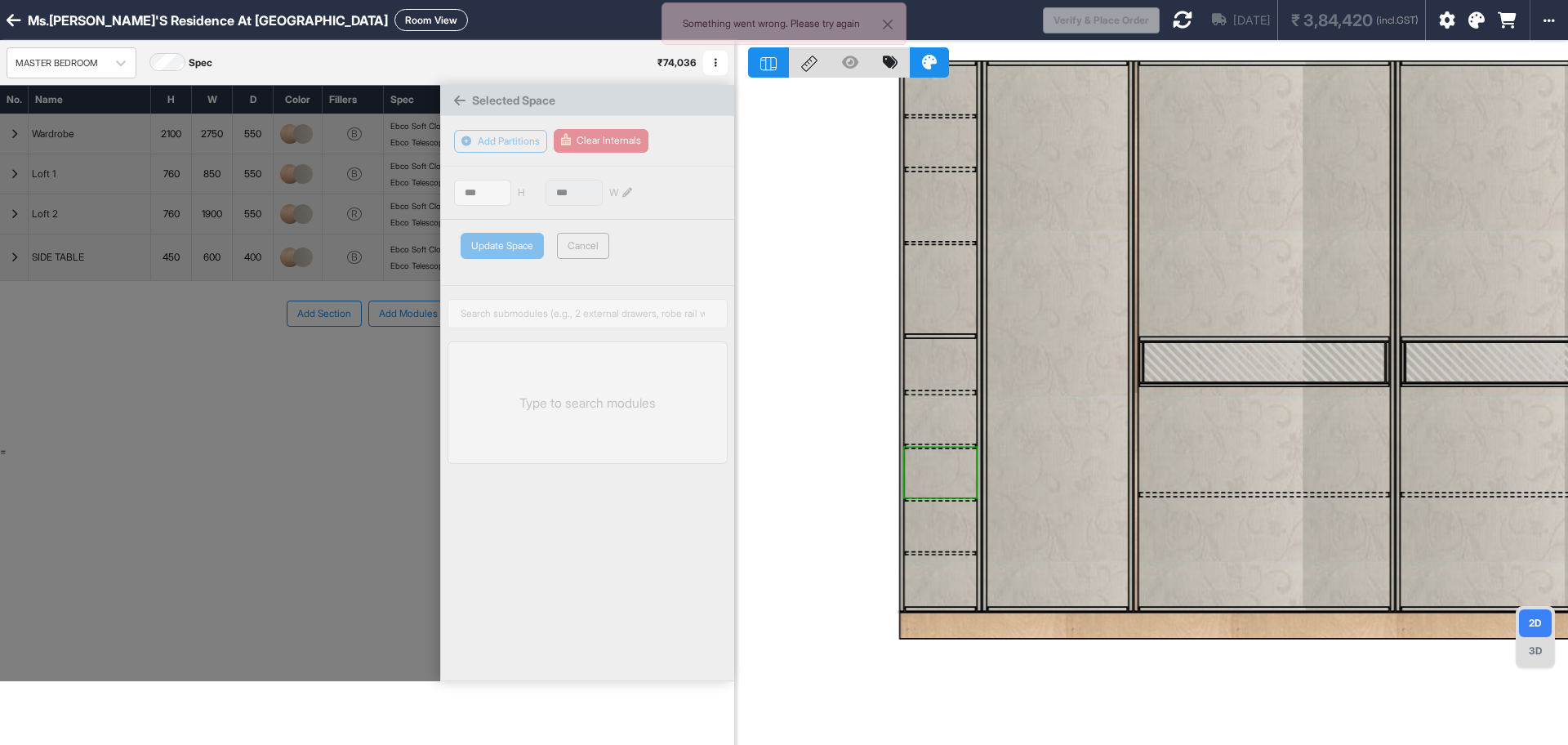 click at bounding box center (940, 364) 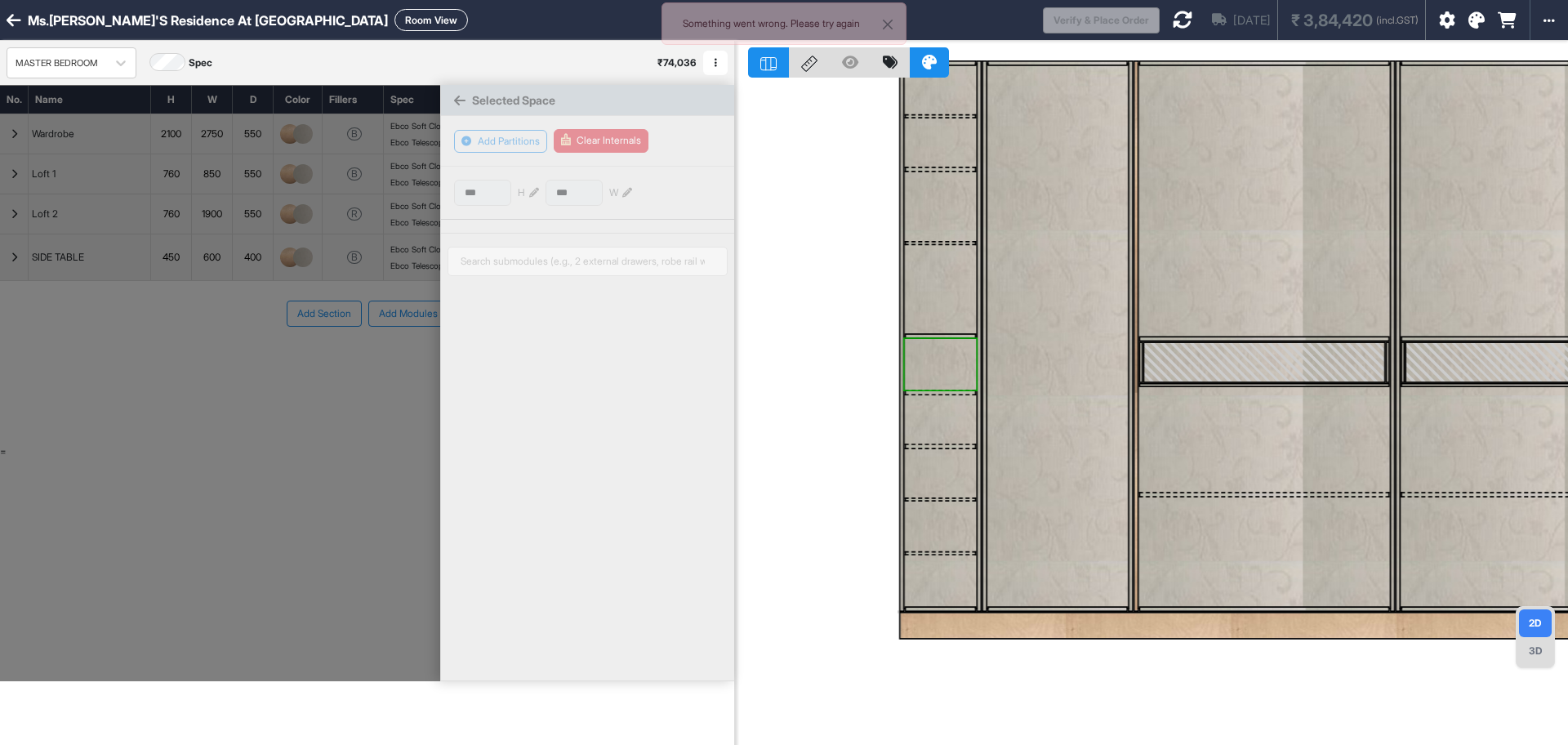 type on "***" 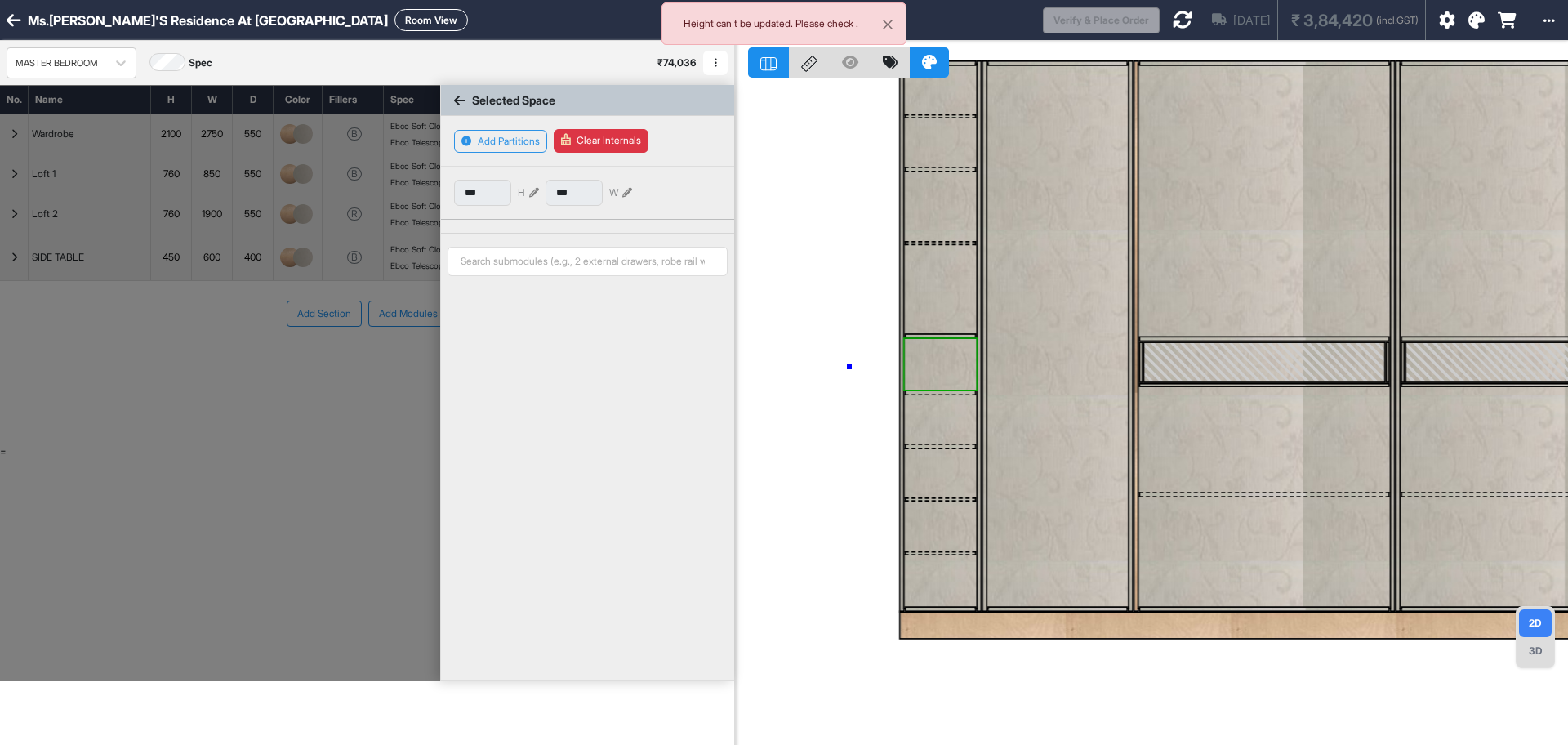 click at bounding box center (1152, 413) 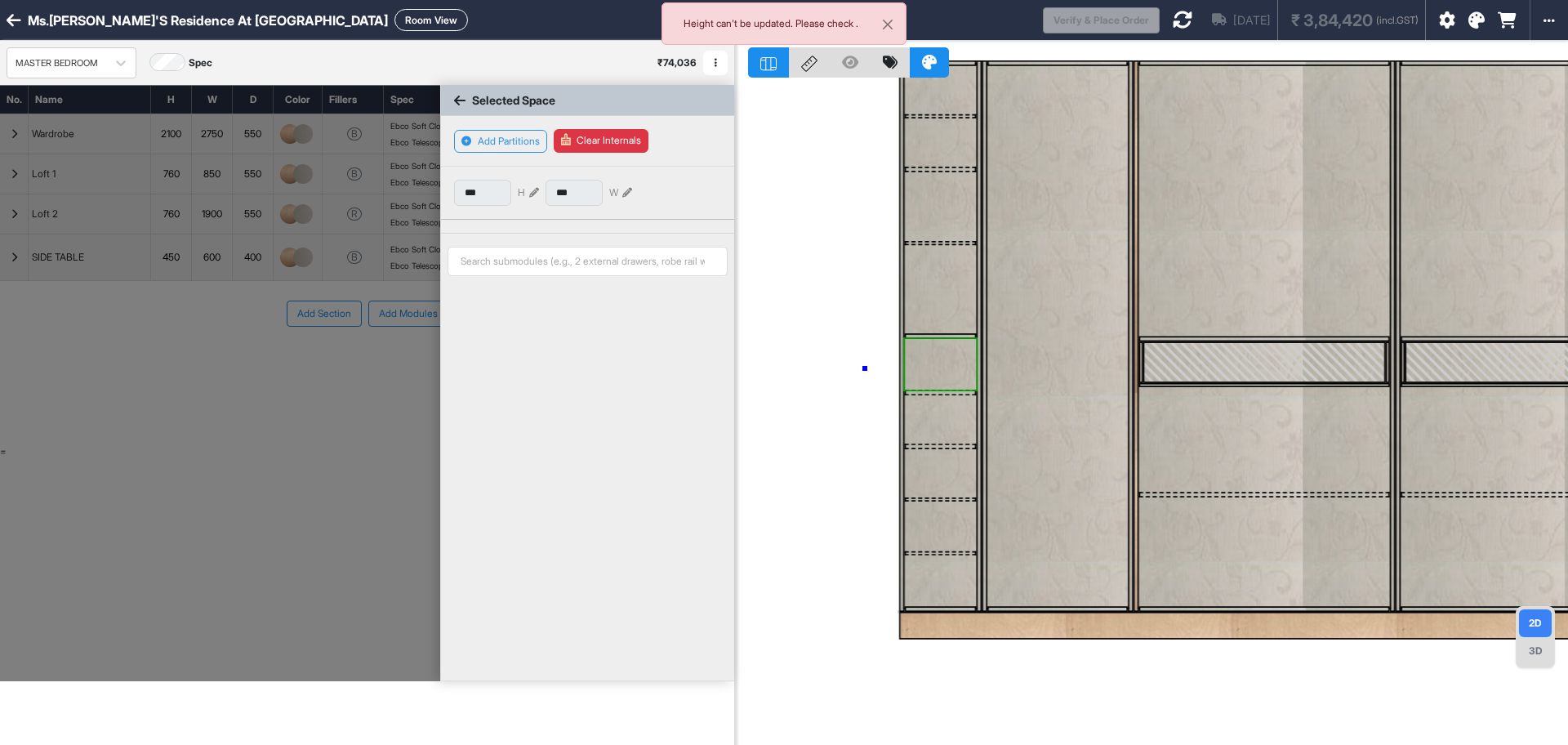 click at bounding box center [1152, 413] 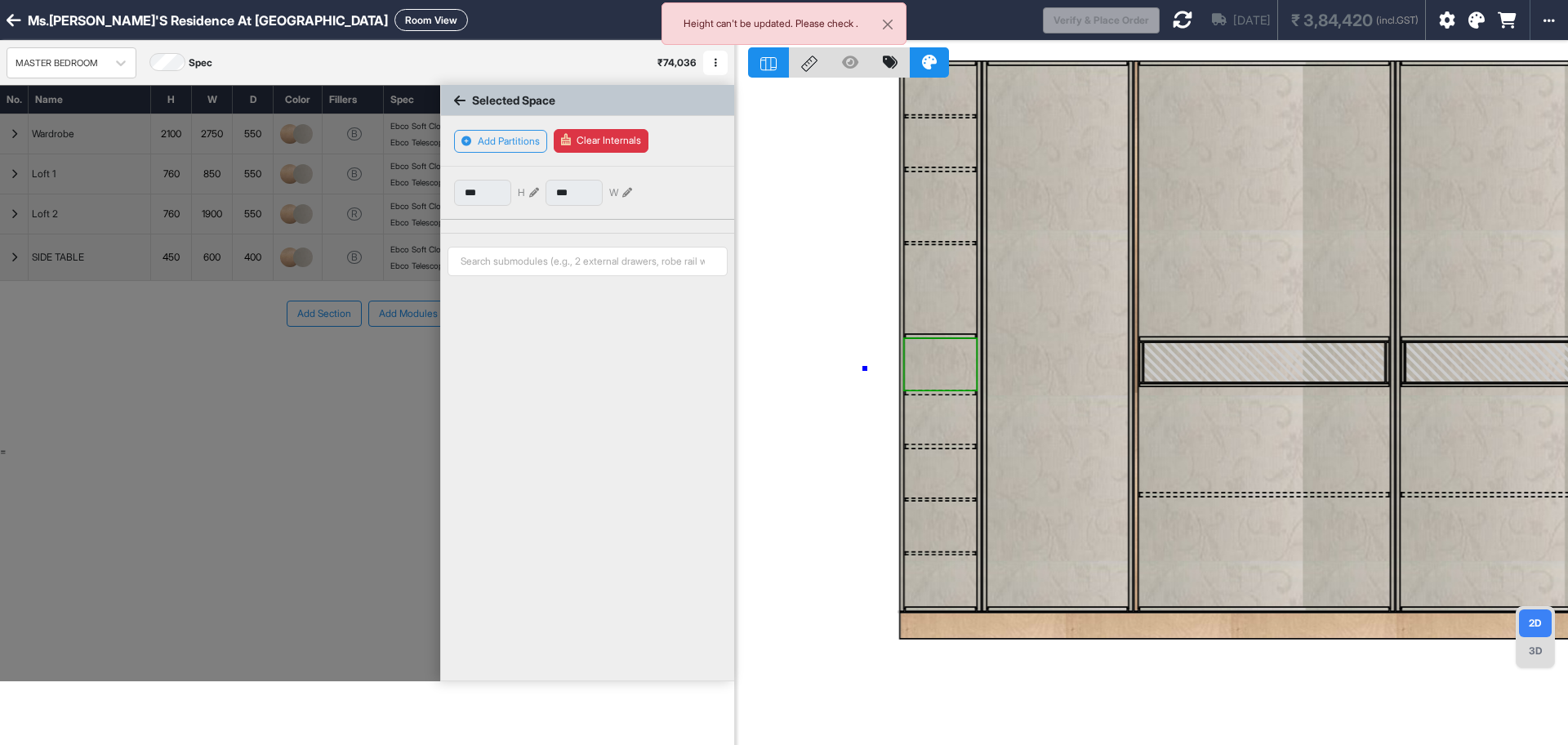 click at bounding box center [1152, 413] 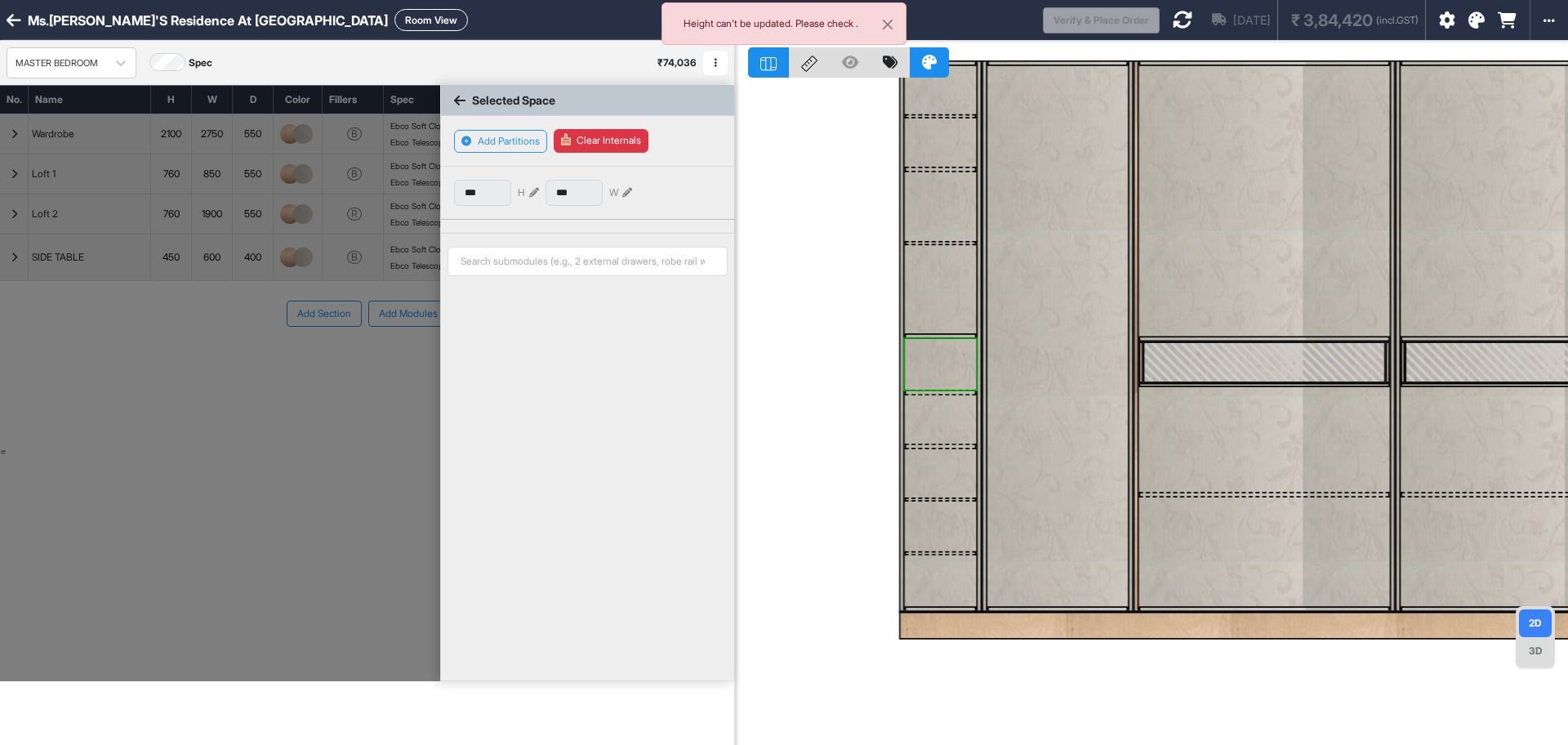 click at bounding box center [1152, 413] 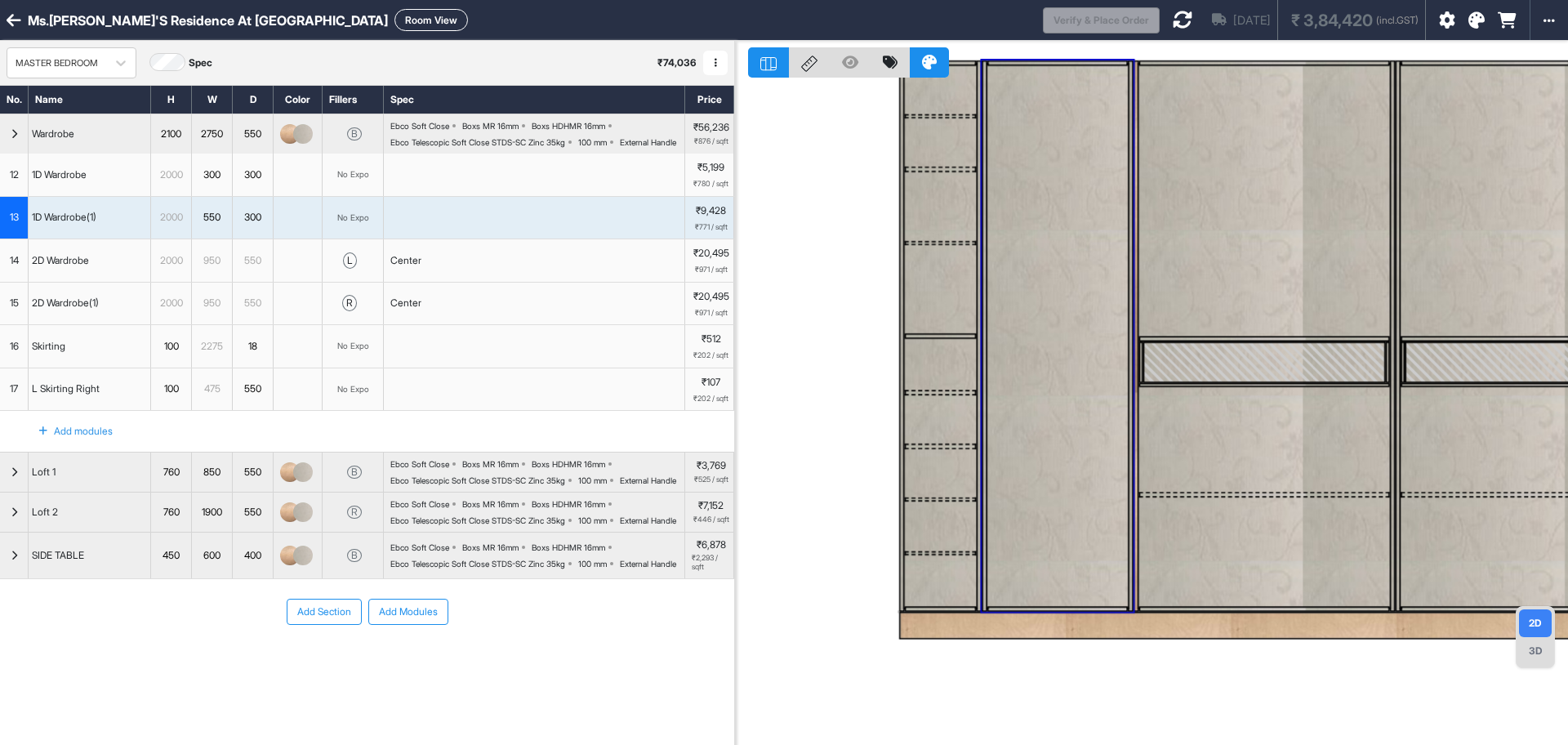 click at bounding box center (940, 364) 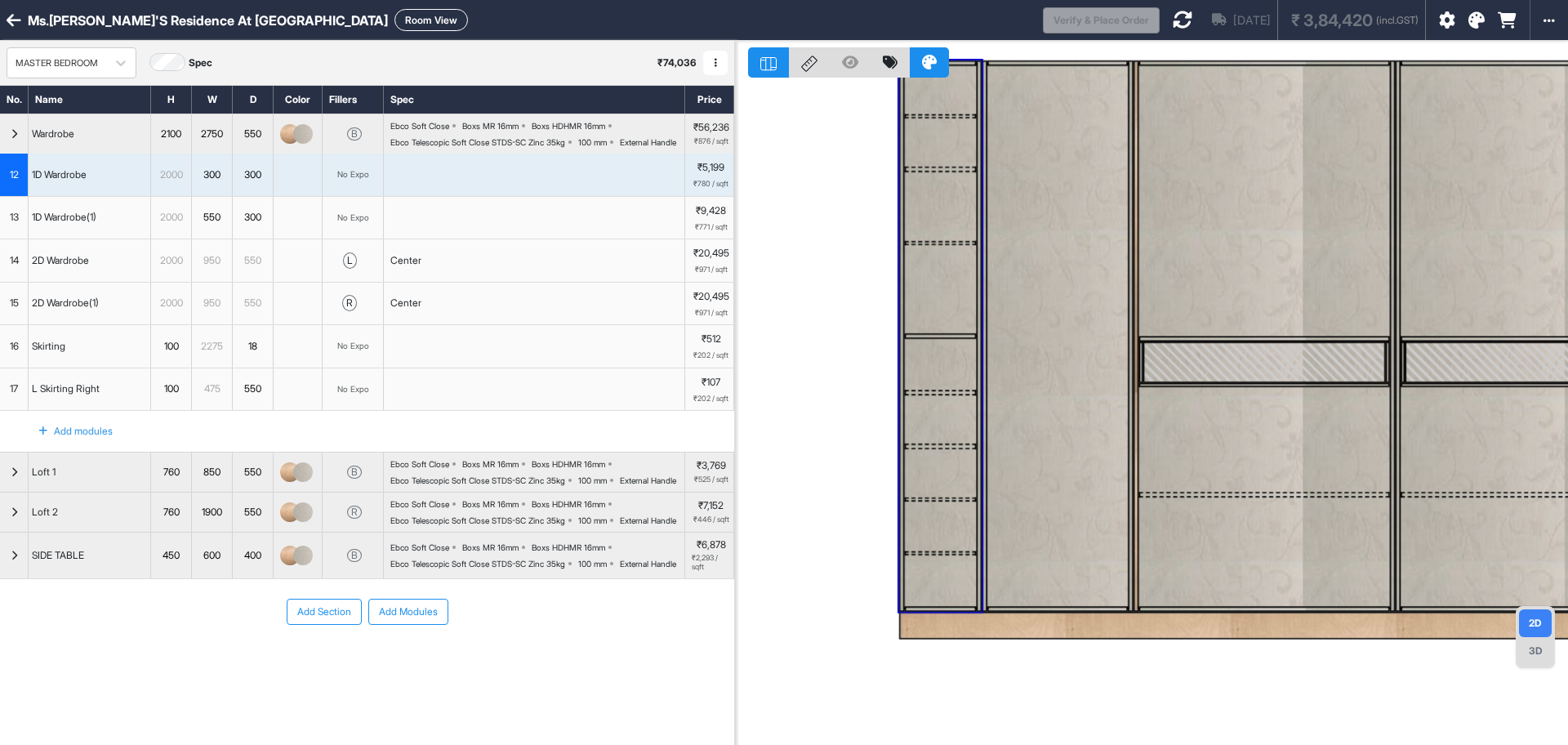 click at bounding box center [940, 364] 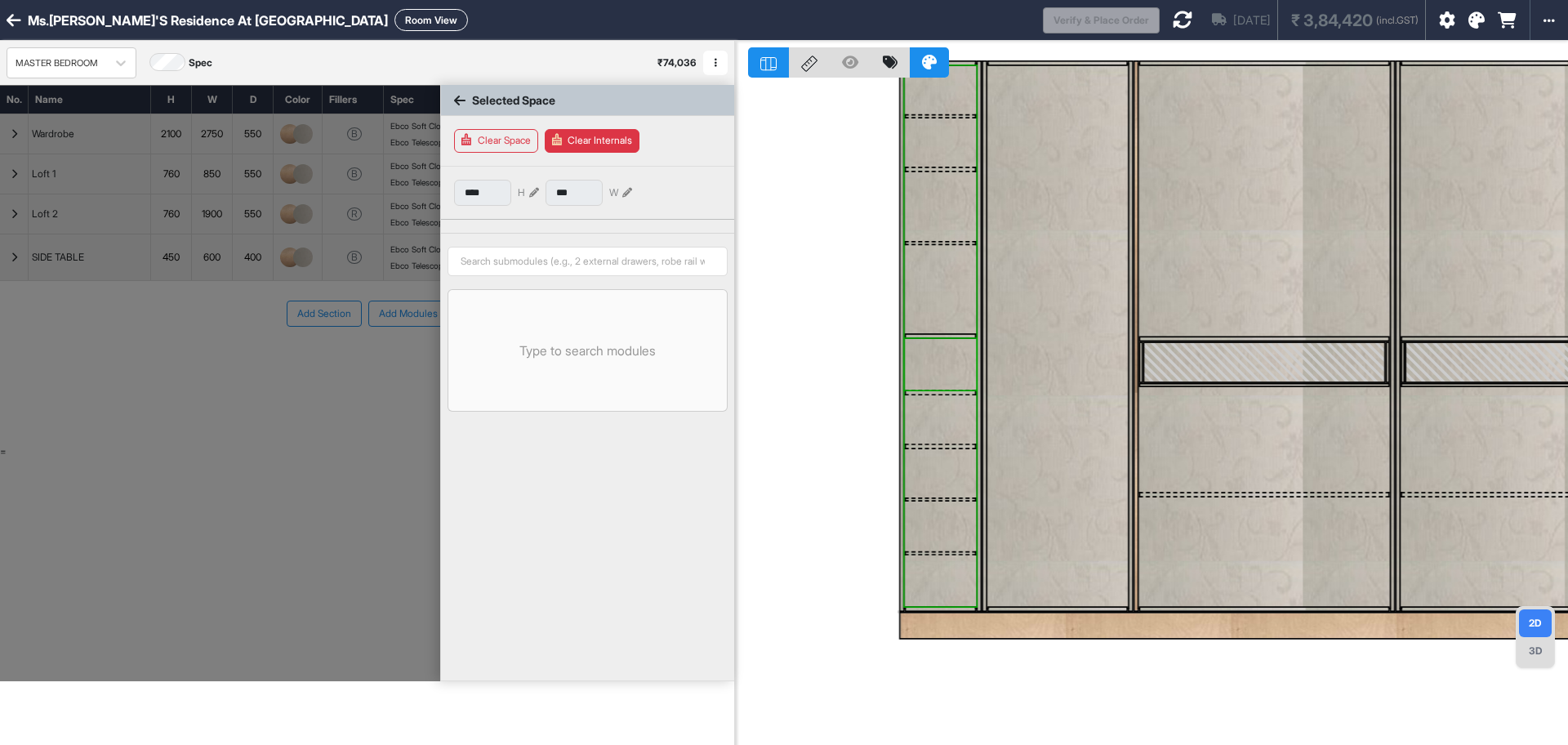 click at bounding box center [940, 364] 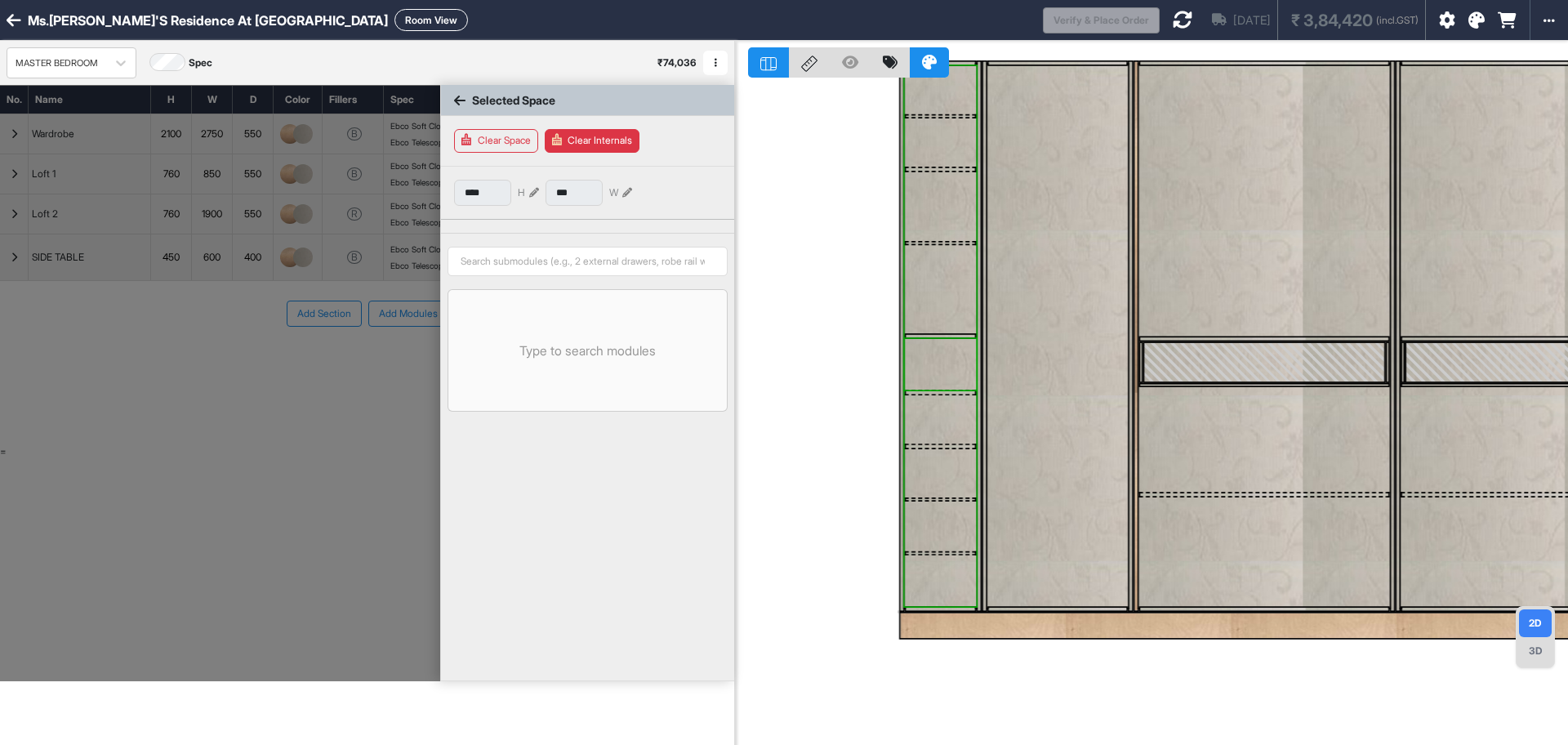 click at bounding box center [940, 364] 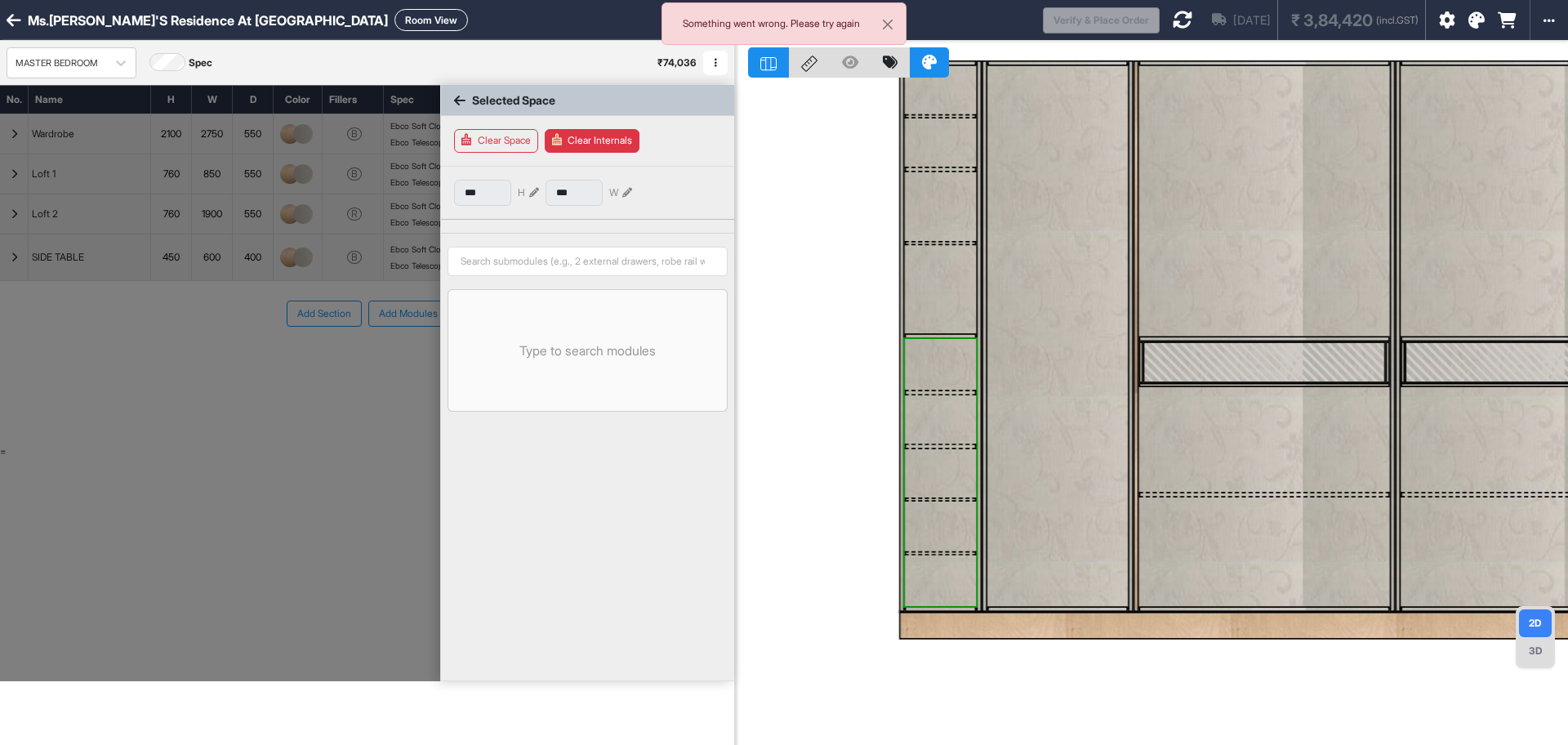 click at bounding box center (534, 193) 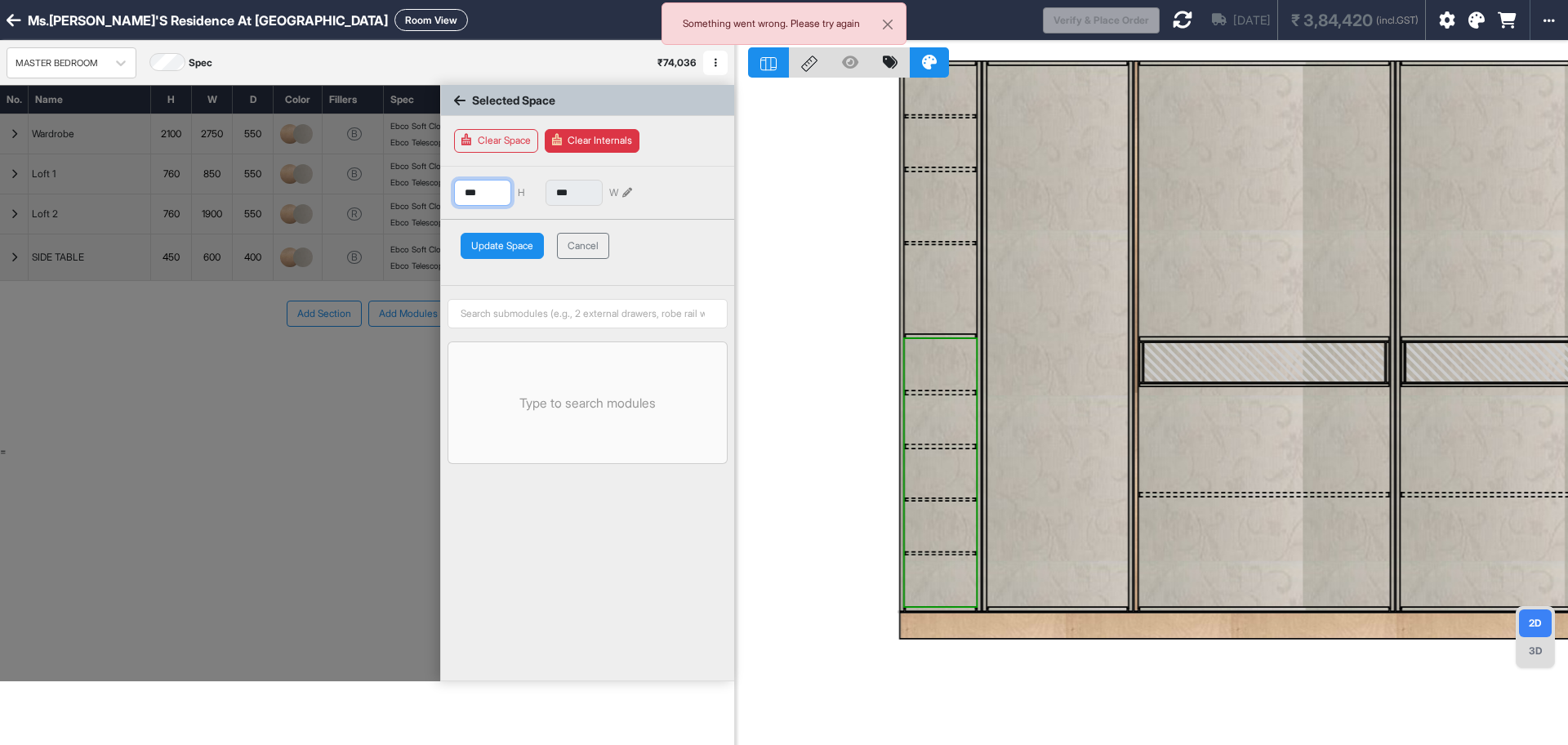 drag, startPoint x: 491, startPoint y: 190, endPoint x: 466, endPoint y: 190, distance: 25 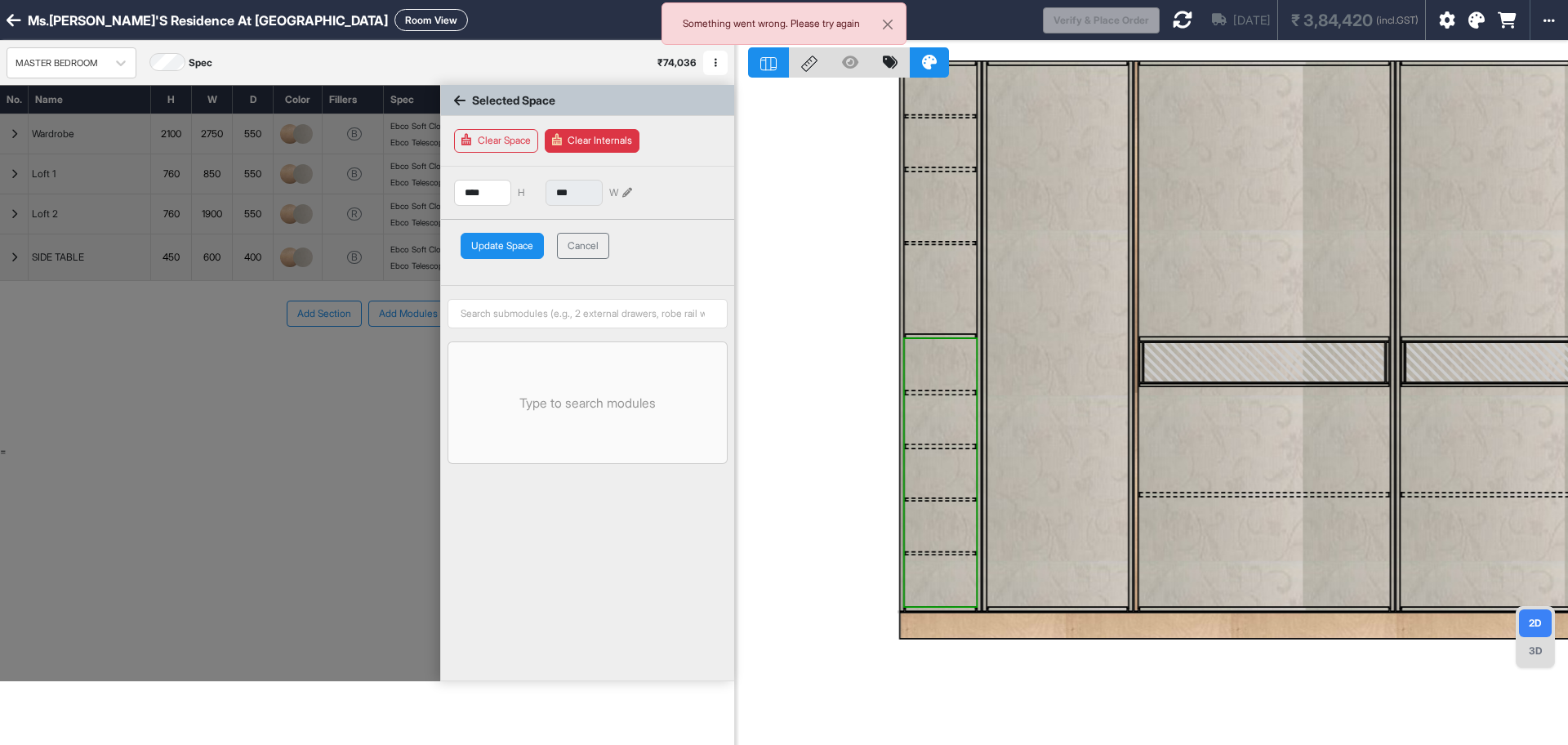 click on "Update Space" at bounding box center (502, 246) 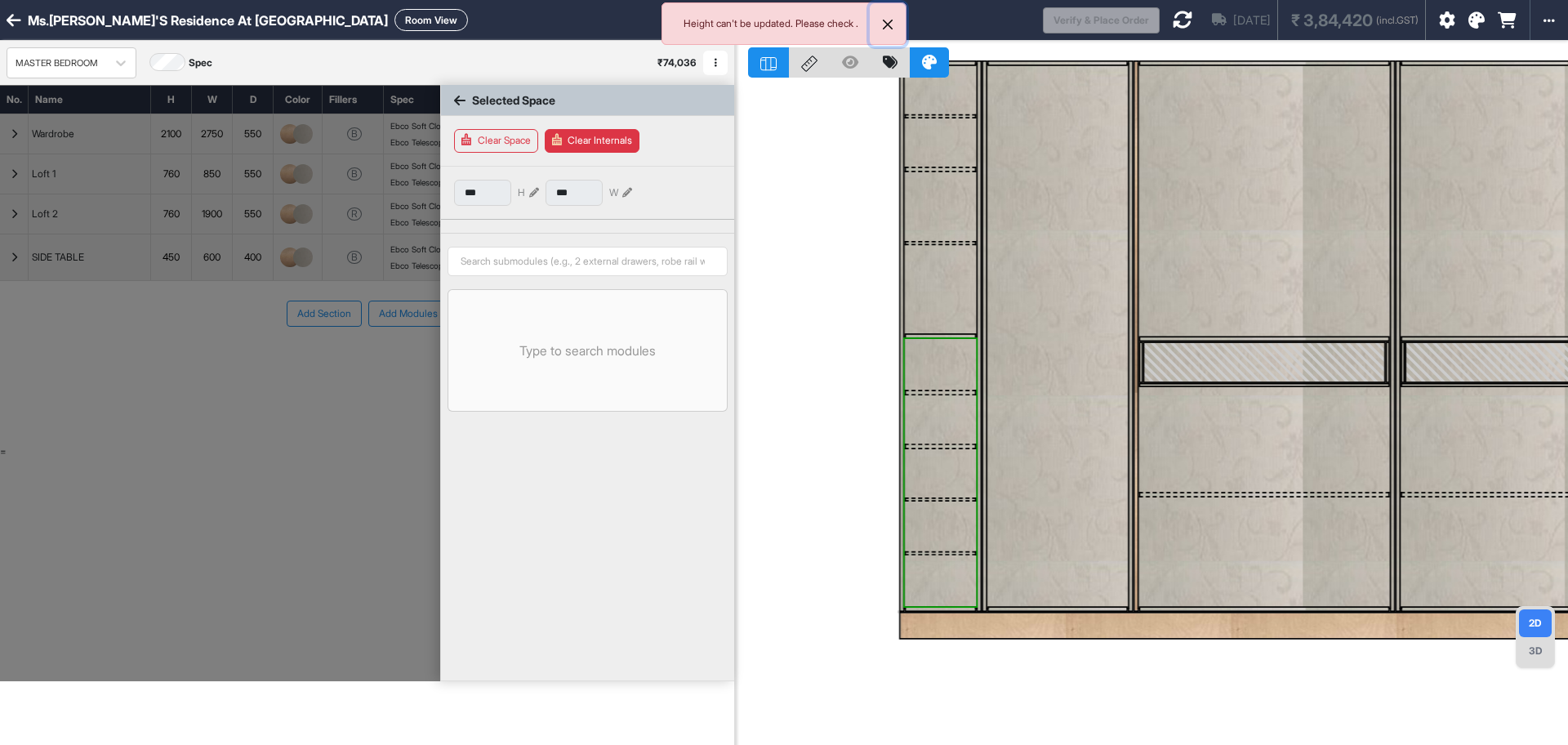 click at bounding box center (888, 25) 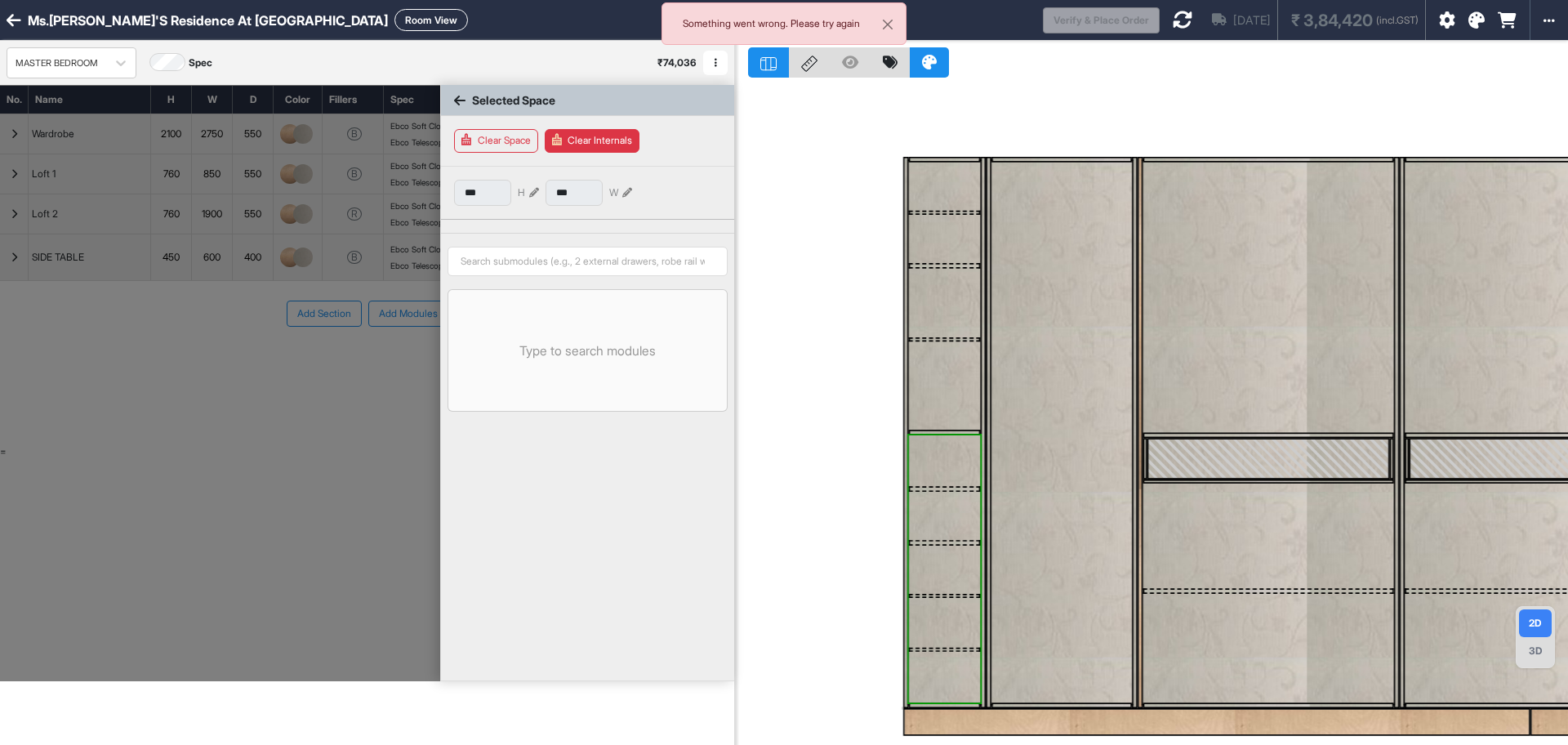 click at bounding box center (944, 386) 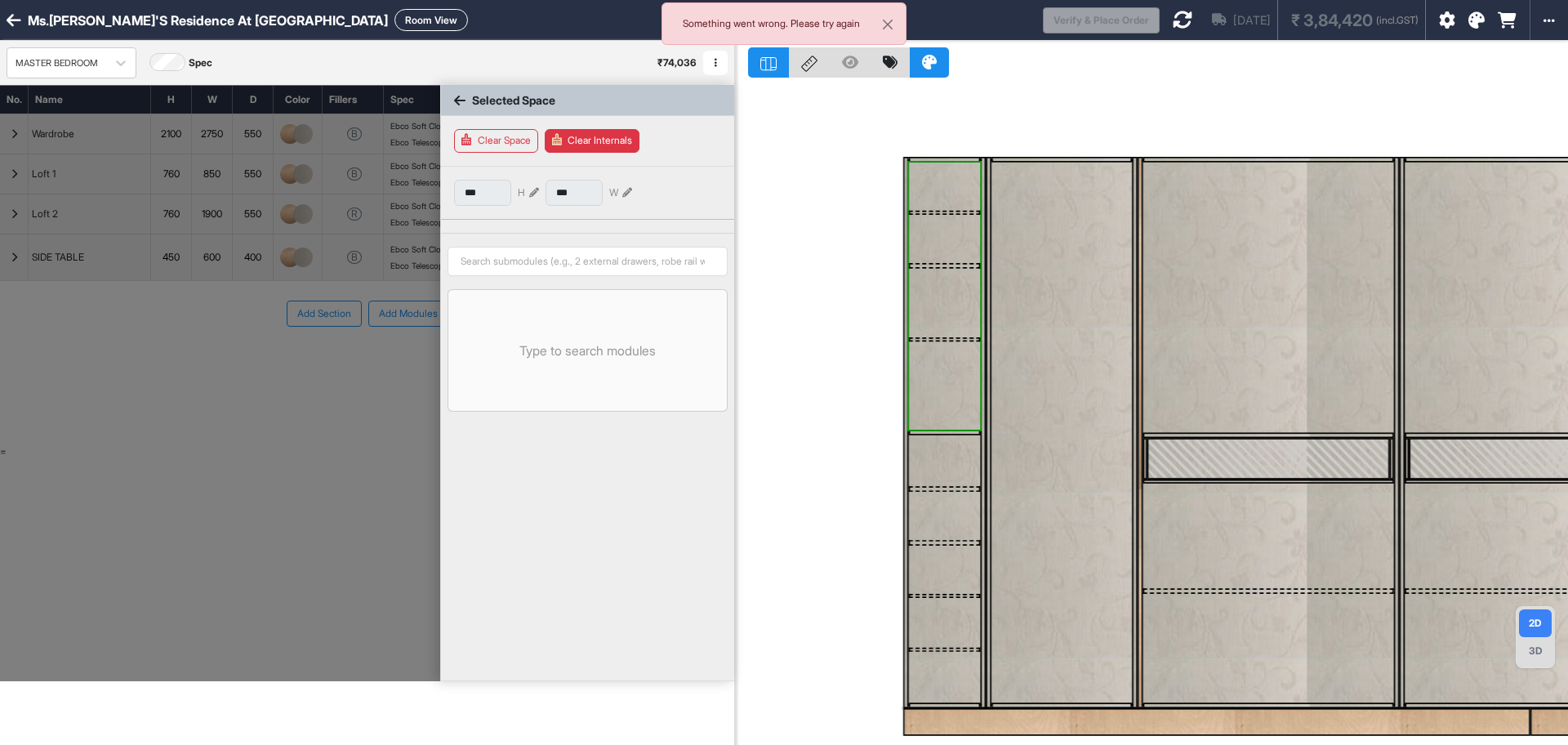 click at bounding box center (944, 386) 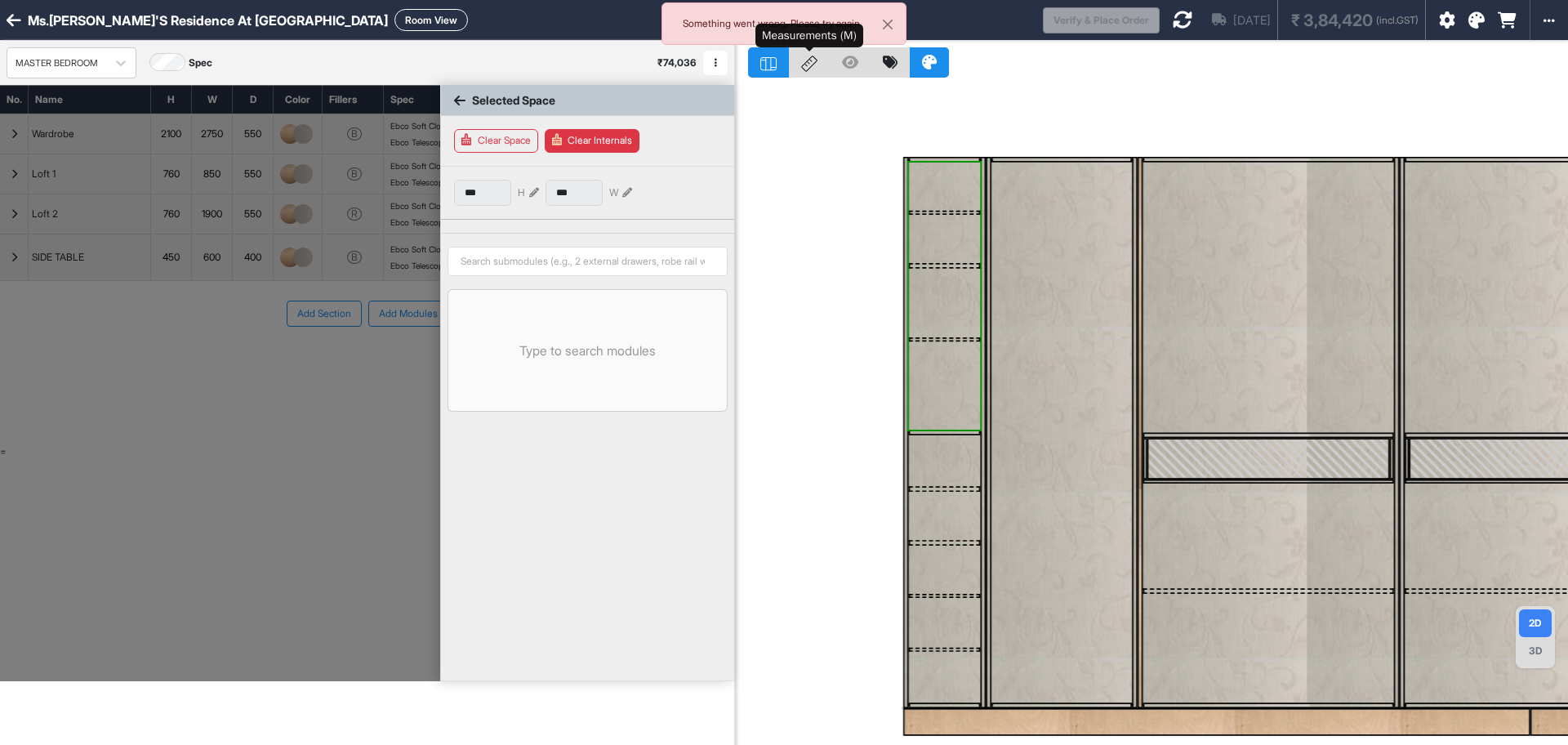 click at bounding box center (809, 62) 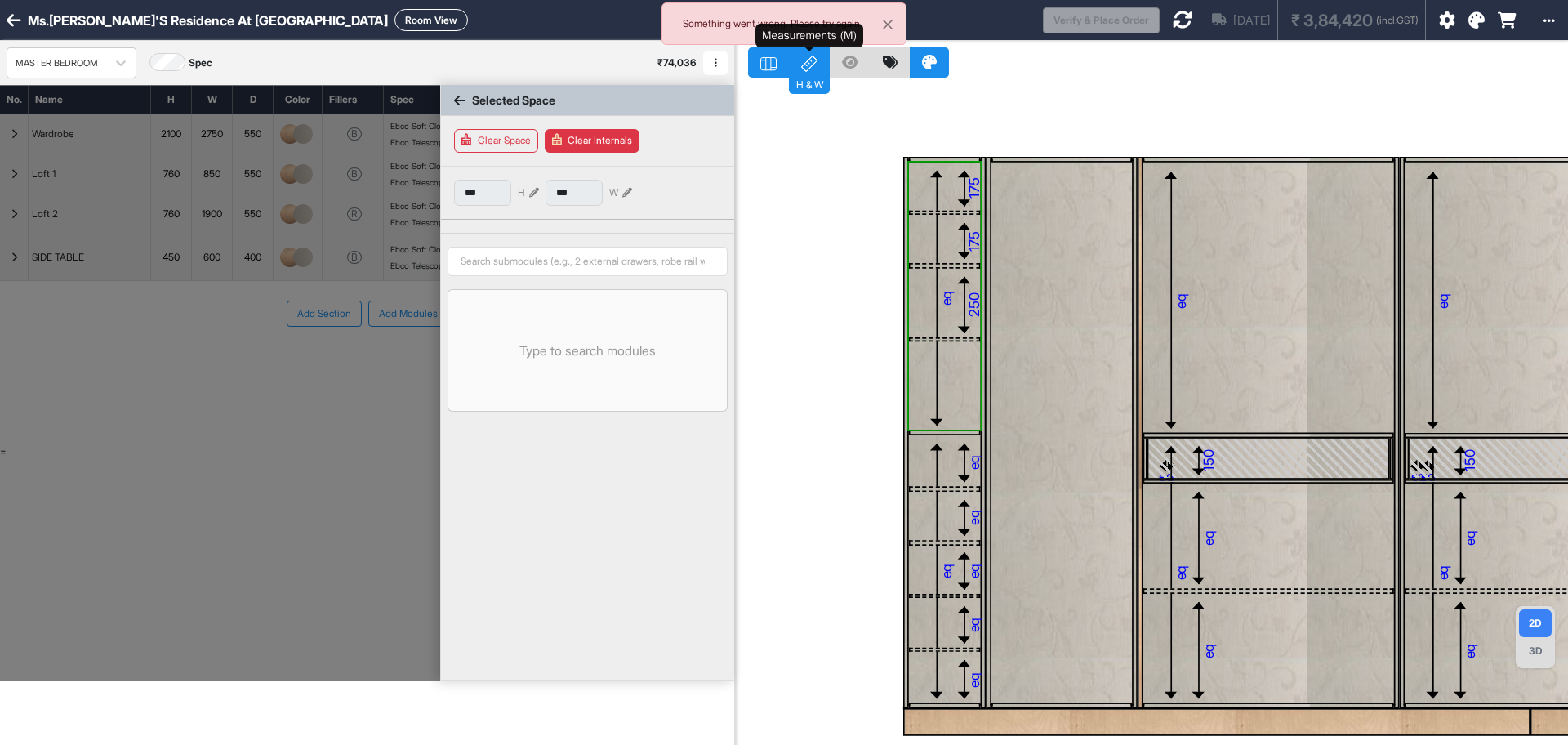 click on "H & W" at bounding box center [809, 62] 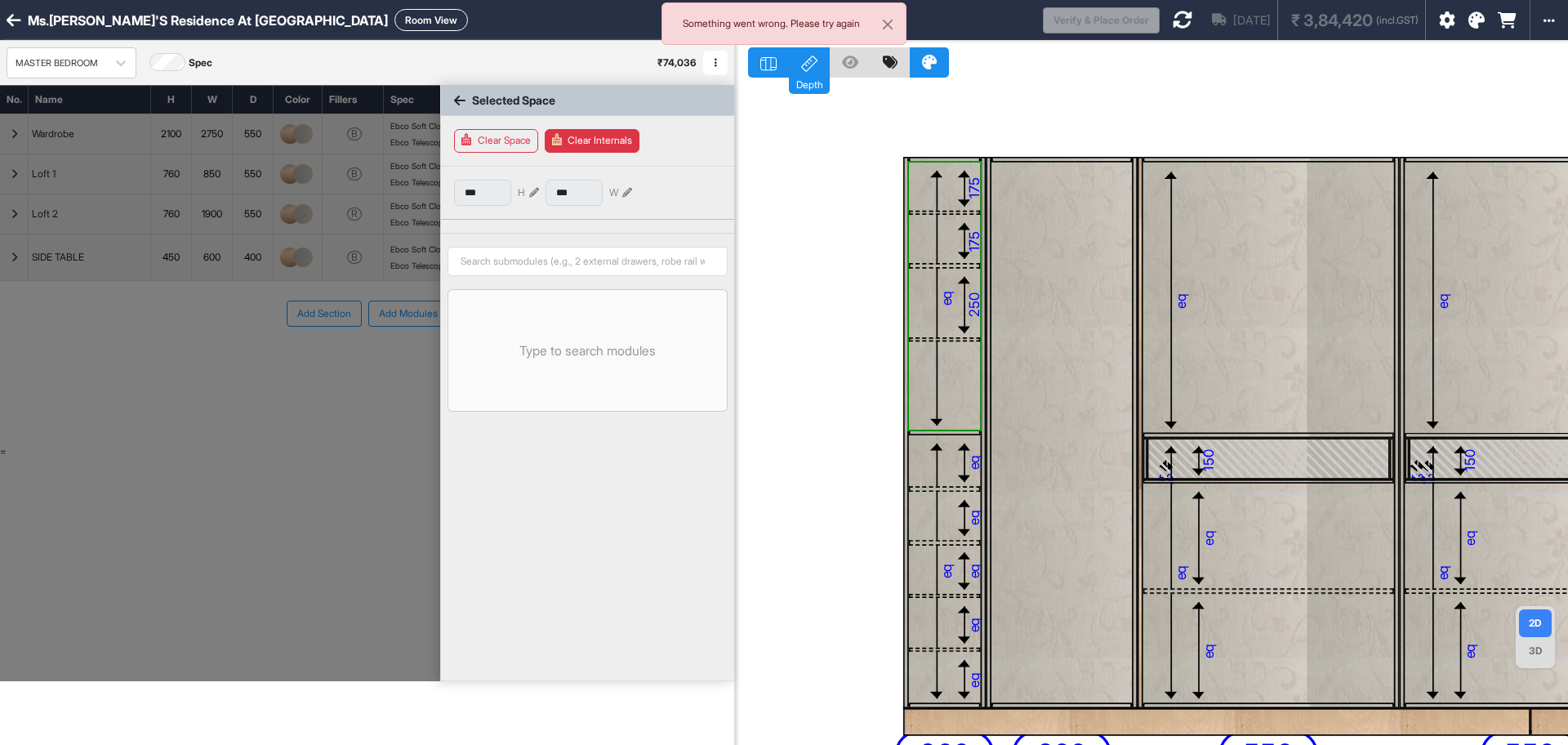 click at bounding box center [534, 193] 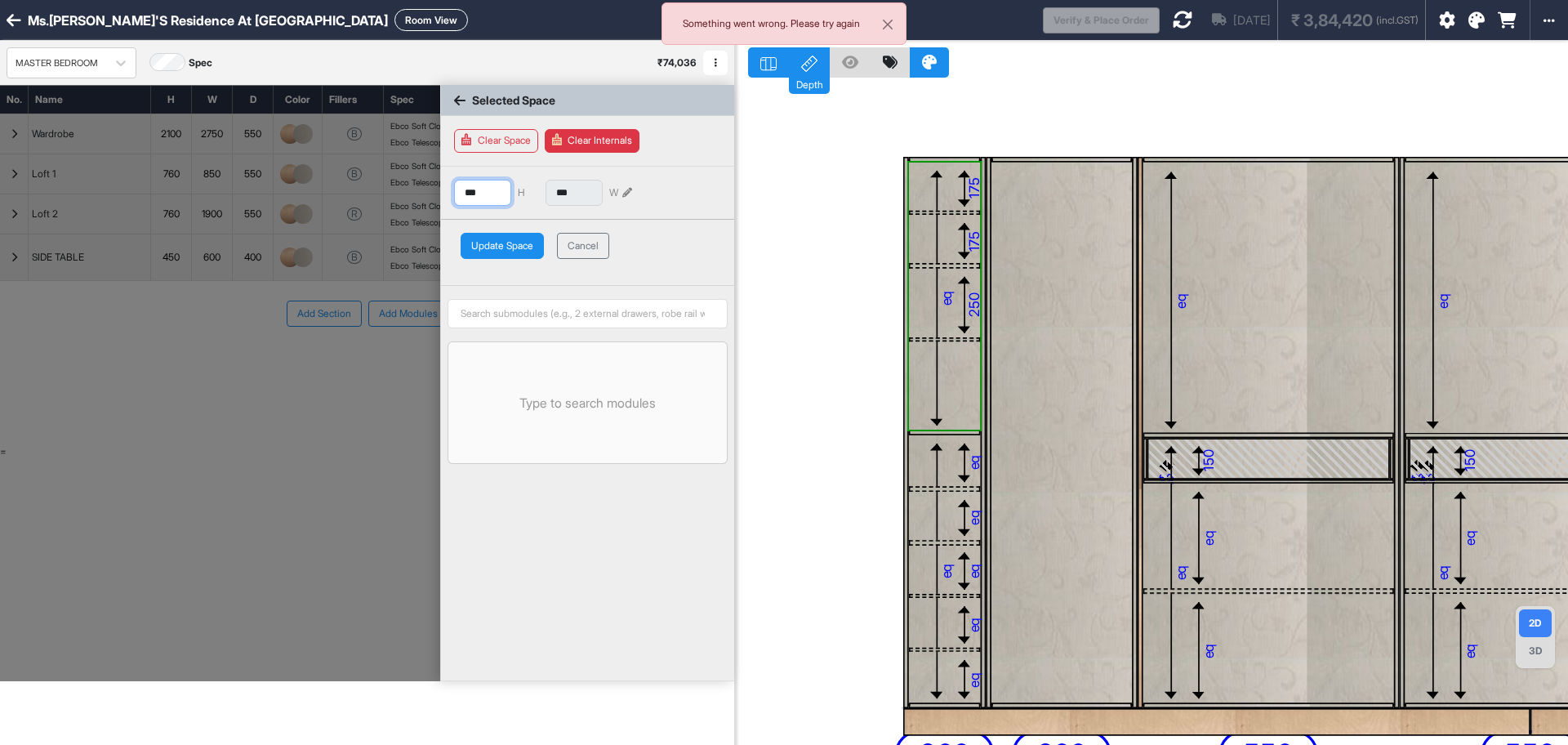 drag, startPoint x: 497, startPoint y: 192, endPoint x: 467, endPoint y: 201, distance: 31.32092 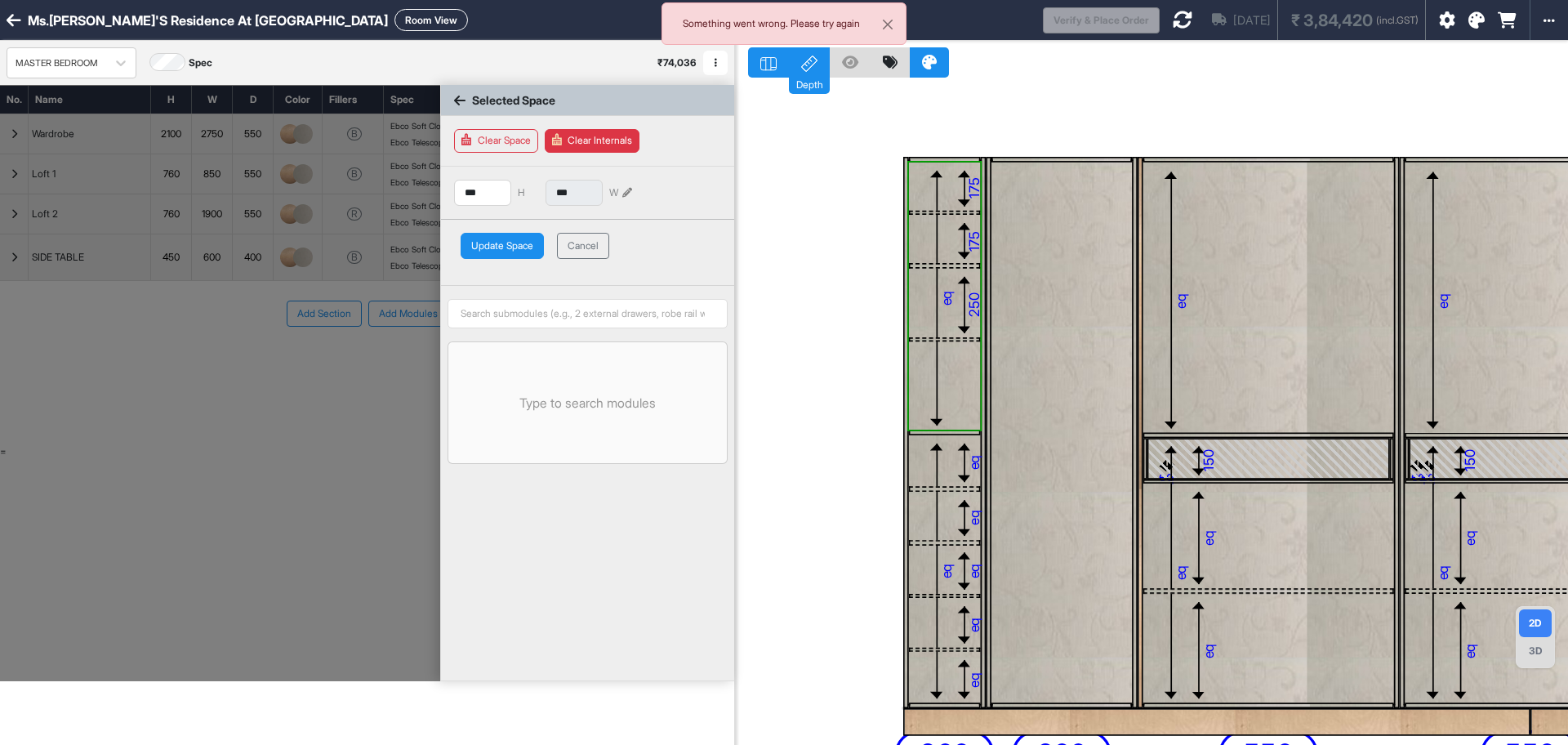 click on "eq" at bounding box center [946, 297] 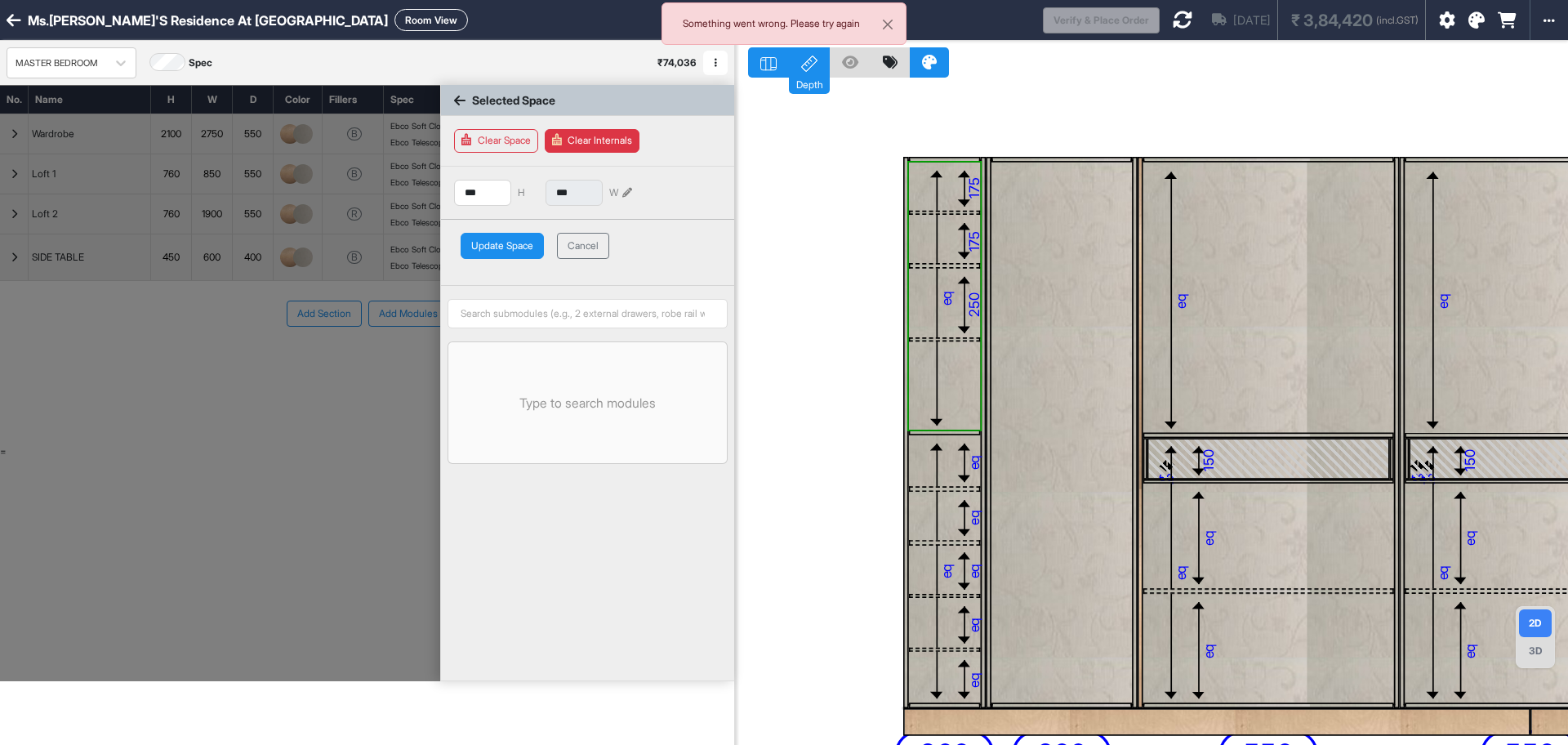 click on "Update Space" at bounding box center (502, 246) 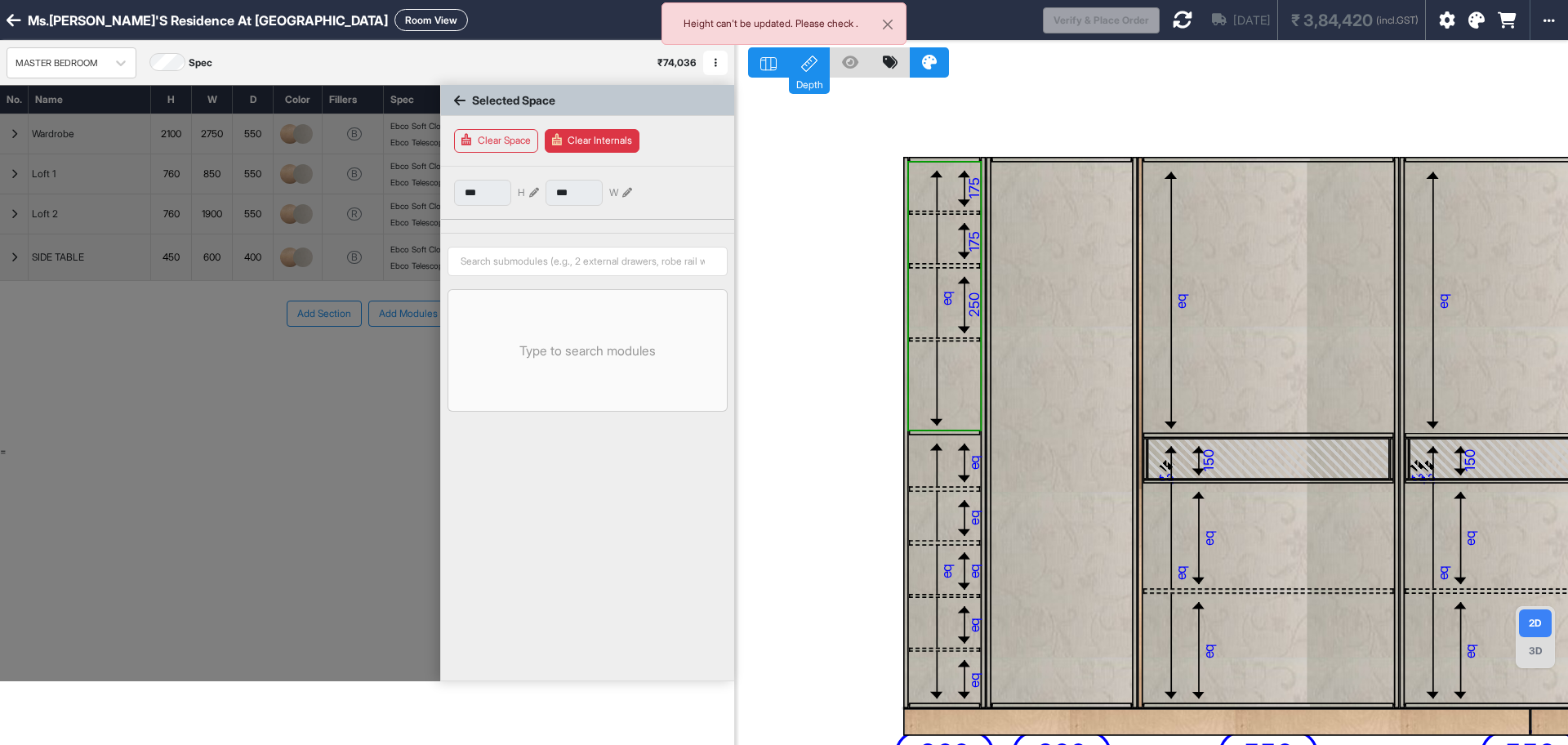 click at bounding box center [944, 386] 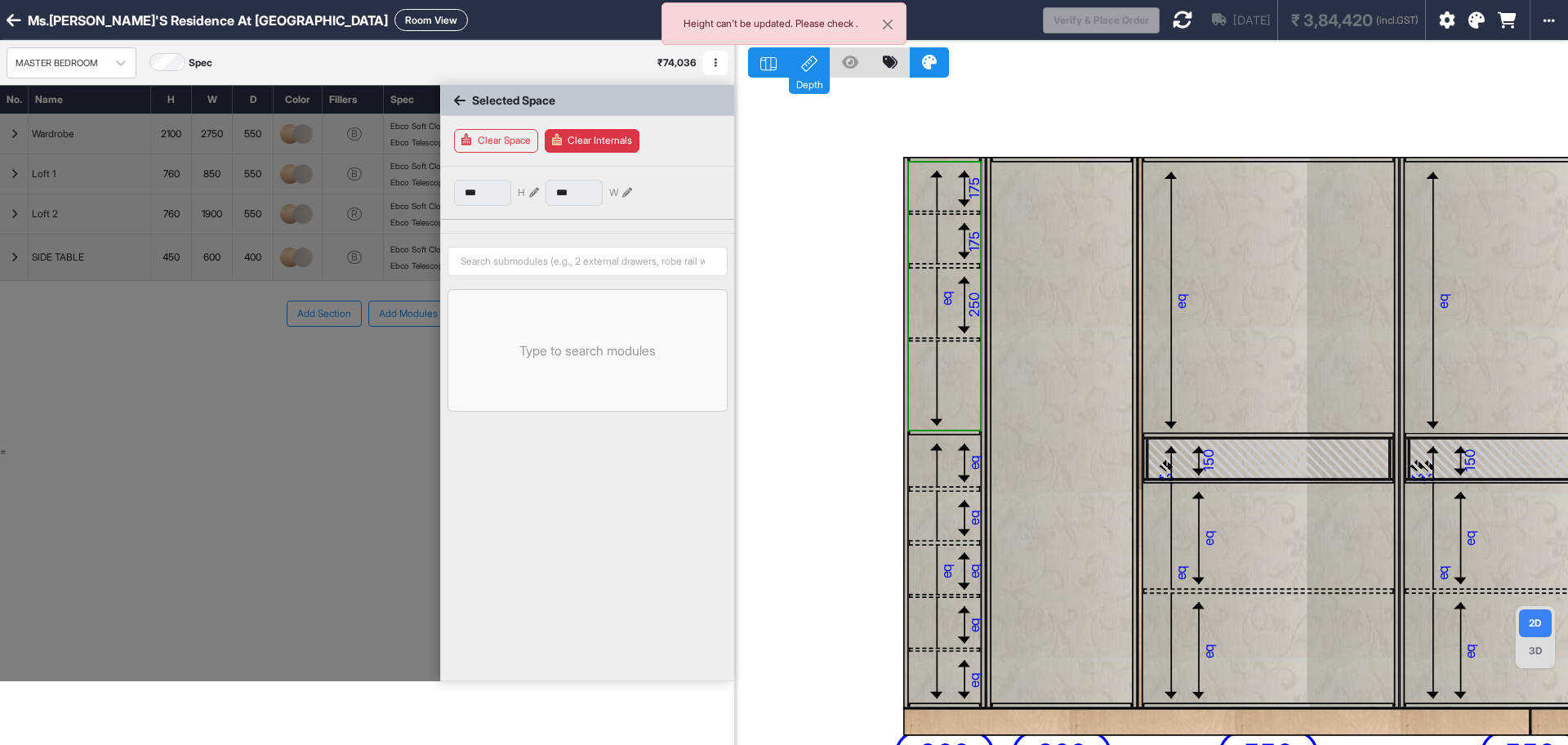 click on "*** H *** W" at bounding box center (587, 193) 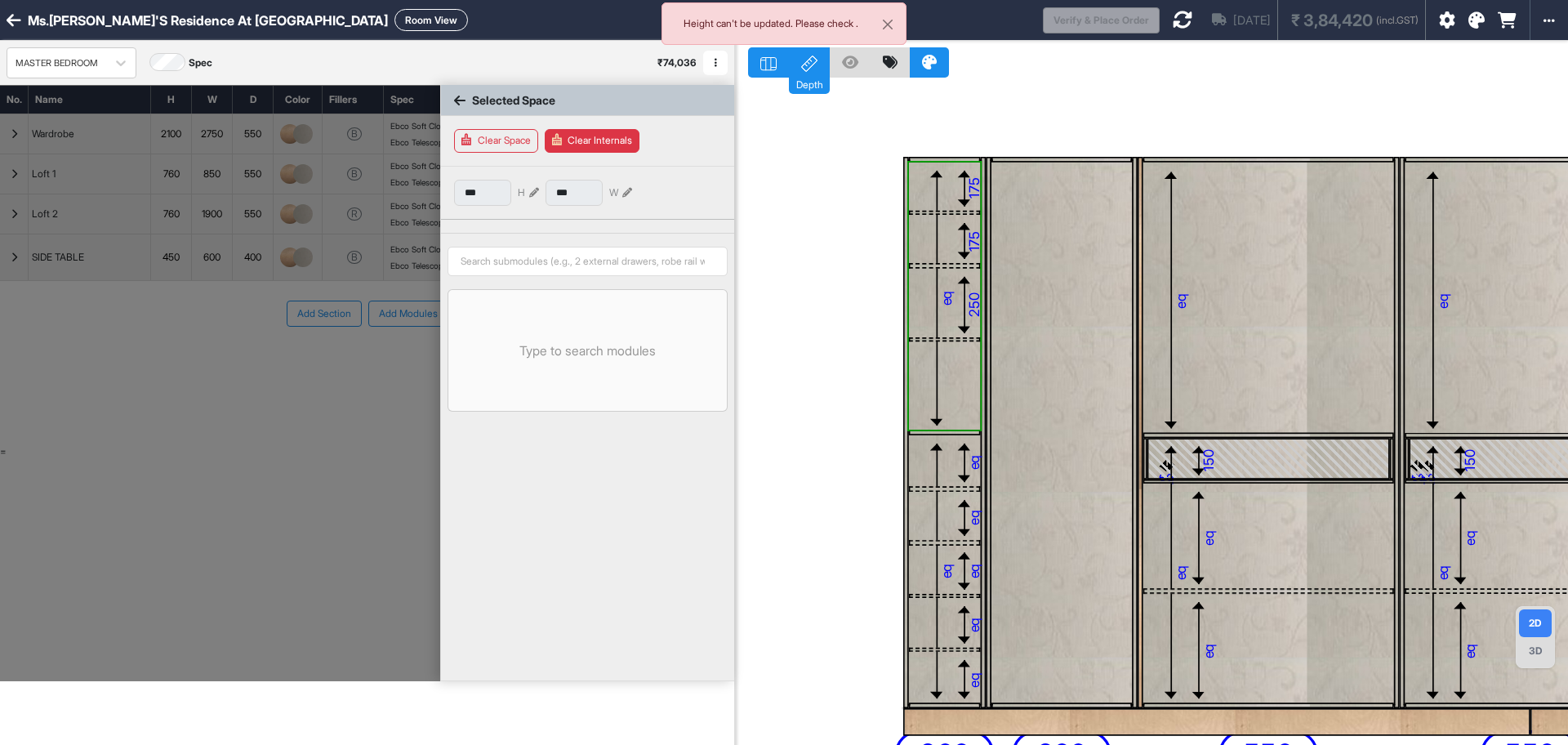 click on "*** H" at bounding box center [497, 193] 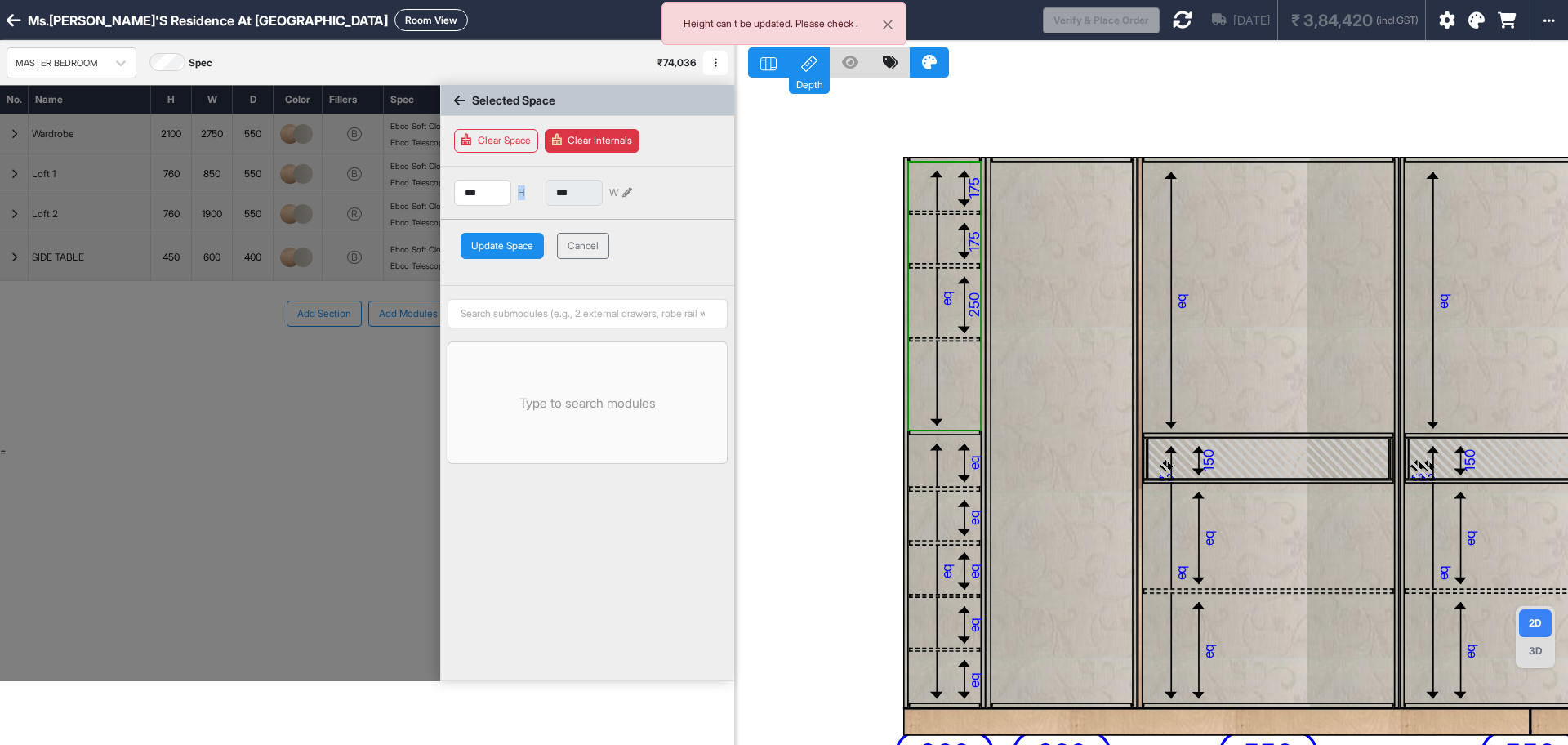 click on "*** H" at bounding box center [497, 193] 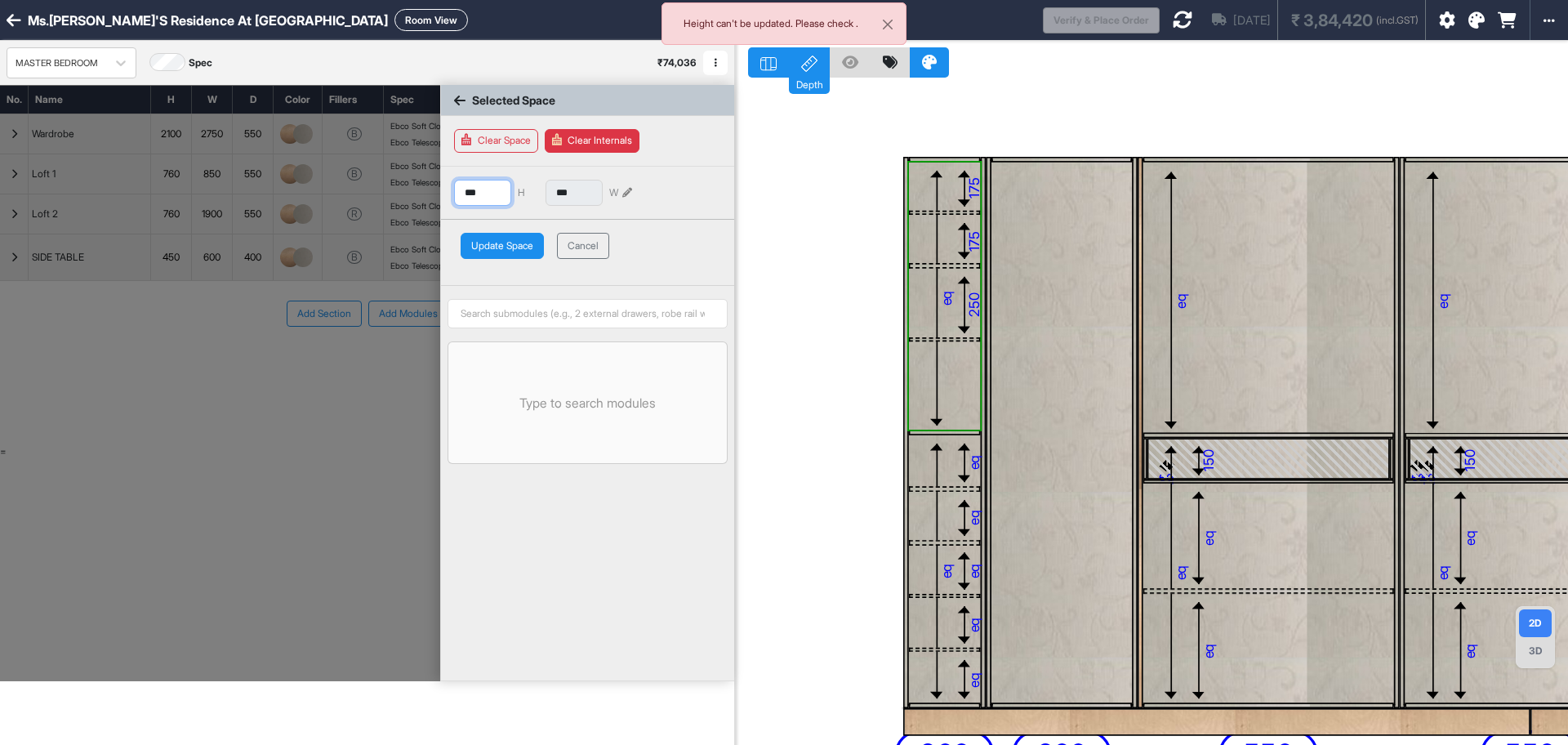 drag, startPoint x: 504, startPoint y: 190, endPoint x: 455, endPoint y: 191, distance: 49.0102 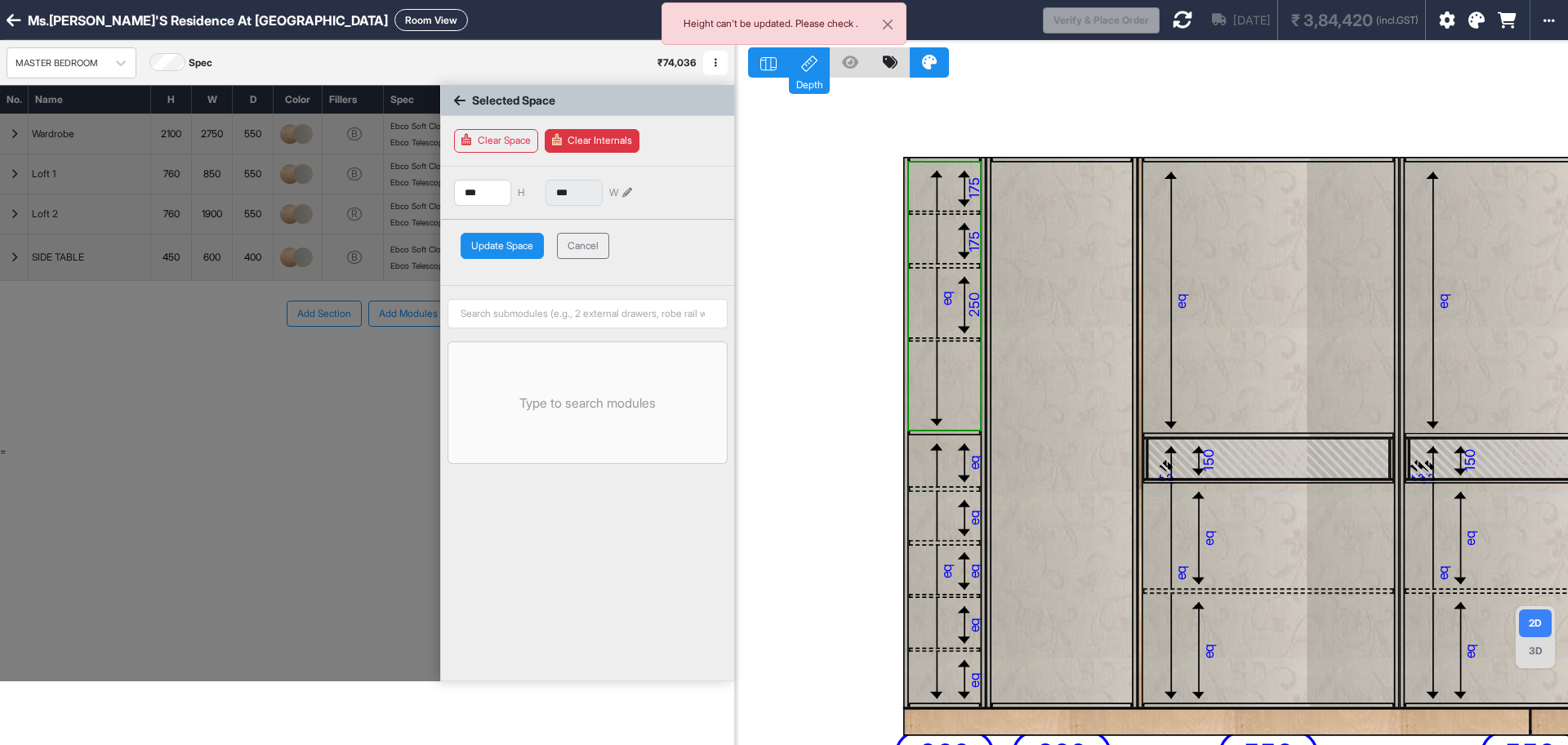 click on "Update Space" at bounding box center [502, 246] 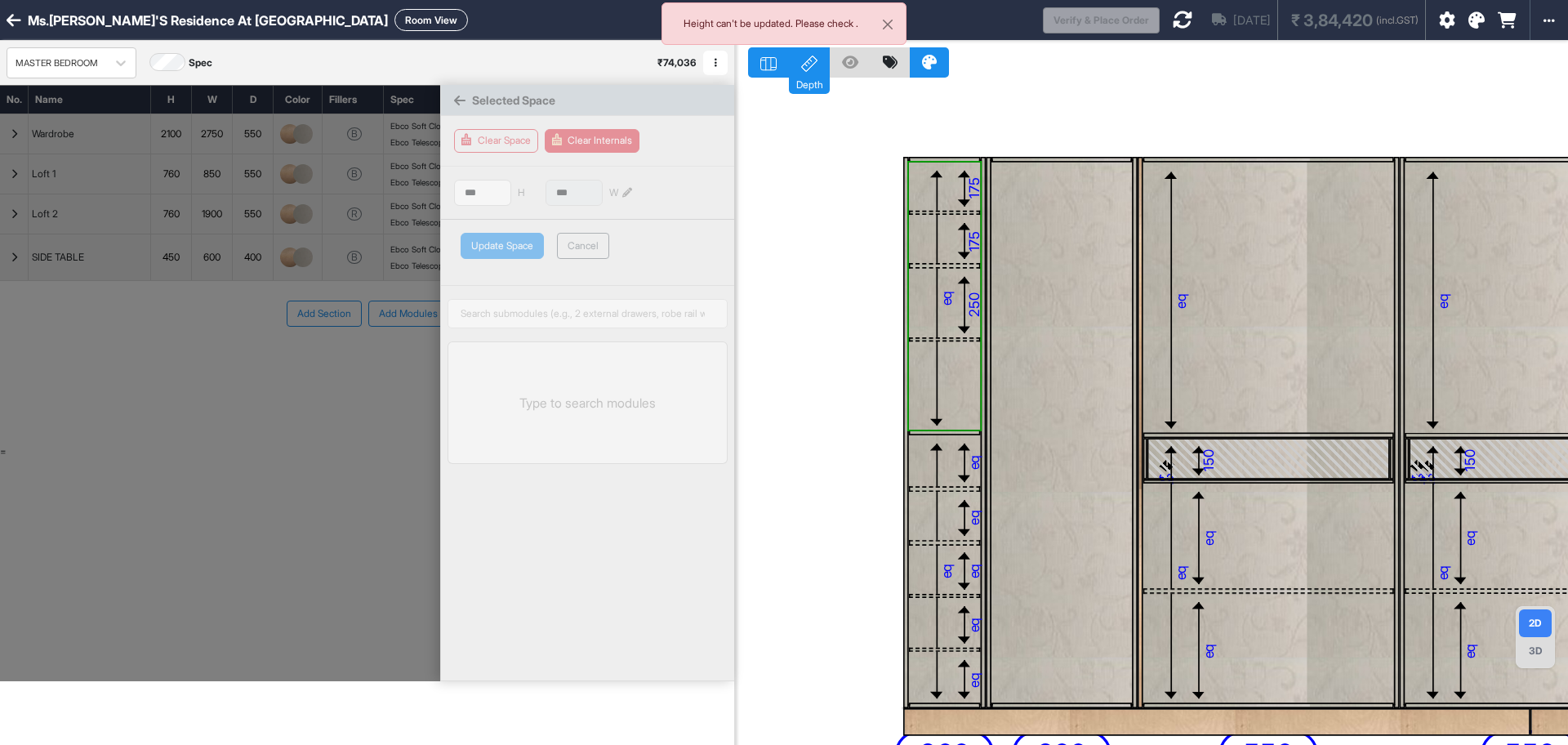 type on "***" 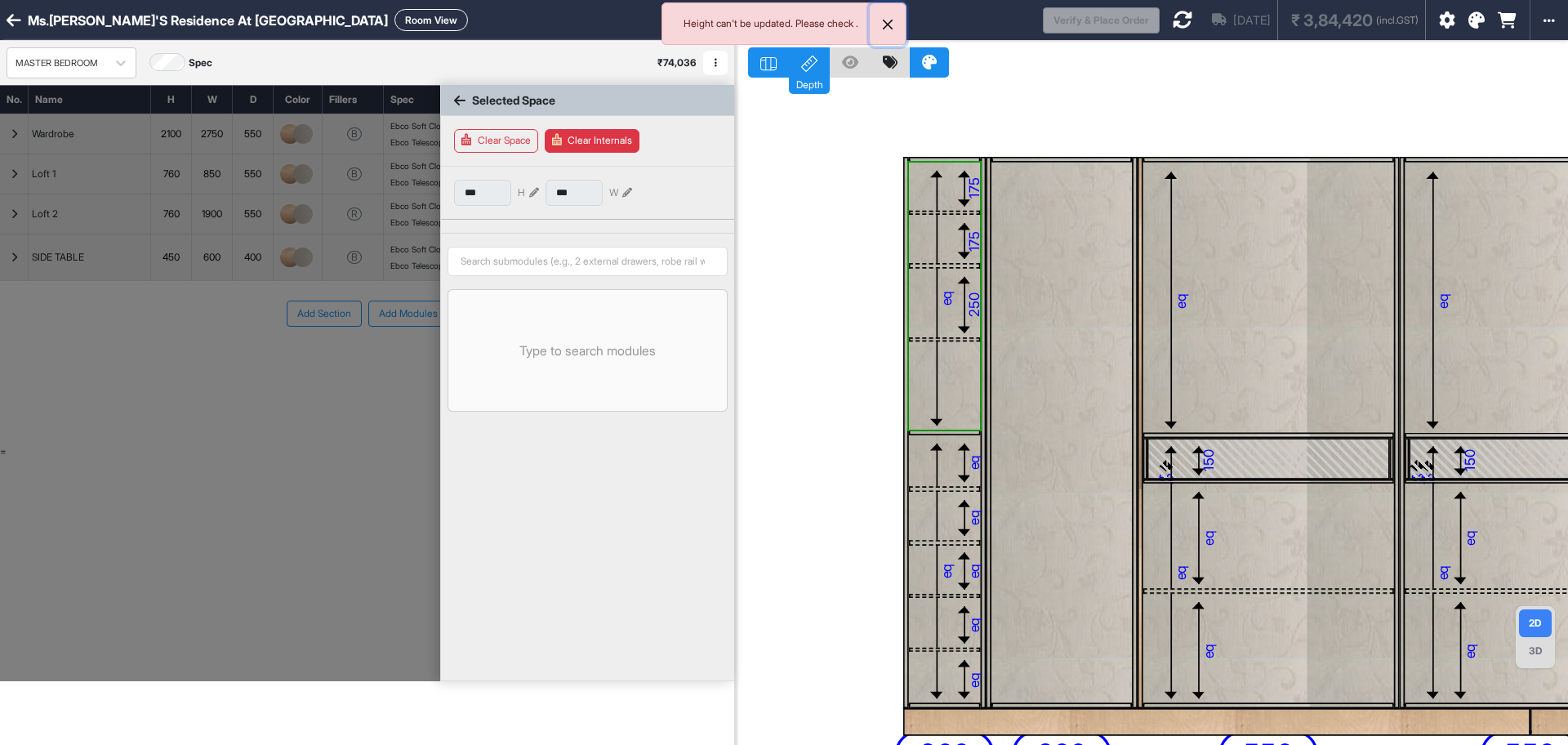 click at bounding box center (888, 25) 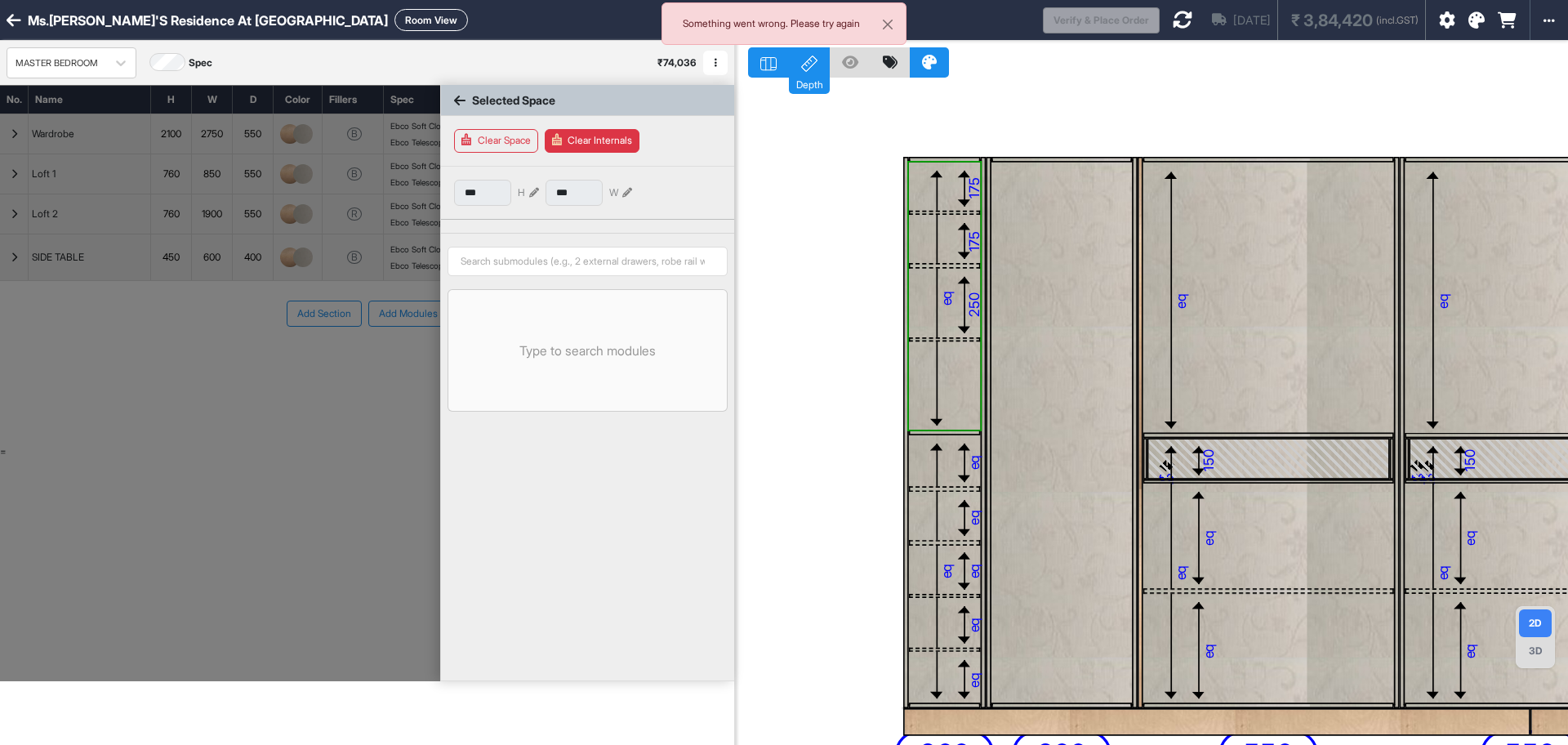click at bounding box center [944, 432] 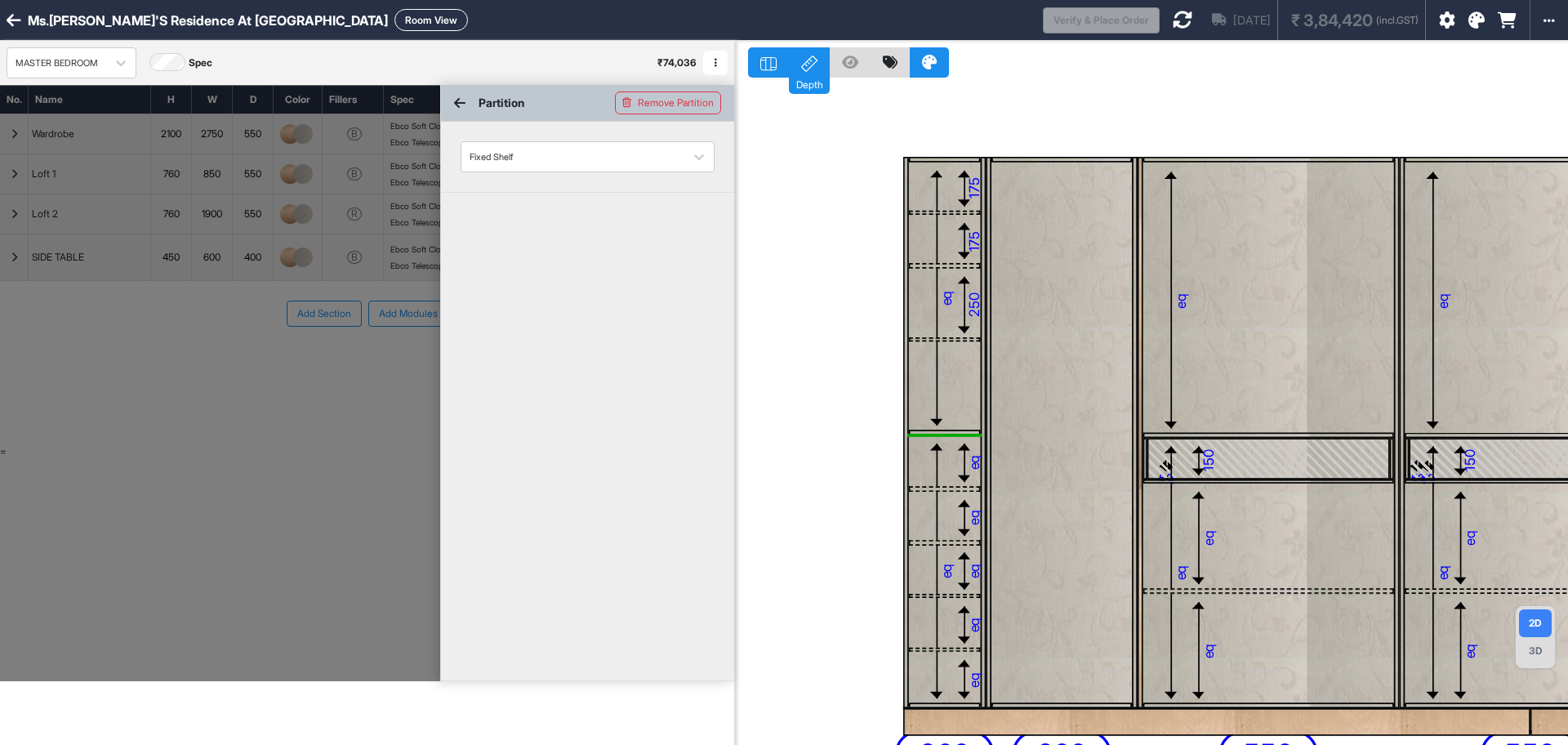 click at bounding box center (944, 432) 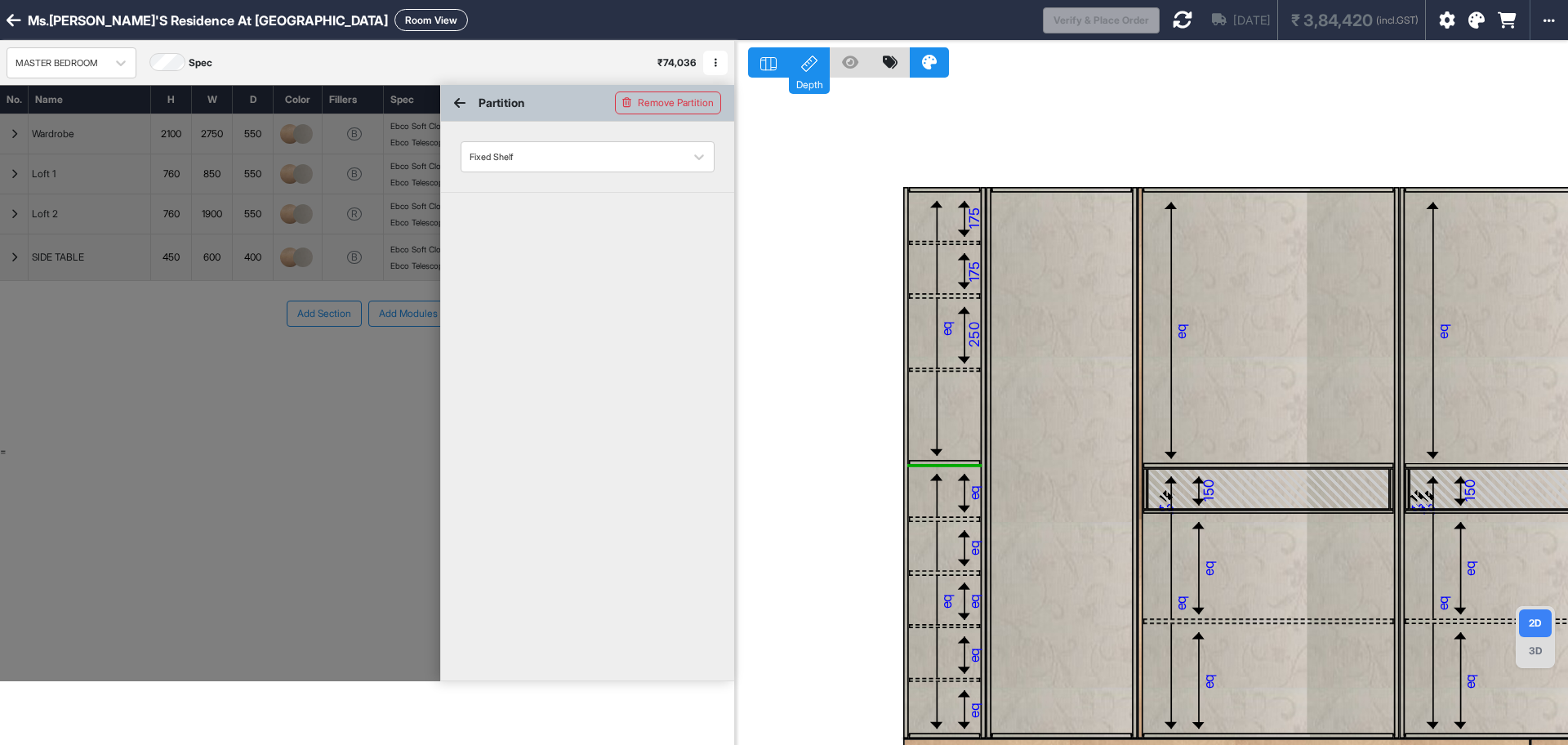 click at bounding box center [944, 462] 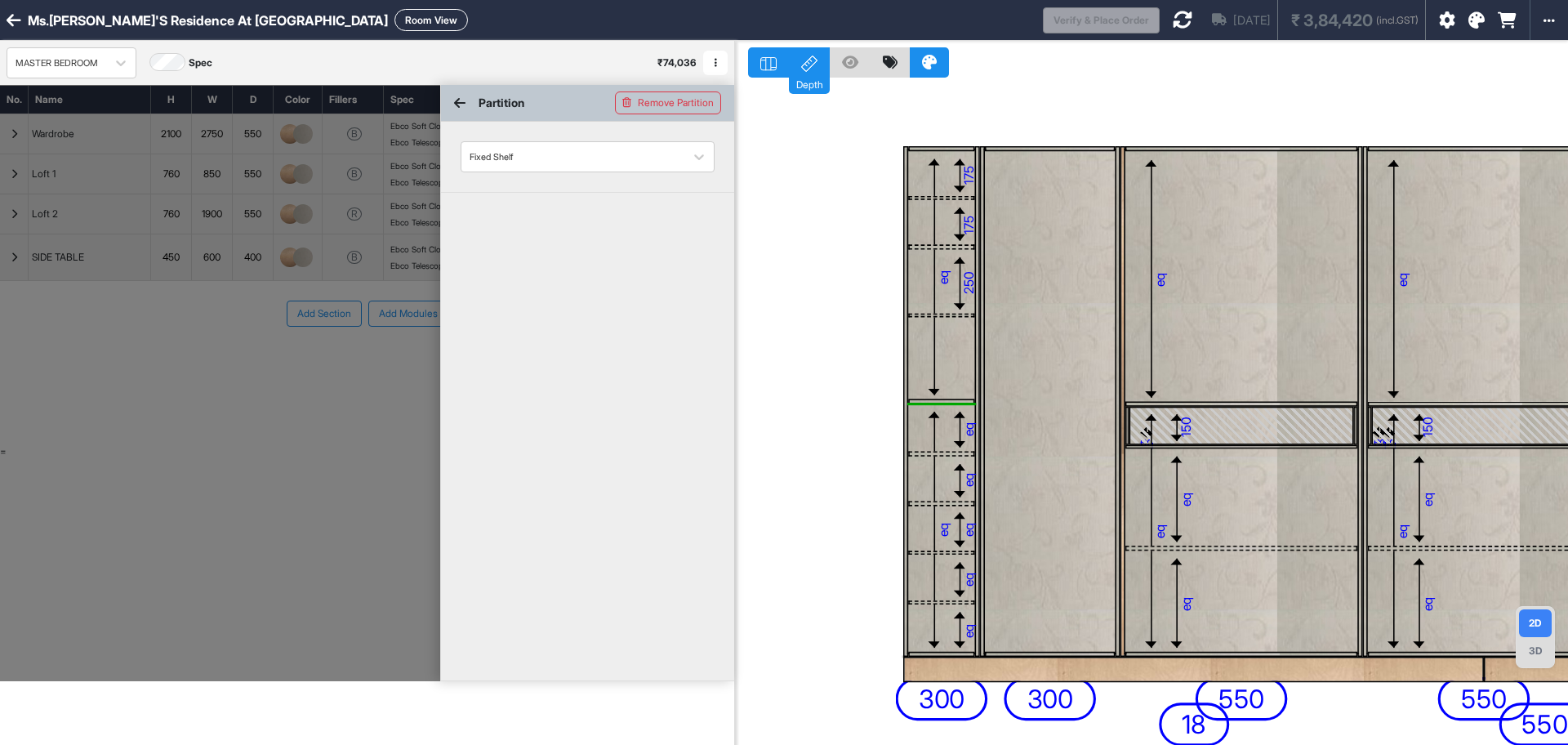 click on "eq" at bounding box center [942, 530] 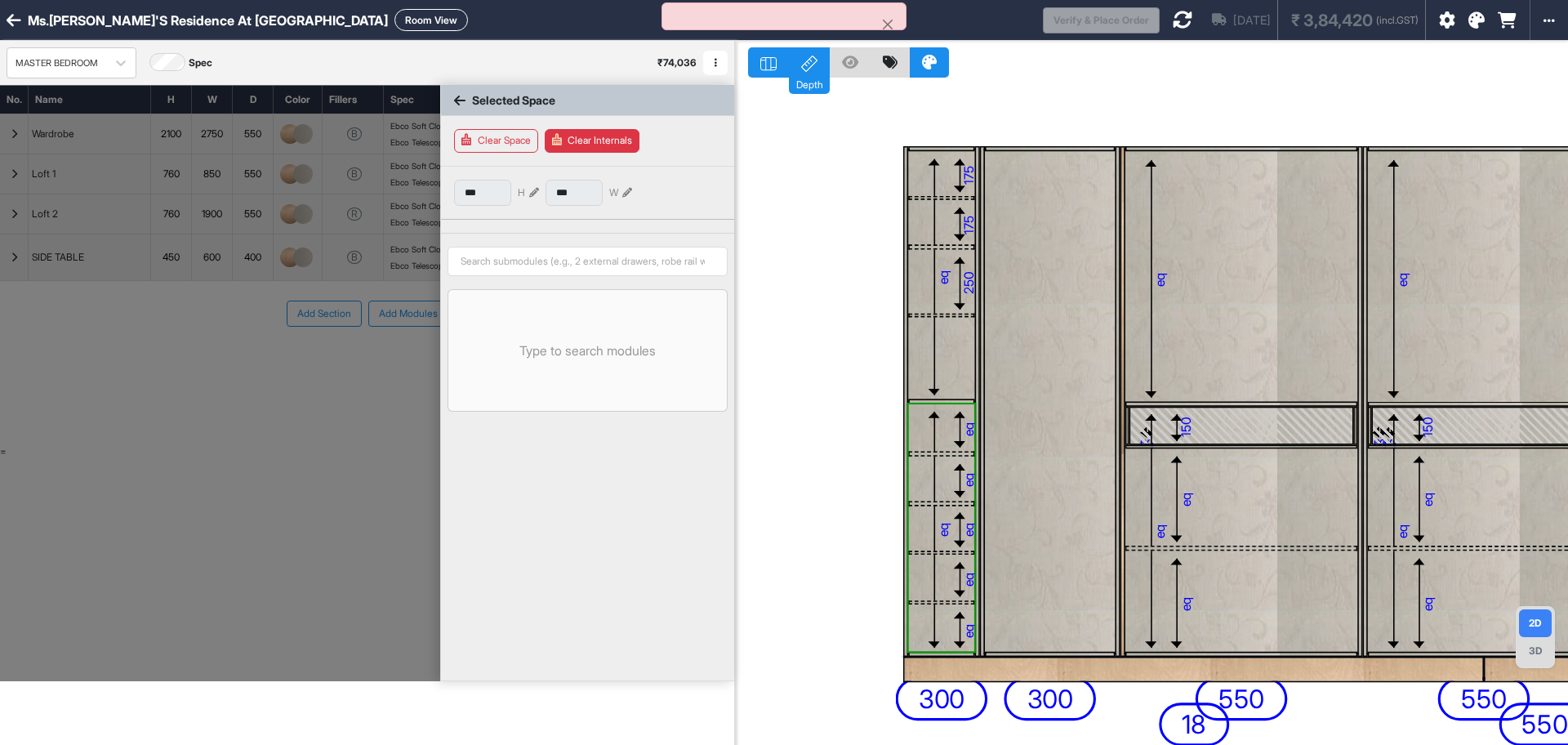 click on "eq" at bounding box center (942, 530) 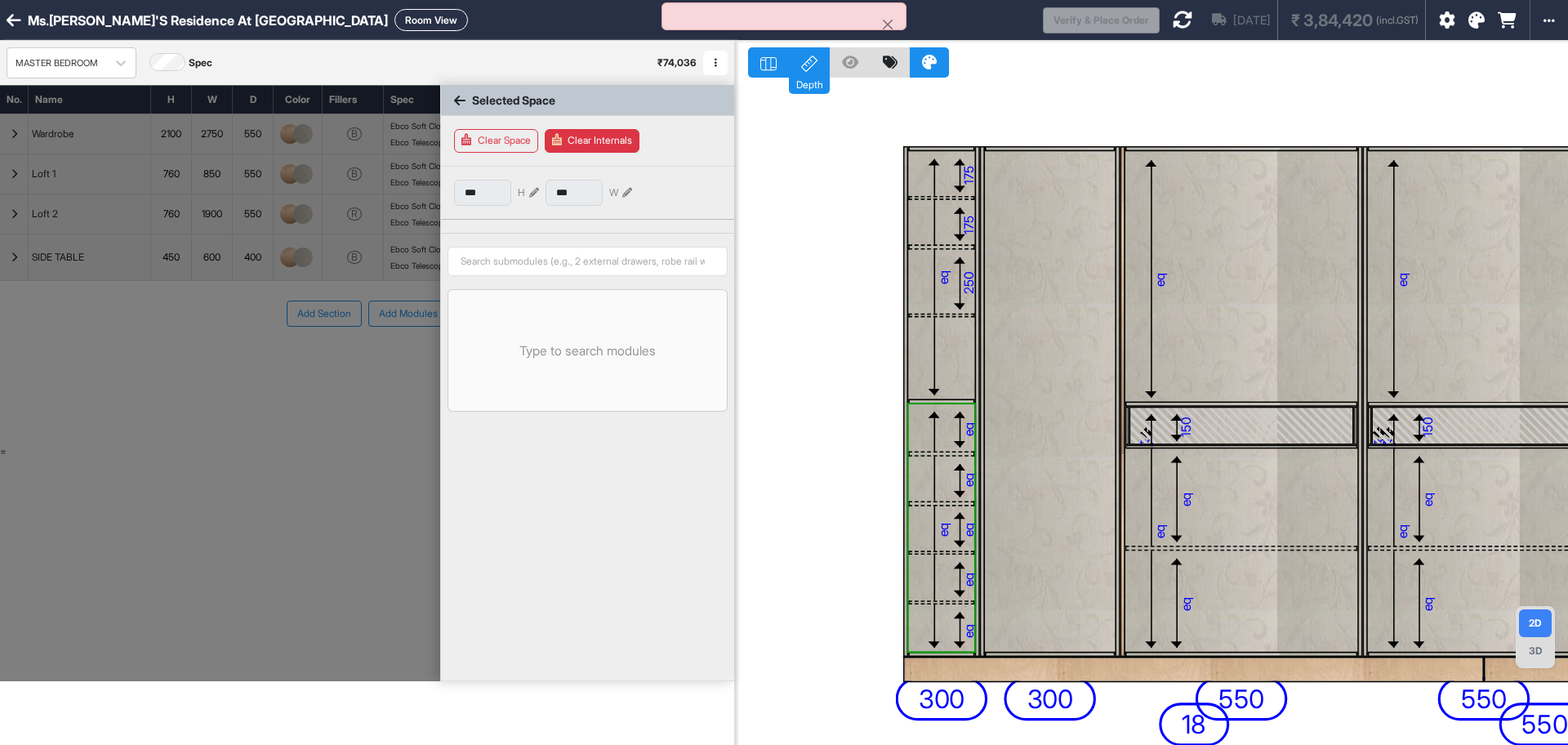 click on "eq" at bounding box center [942, 530] 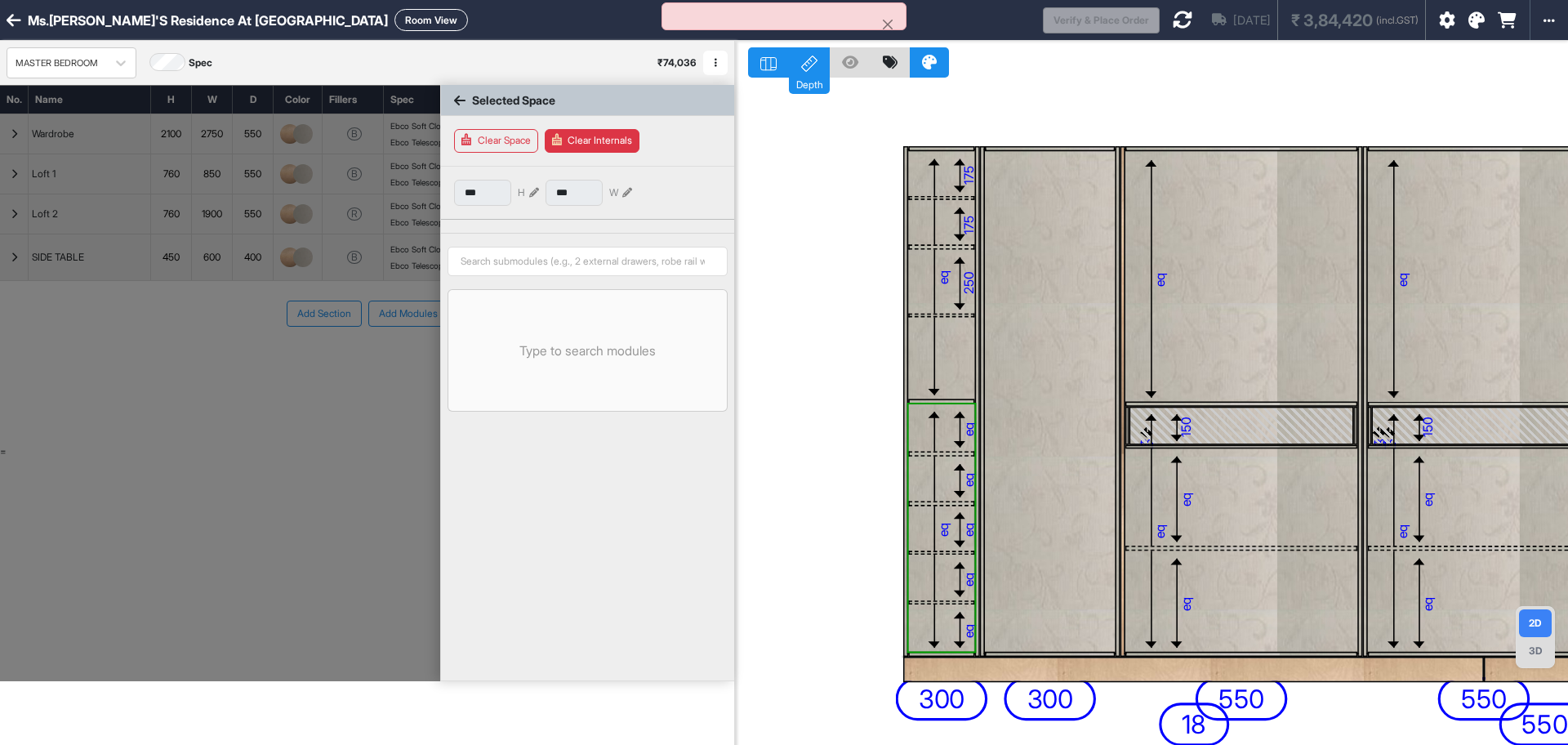 click on "eq" at bounding box center [942, 530] 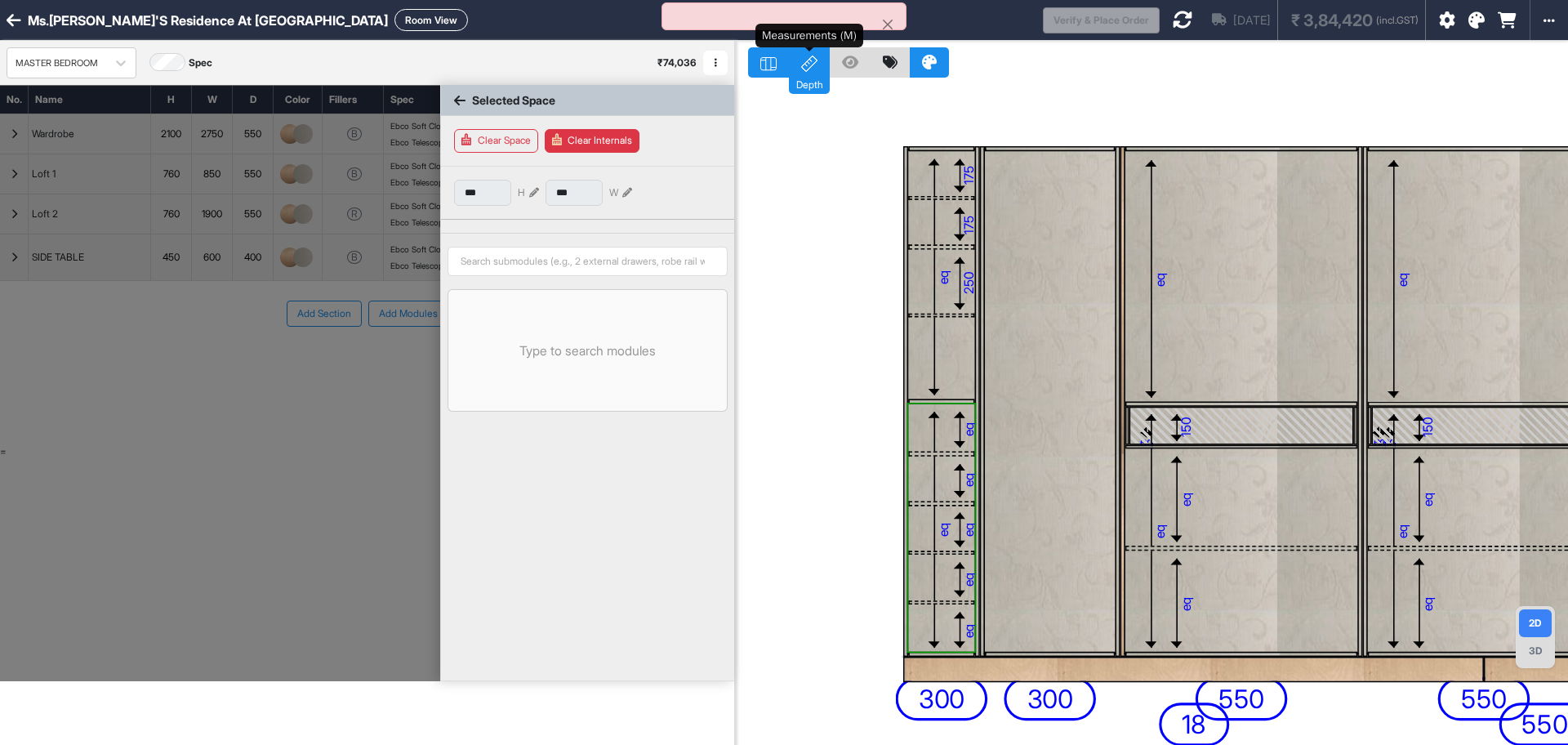 click 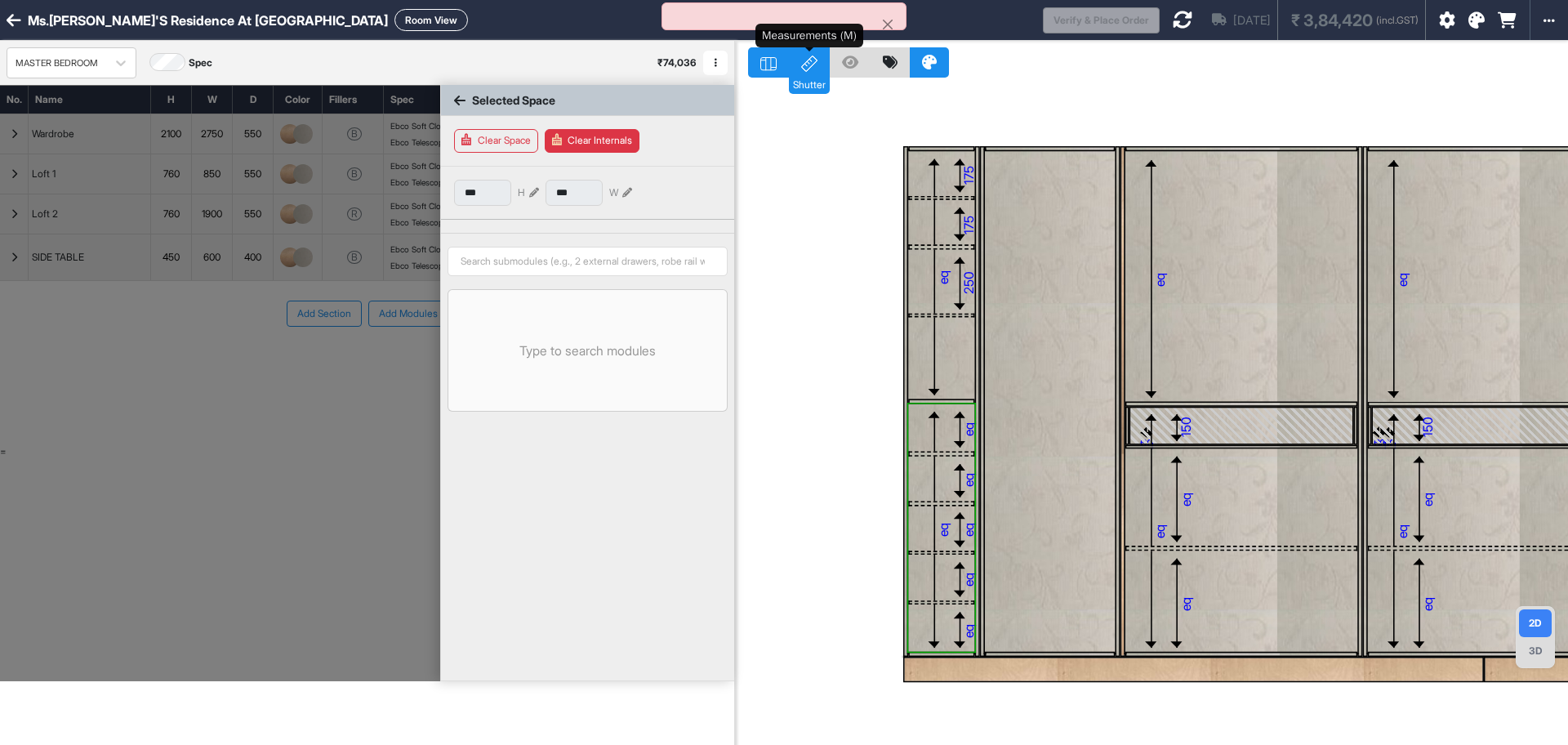 click 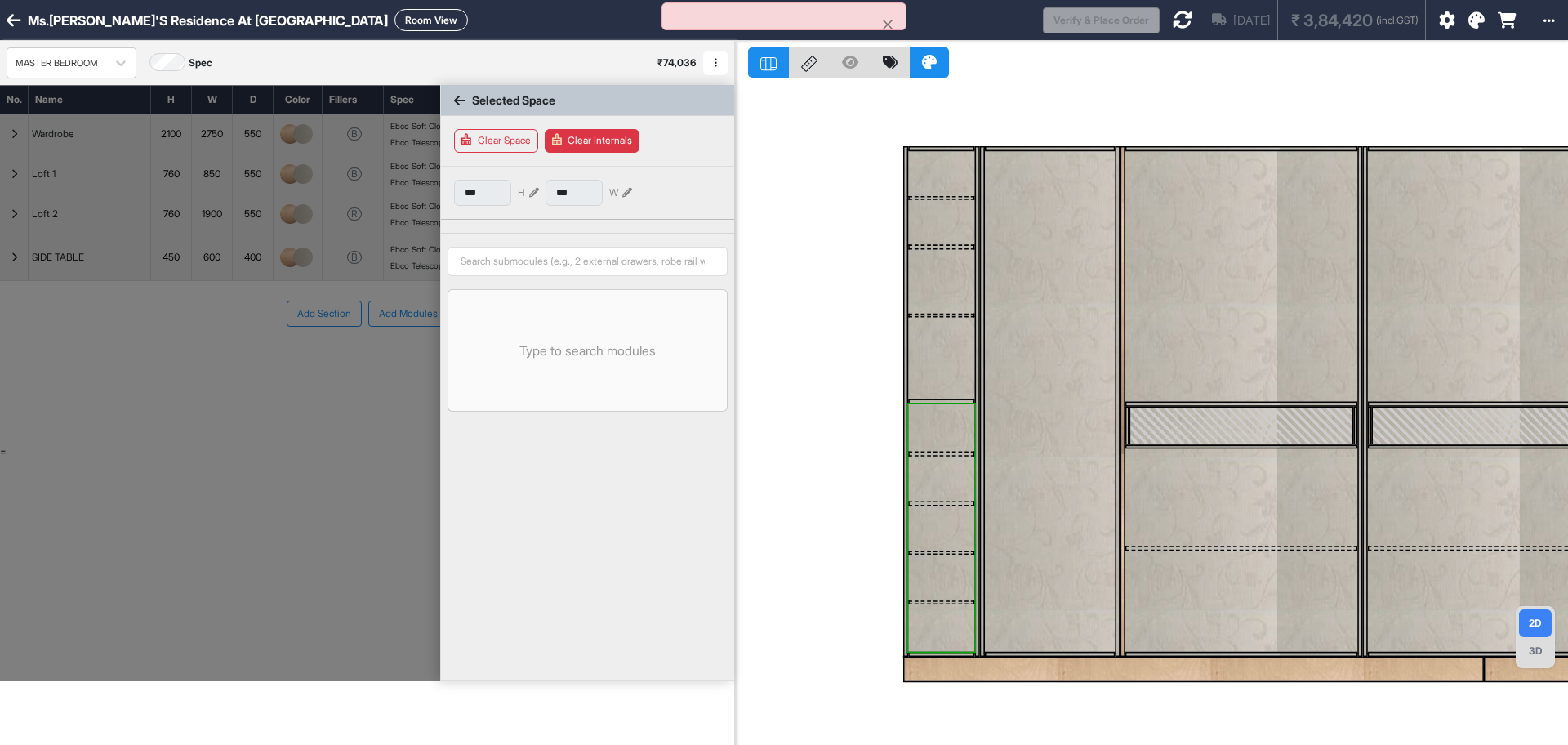 click at bounding box center (942, 359) 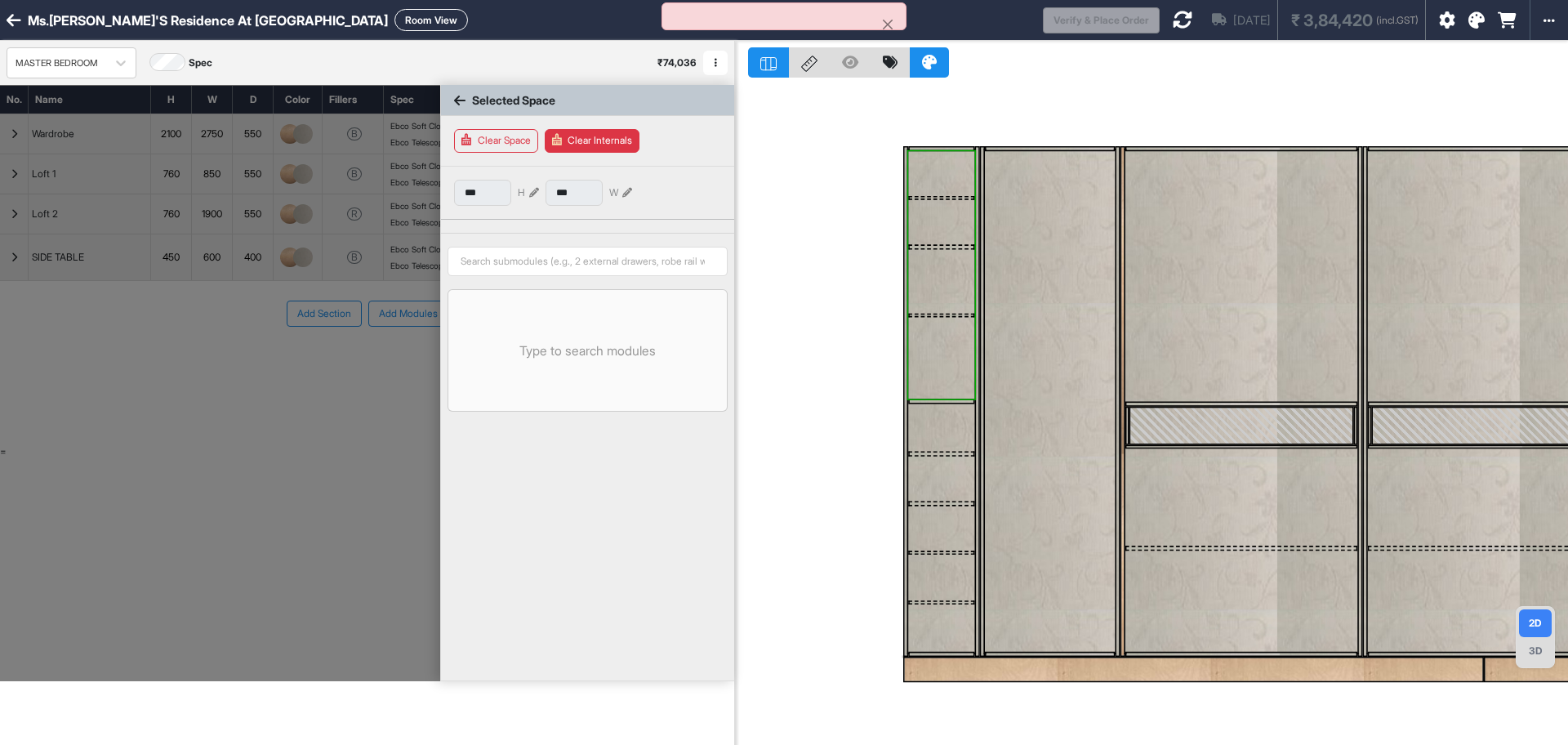 click at bounding box center [534, 193] 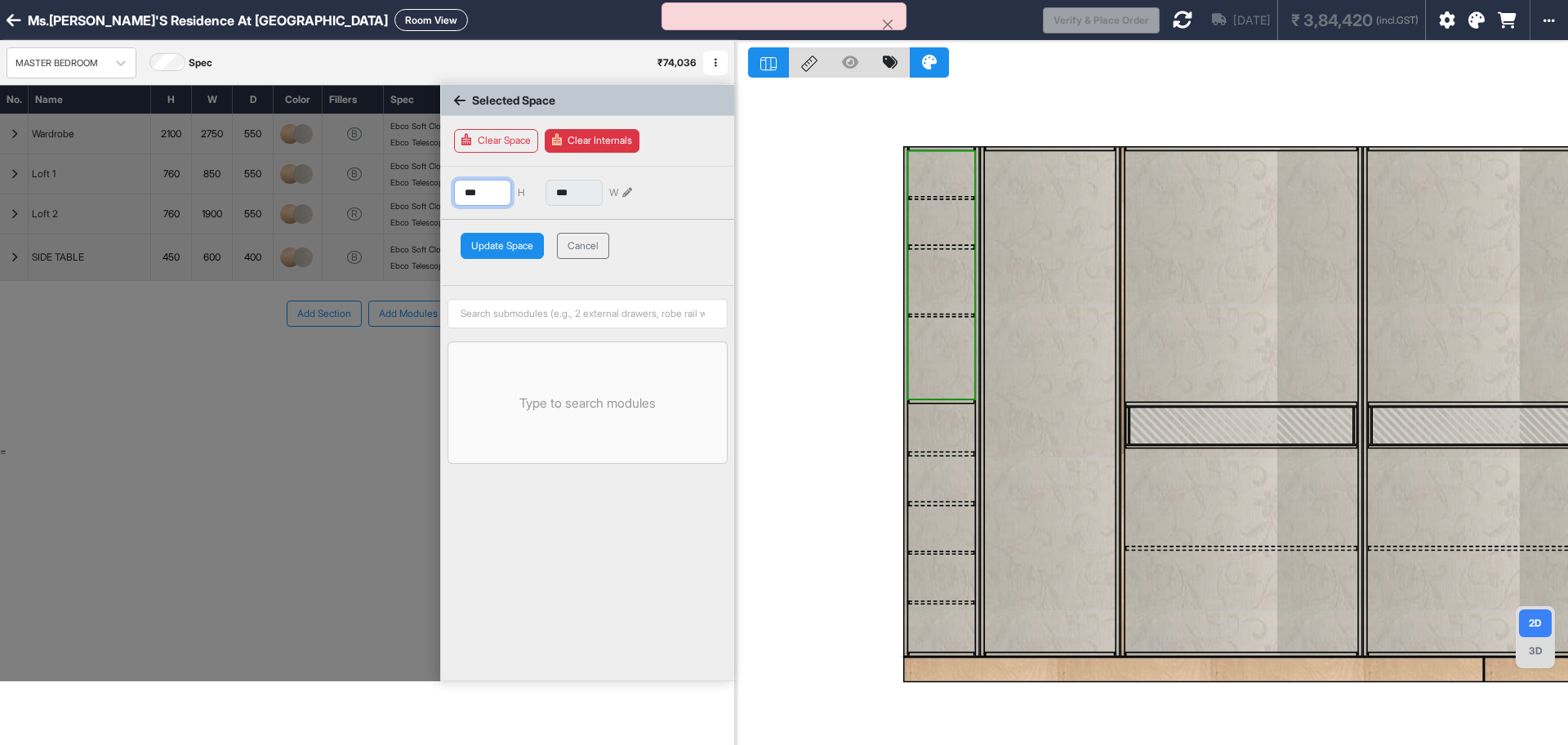 drag, startPoint x: 496, startPoint y: 199, endPoint x: 452, endPoint y: 204, distance: 44.28318 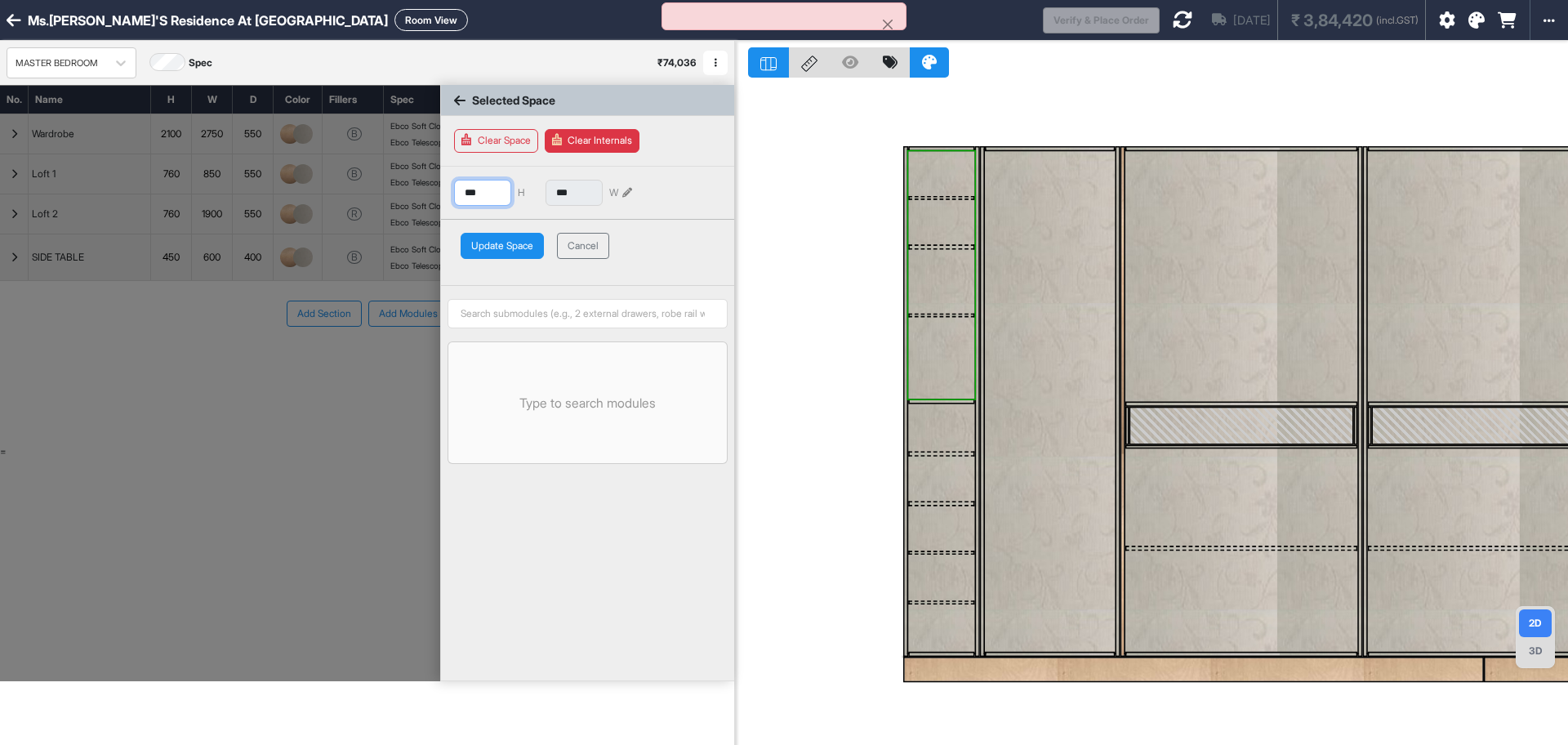 type on "***" 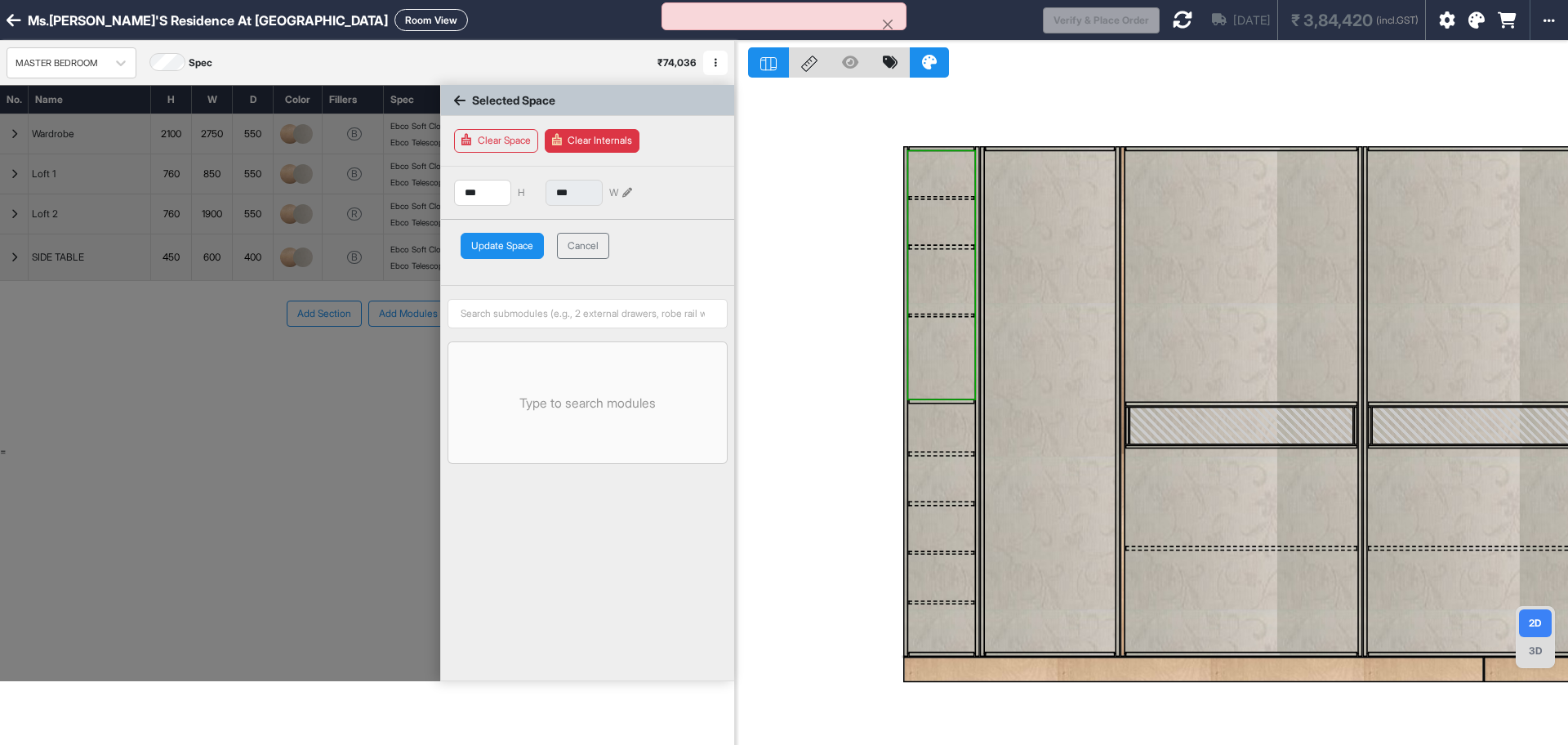 click on "Update Space" at bounding box center (502, 246) 